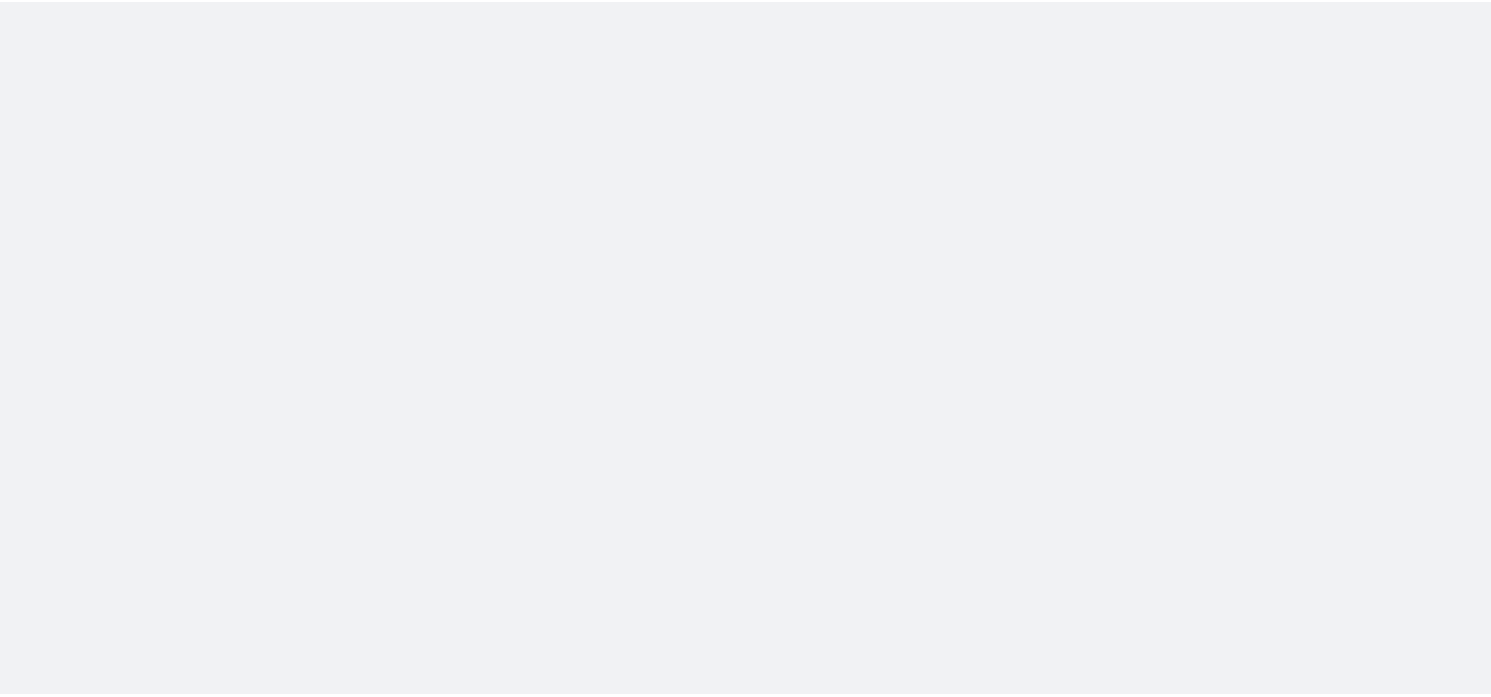 scroll, scrollTop: 0, scrollLeft: 0, axis: both 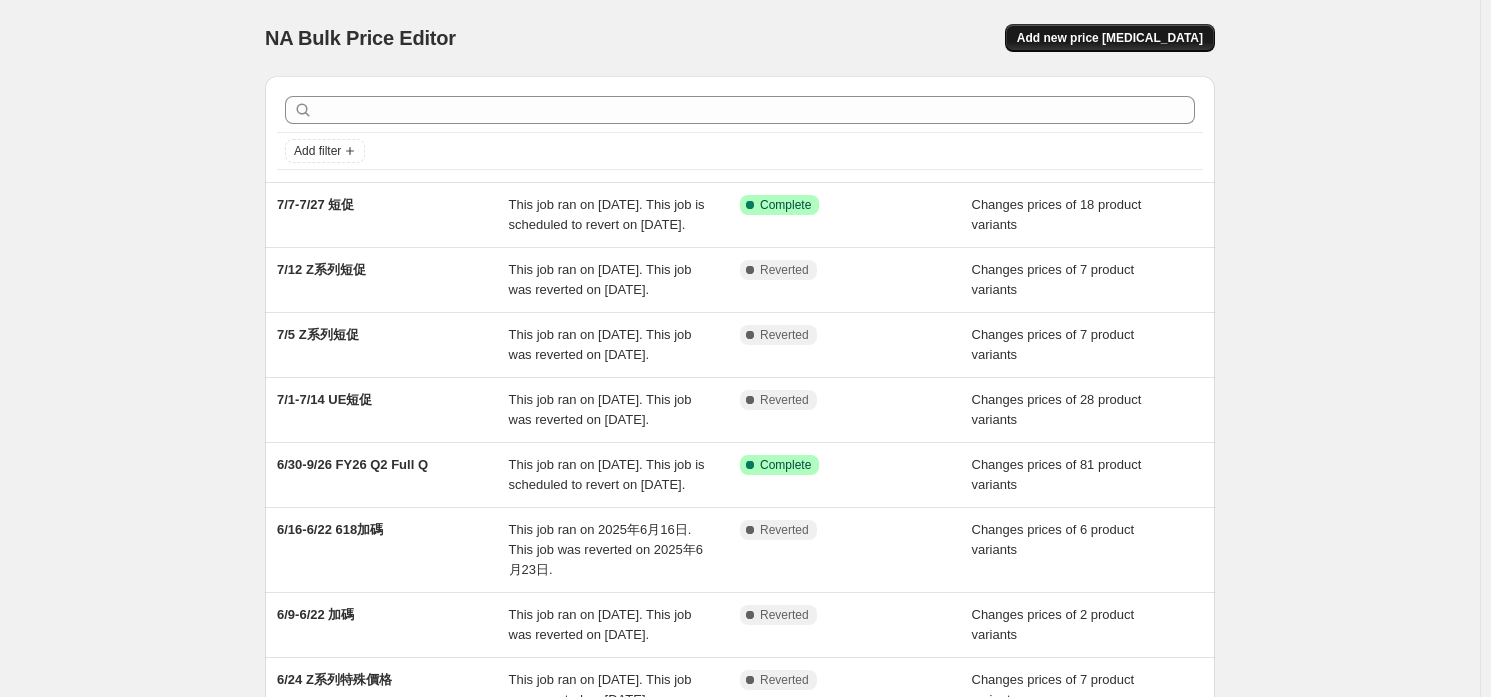 click on "Add new price [MEDICAL_DATA]" at bounding box center (1110, 38) 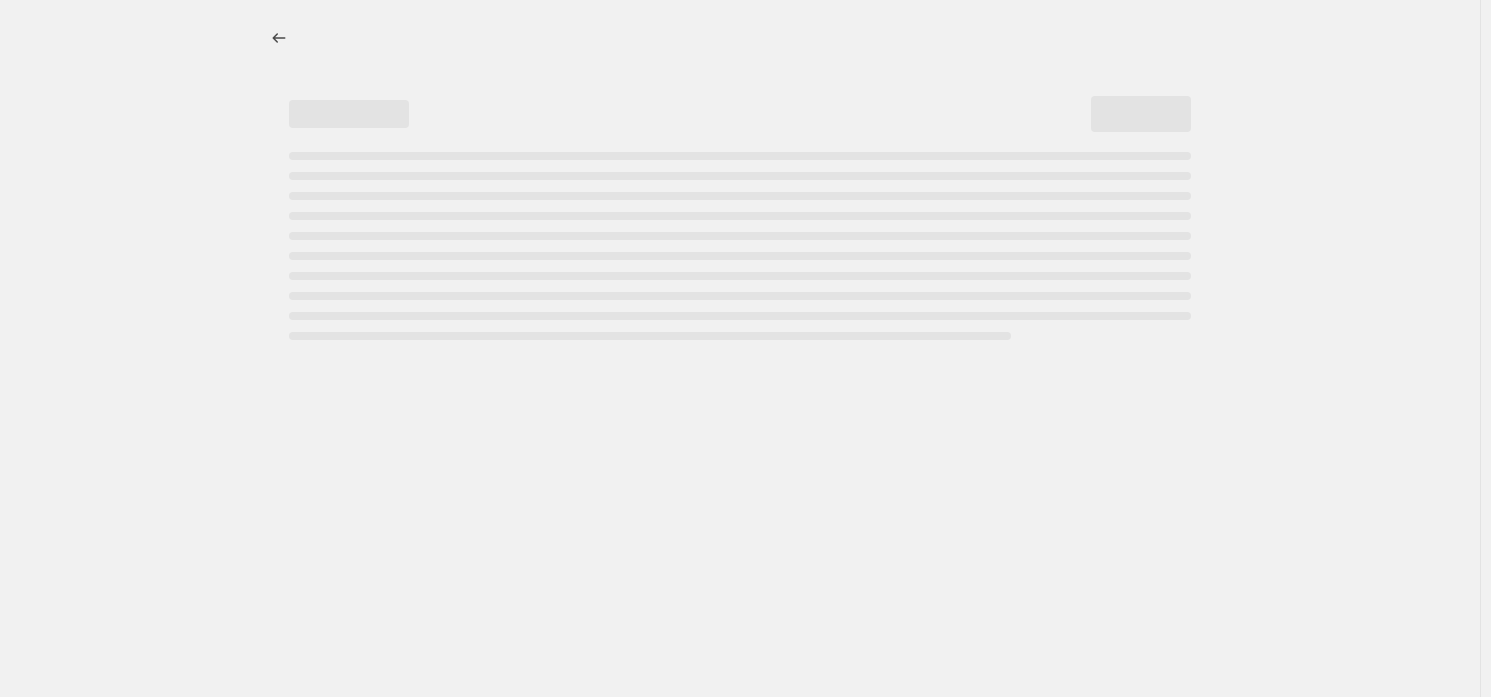 select on "percentage" 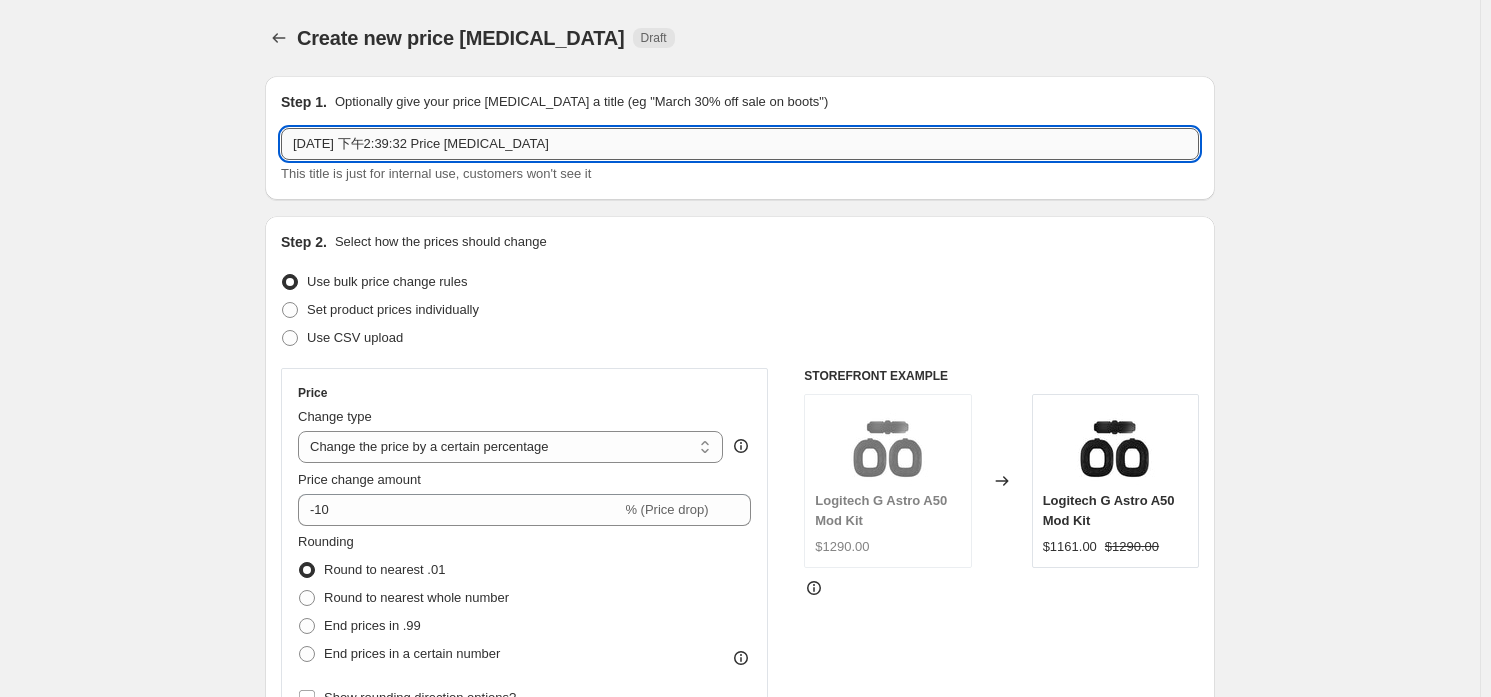 click on "[DATE] 下午2:39:32 Price [MEDICAL_DATA]" at bounding box center (740, 144) 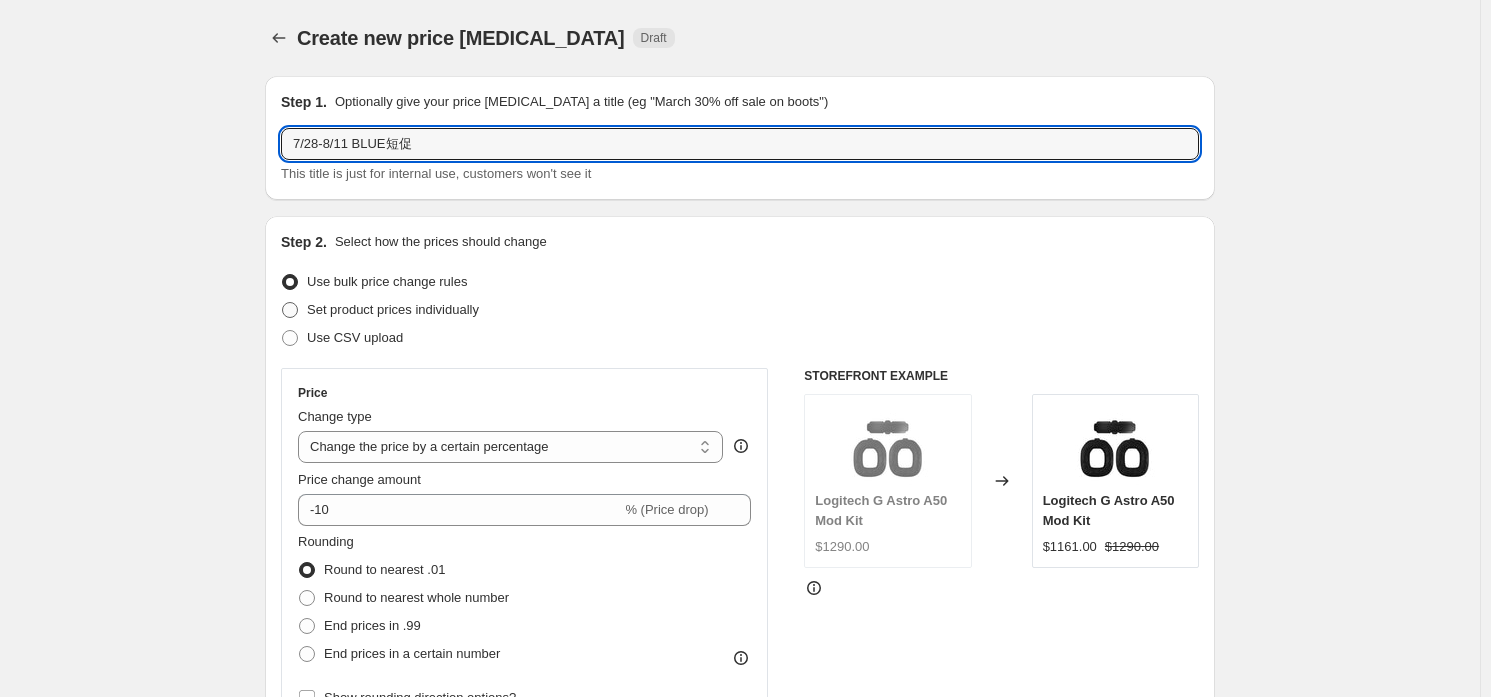 type on "7/28-8/11 BLUE短促" 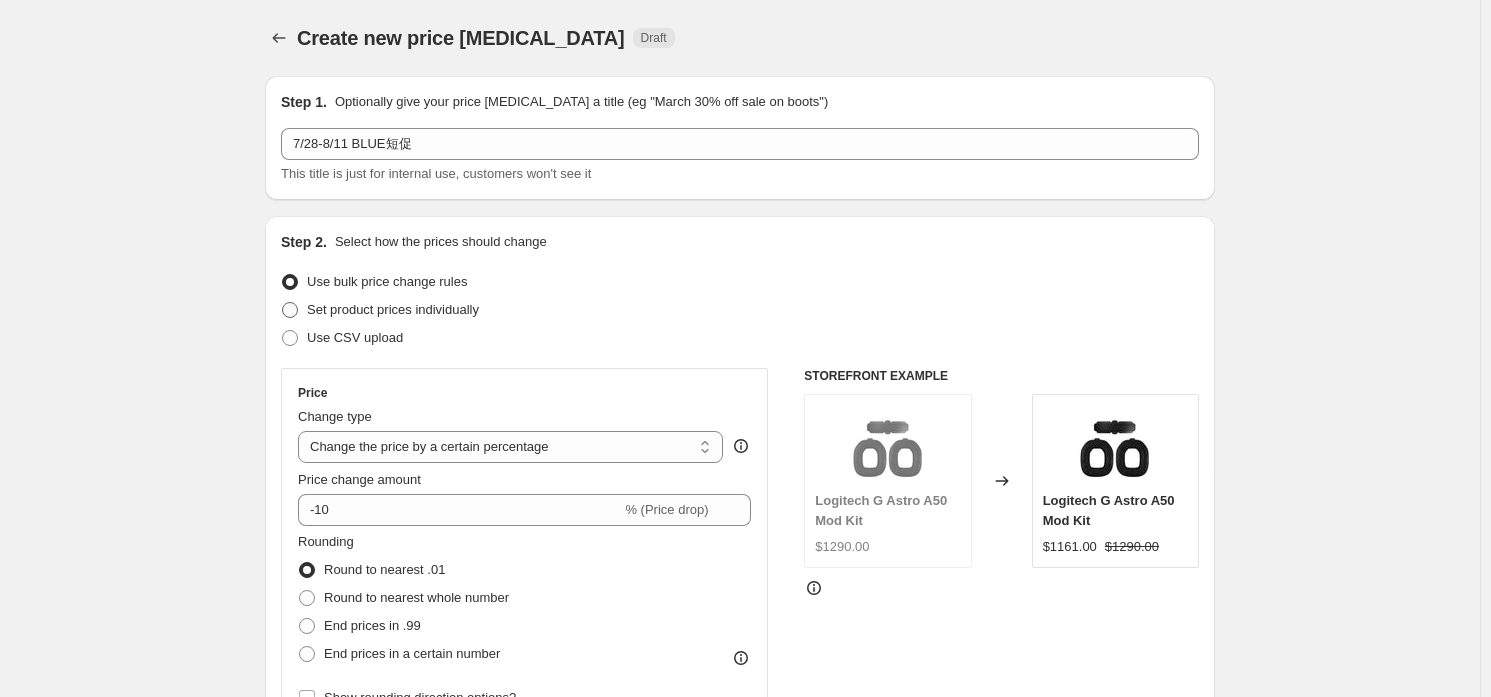 click on "Set product prices individually" at bounding box center [393, 309] 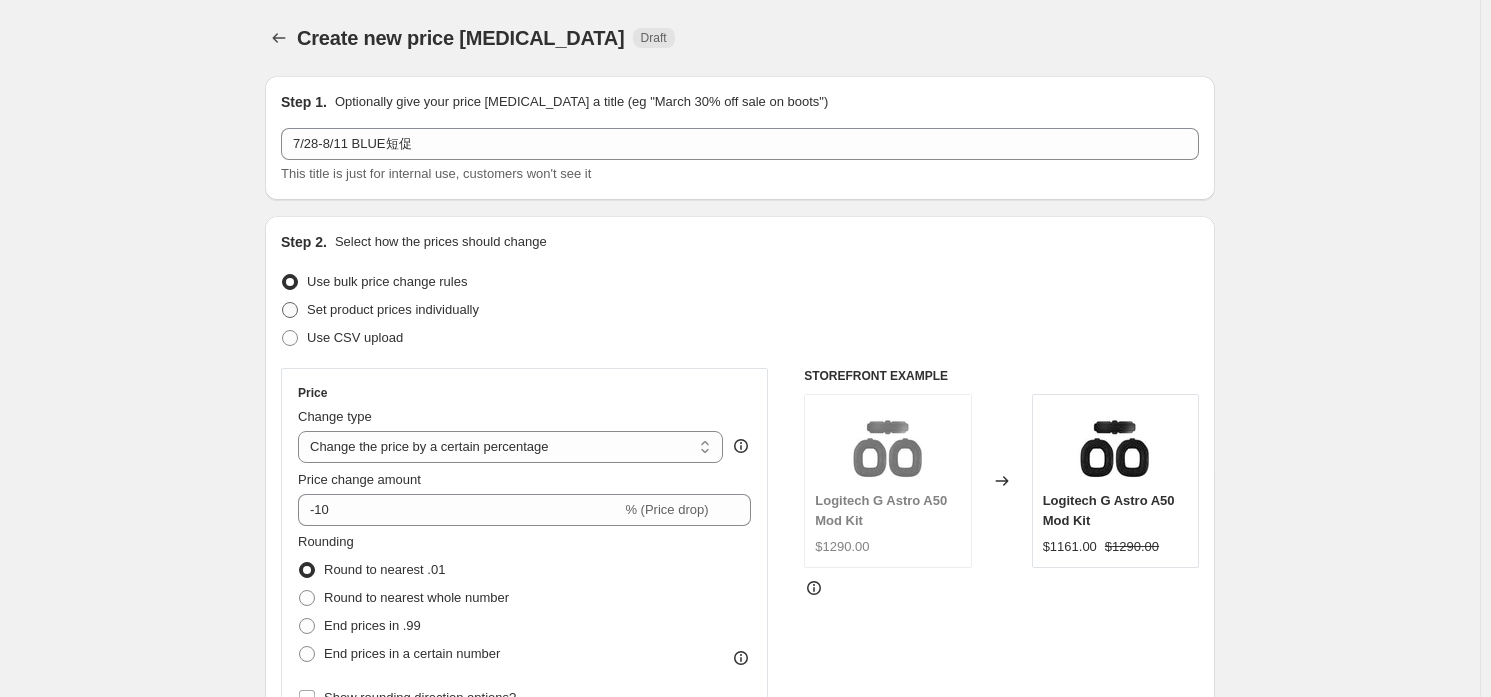 radio on "true" 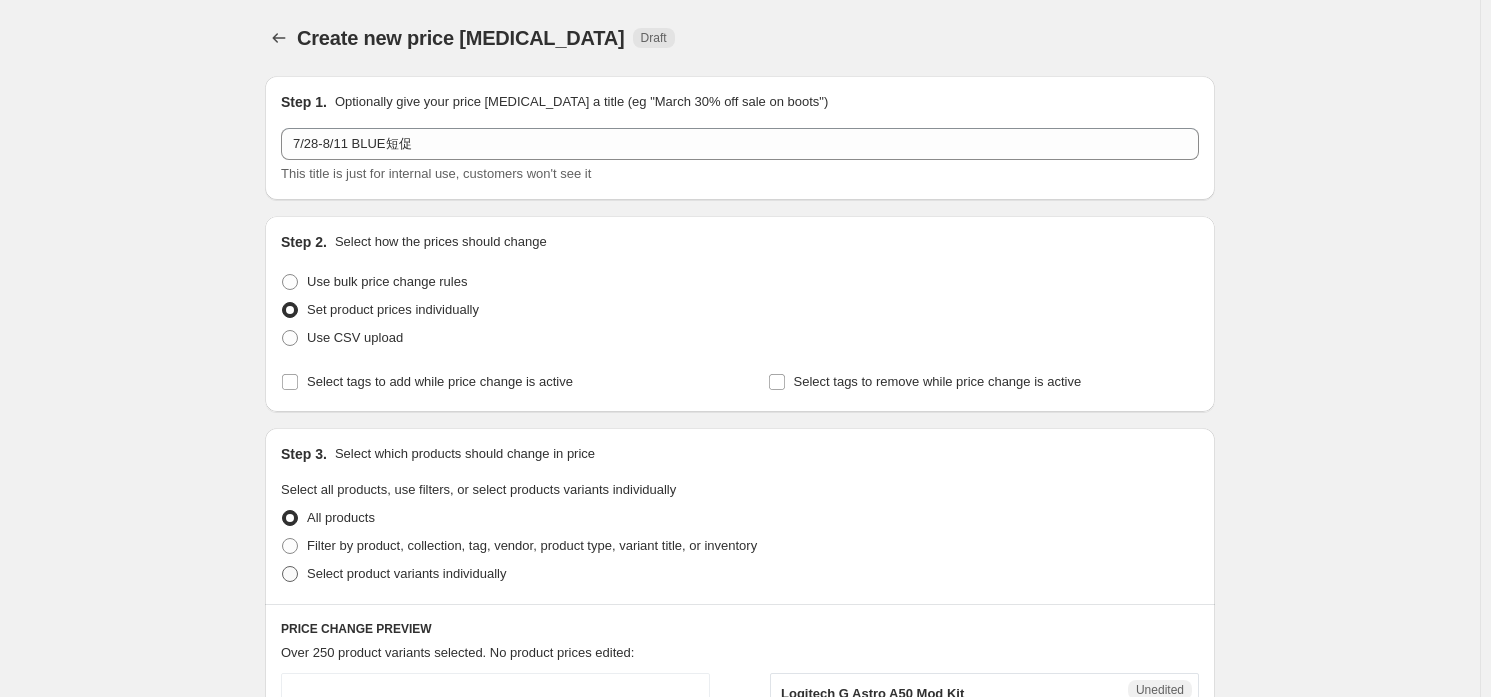 click on "Select product variants individually" at bounding box center (406, 573) 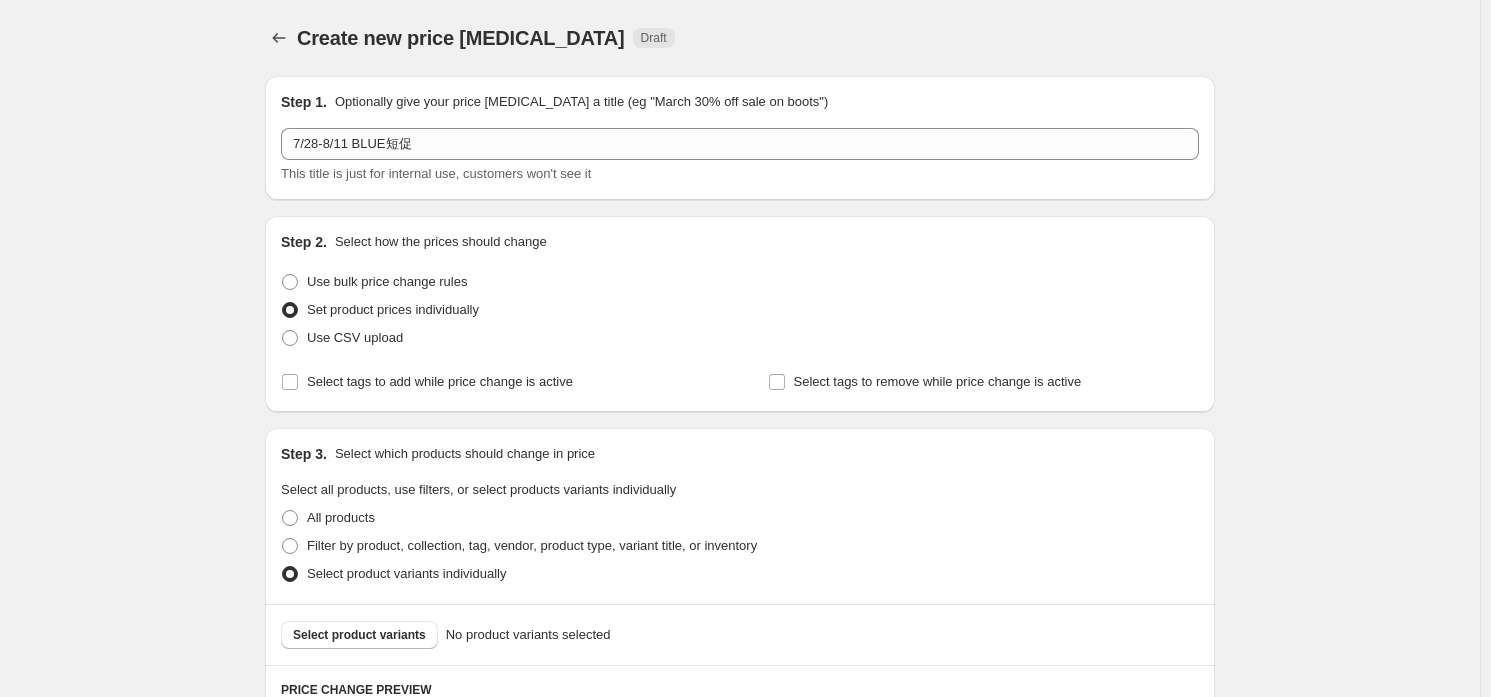 scroll, scrollTop: 352, scrollLeft: 0, axis: vertical 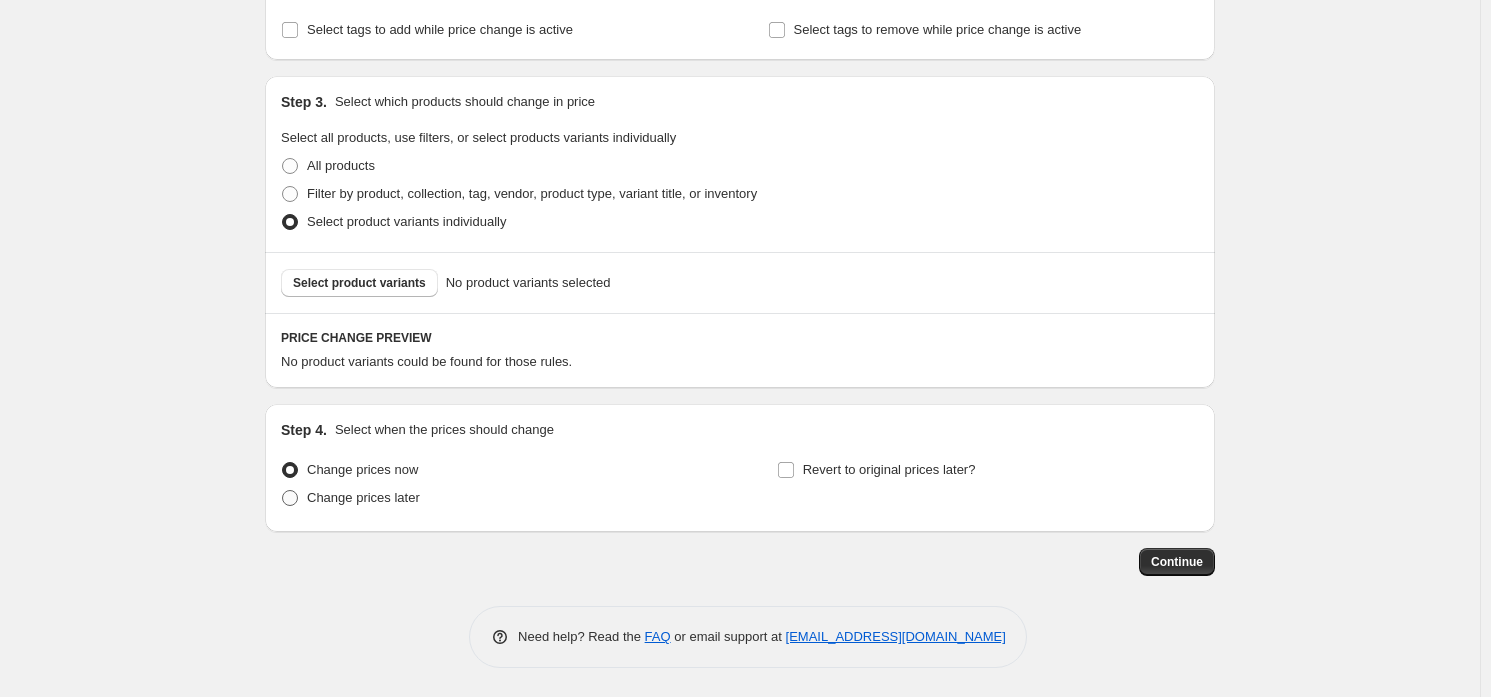 click on "Change prices later" at bounding box center (363, 497) 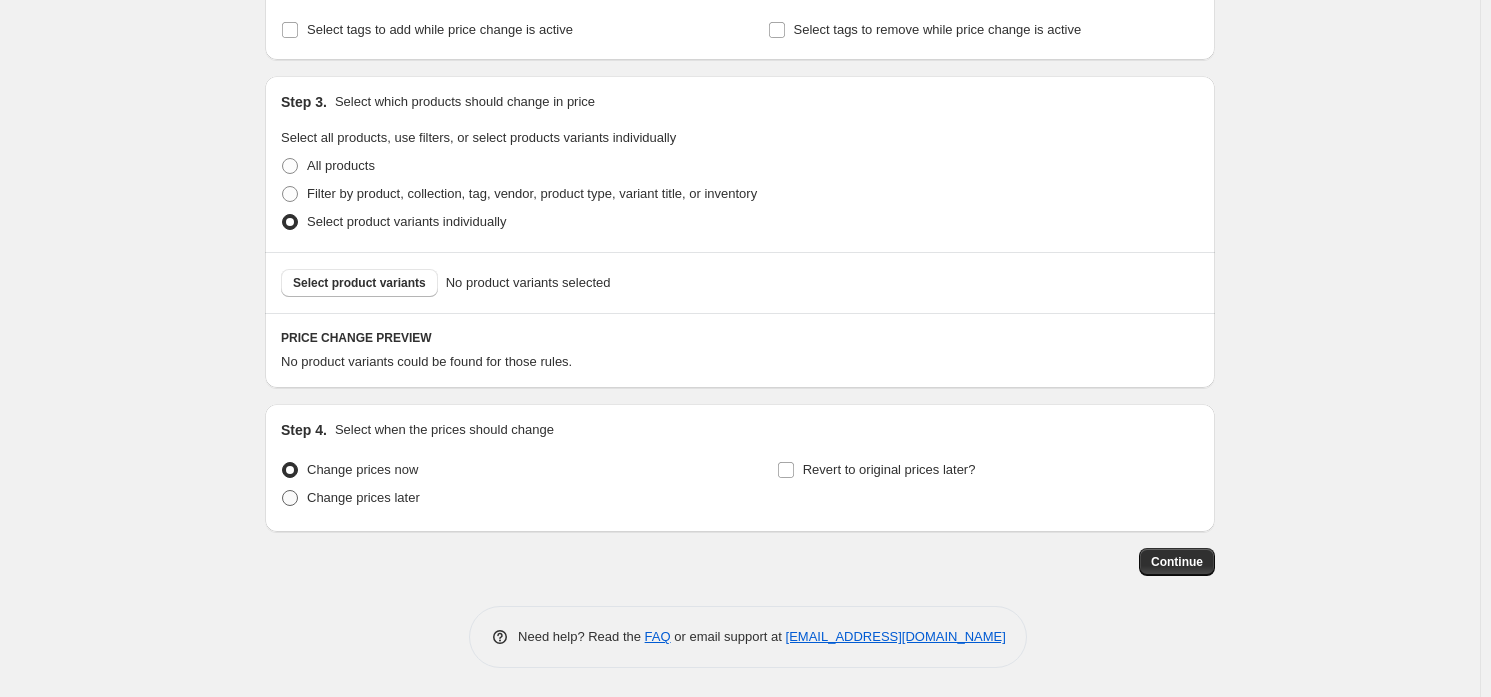 radio on "true" 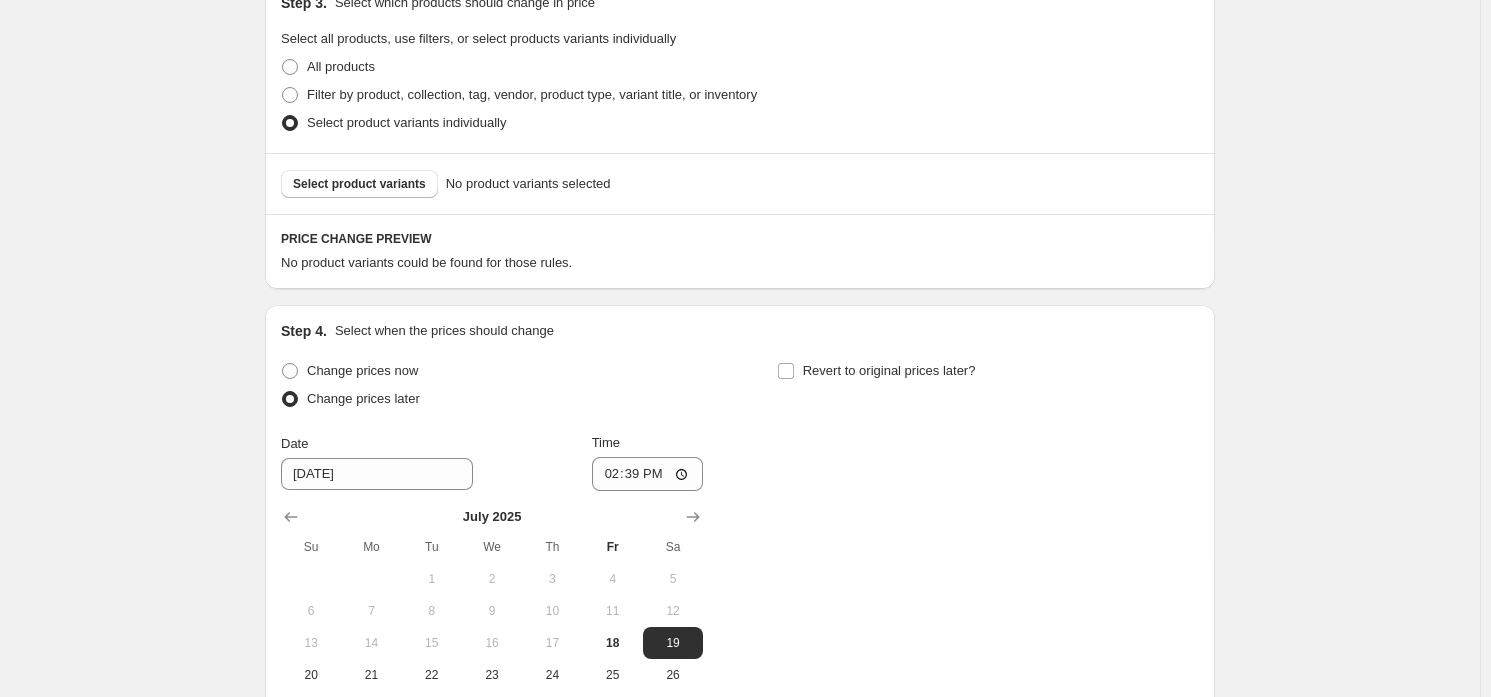 scroll, scrollTop: 652, scrollLeft: 0, axis: vertical 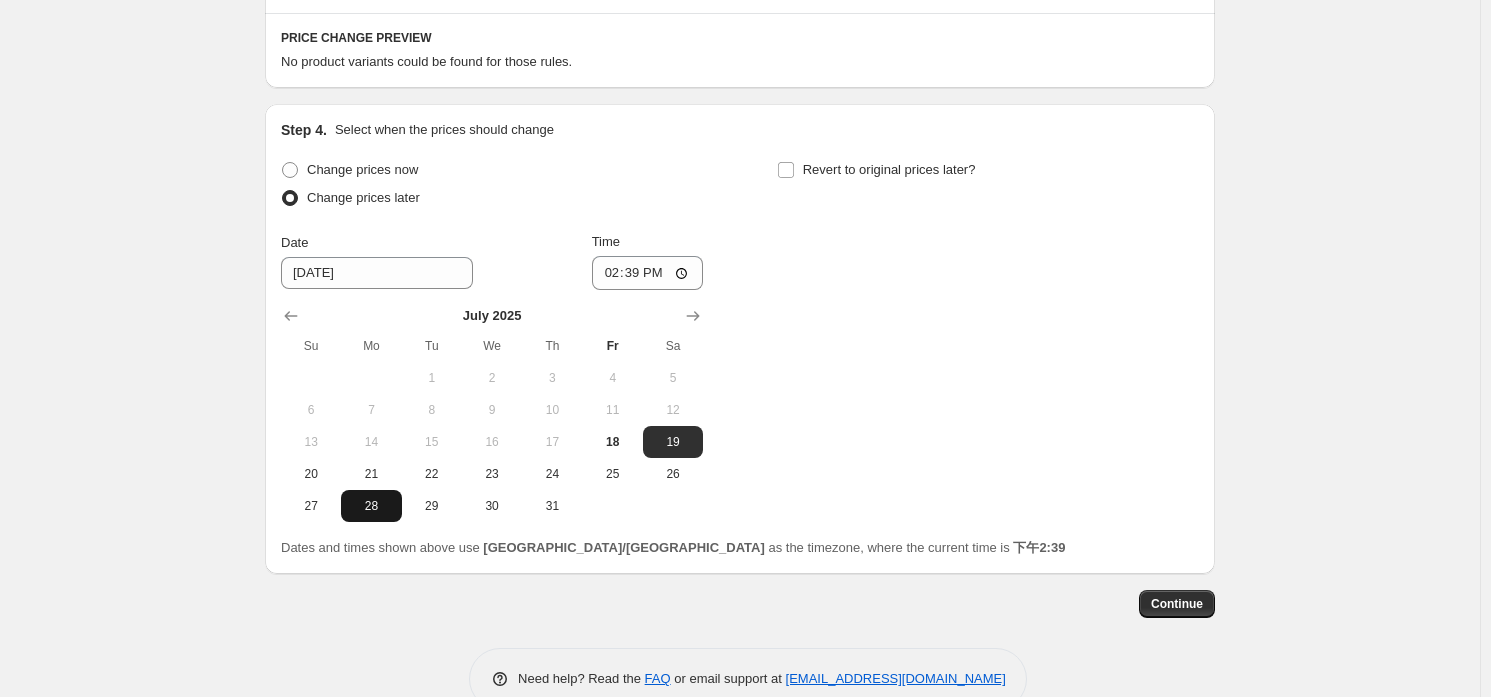click on "28" at bounding box center [371, 506] 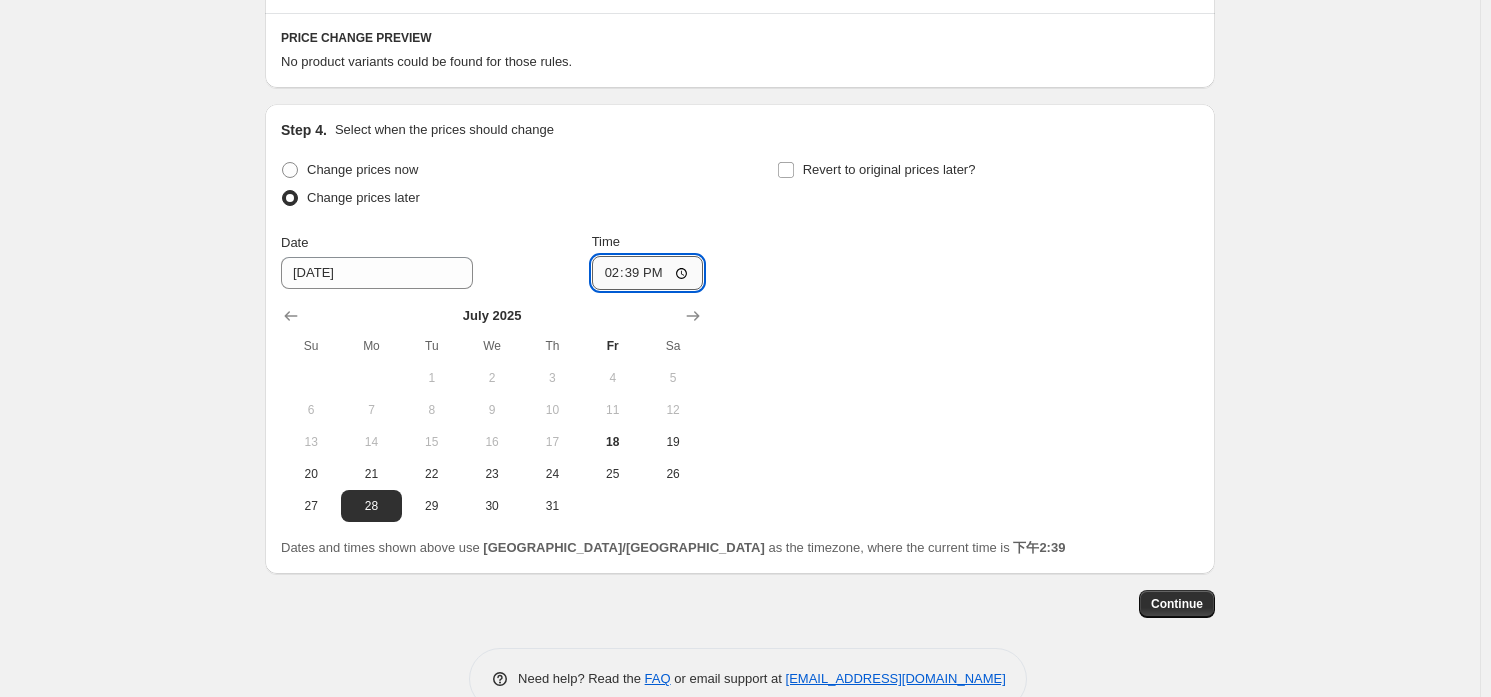 click on "14:39" at bounding box center (648, 273) 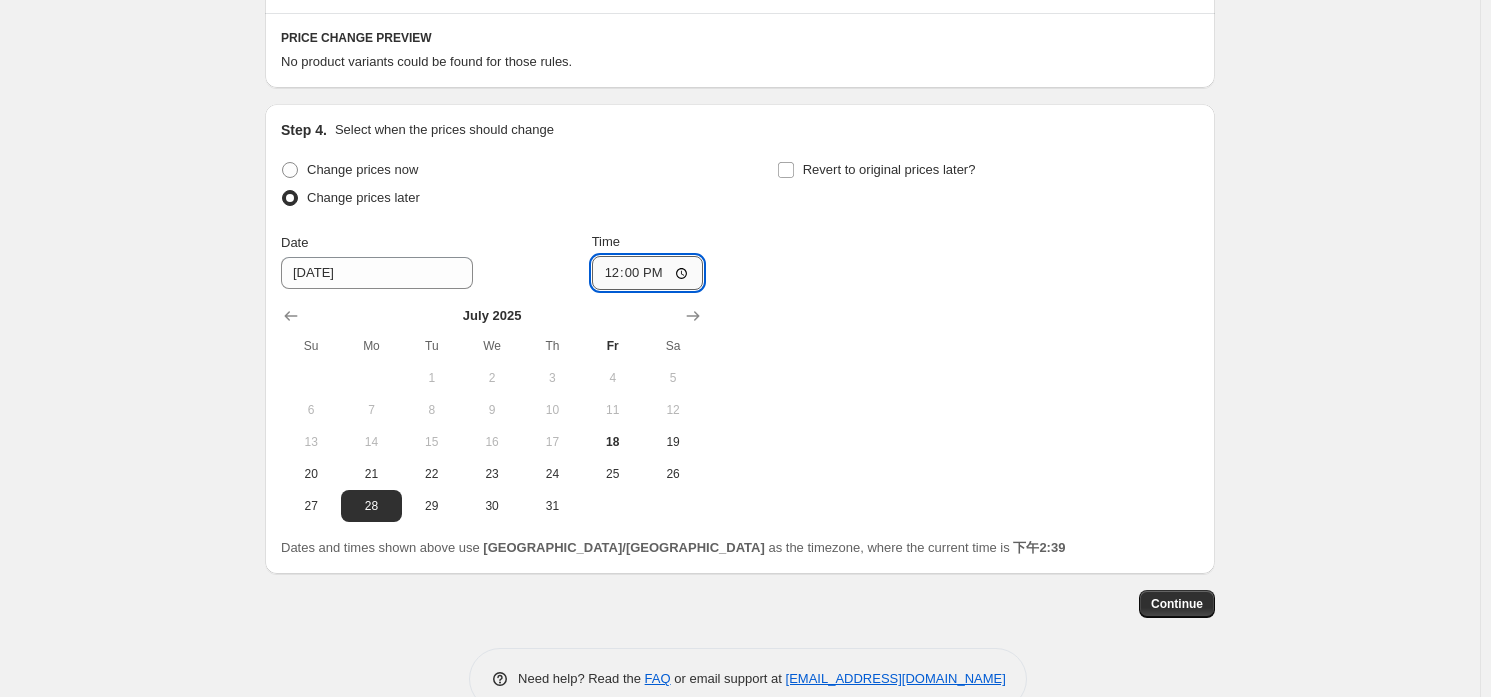 click on "12:00" at bounding box center [648, 273] 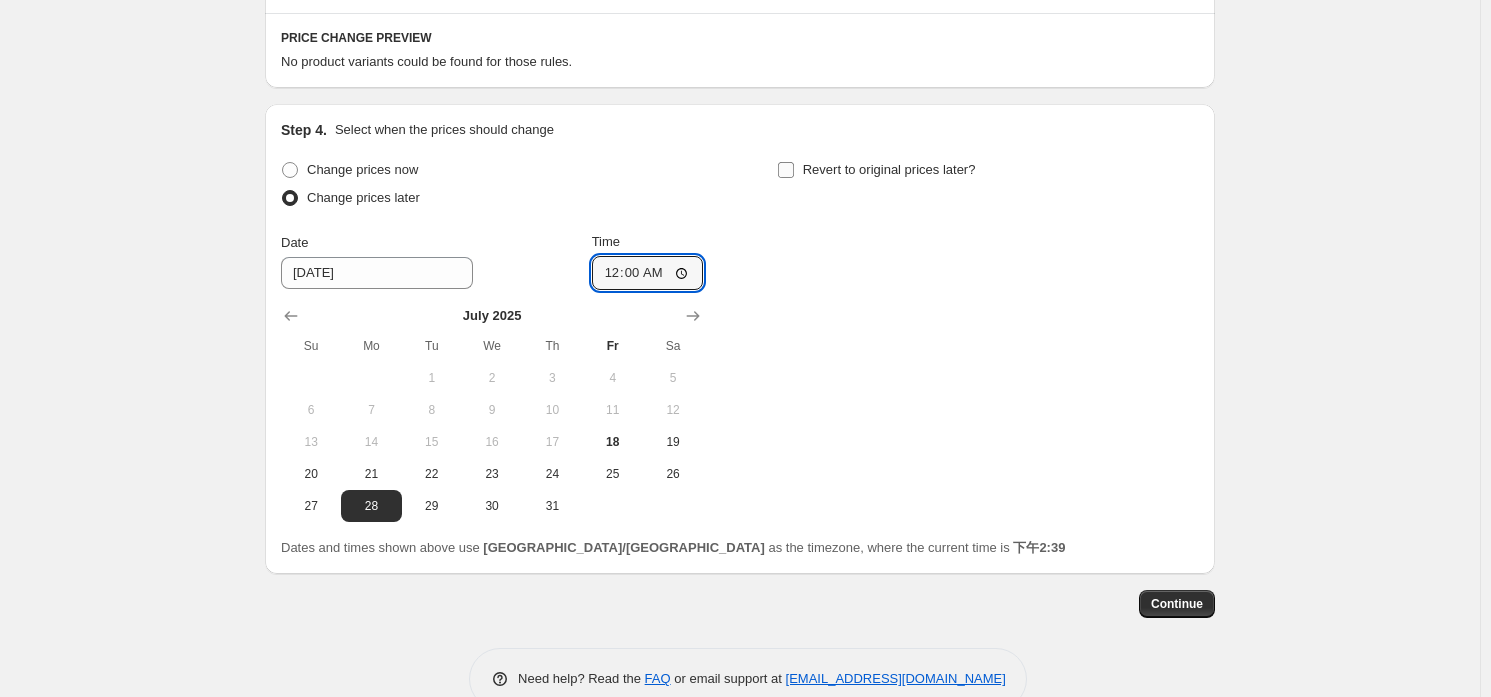 type on "00:00" 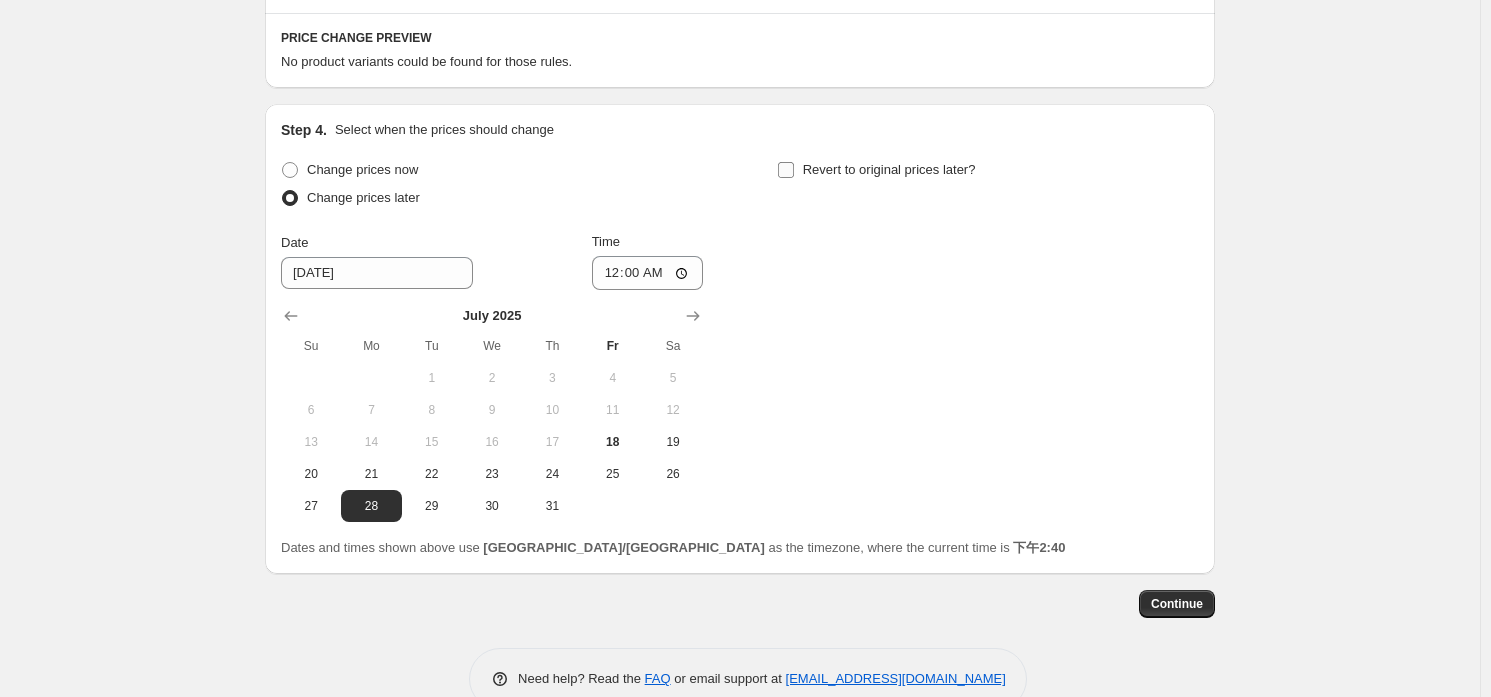 click on "Revert to original prices later?" at bounding box center [889, 170] 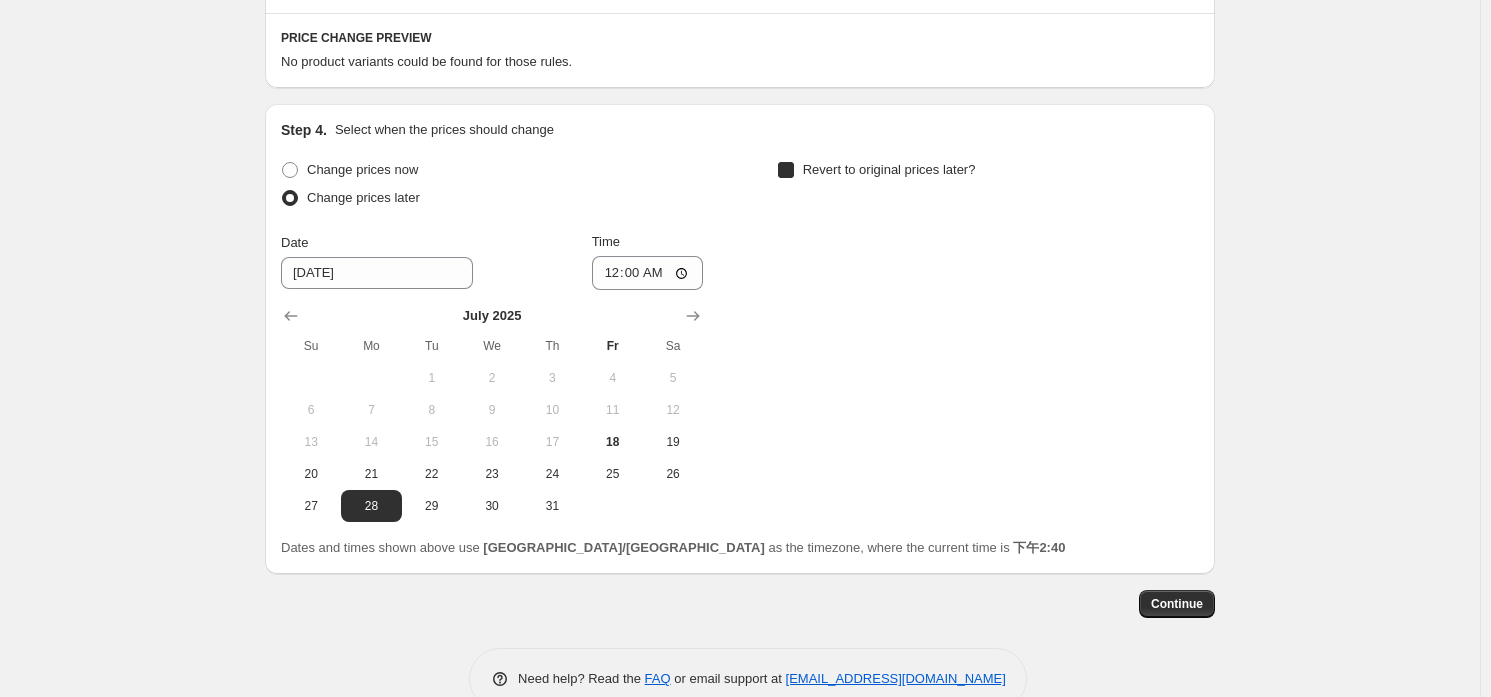 checkbox on "true" 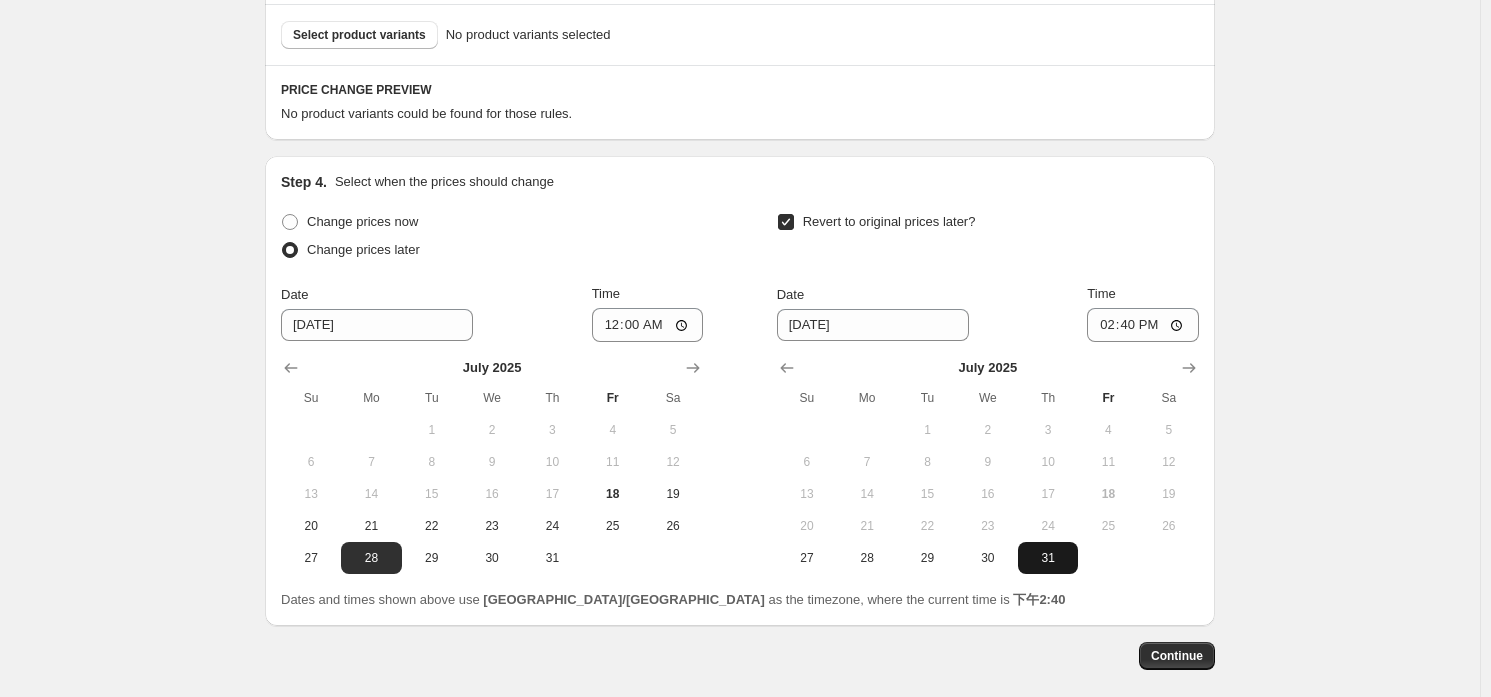 scroll, scrollTop: 693, scrollLeft: 0, axis: vertical 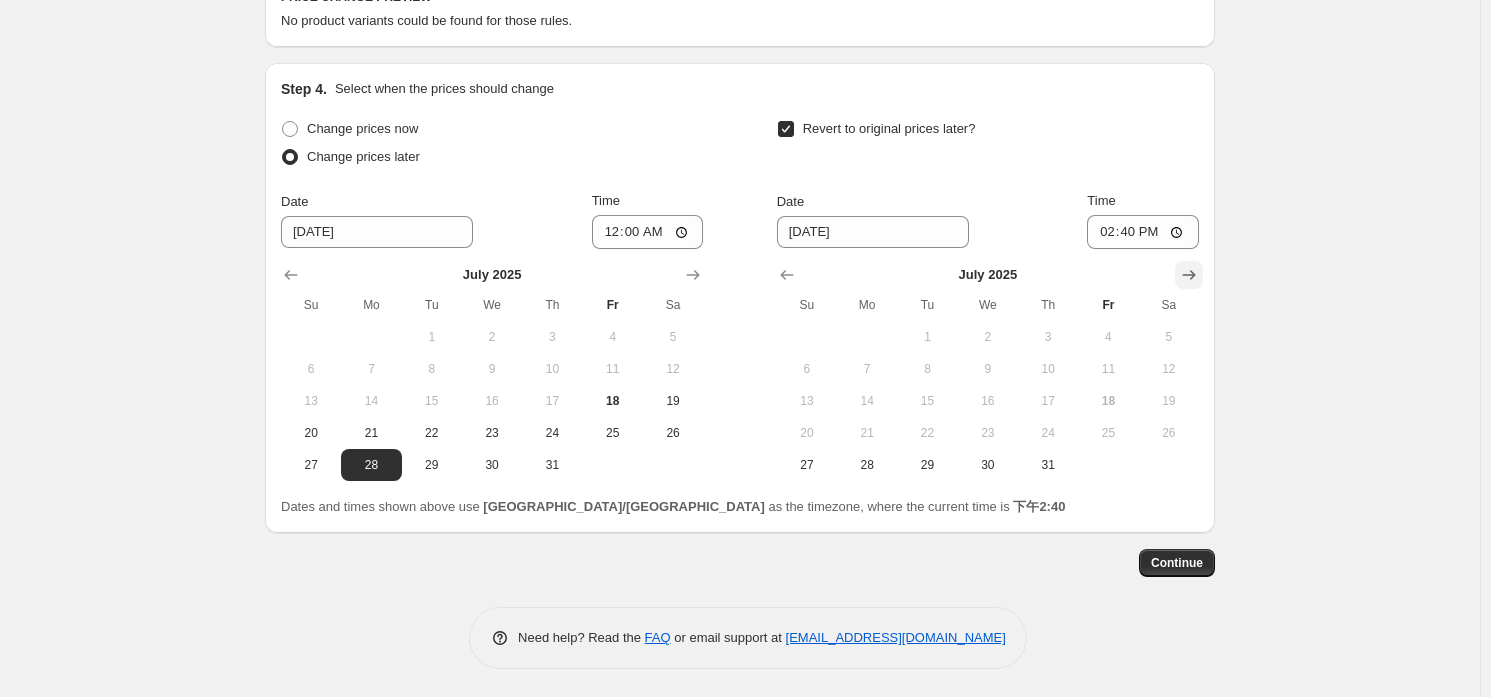 click at bounding box center [1189, 275] 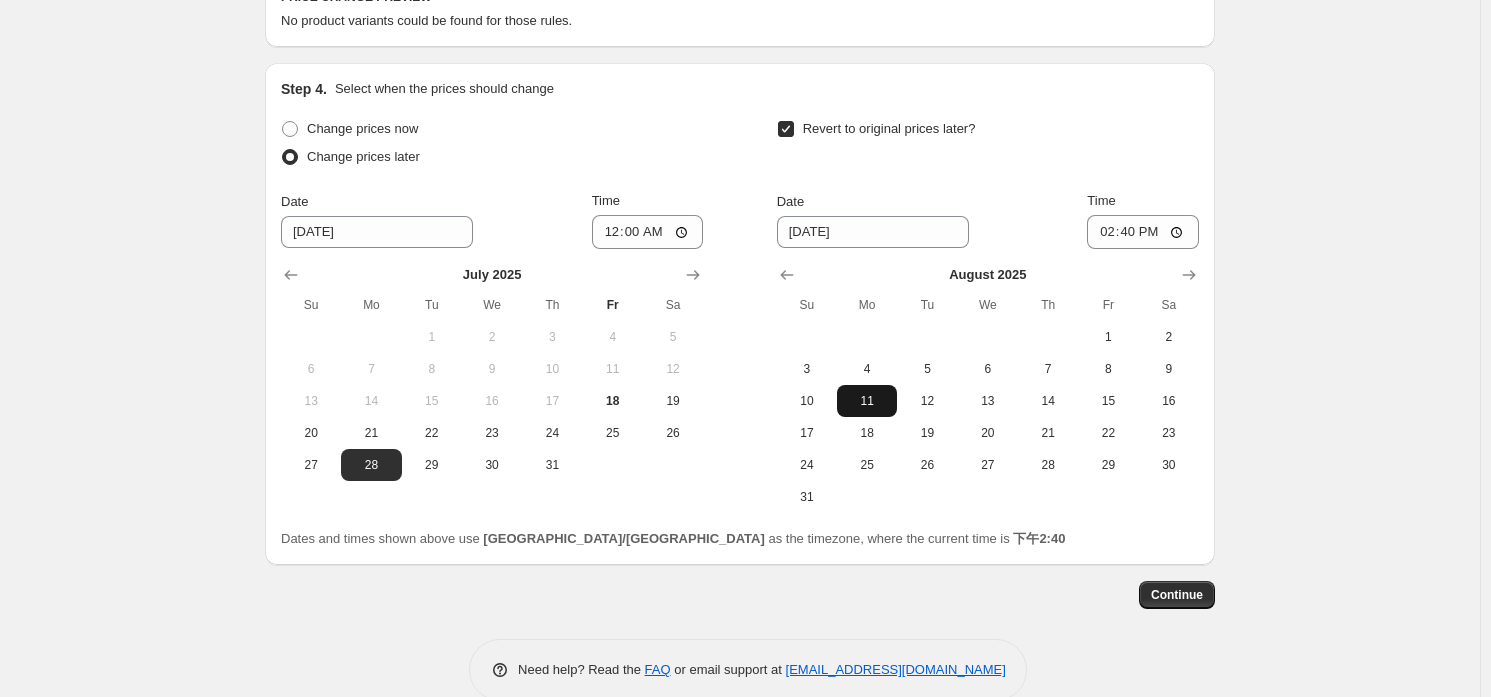 click on "11" at bounding box center [867, 401] 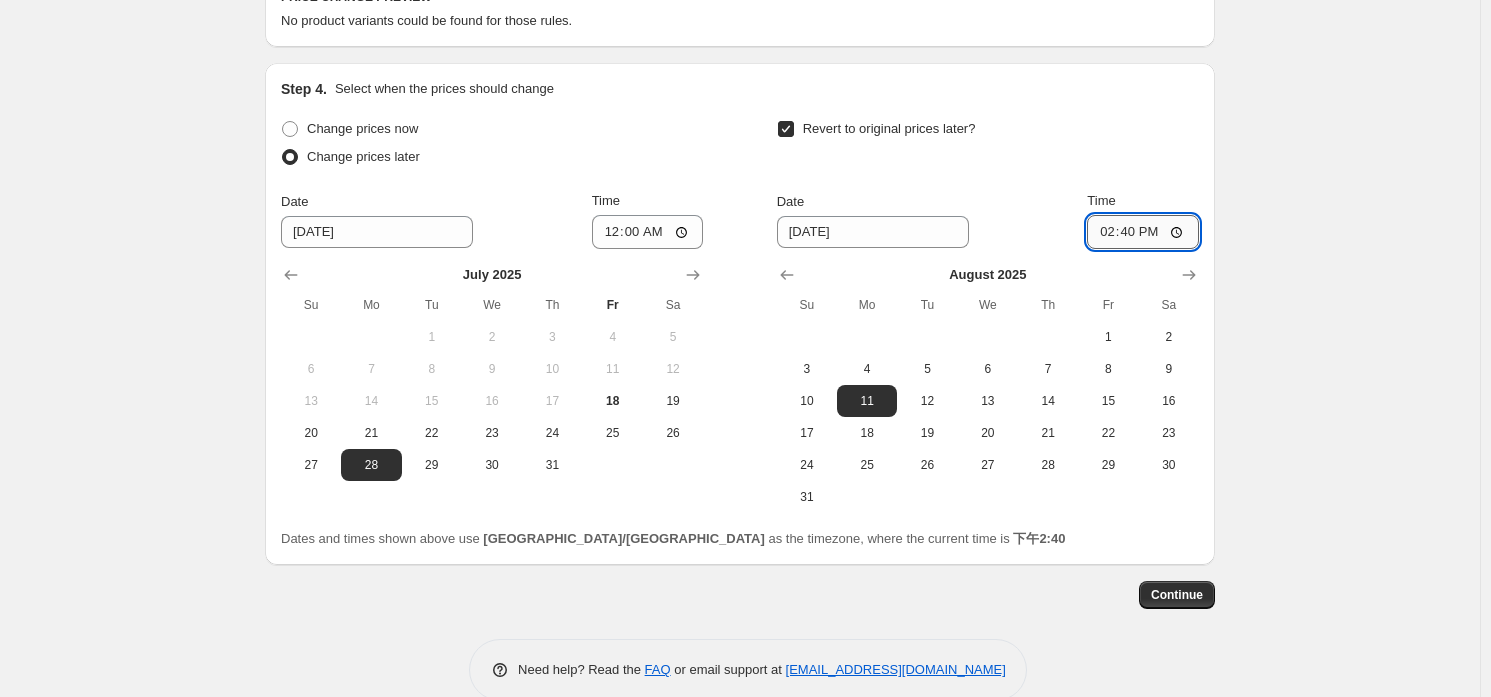 click on "14:40" at bounding box center (1143, 232) 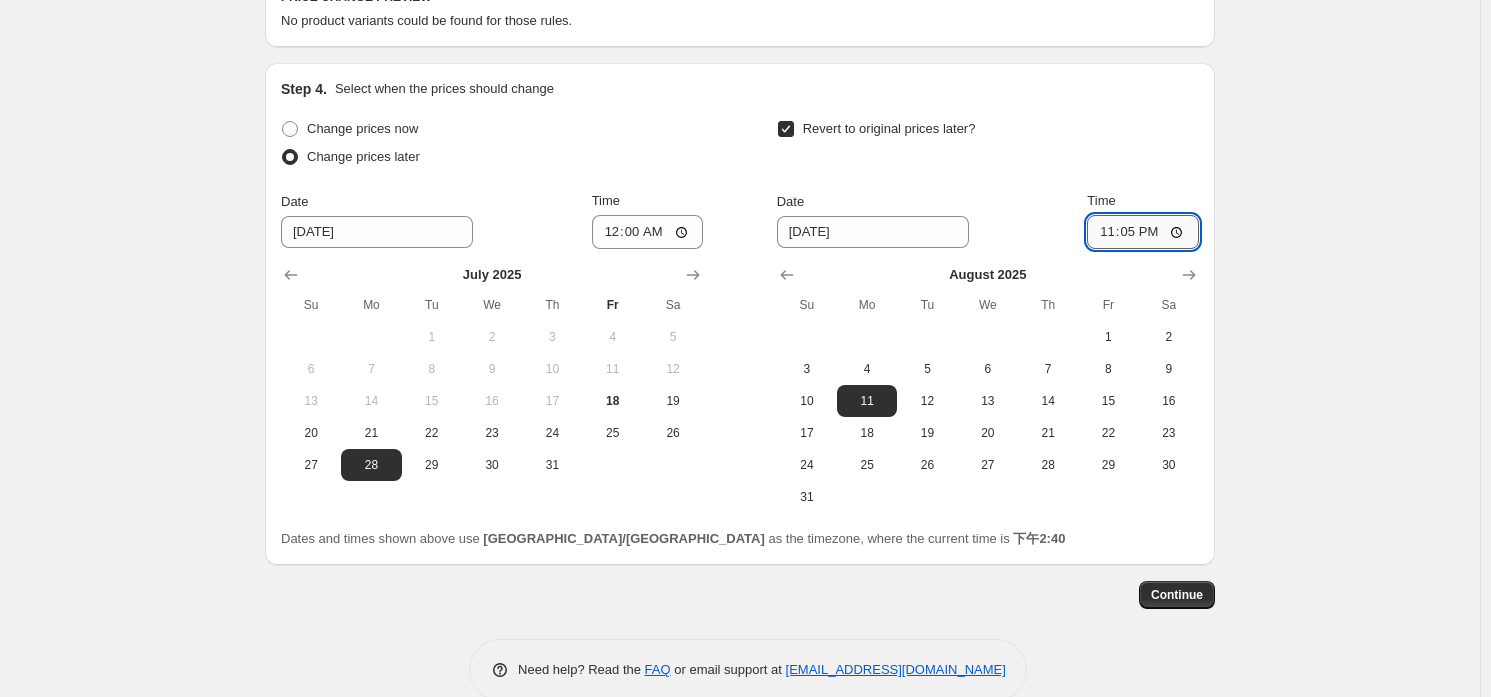 type on "23:59" 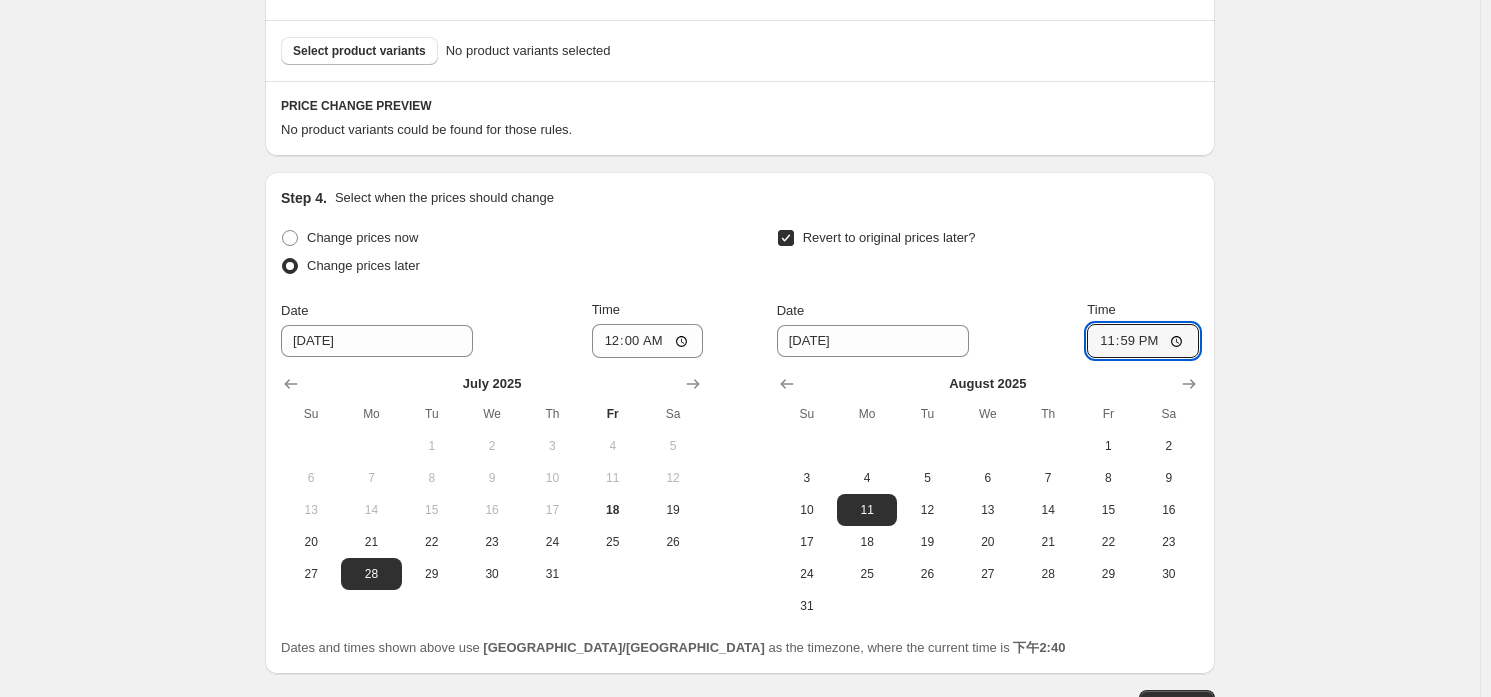 scroll, scrollTop: 726, scrollLeft: 0, axis: vertical 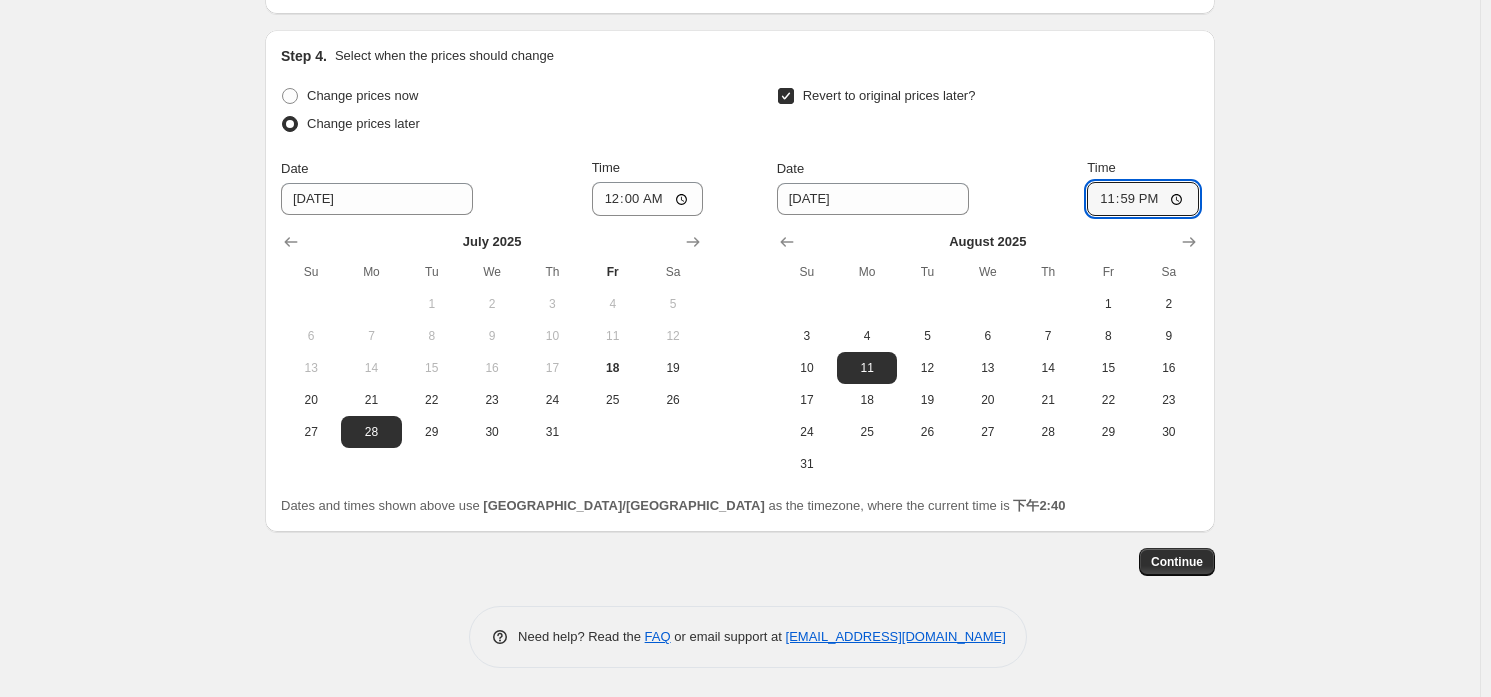 click on "Create new price [MEDICAL_DATA]. This page is ready Create new price [MEDICAL_DATA] Draft Step 1. Optionally give your price [MEDICAL_DATA] a title (eg "March 30% off sale on boots") 7/28-8/11 BLUE短促 This title is just for internal use, customers won't see it Step 2. Select how the prices should change Use bulk price change rules Set product prices individually Use CSV upload Select tags to add while price change is active Select tags to remove while price change is active Step 3. Select which products should change in price Select all products, use filters, or select products variants individually All products Filter by product, collection, tag, vendor, product type, variant title, or inventory Select product variants individually Select product variants No   product variants selected PRICE CHANGE PREVIEW No product variants could be found for those rules. Step 4. Select when the prices should change Change prices now Change prices later Date [DATE] Time 00:00 [DATE] Su Mo Tu We Th Fr Sa 1 2 3 4 5 6 7 8 9 10" at bounding box center (740, -14) 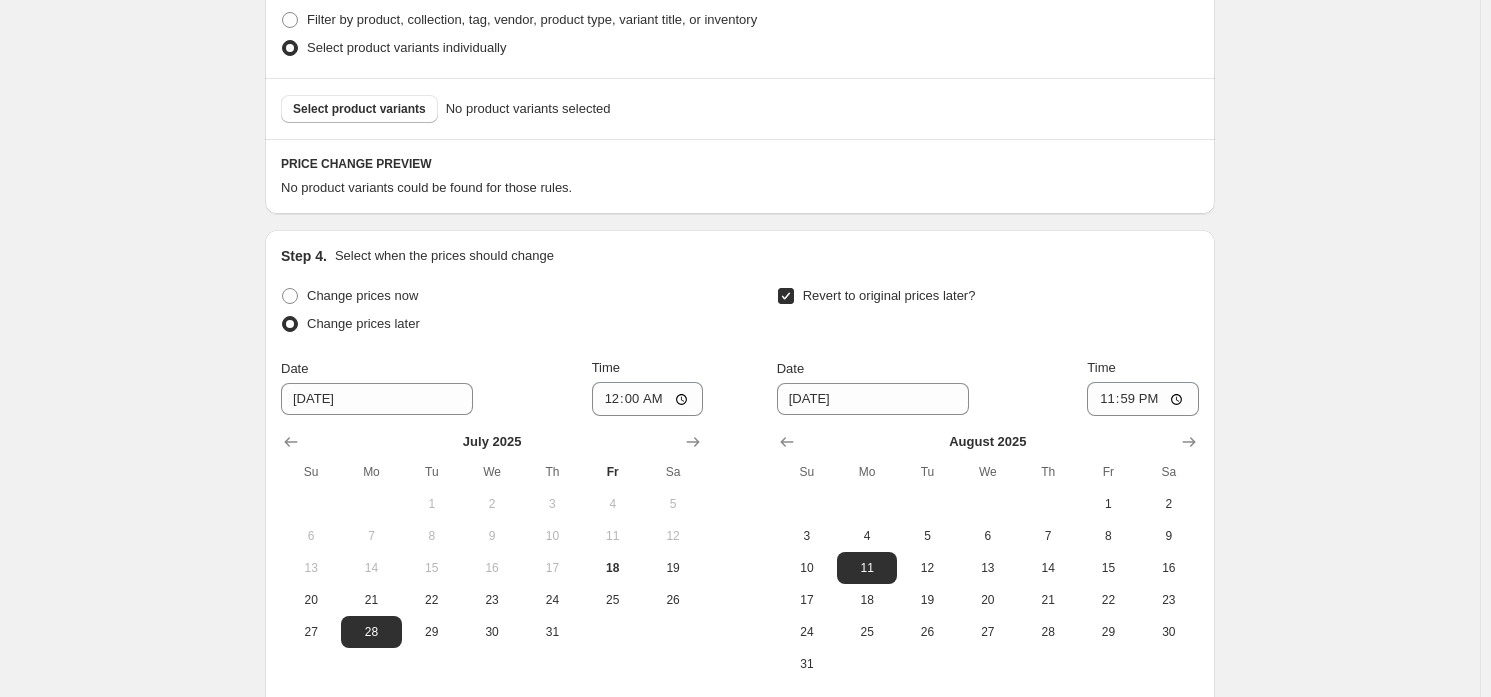 scroll, scrollTop: 426, scrollLeft: 0, axis: vertical 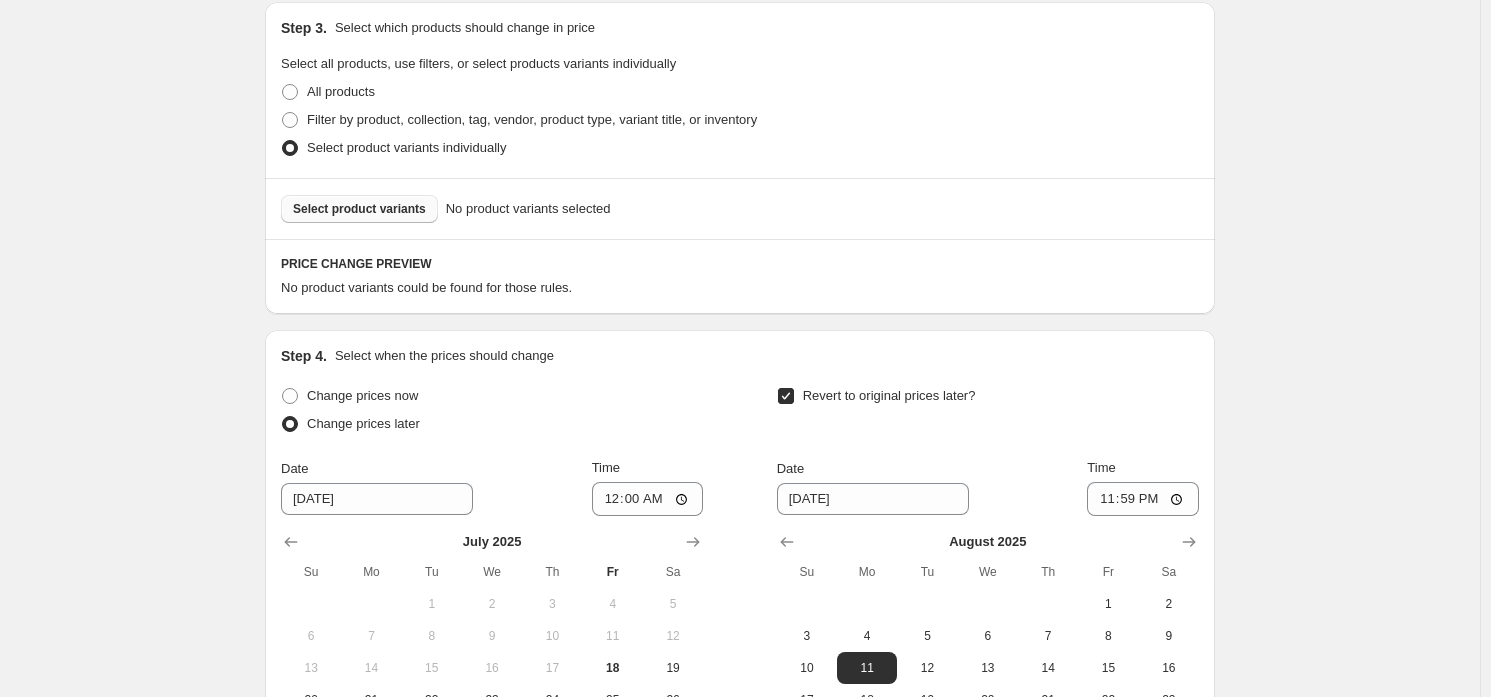 click on "Select product variants" at bounding box center (359, 209) 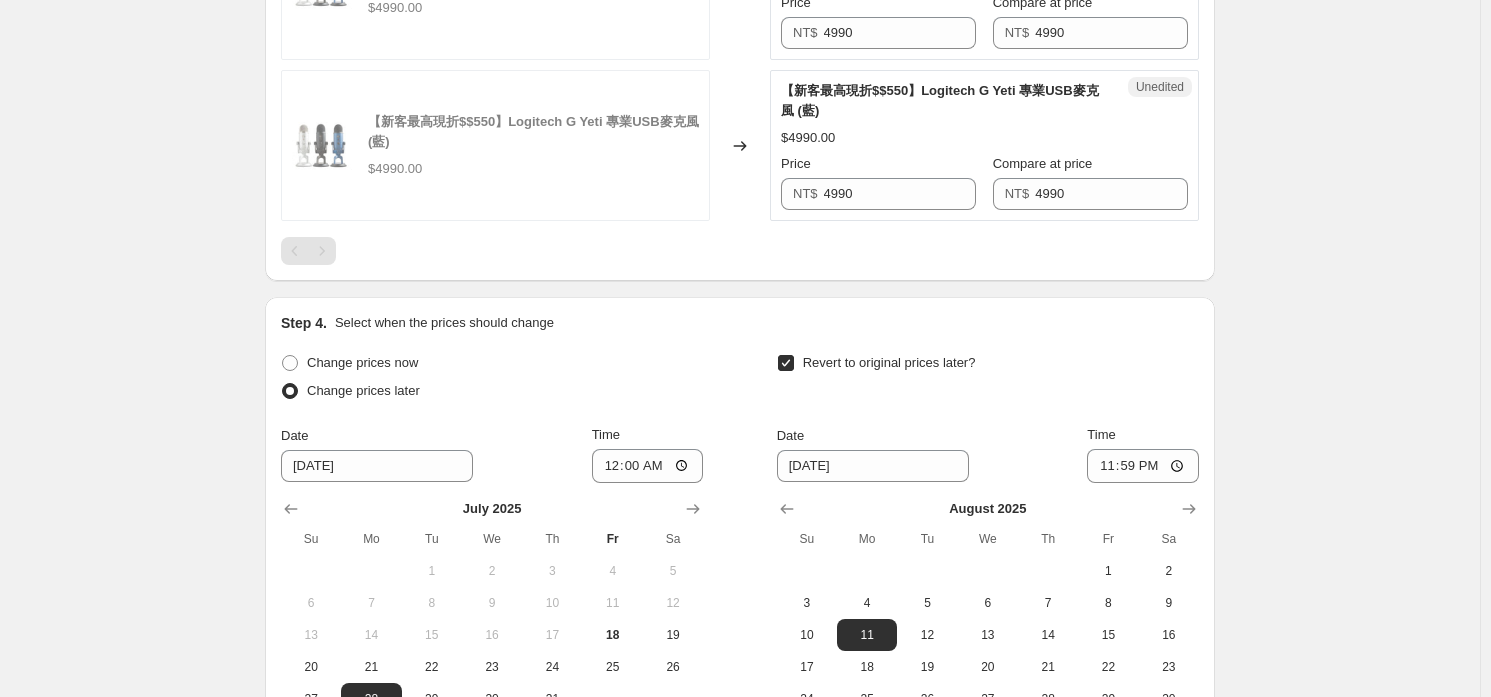 scroll, scrollTop: 626, scrollLeft: 0, axis: vertical 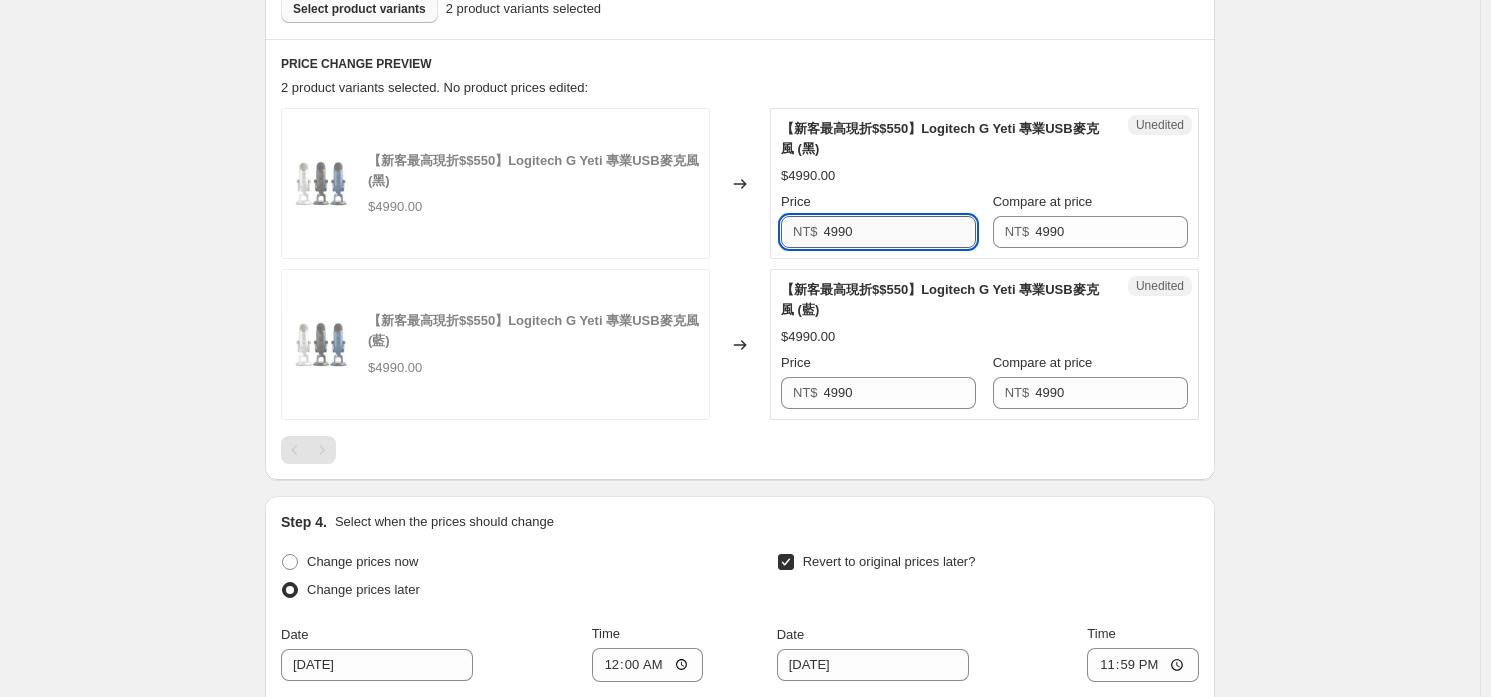 click on "4990" at bounding box center [900, 232] 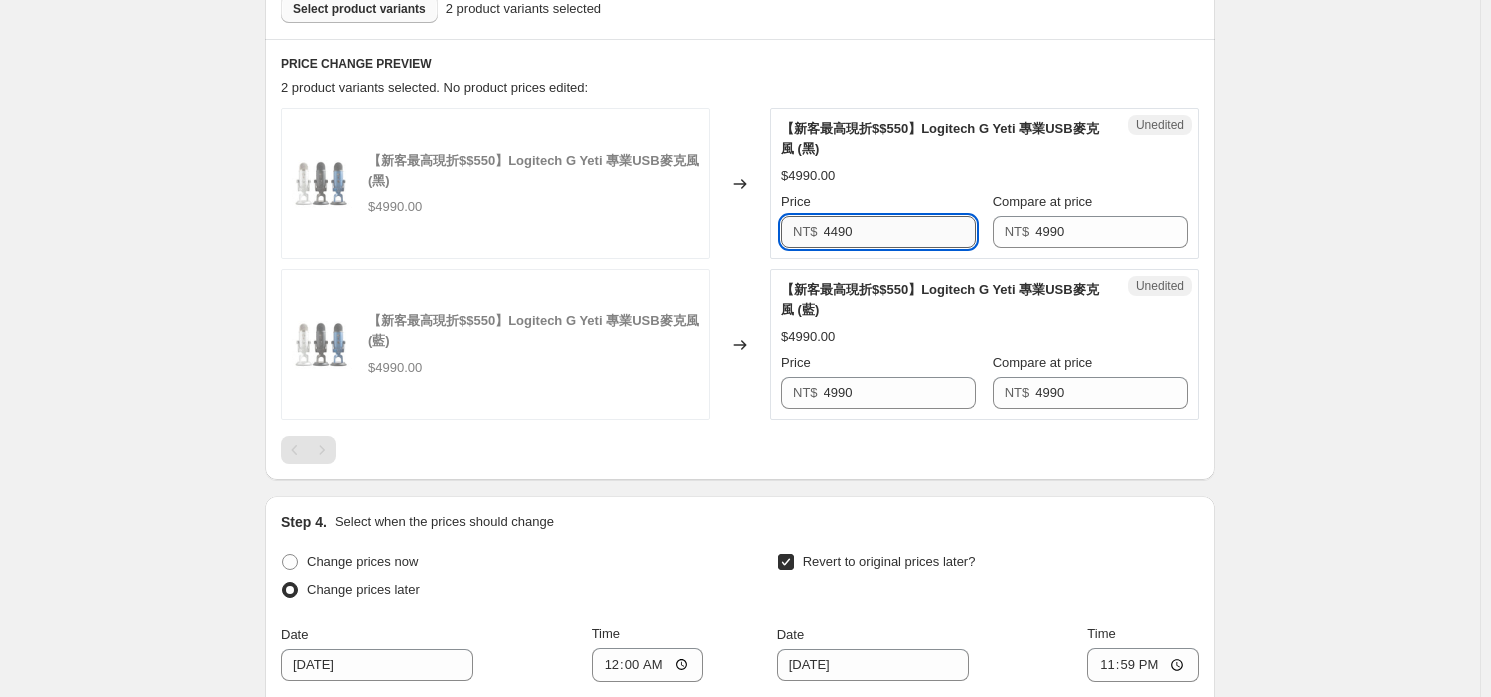 type on "4490" 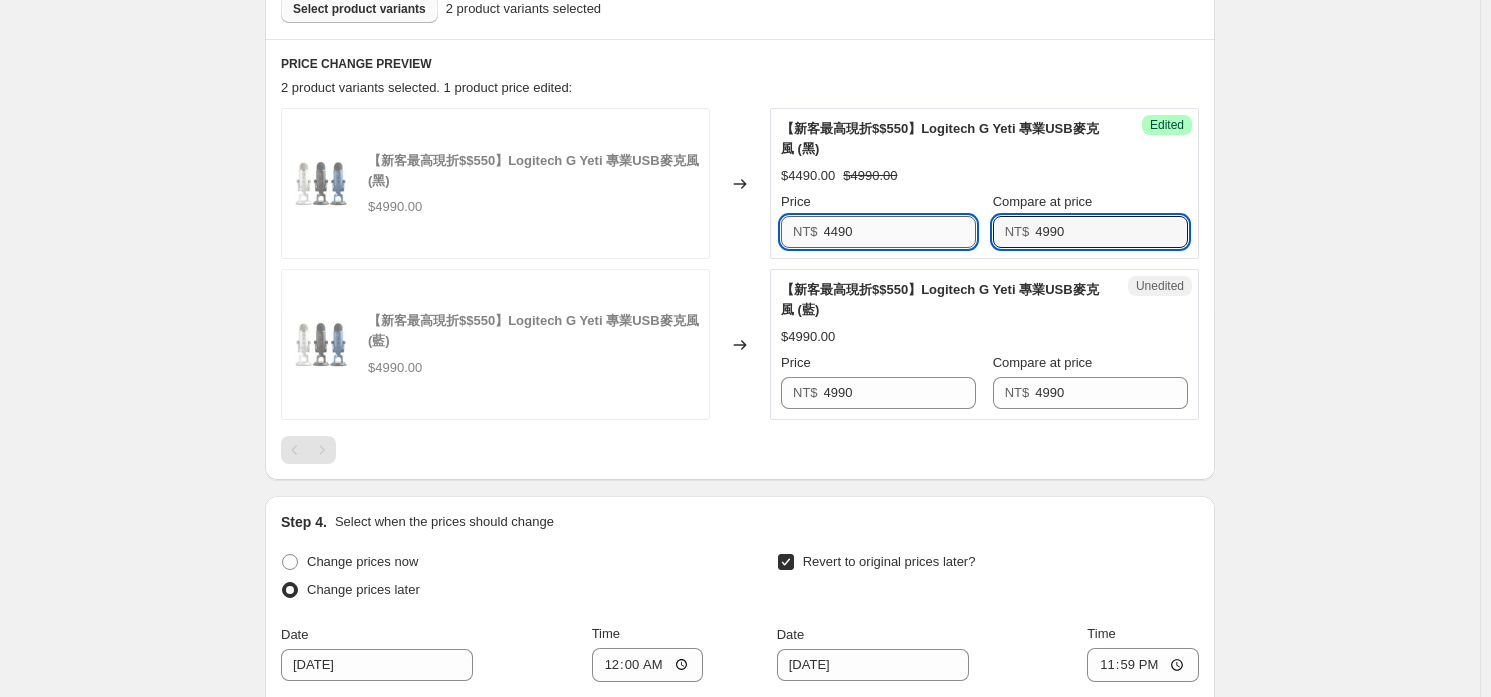 click on "4490" at bounding box center (900, 232) 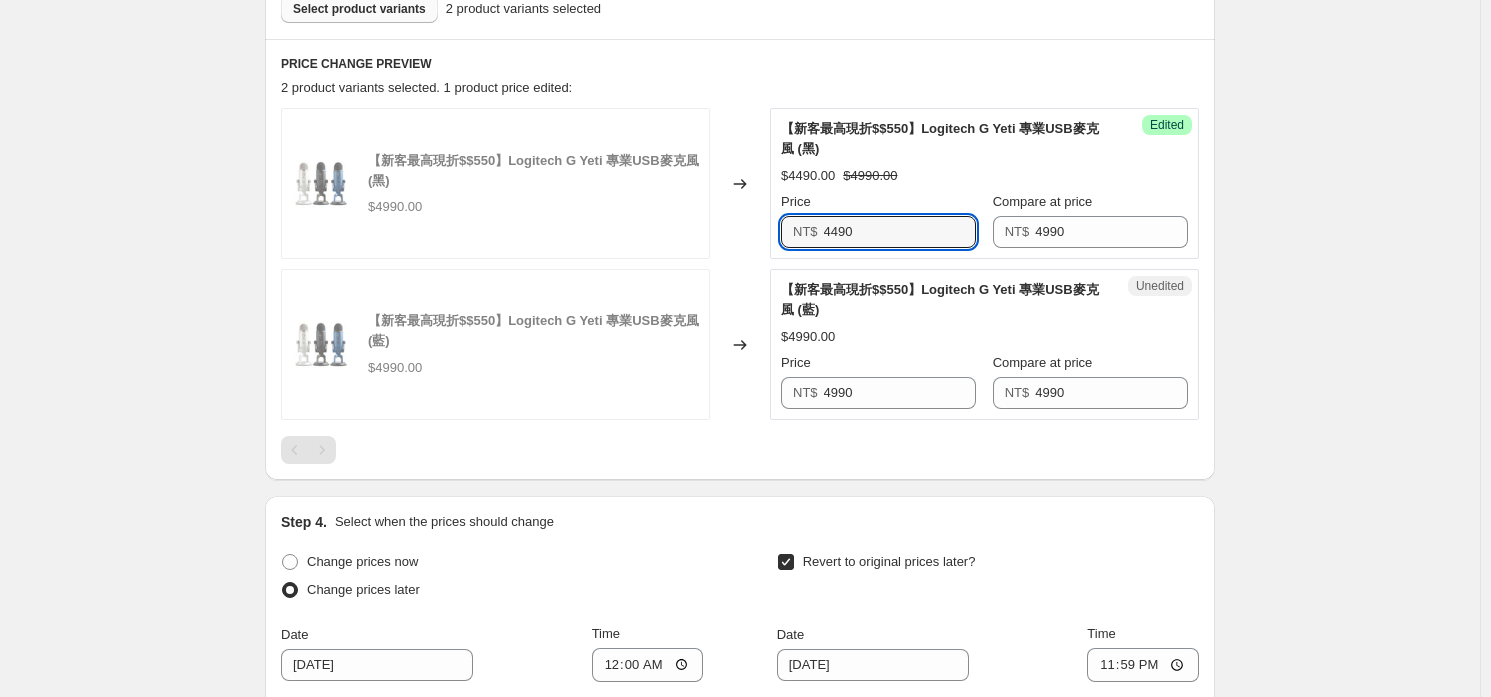 click on "Unedited 【新客最高現折$$550】Logitech G Yeti 專業USB麥克風 (藍) $4990.00 Price NT$ 4990 Compare at price NT$ 4990" at bounding box center (984, 344) 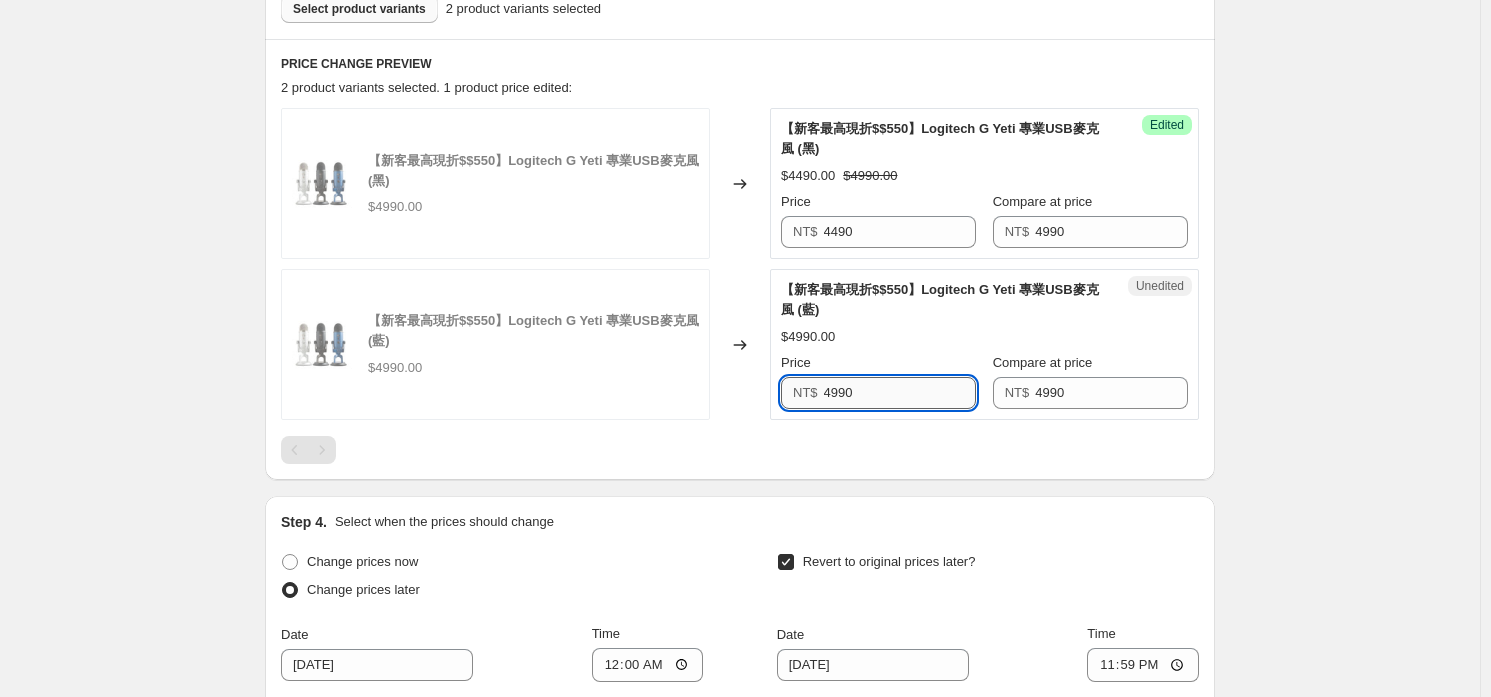 click on "4990" at bounding box center (900, 393) 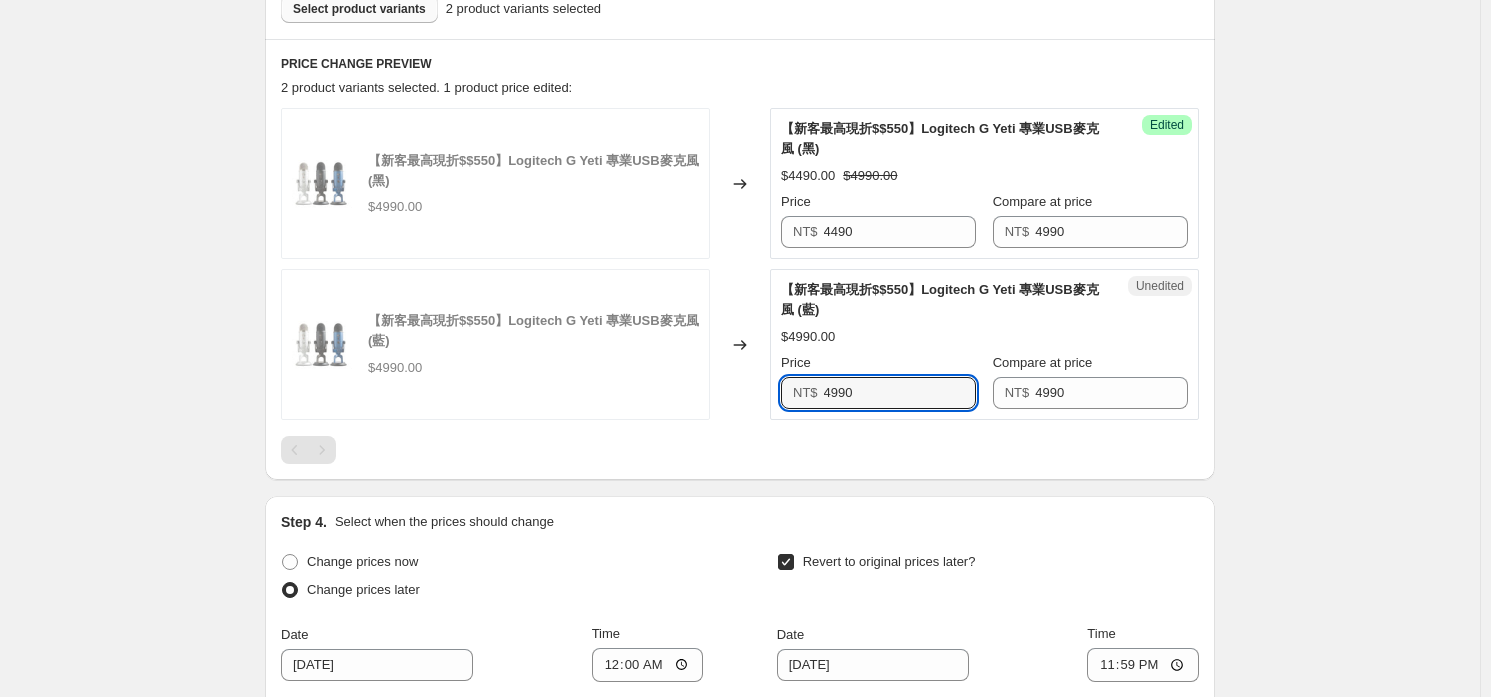 paste on "4" 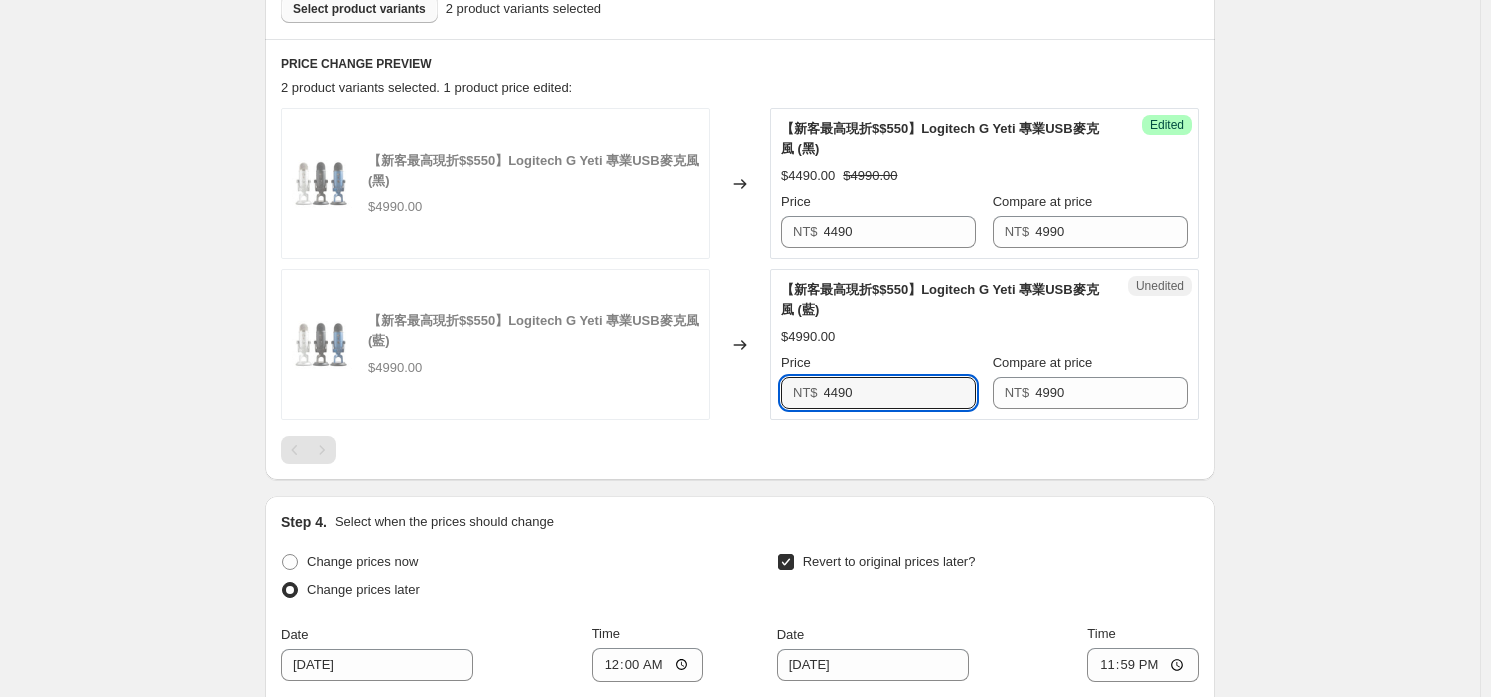 type on "4490" 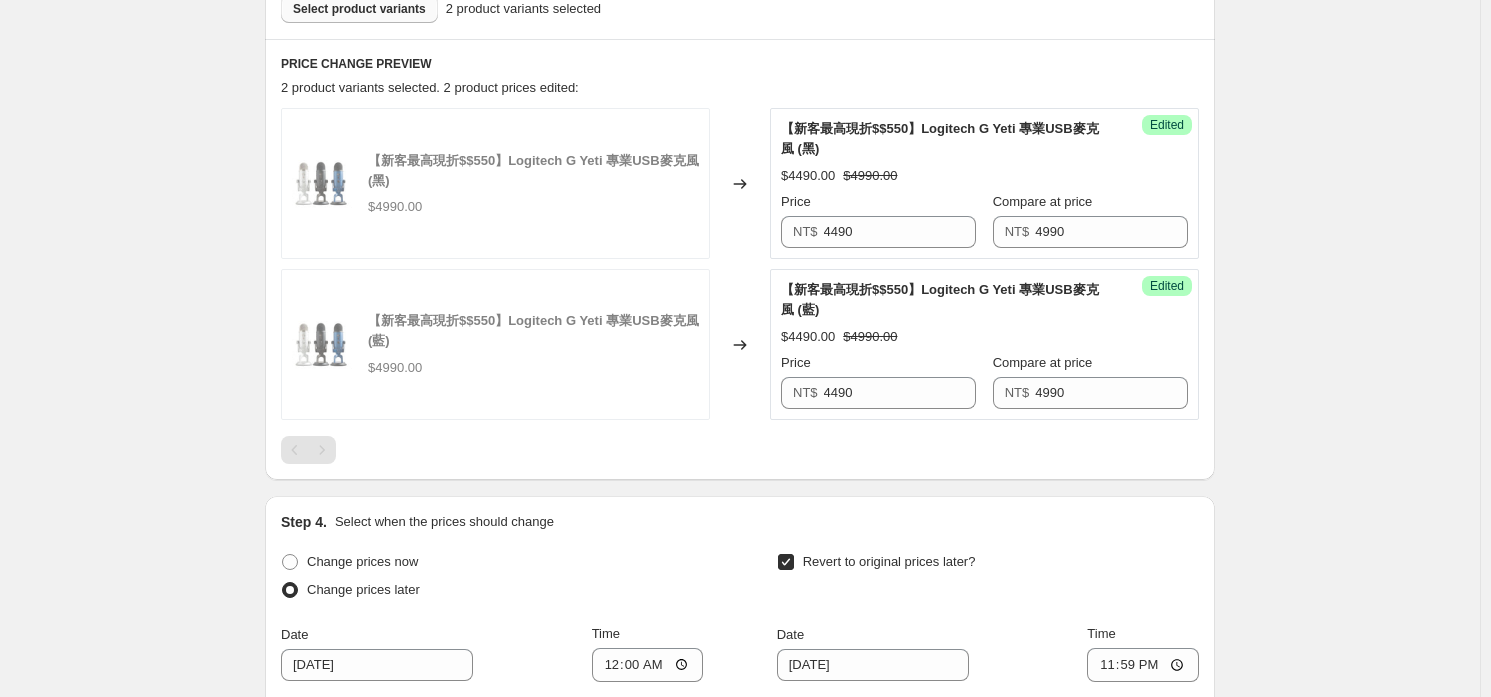 click on "$4490.00 $4990.00" at bounding box center (984, 337) 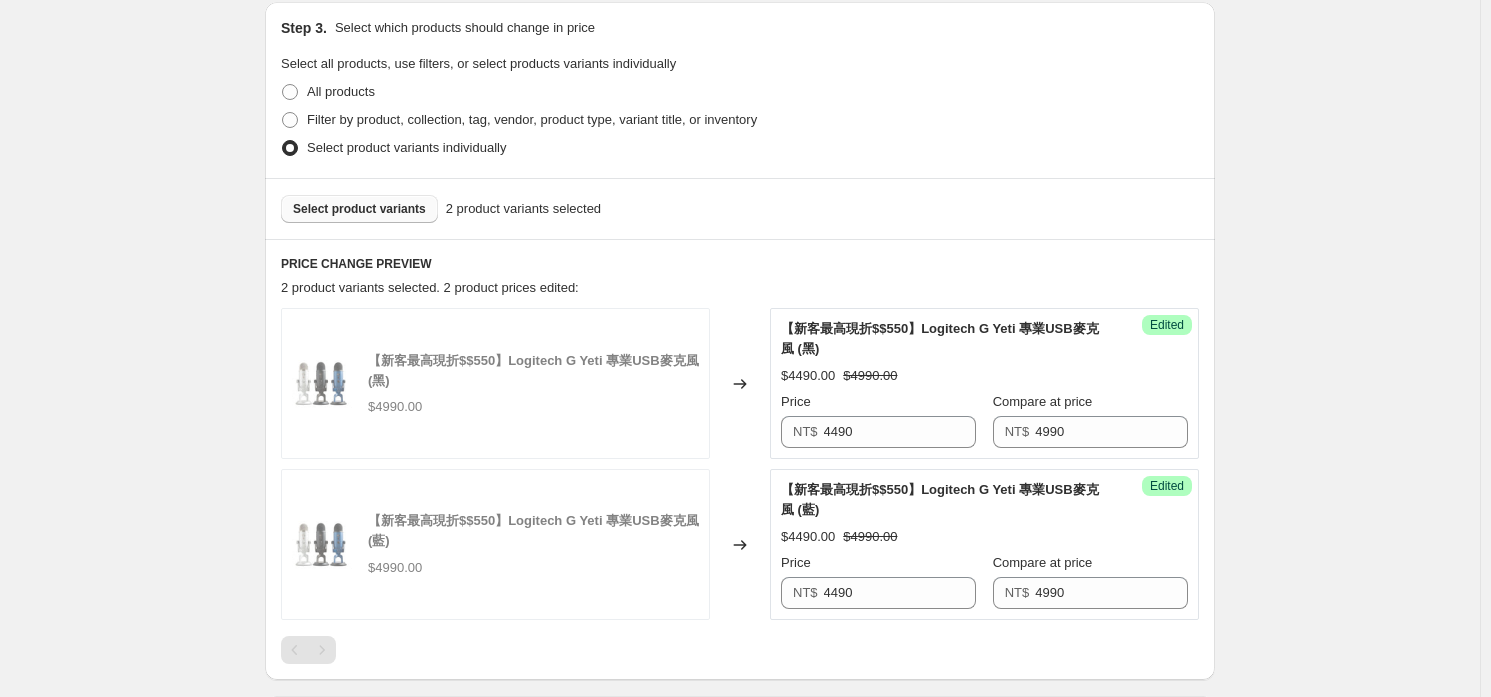 scroll, scrollTop: 226, scrollLeft: 0, axis: vertical 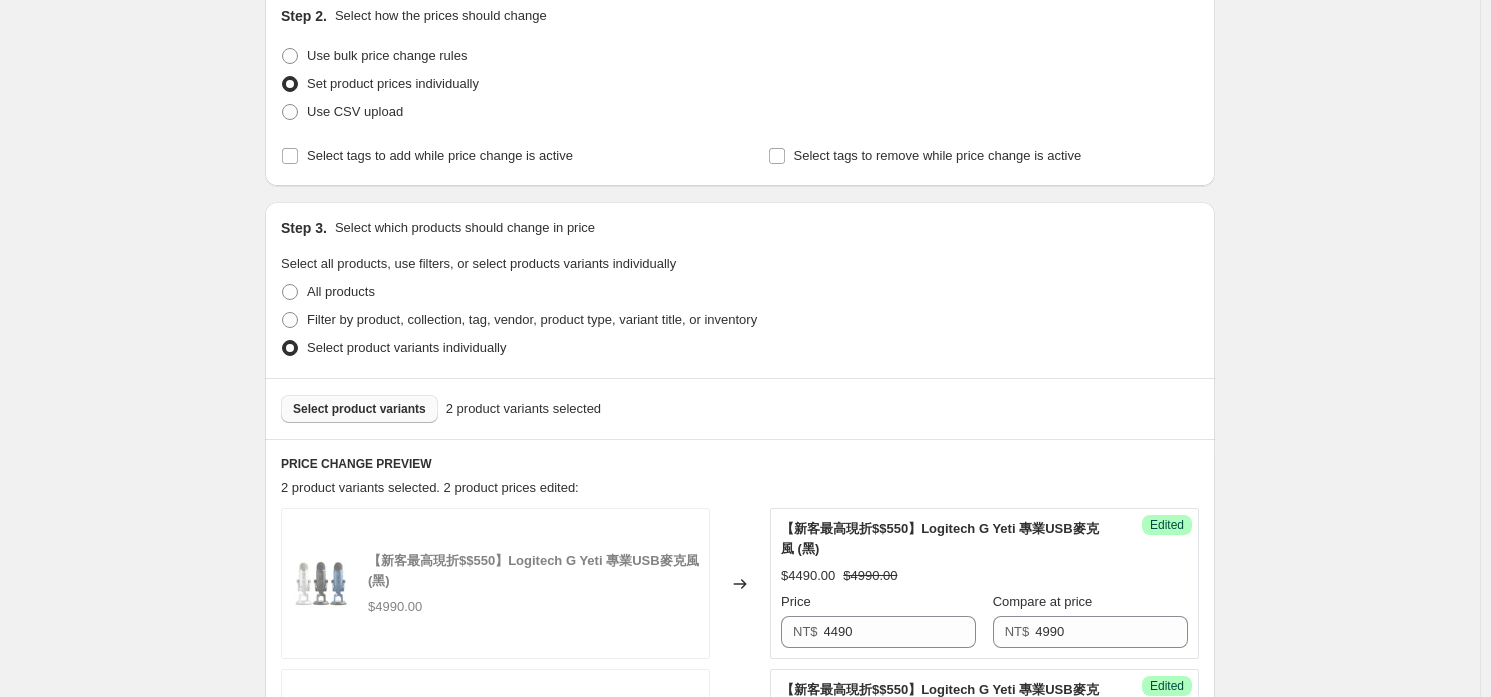 click on "Select product variants" at bounding box center [359, 409] 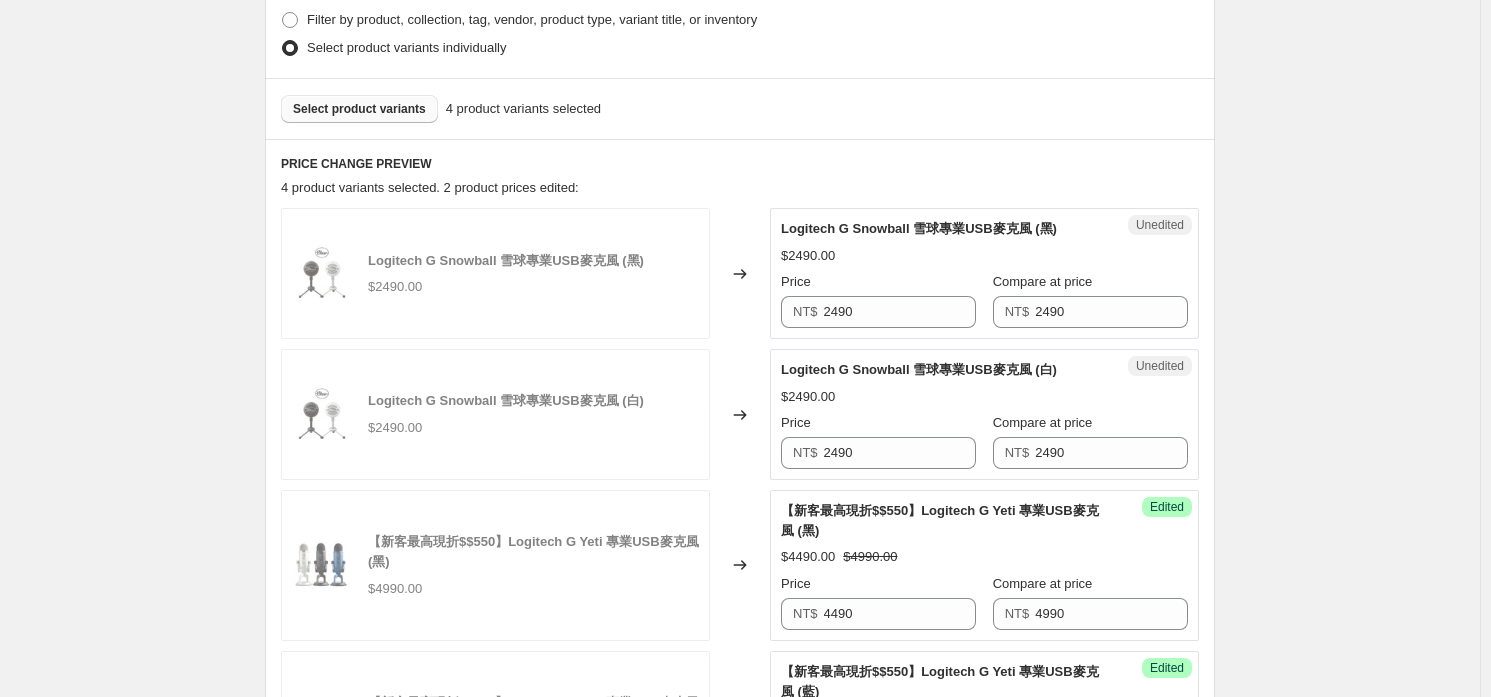 scroll, scrollTop: 626, scrollLeft: 0, axis: vertical 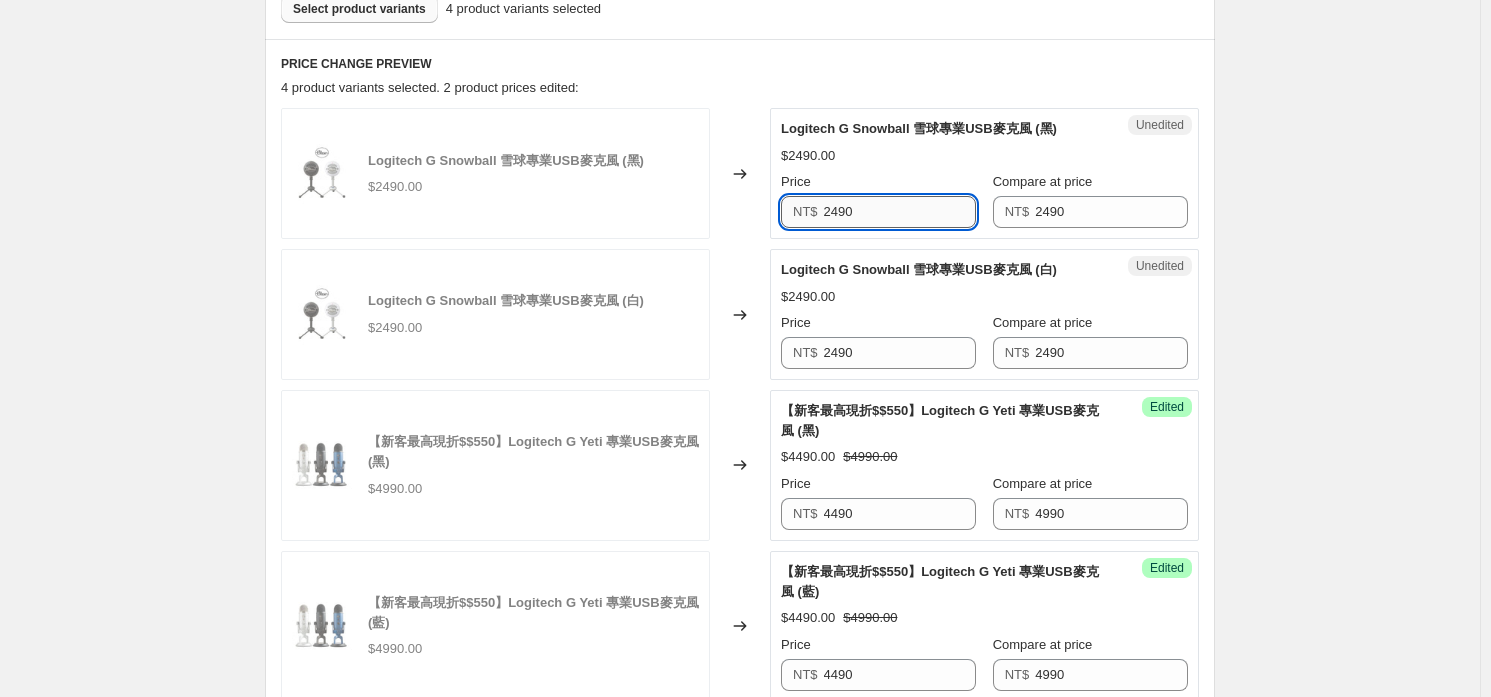 click on "2490" at bounding box center [900, 212] 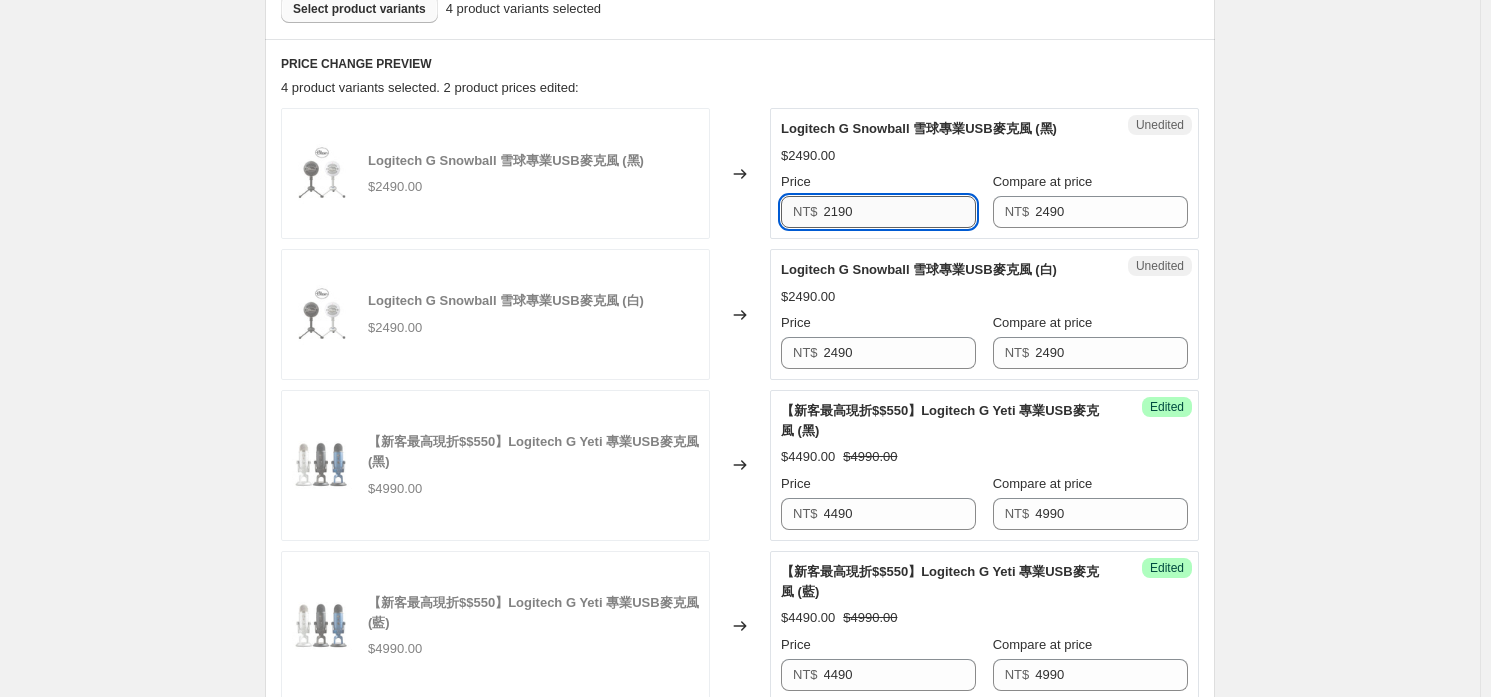 type on "2190" 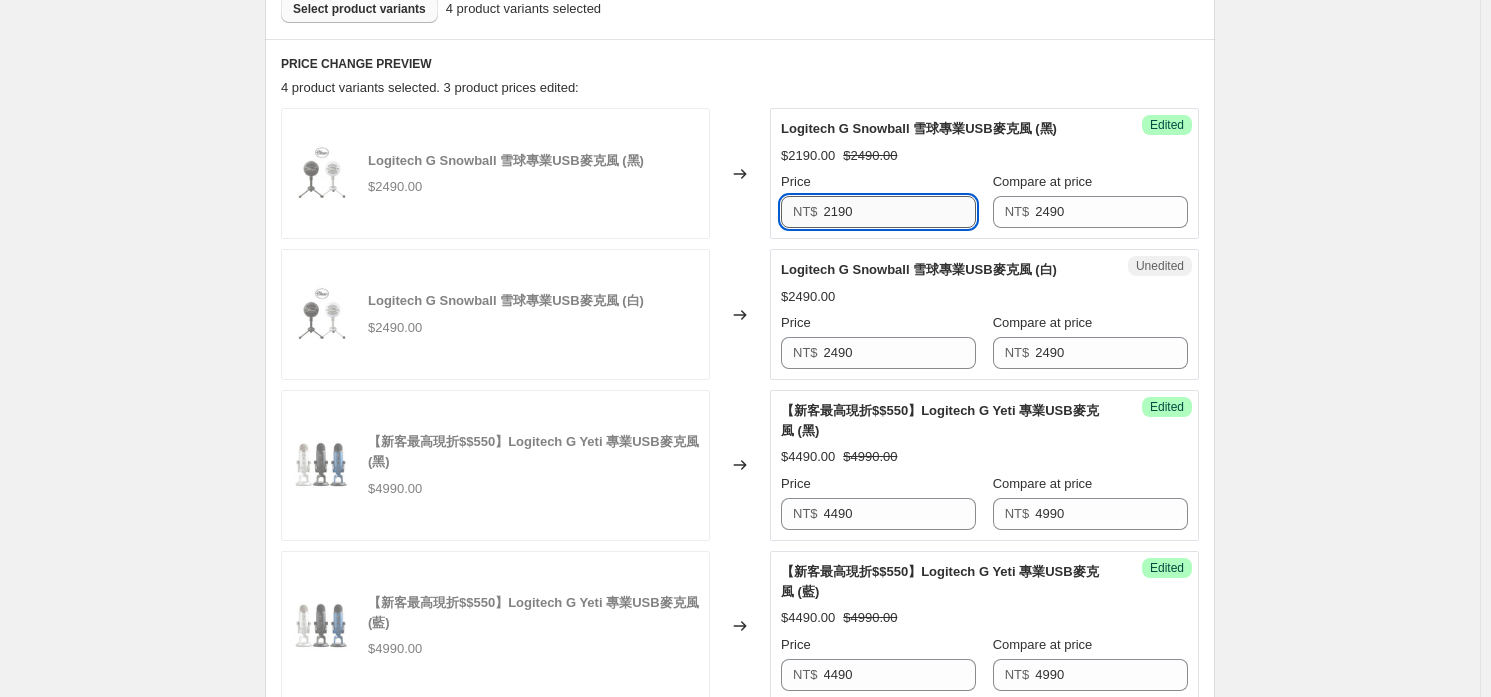 click on "2190" at bounding box center (900, 212) 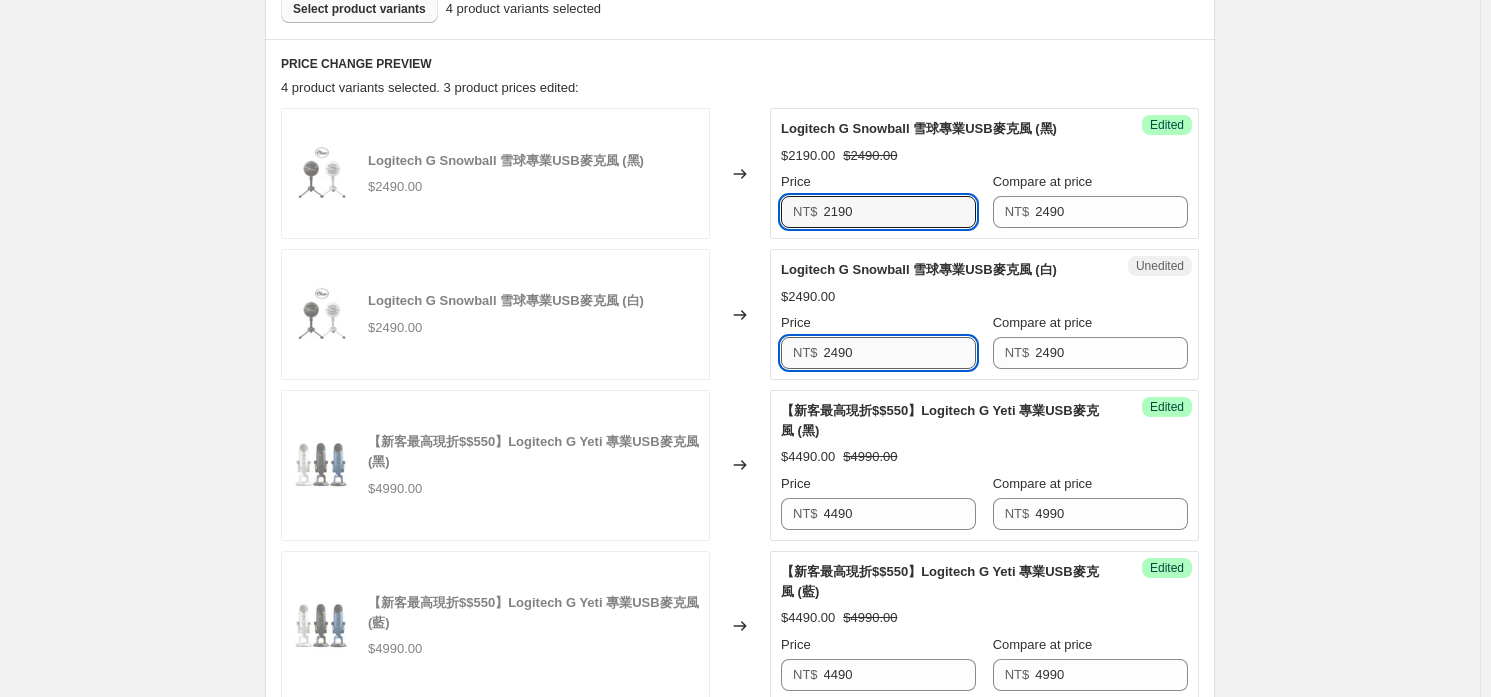 click on "2490" at bounding box center (900, 353) 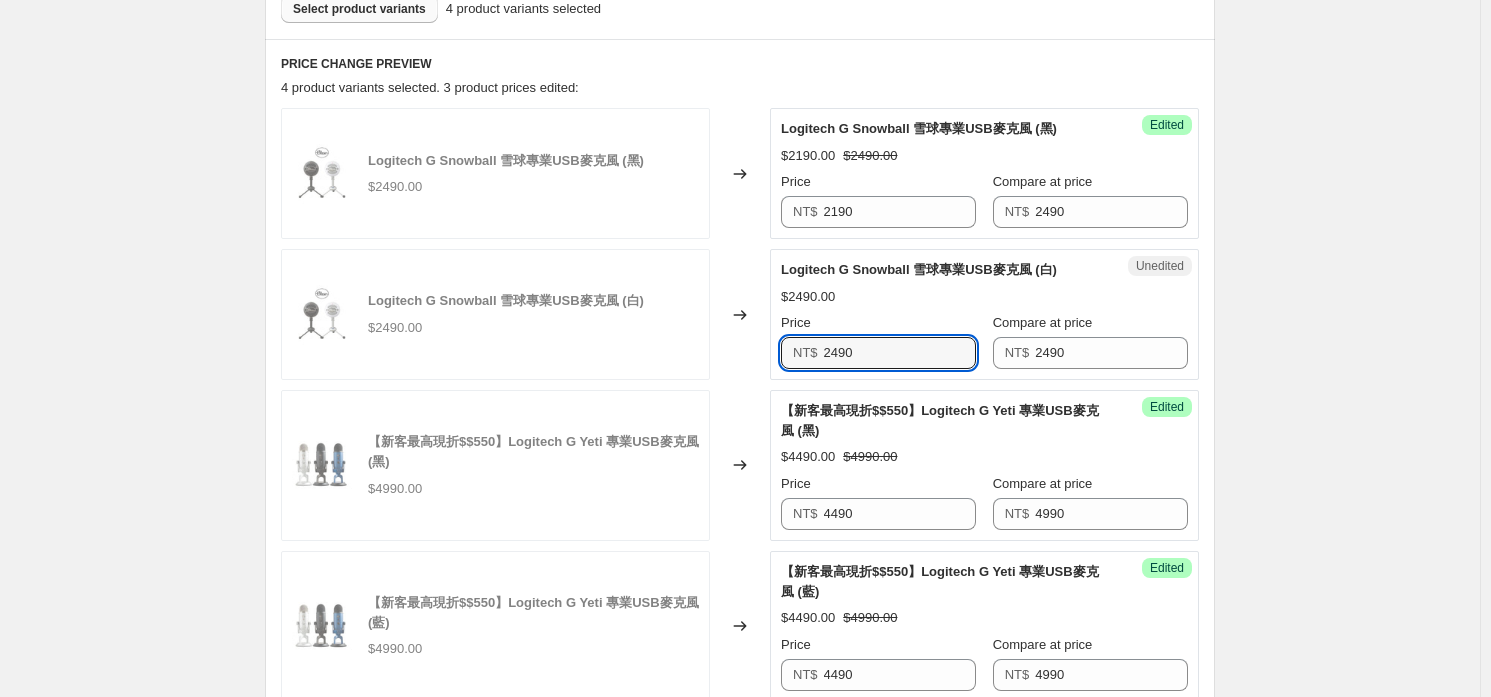 paste on "1" 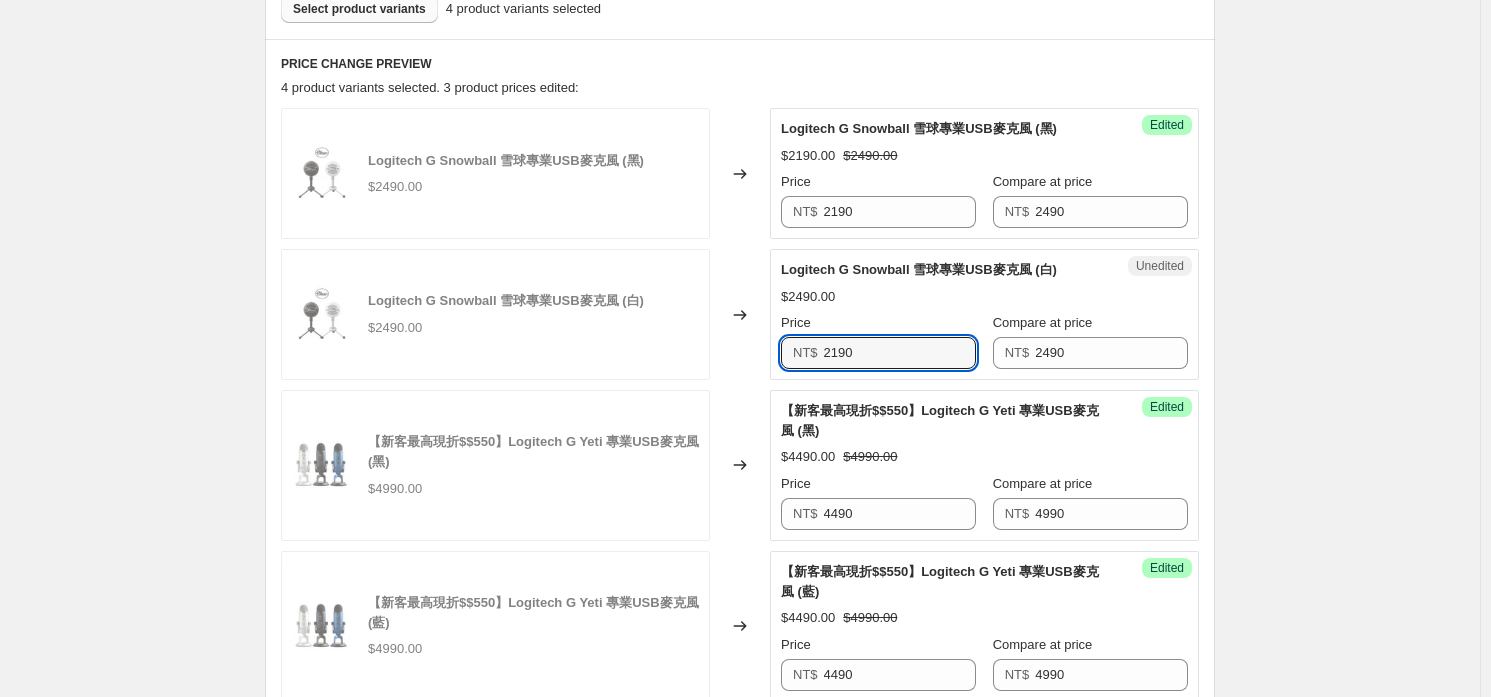type on "2190" 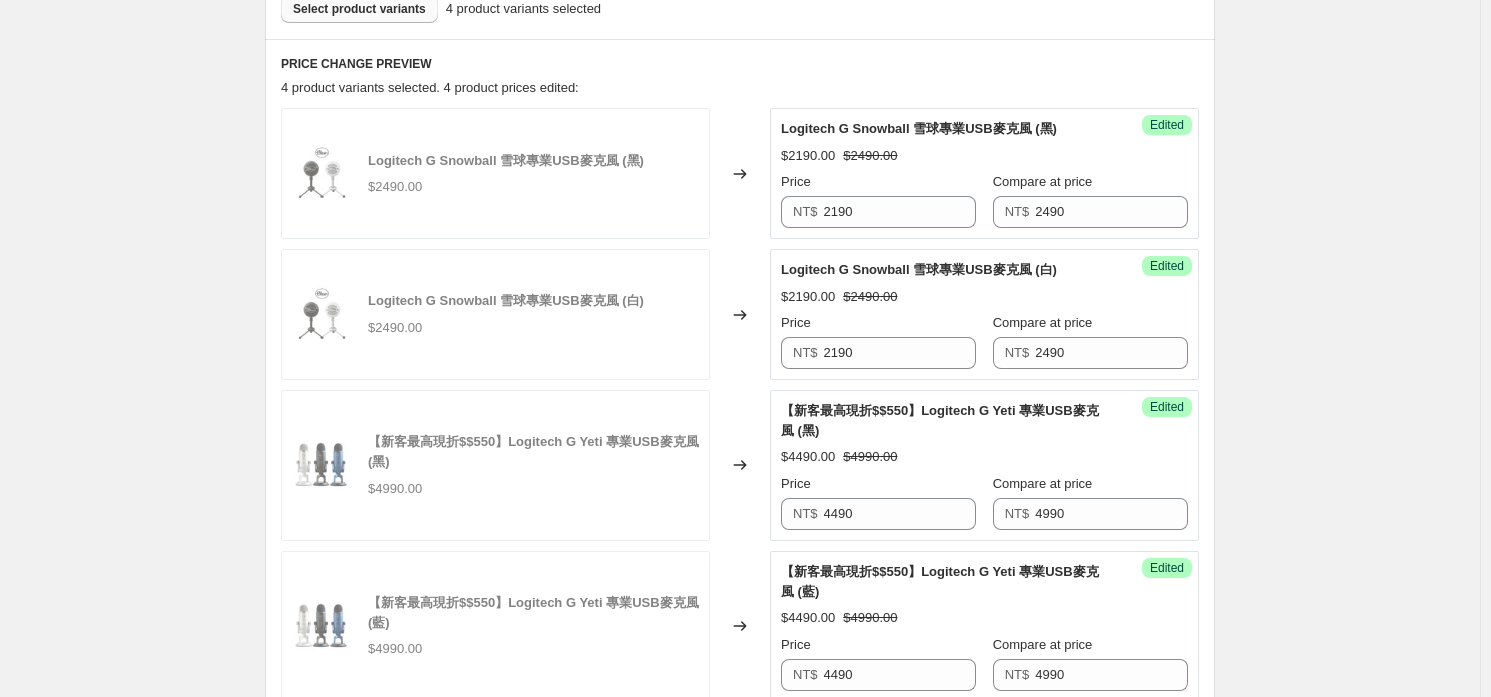 scroll, scrollTop: 326, scrollLeft: 0, axis: vertical 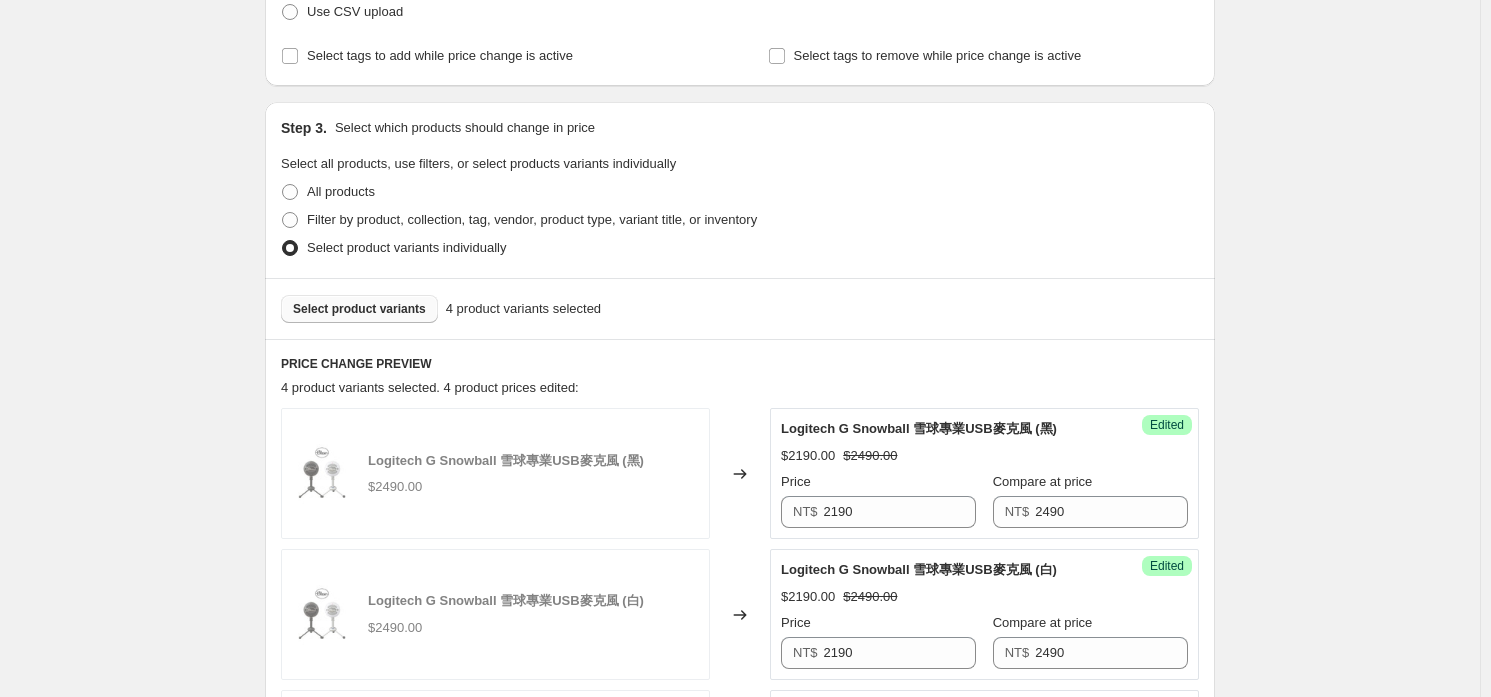 click on "Select product variants" at bounding box center (359, 309) 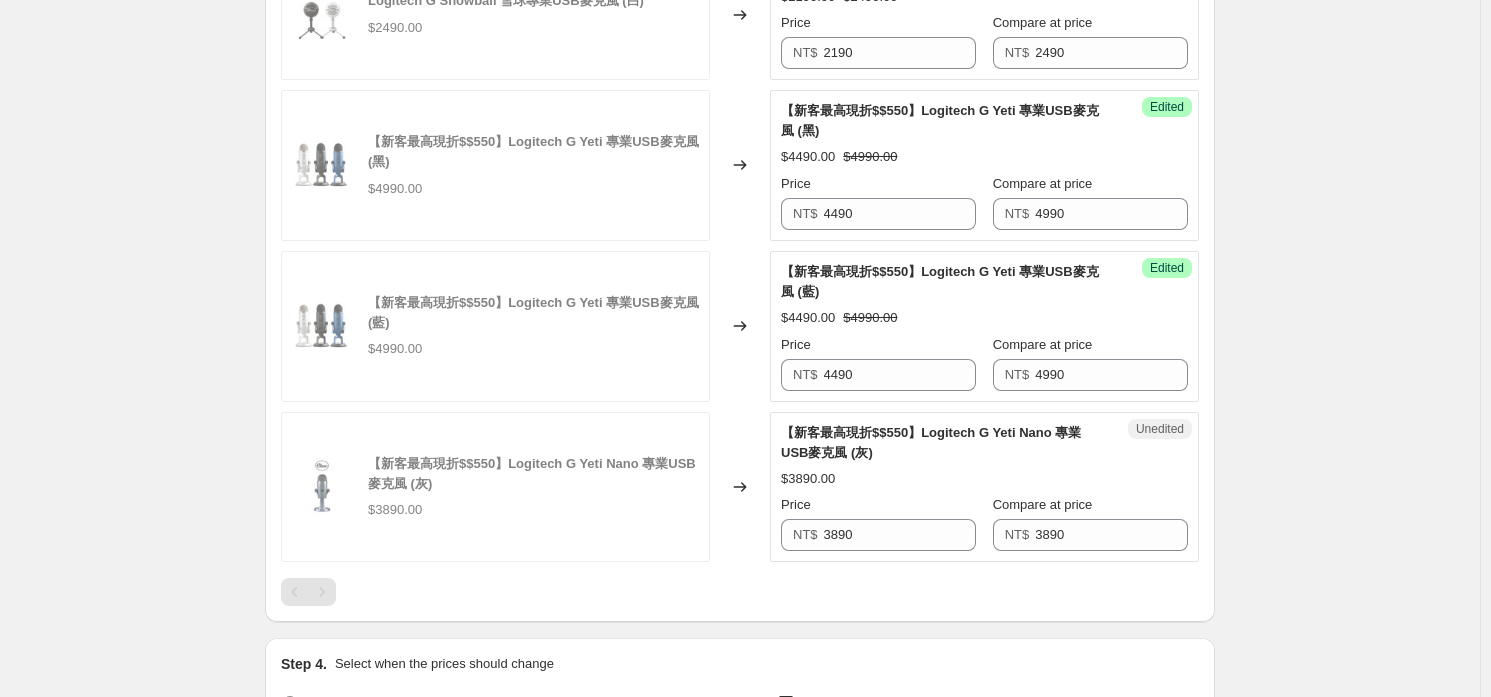 scroll, scrollTop: 1026, scrollLeft: 0, axis: vertical 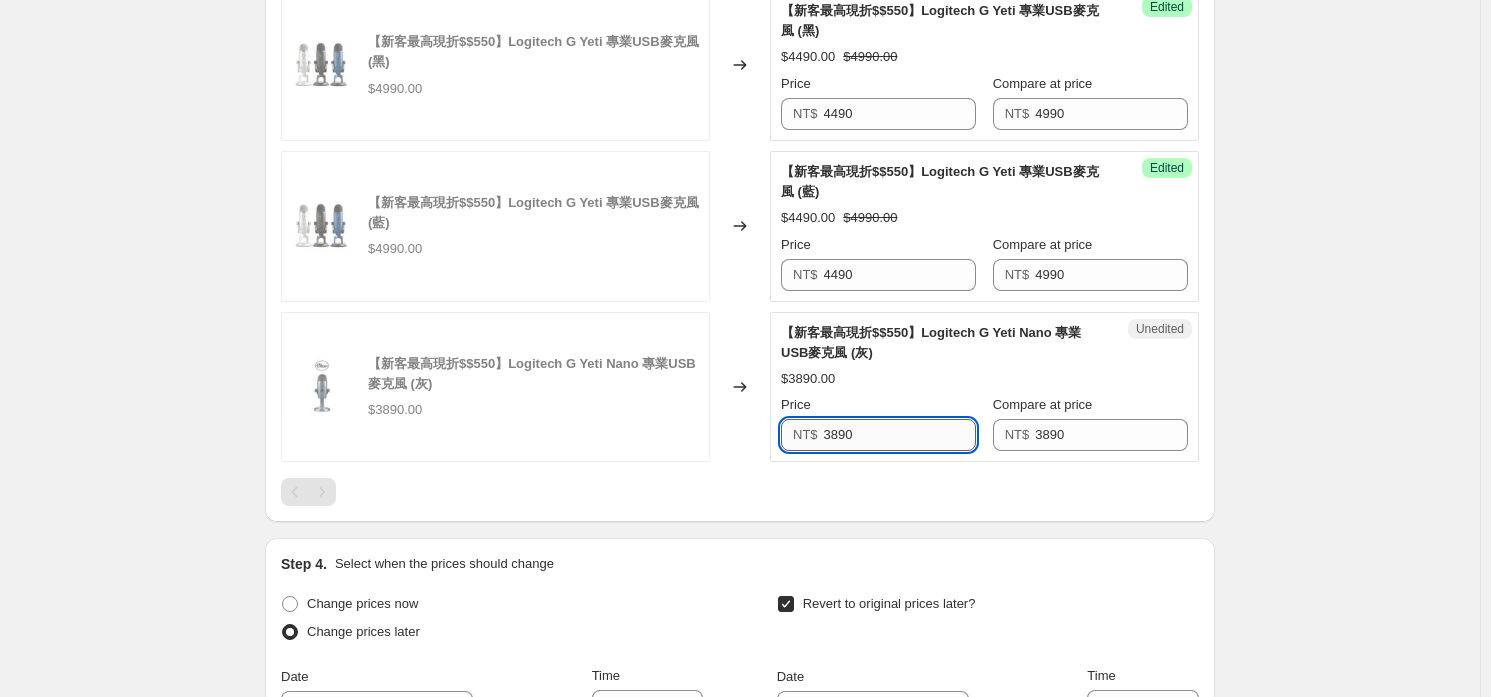 click on "3890" at bounding box center (900, 435) 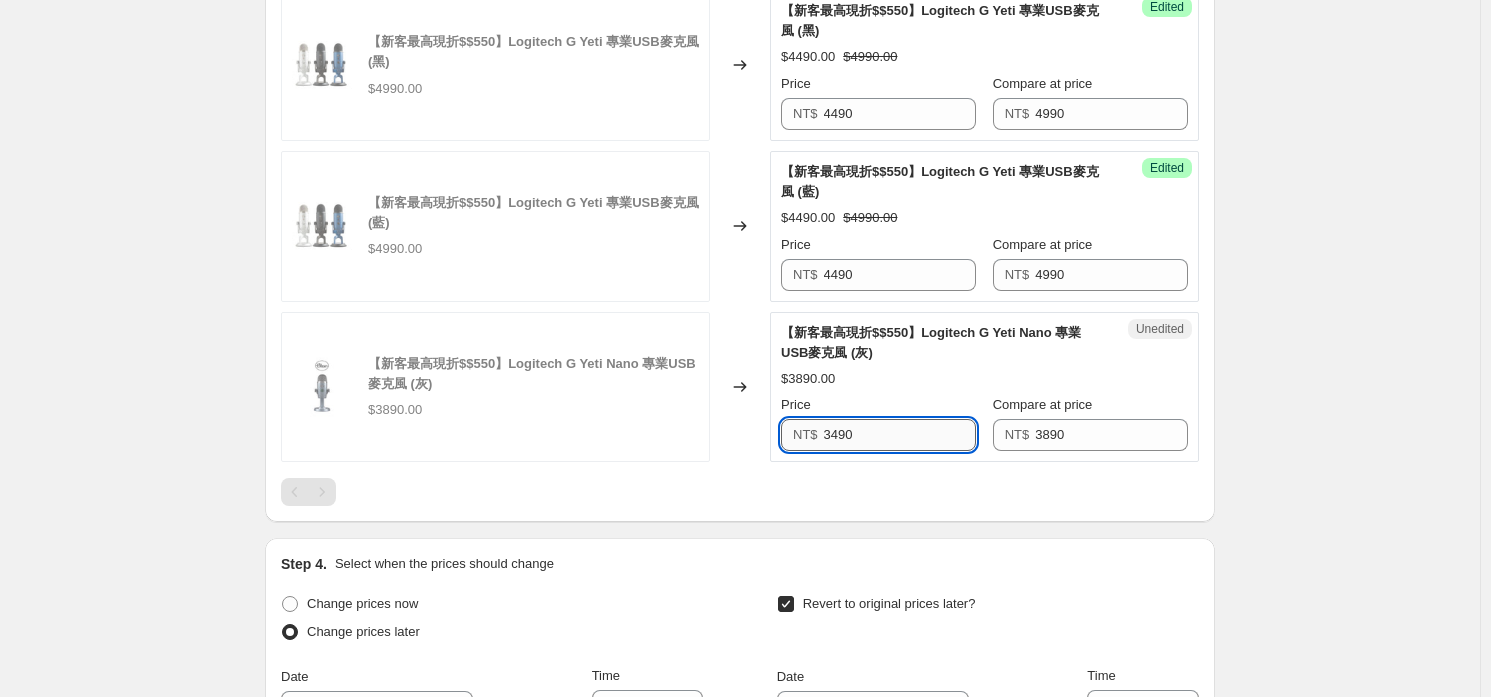 type on "3490" 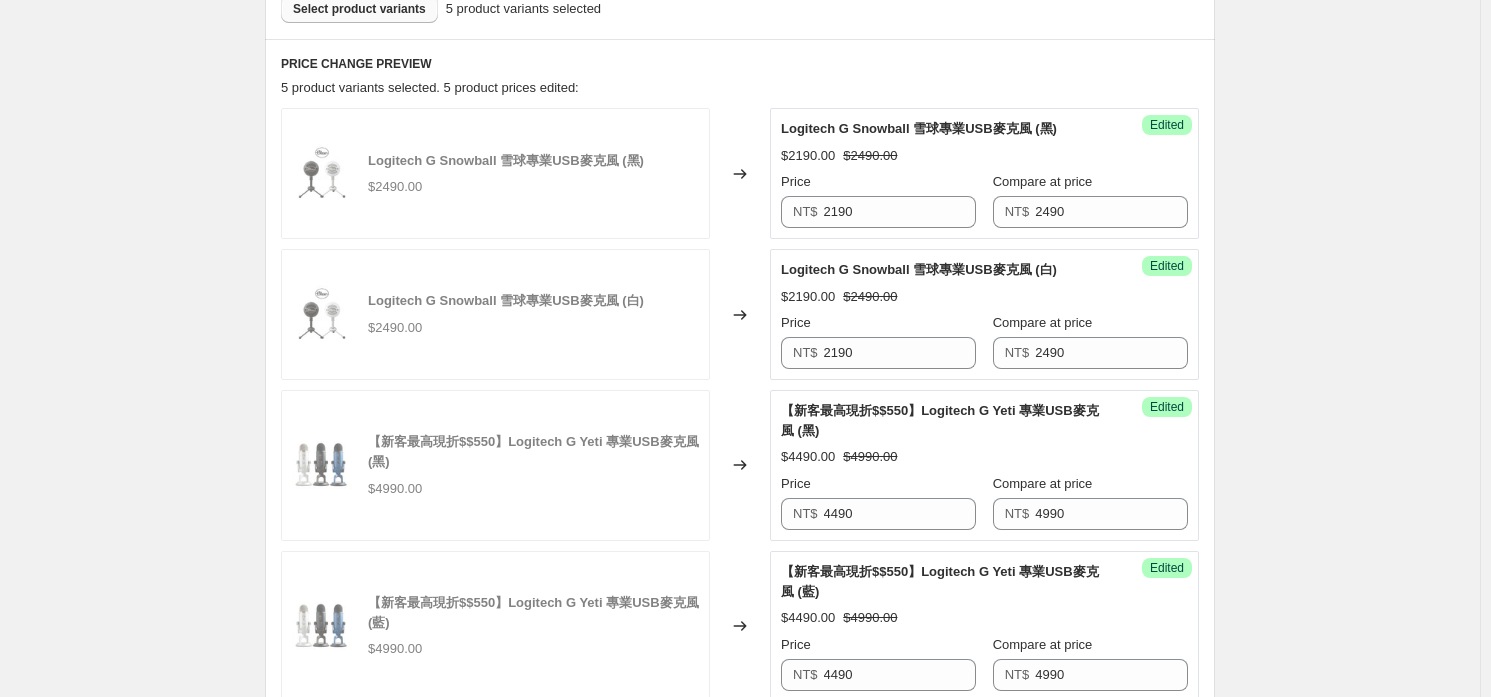 scroll, scrollTop: 426, scrollLeft: 0, axis: vertical 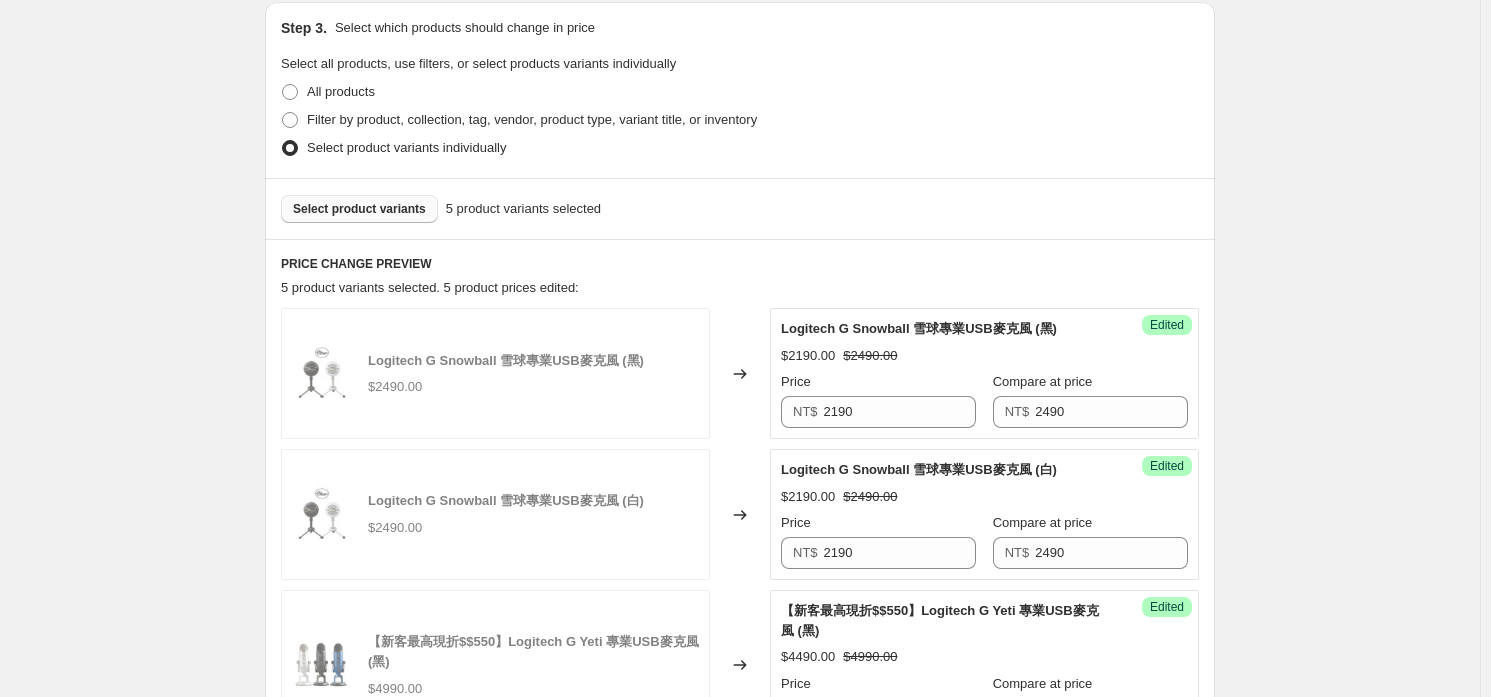 click on "Select product variants" at bounding box center [359, 209] 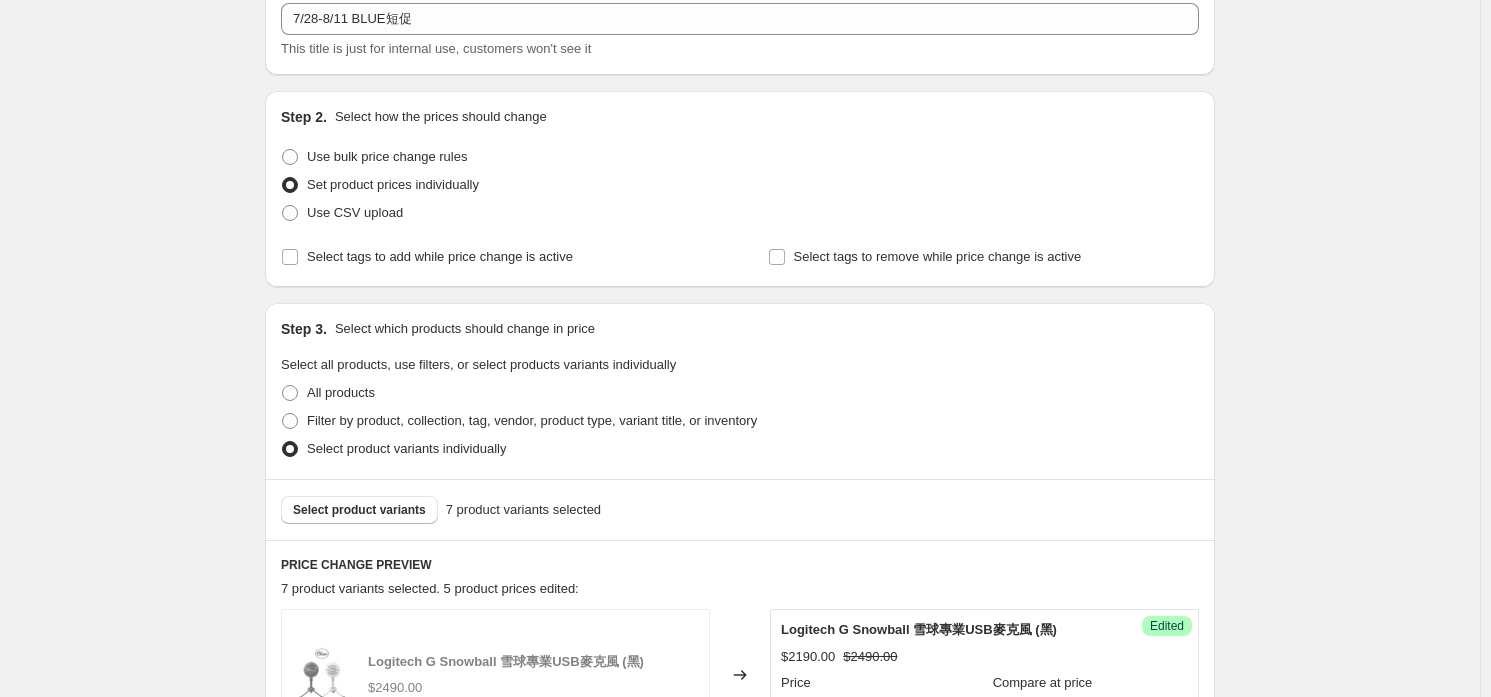 scroll, scrollTop: 0, scrollLeft: 0, axis: both 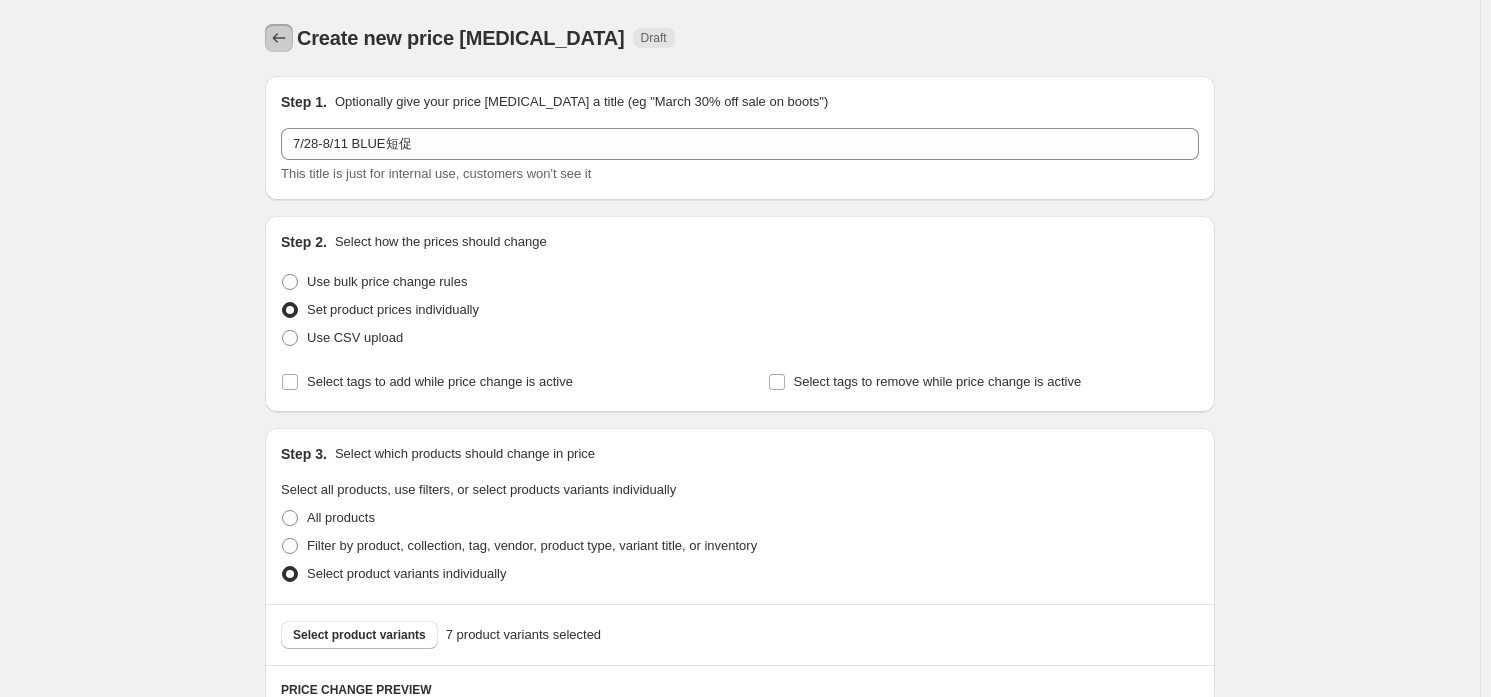 click at bounding box center [279, 38] 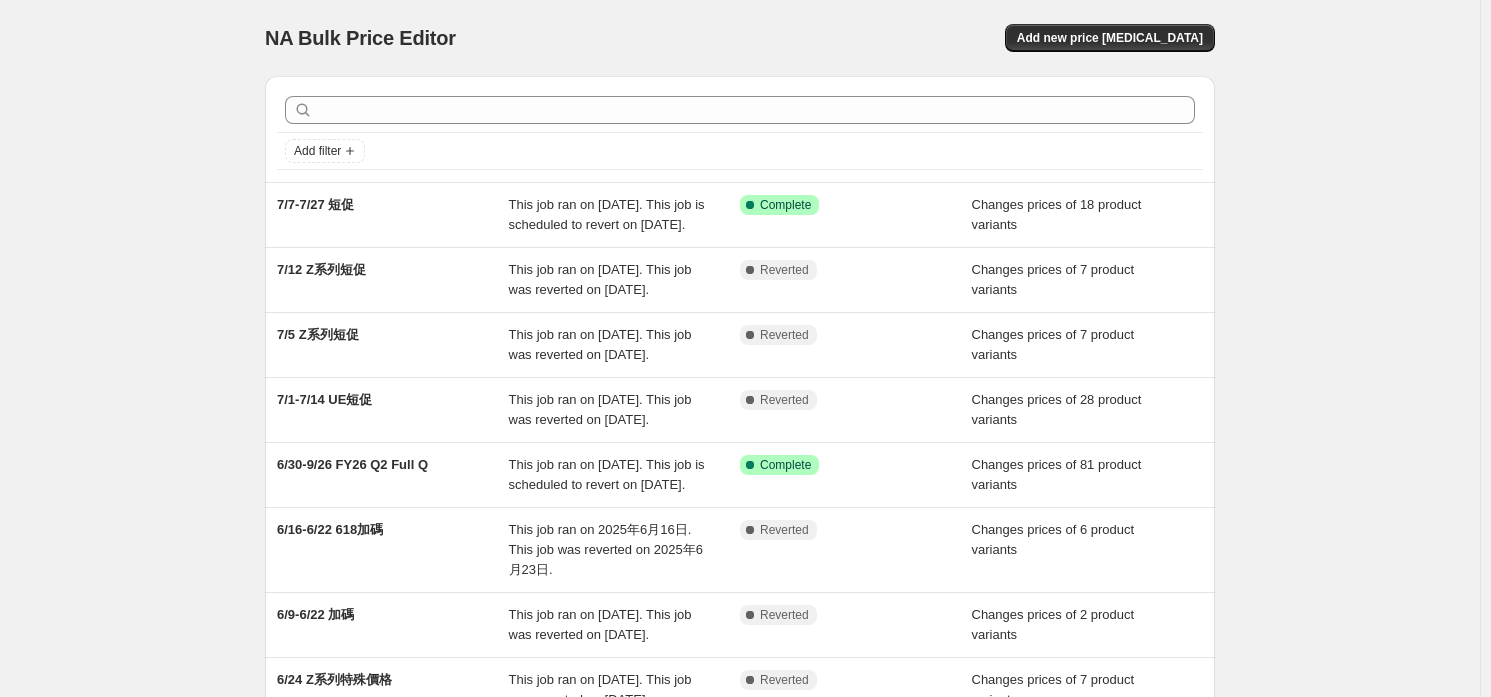 click on "NA Bulk Price Editor. This page is ready NA Bulk Price Editor Add new price [MEDICAL_DATA] Add filter   7/7-7/27 短促 This job ran on [DATE]. This job is scheduled to revert on [DATE]. Success Complete Complete Changes prices of 18 product variants 7/12 Z系列短促 This job ran on [DATE]. This job was reverted on [DATE]. Complete Reverted Changes prices of 7 product variants 7/5 Z系列短促 This job ran on [DATE]. This job was reverted on [DATE]. Complete Reverted Changes prices of 7 product variants 7/1-7/14 UE短促 This job ran on [DATE]. This job was reverted on [DATE]. Complete Reverted Changes prices of 28 product variants 6/30-9/26 FY26 Q2 Full Q This job ran on [DATE]. This job is scheduled to revert on [DATE]. Success Complete Complete Changes prices of 81 product variants 6/16-6/22 618加碼 This job ran on [DATE]. This job was reverted on [DATE]. Complete Reverted 6/9-6/22 加碼" at bounding box center (740, 525) 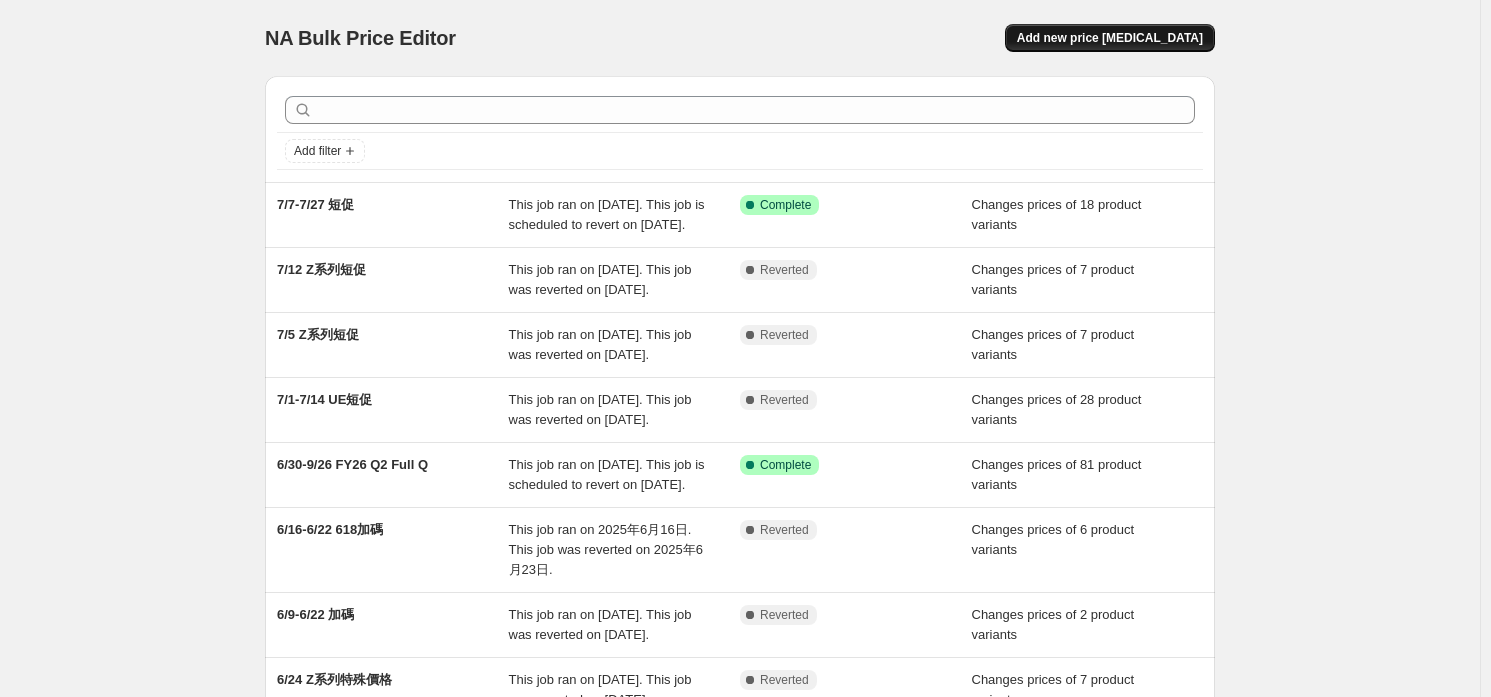 click on "Add new price [MEDICAL_DATA]" at bounding box center (1110, 38) 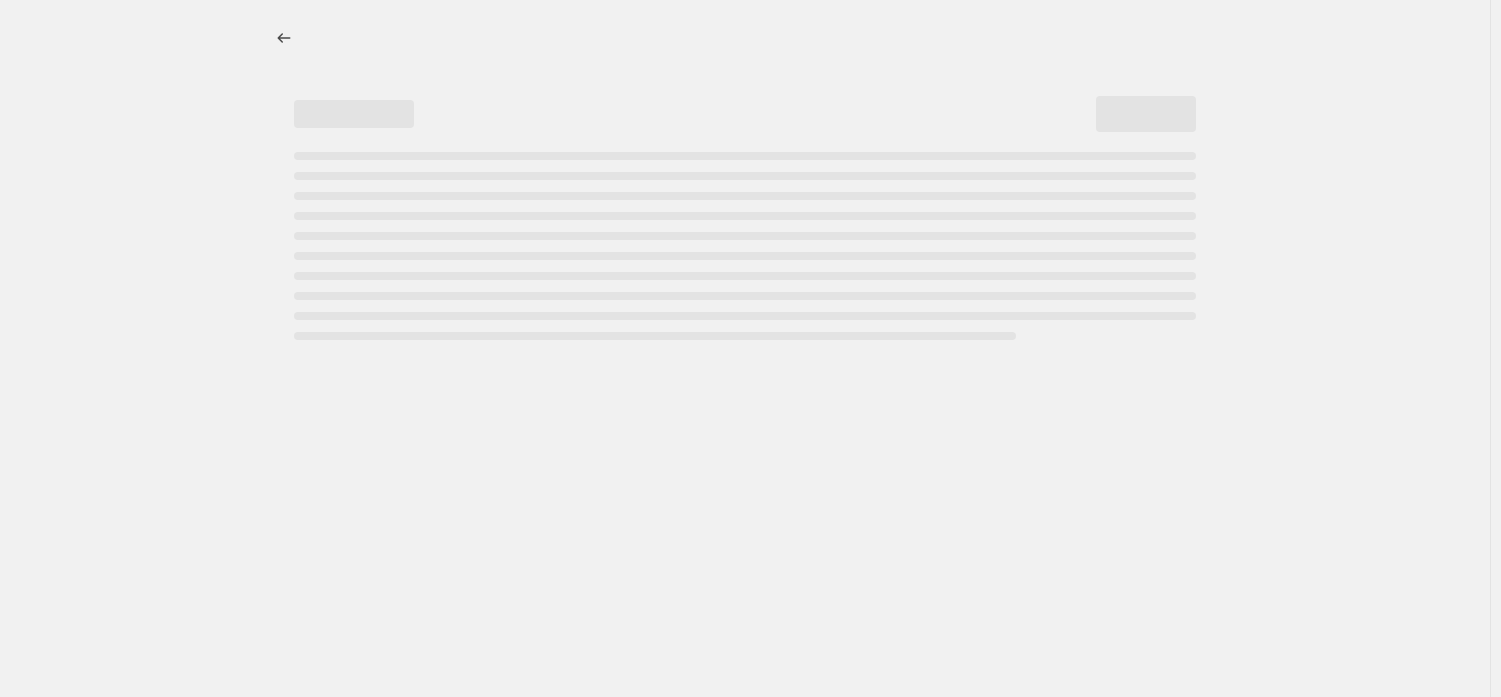 select on "percentage" 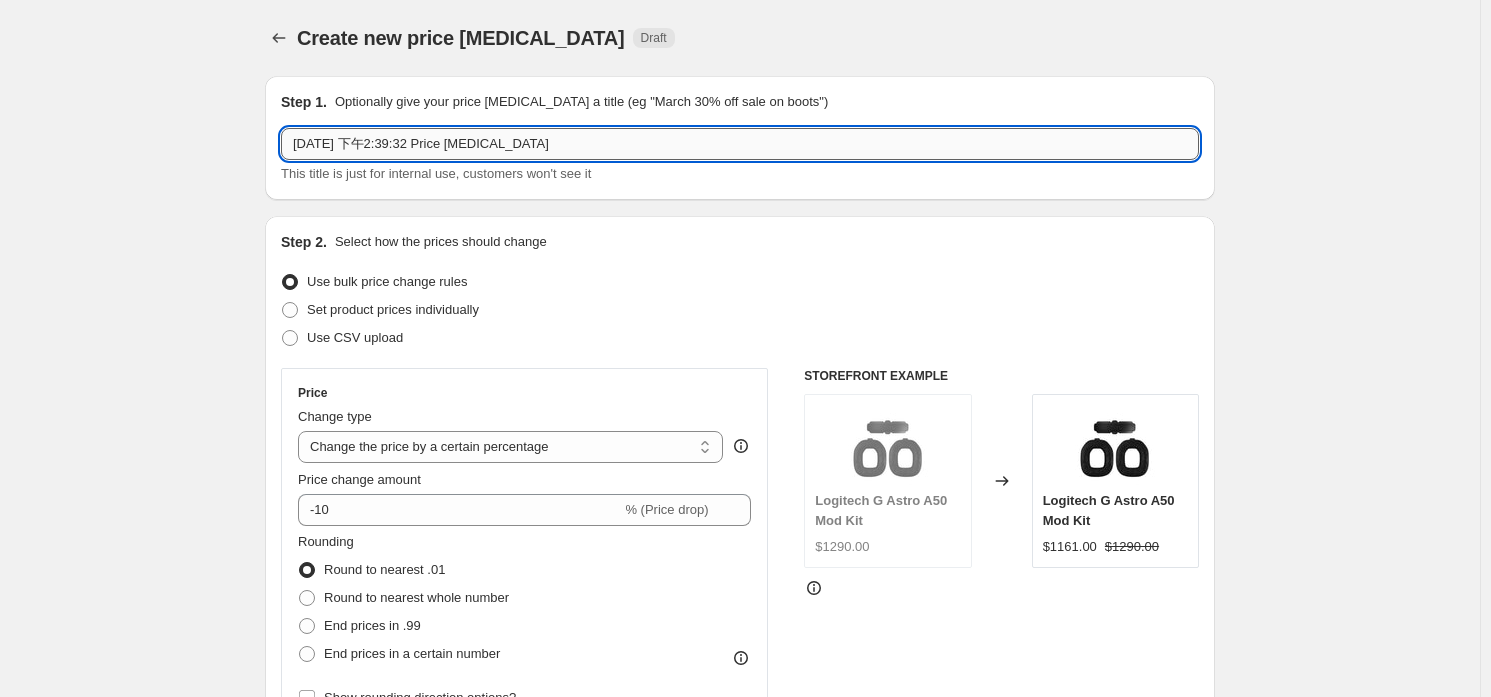 click on "[DATE] 下午2:39:32 Price [MEDICAL_DATA]" at bounding box center [740, 144] 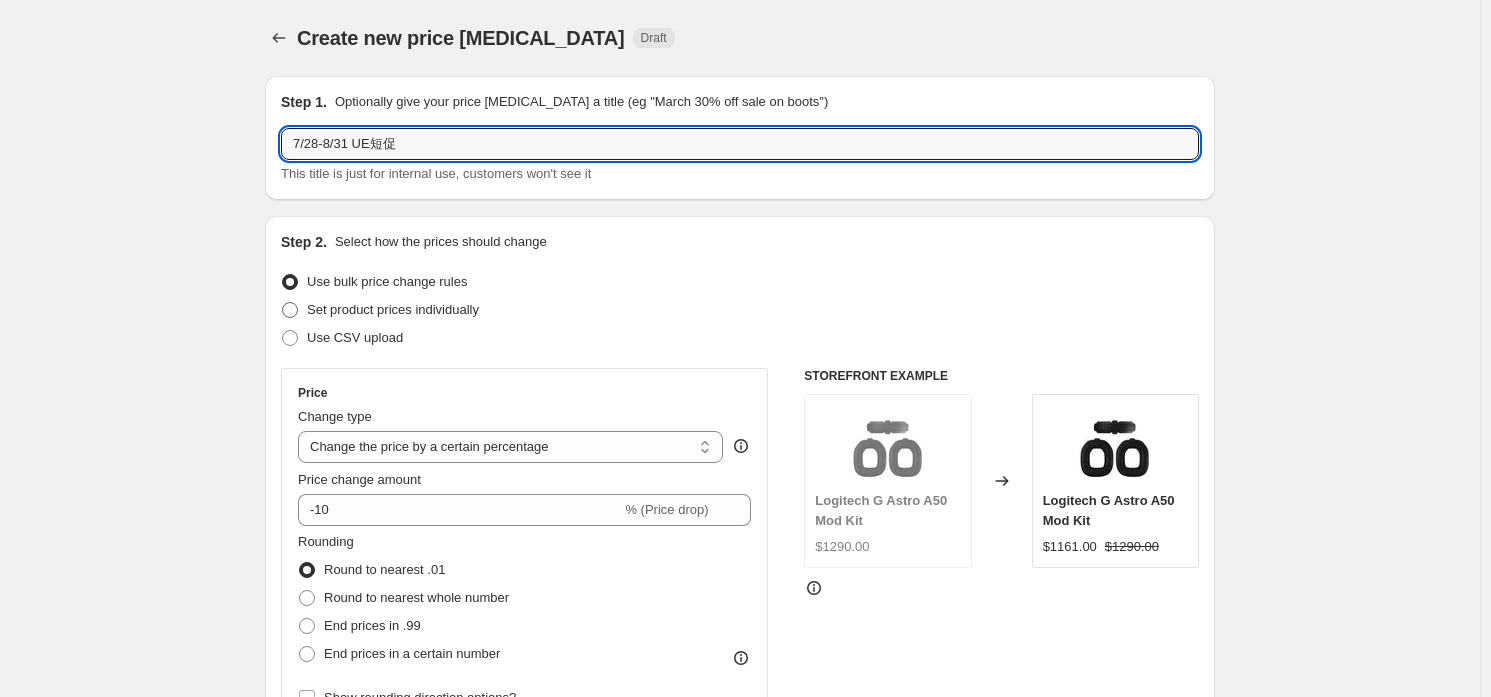 type on "7/28-8/31 UE短促" 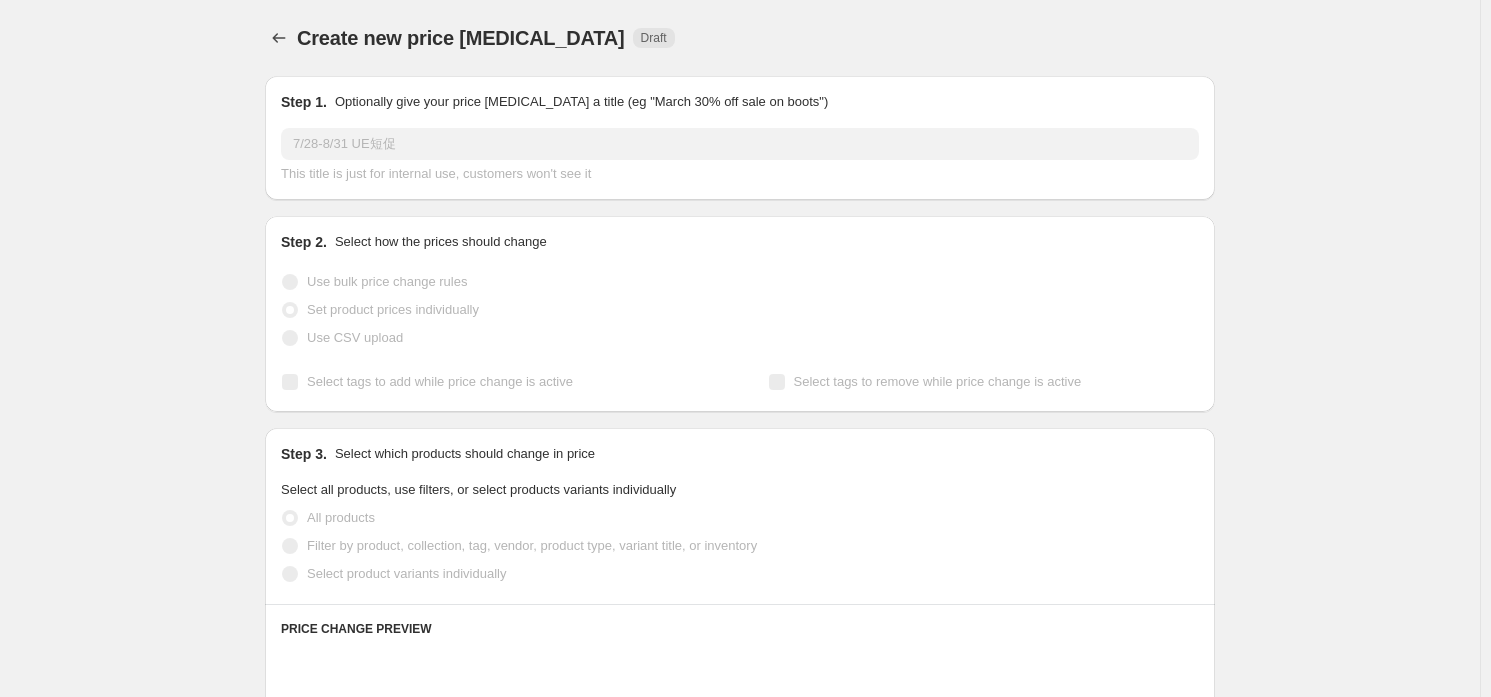 scroll, scrollTop: 200, scrollLeft: 0, axis: vertical 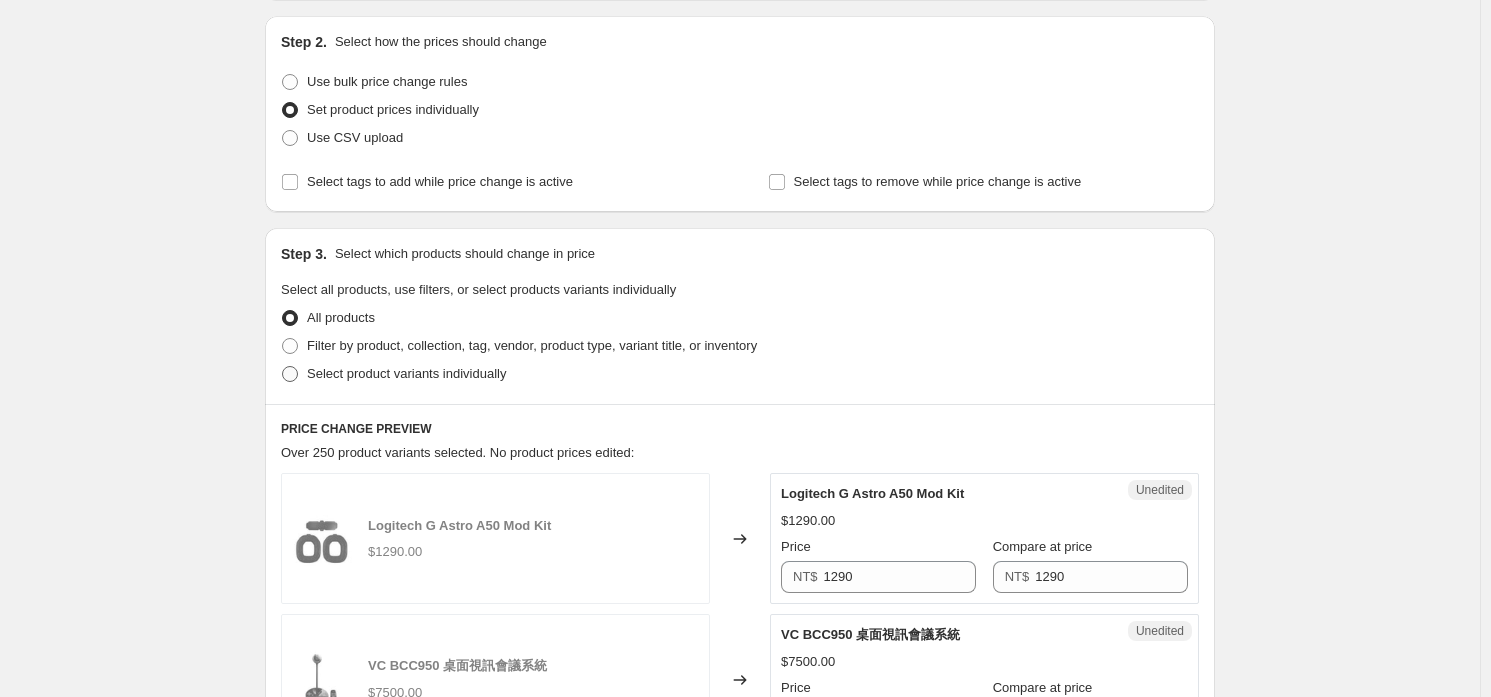 click on "Select product variants individually" at bounding box center [393, 374] 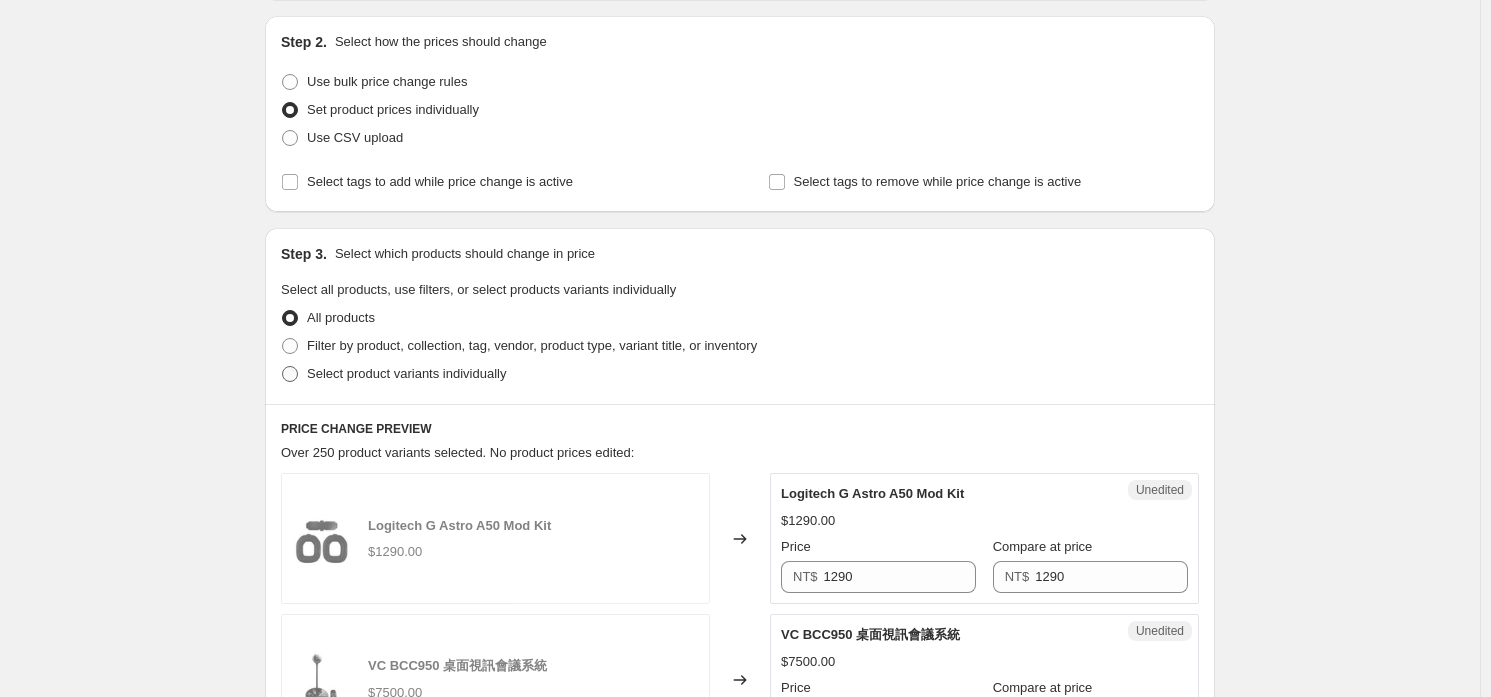 radio on "true" 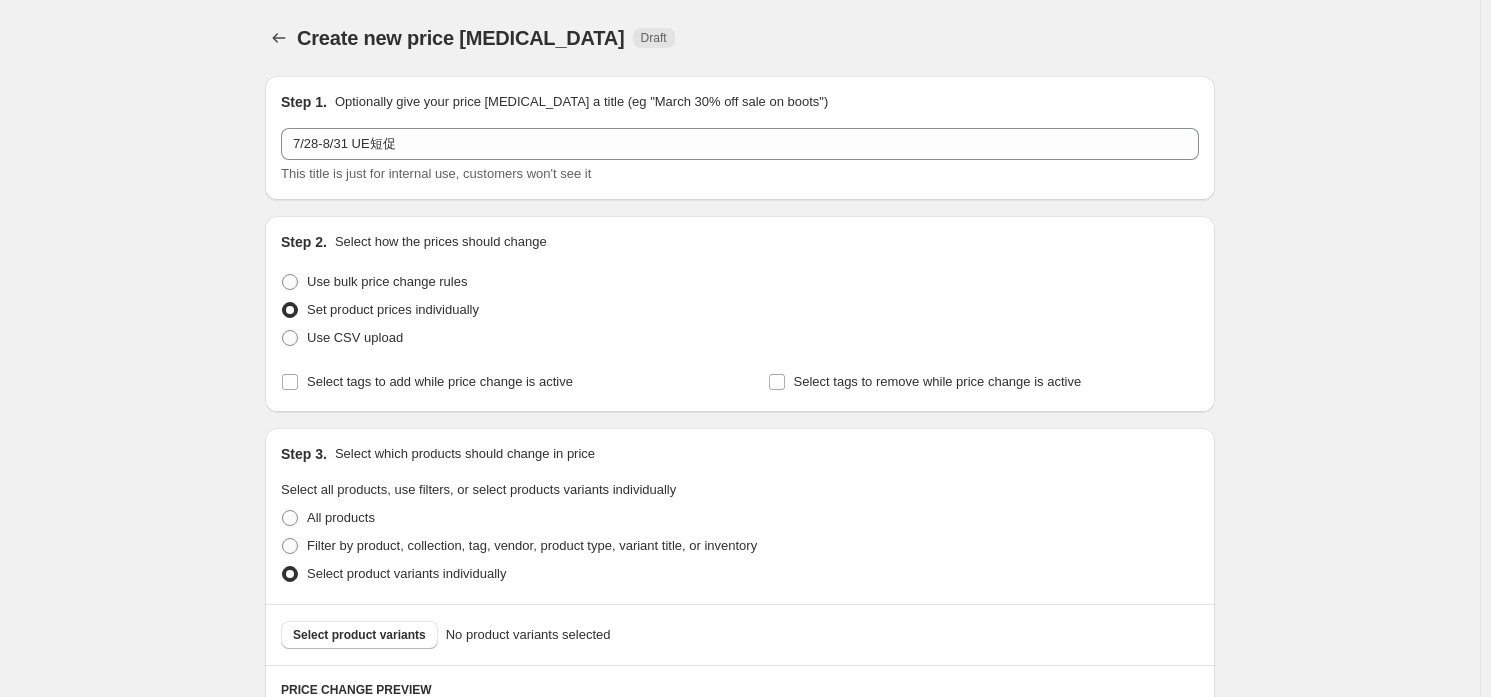scroll, scrollTop: 352, scrollLeft: 0, axis: vertical 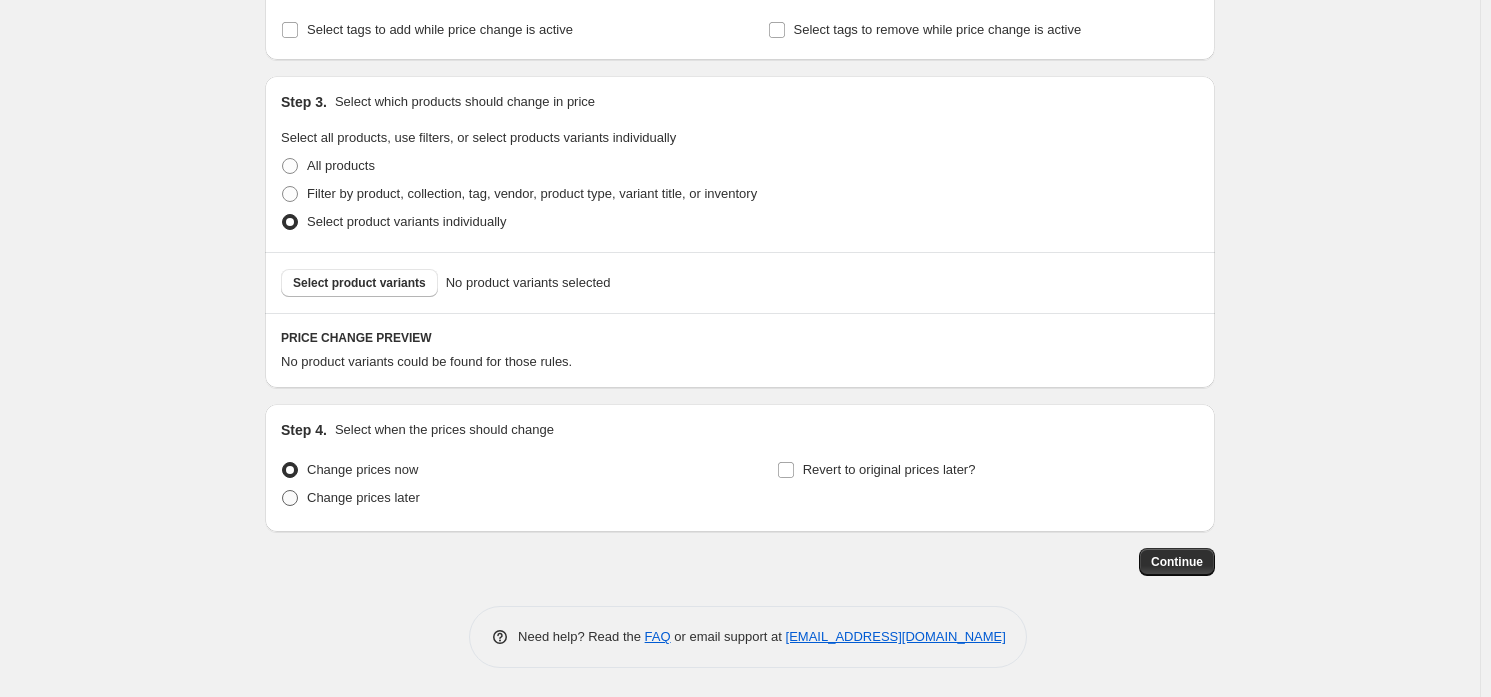 click on "Change prices later" at bounding box center [363, 497] 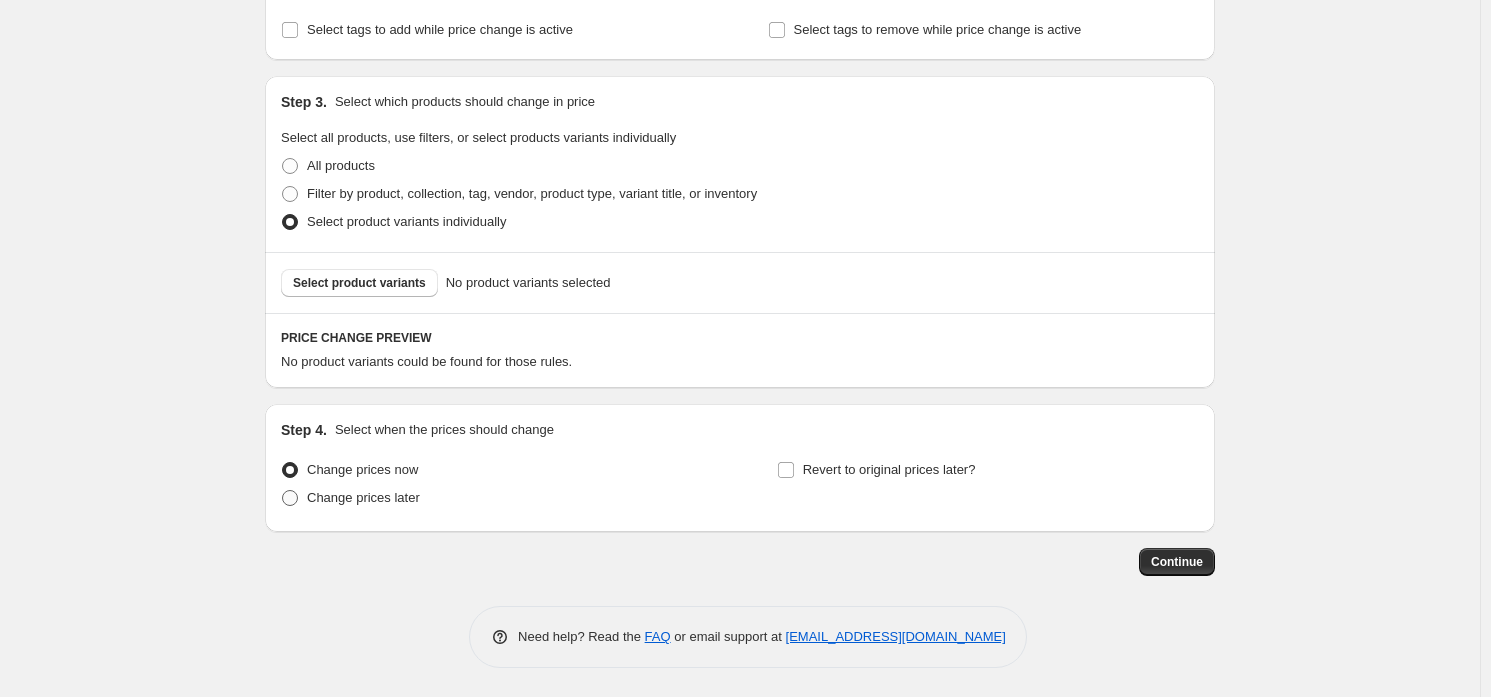 radio on "true" 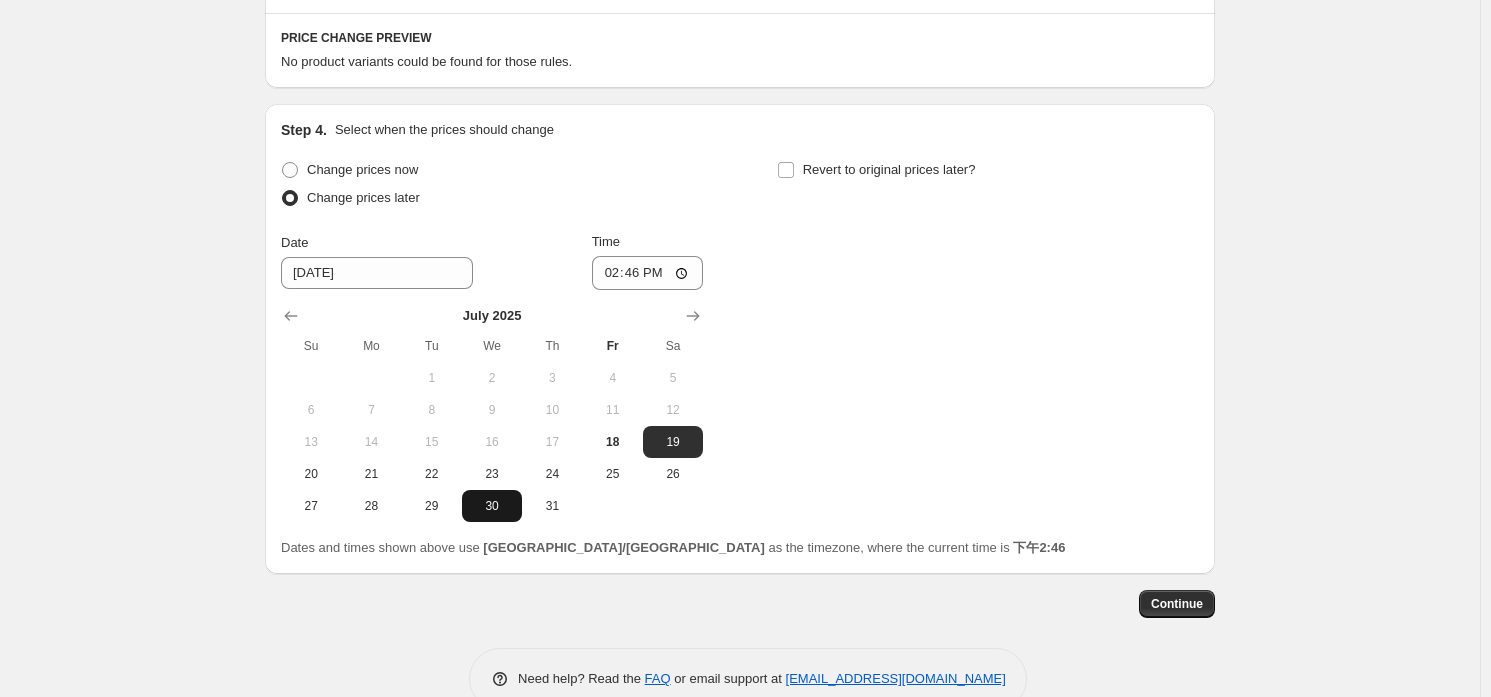 scroll, scrollTop: 693, scrollLeft: 0, axis: vertical 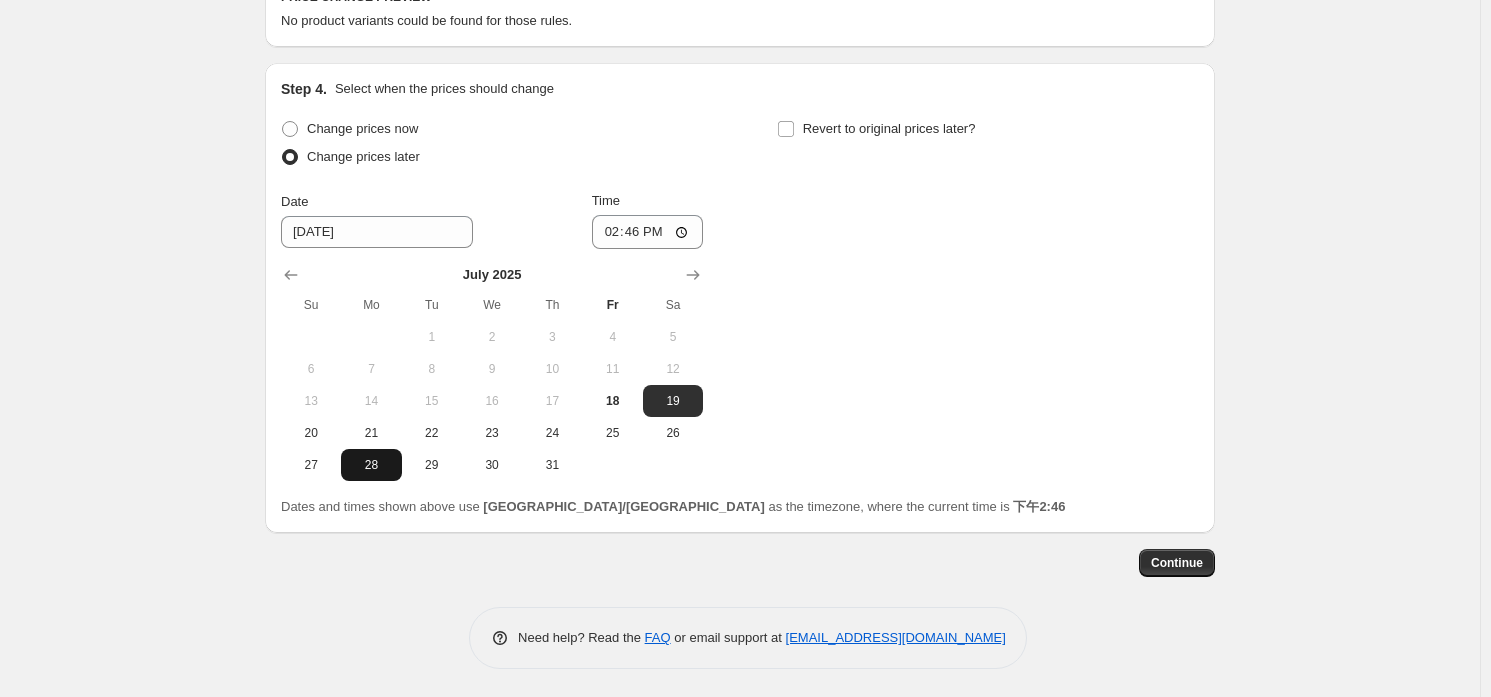 click on "28" at bounding box center (371, 465) 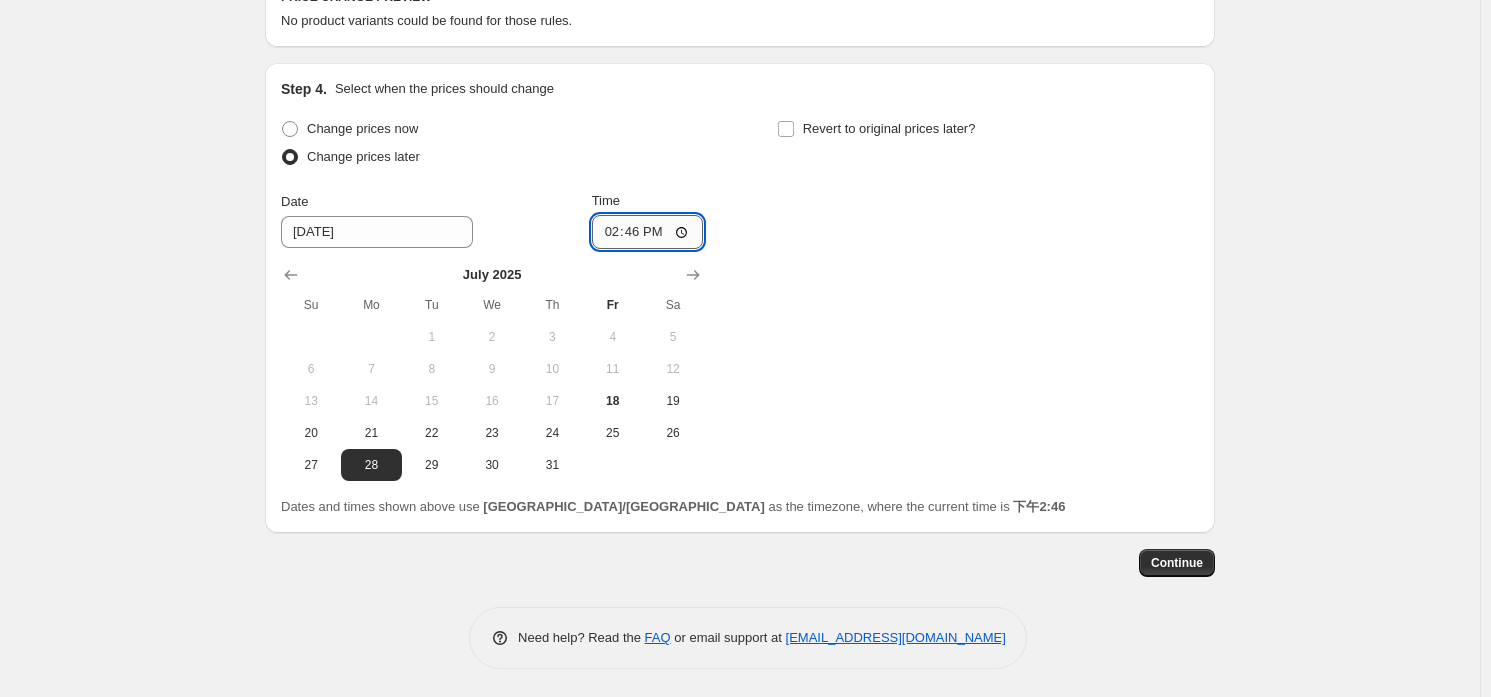click on "14:46" at bounding box center [648, 232] 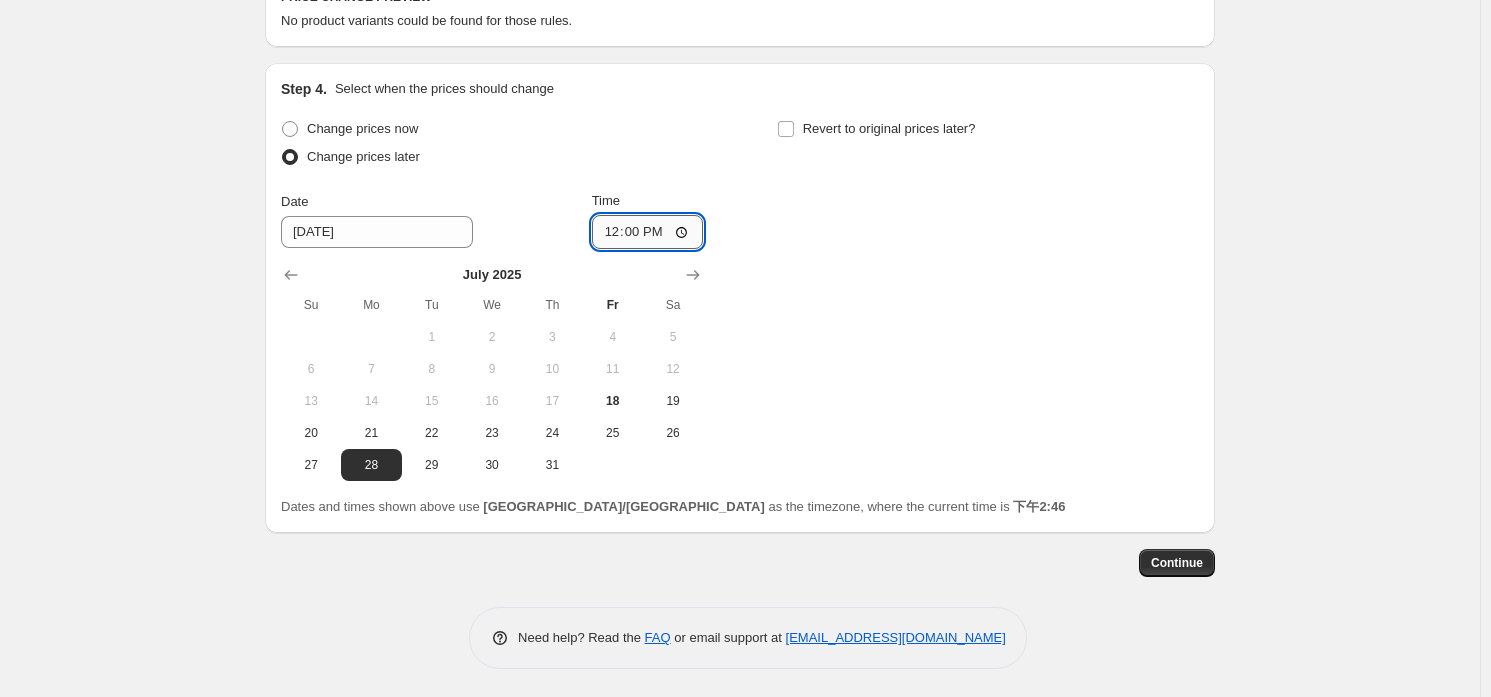 click on "12:00" at bounding box center [648, 232] 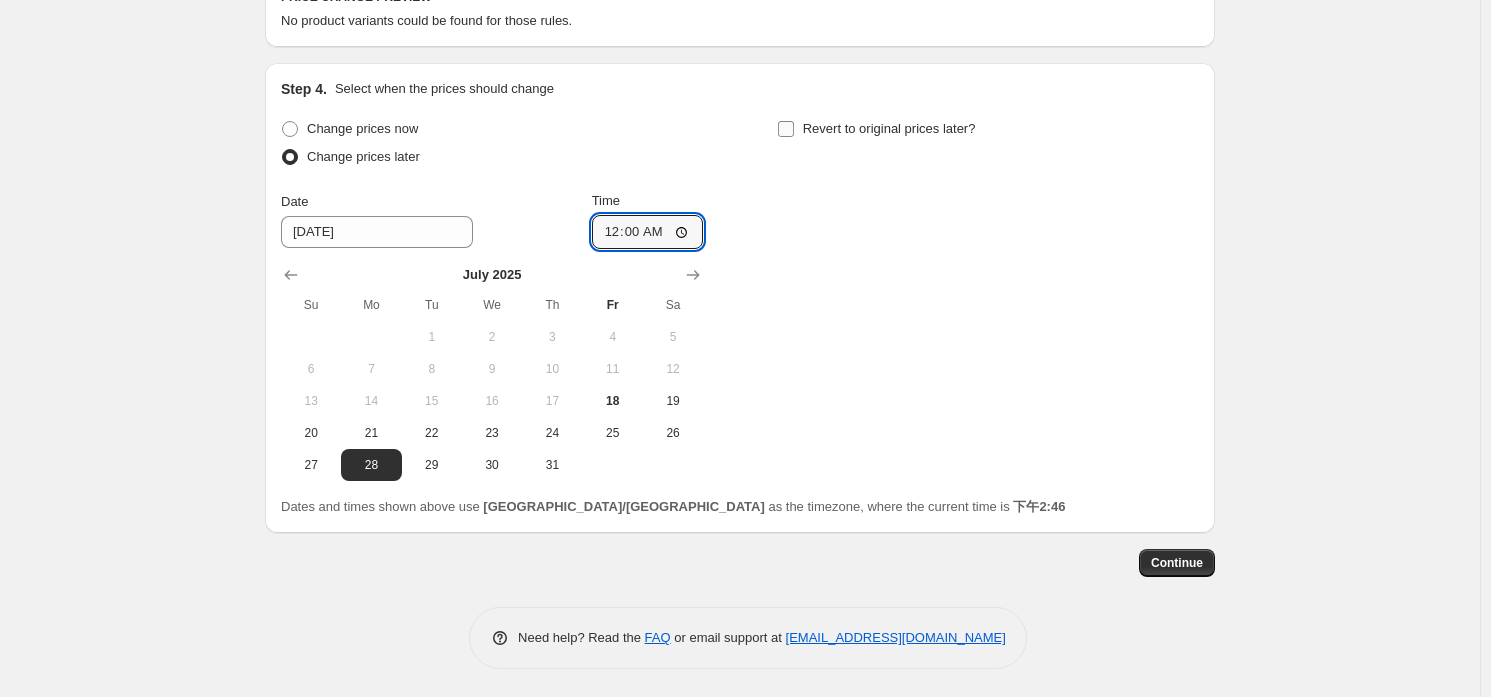 type on "00:00" 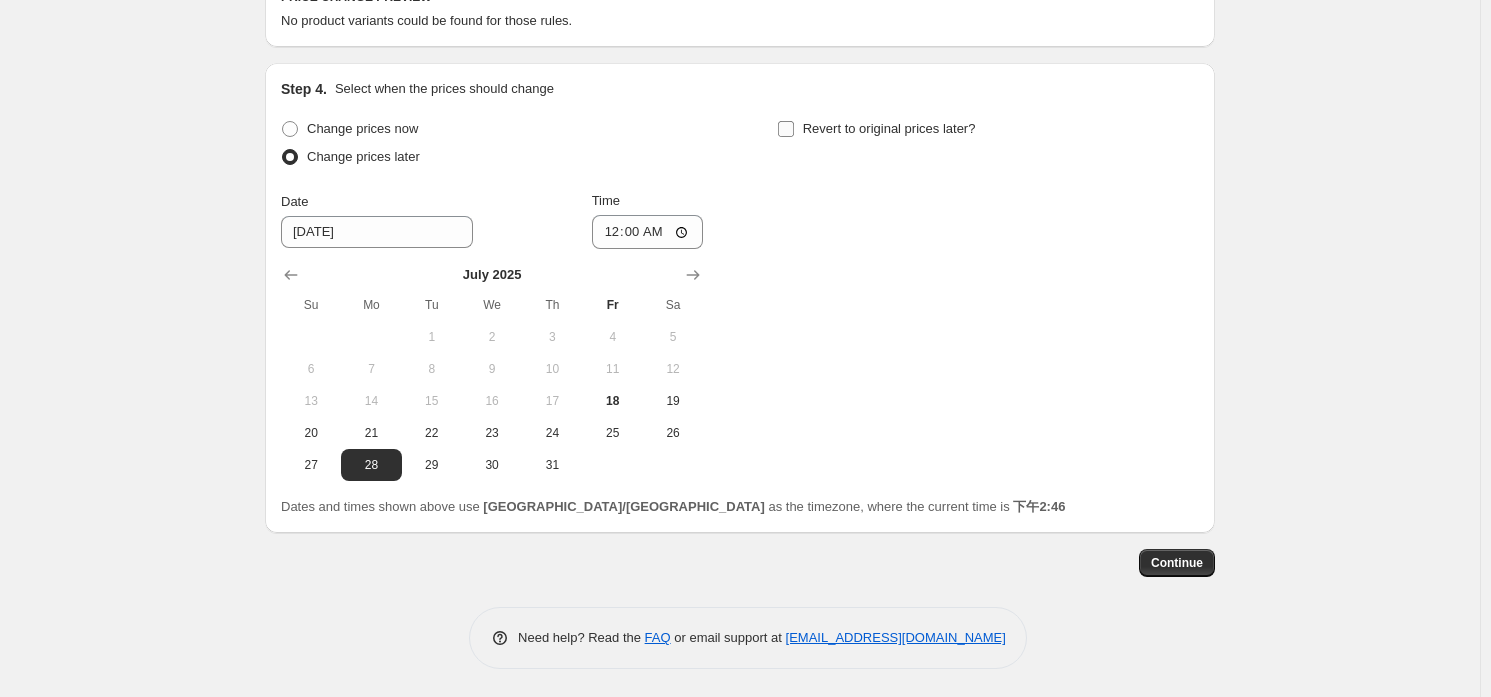 click on "Revert to original prices later?" at bounding box center [889, 128] 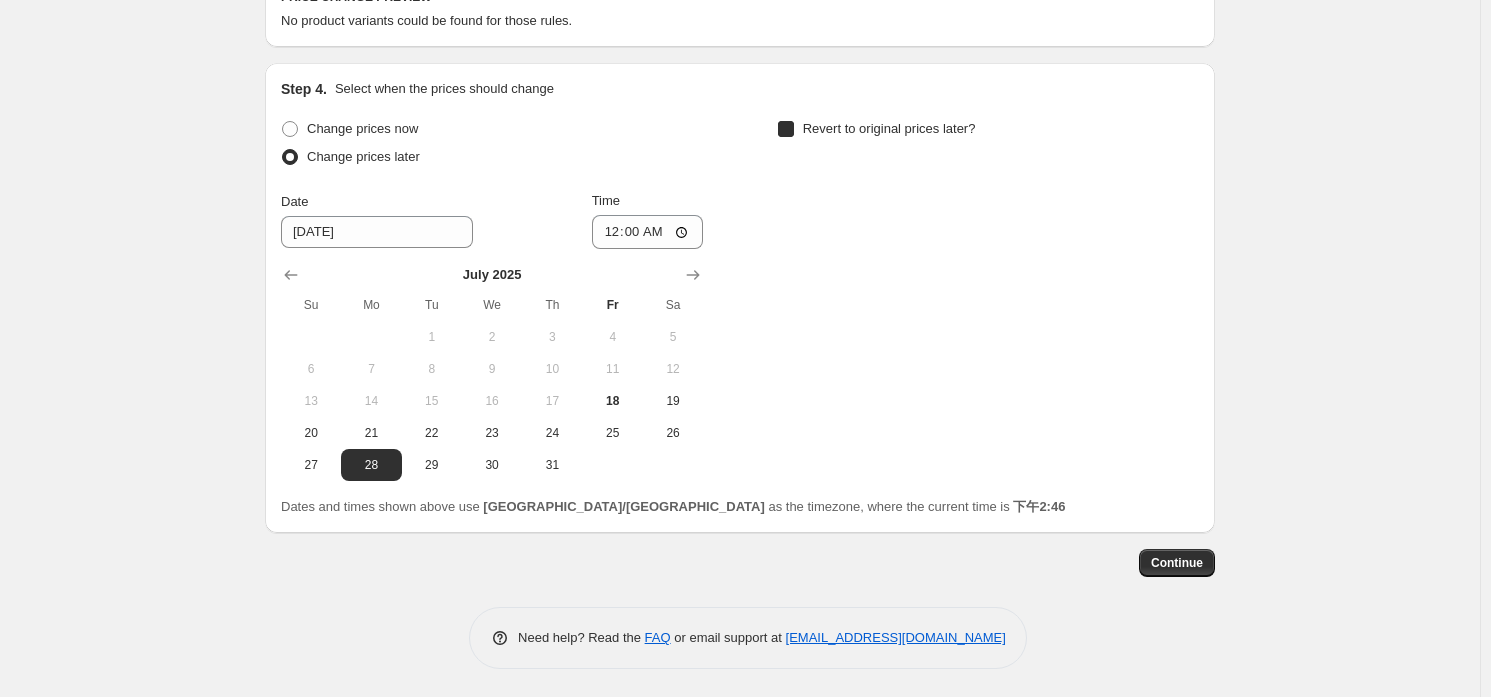 checkbox on "true" 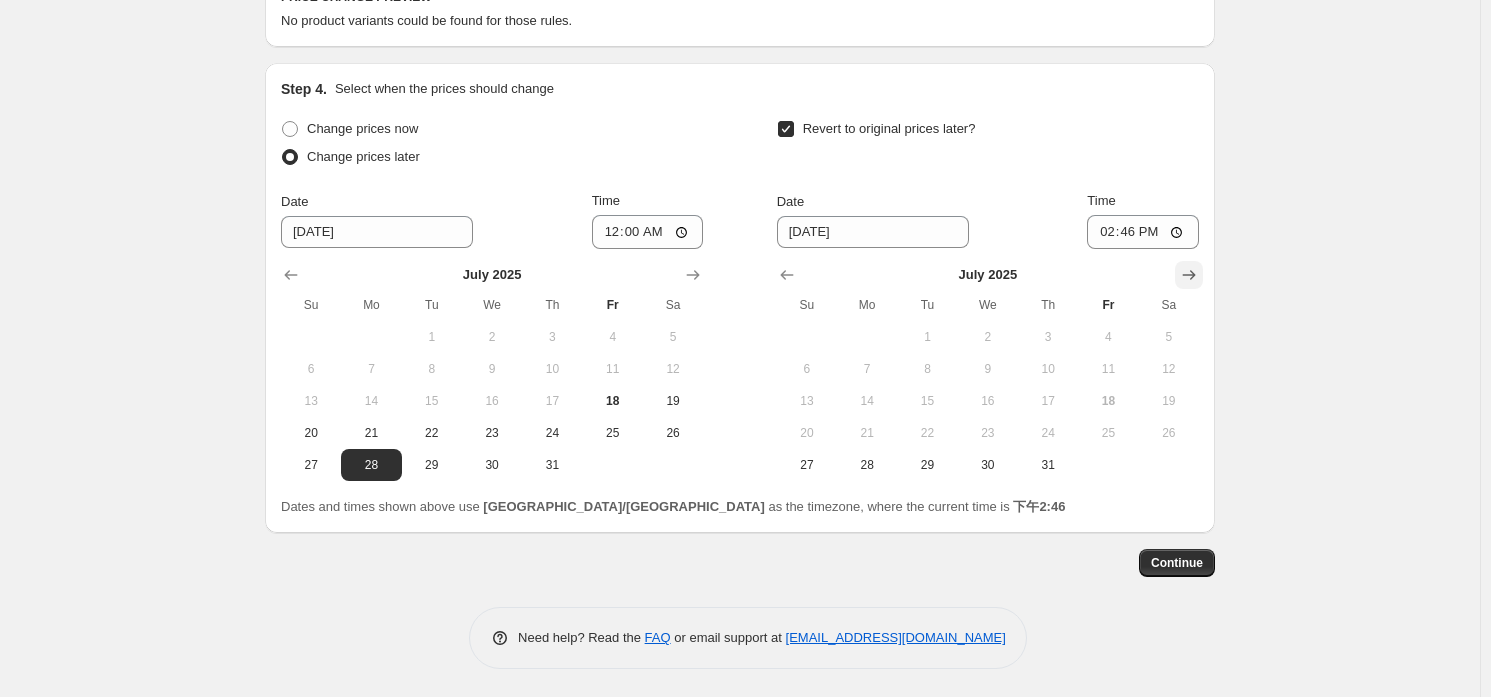 click at bounding box center [1189, 275] 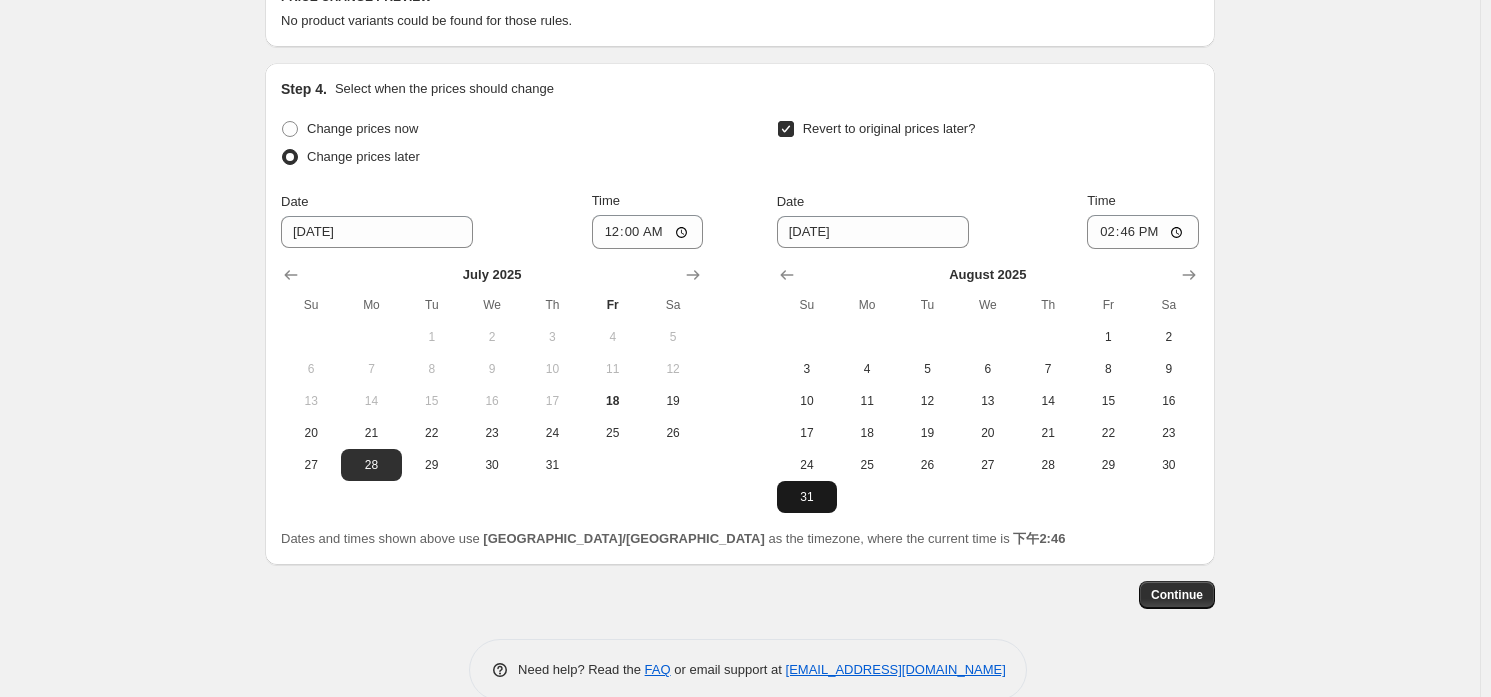click on "31" at bounding box center [807, 497] 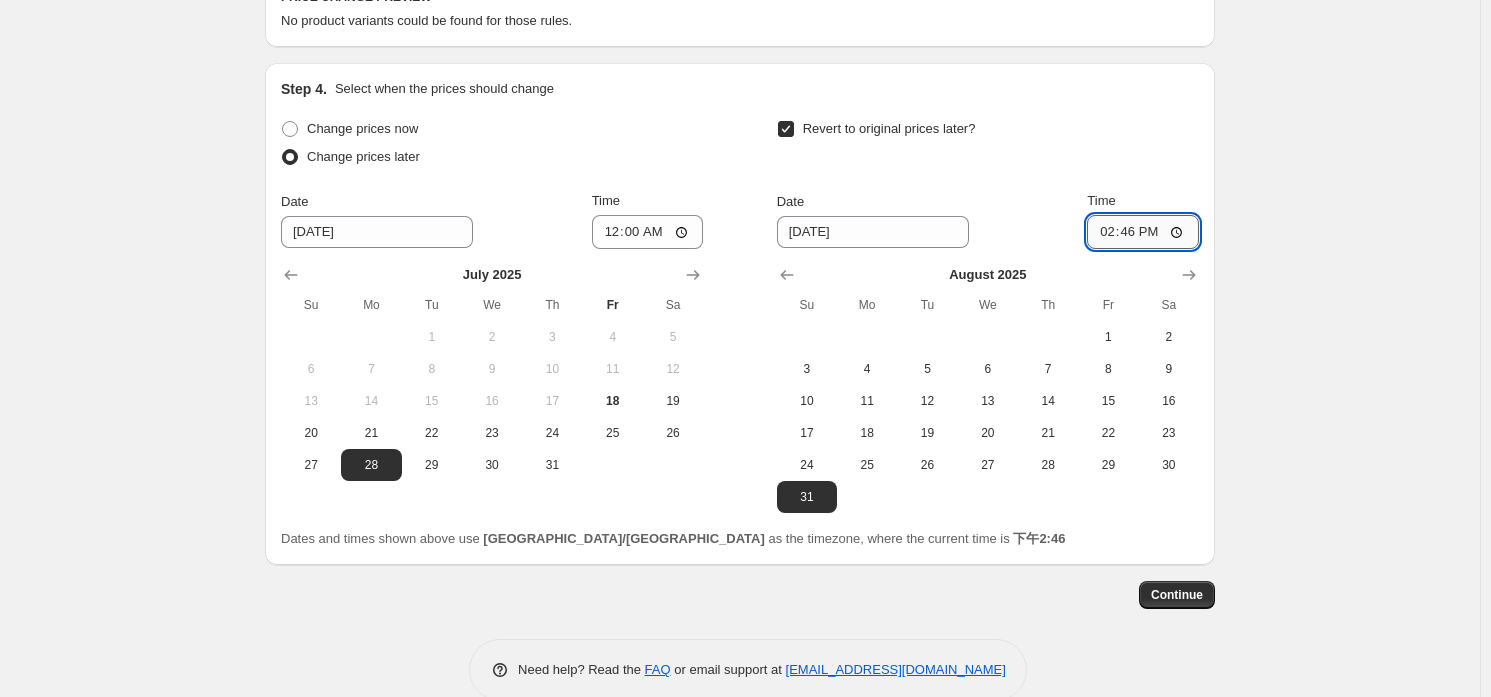 click on "14:46" at bounding box center (1143, 232) 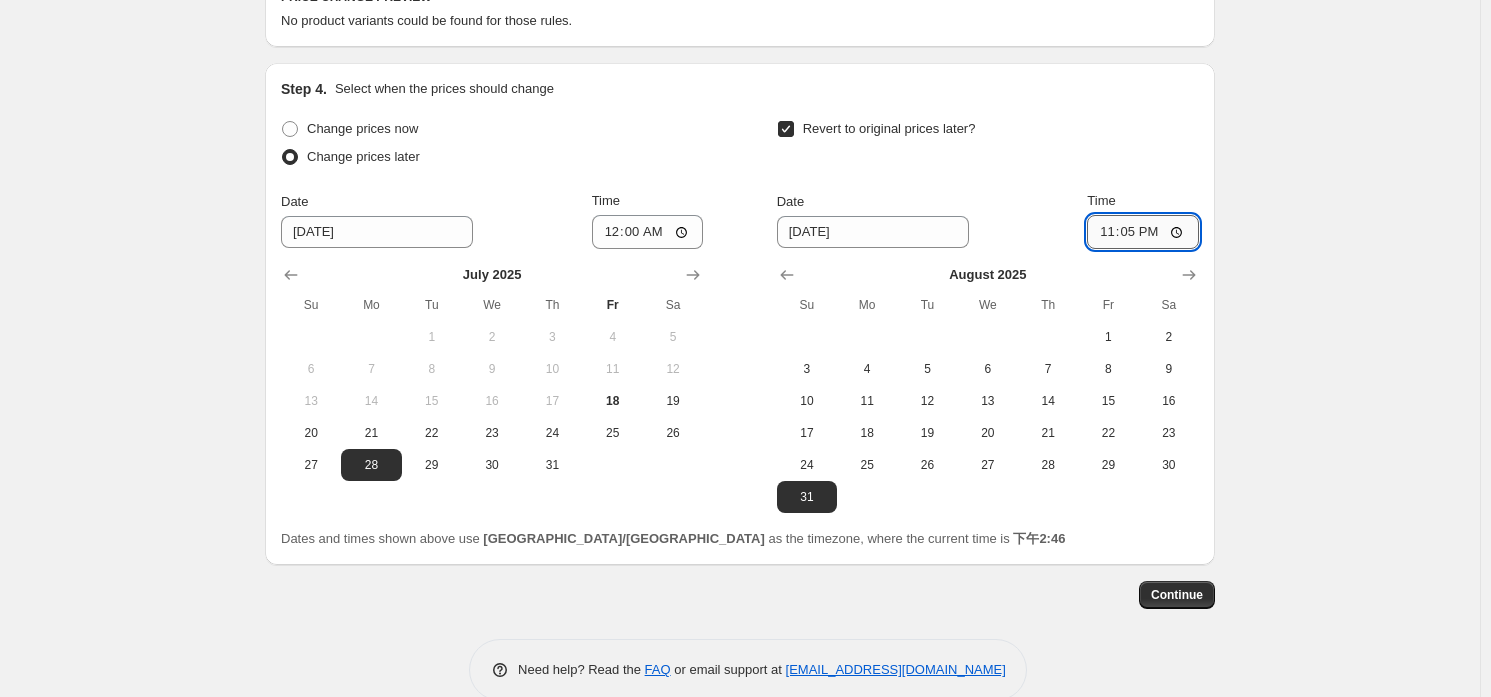 type on "23:59" 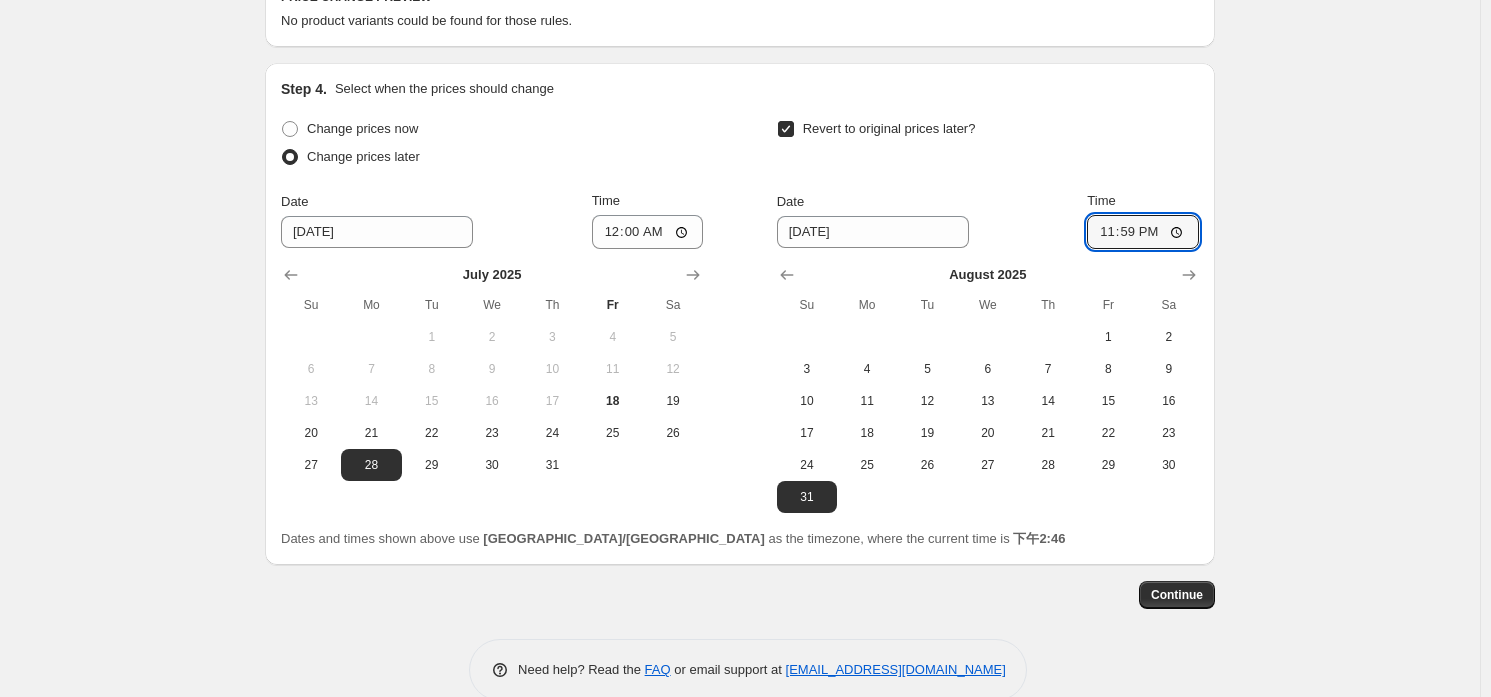 click on "Create new price [MEDICAL_DATA]. This page is ready Create new price [MEDICAL_DATA] Draft Step 1. Optionally give your price [MEDICAL_DATA] a title (eg "March 30% off sale on boots") 7/28-8/31 UE短促 This title is just for internal use, customers won't see it Step 2. Select how the prices should change Use bulk price change rules Set product prices individually Use CSV upload Select tags to add while price change is active Select tags to remove while price change is active Step 3. Select which products should change in price Select all products, use filters, or select products variants individually All products Filter by product, collection, tag, vendor, product type, variant title, or inventory Select product variants individually Select product variants No   product variants selected PRICE CHANGE PREVIEW No product variants could be found for those rules. Step 4. Select when the prices should change Change prices now Change prices later Date [DATE] Time 00:00 [DATE] Su Mo Tu We Th Fr Sa 1 2 3 4 5 6 7 8 9 10" at bounding box center [740, 19] 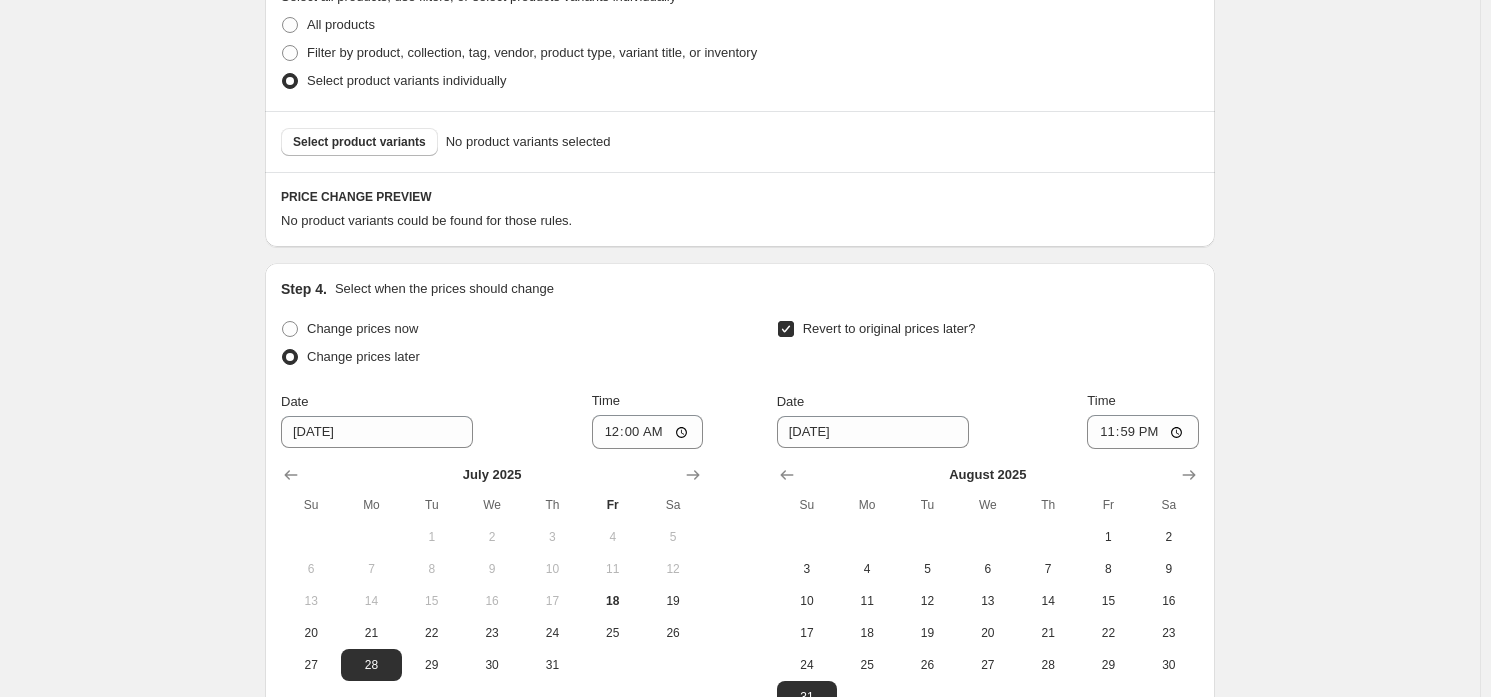 scroll, scrollTop: 293, scrollLeft: 0, axis: vertical 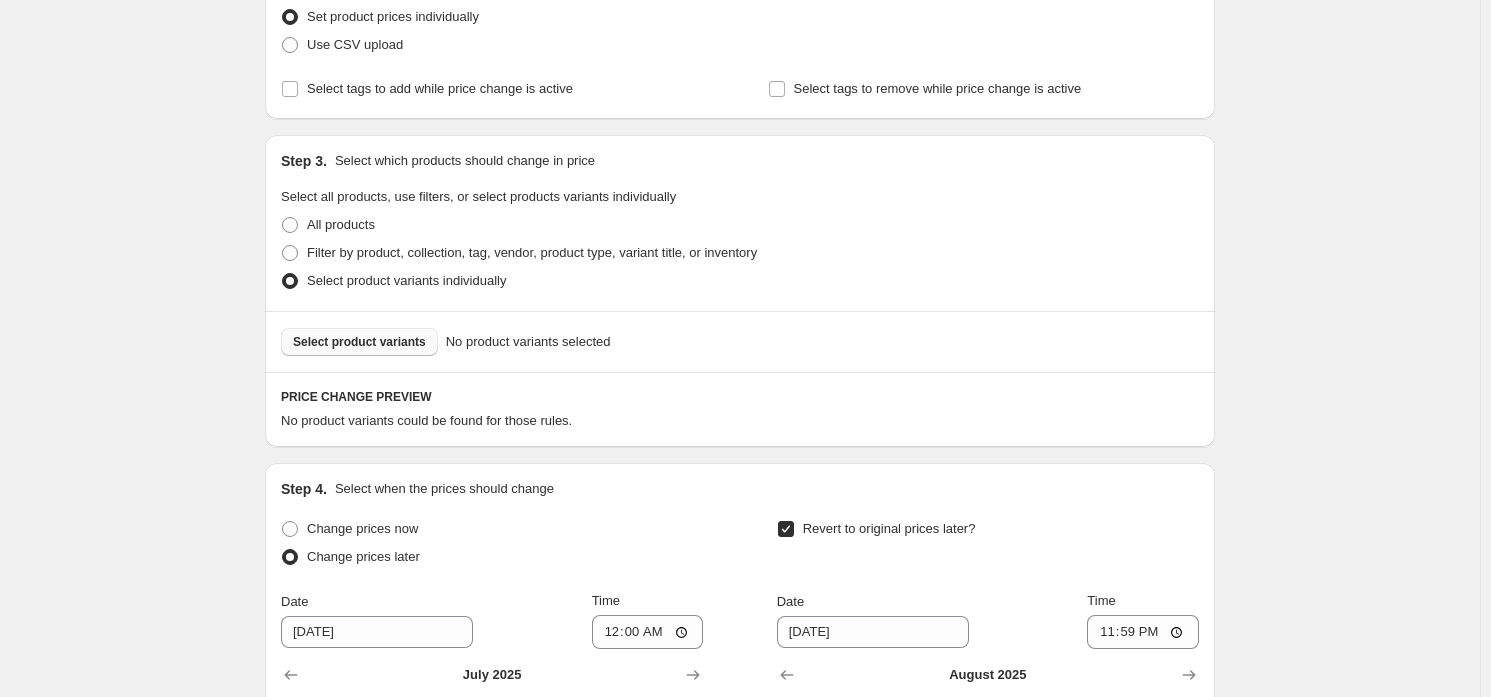 click on "Select product variants" at bounding box center (359, 342) 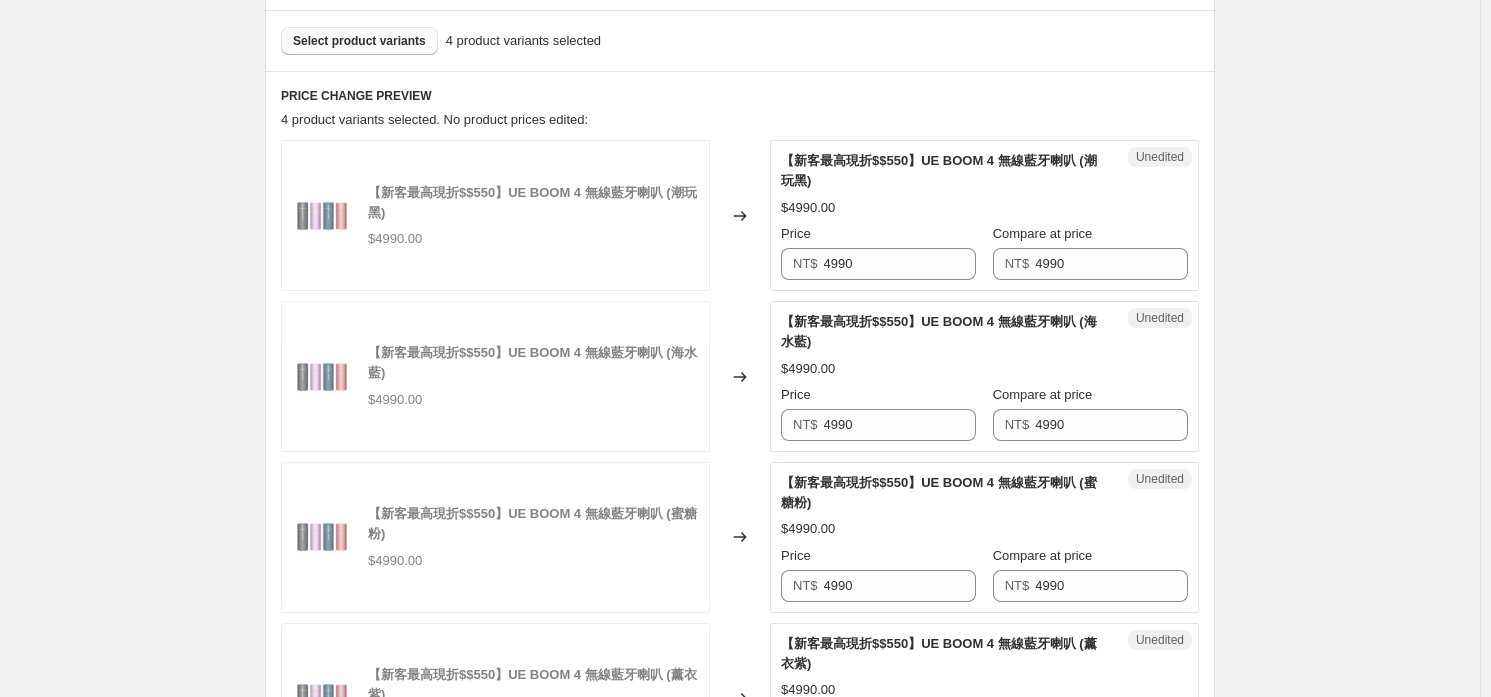scroll, scrollTop: 693, scrollLeft: 0, axis: vertical 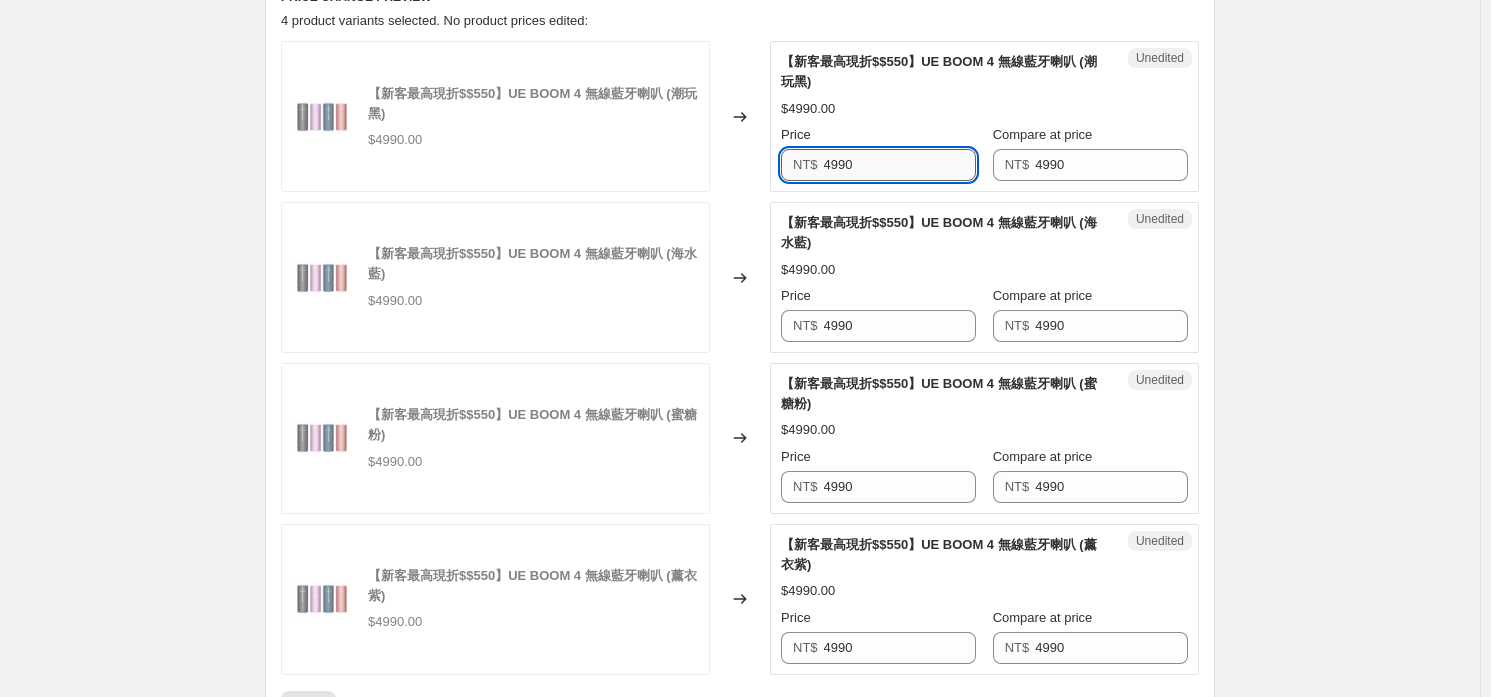 click on "4990" at bounding box center [900, 165] 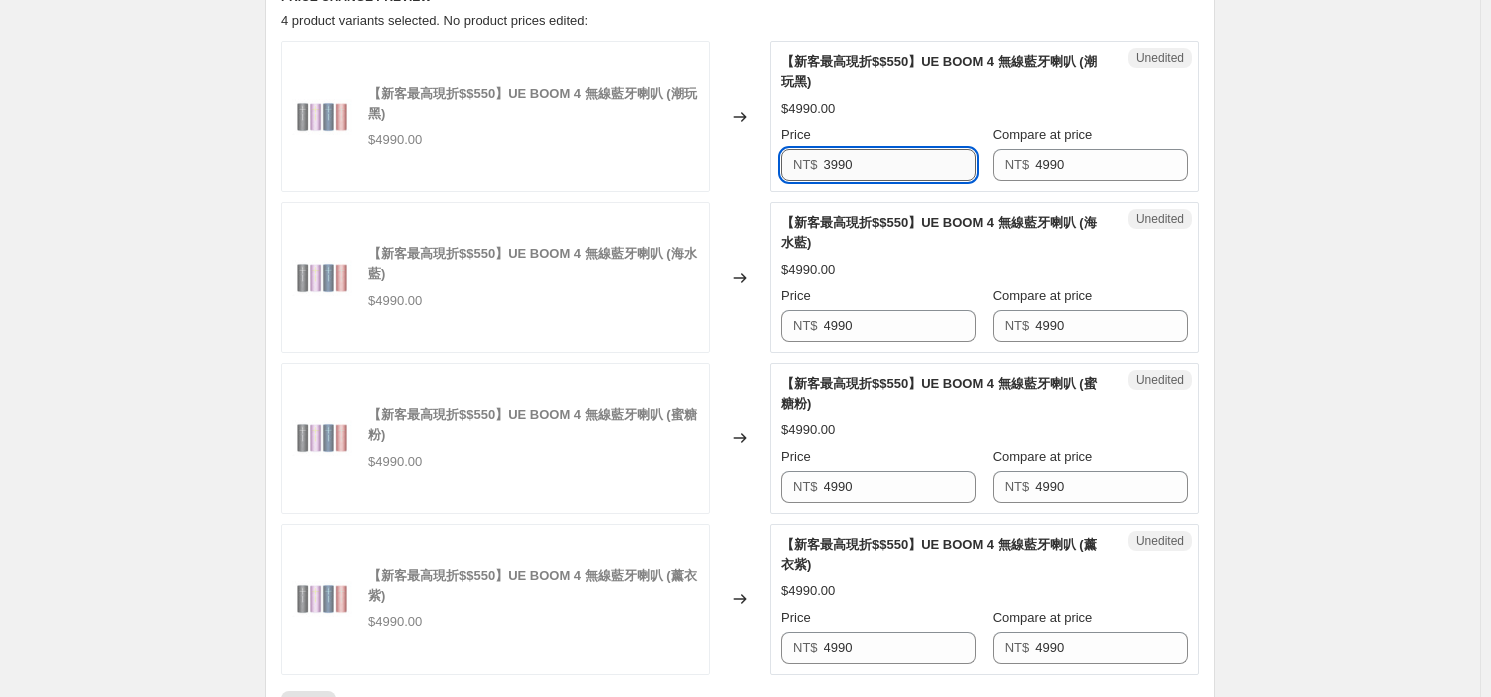 type on "3990" 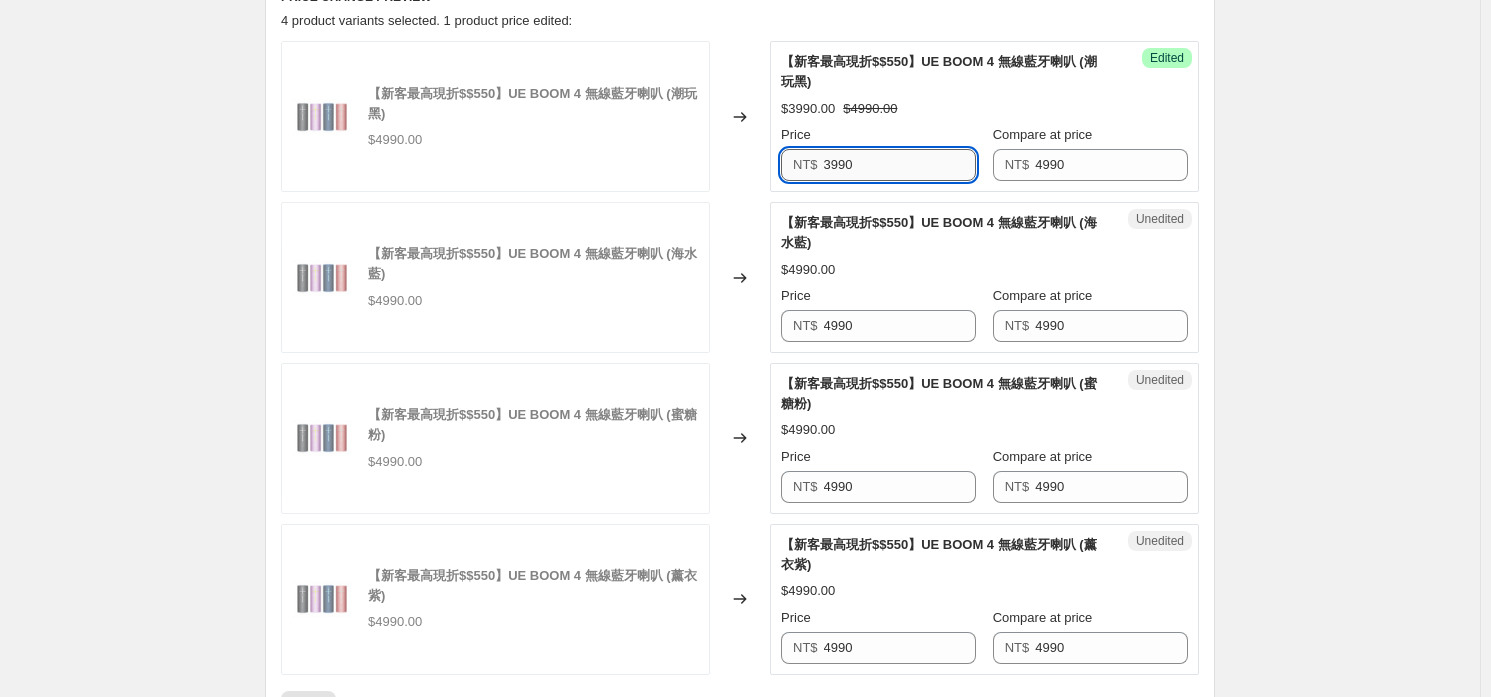 click on "3990" at bounding box center [900, 165] 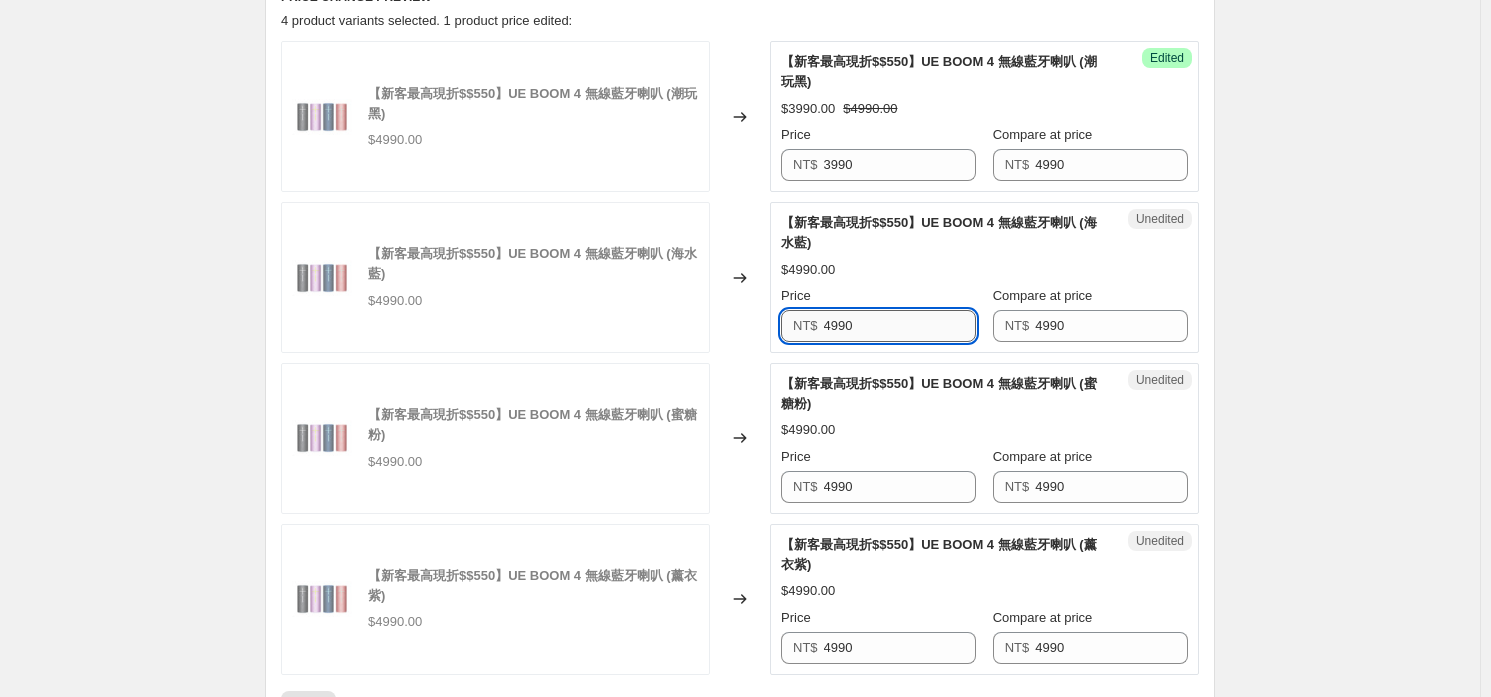 click on "4990" at bounding box center [900, 326] 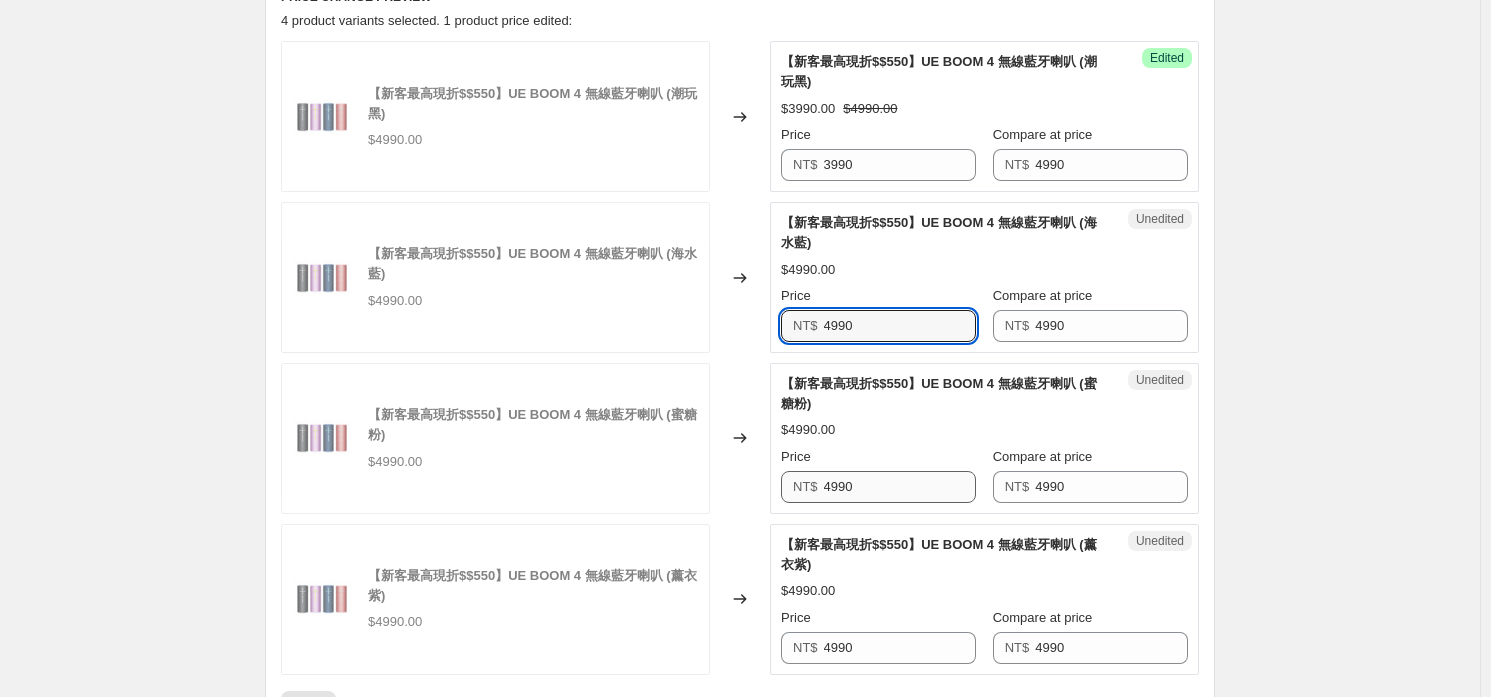 paste on "3" 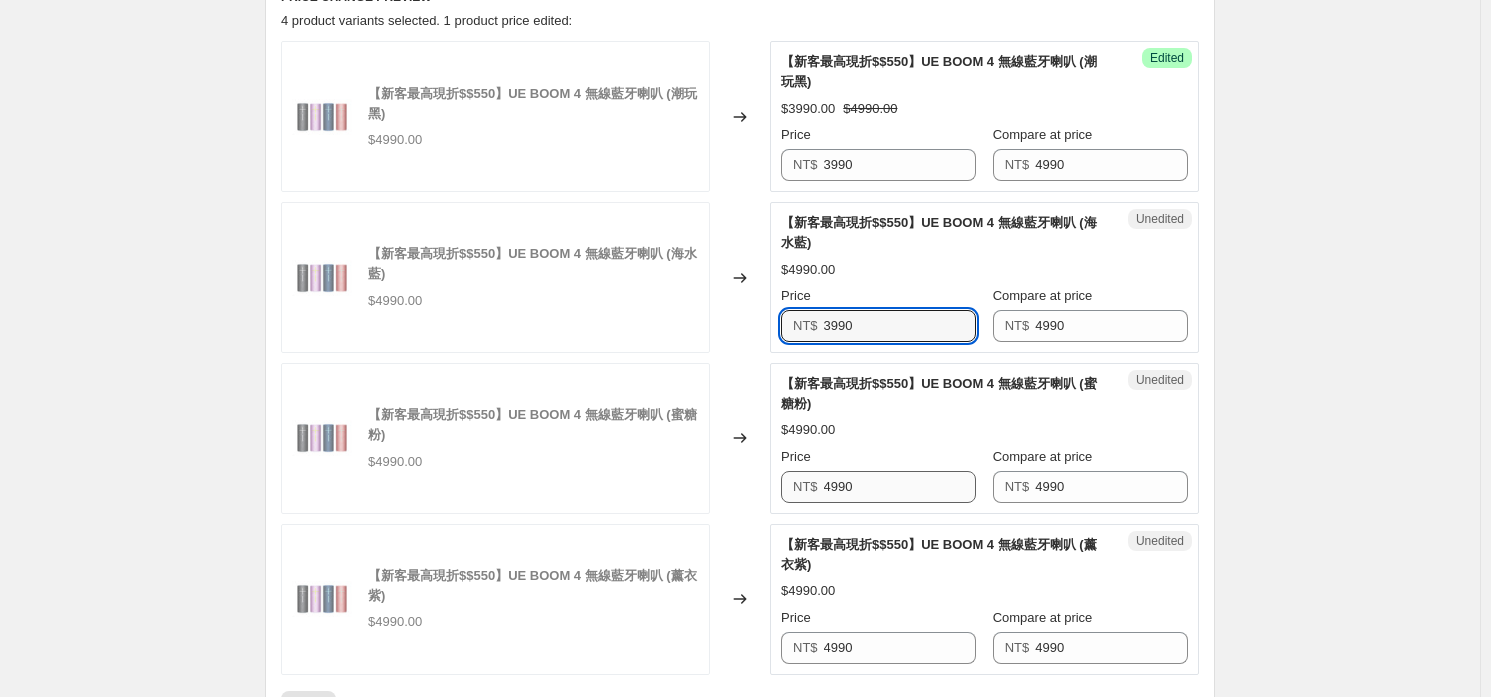 type on "3990" 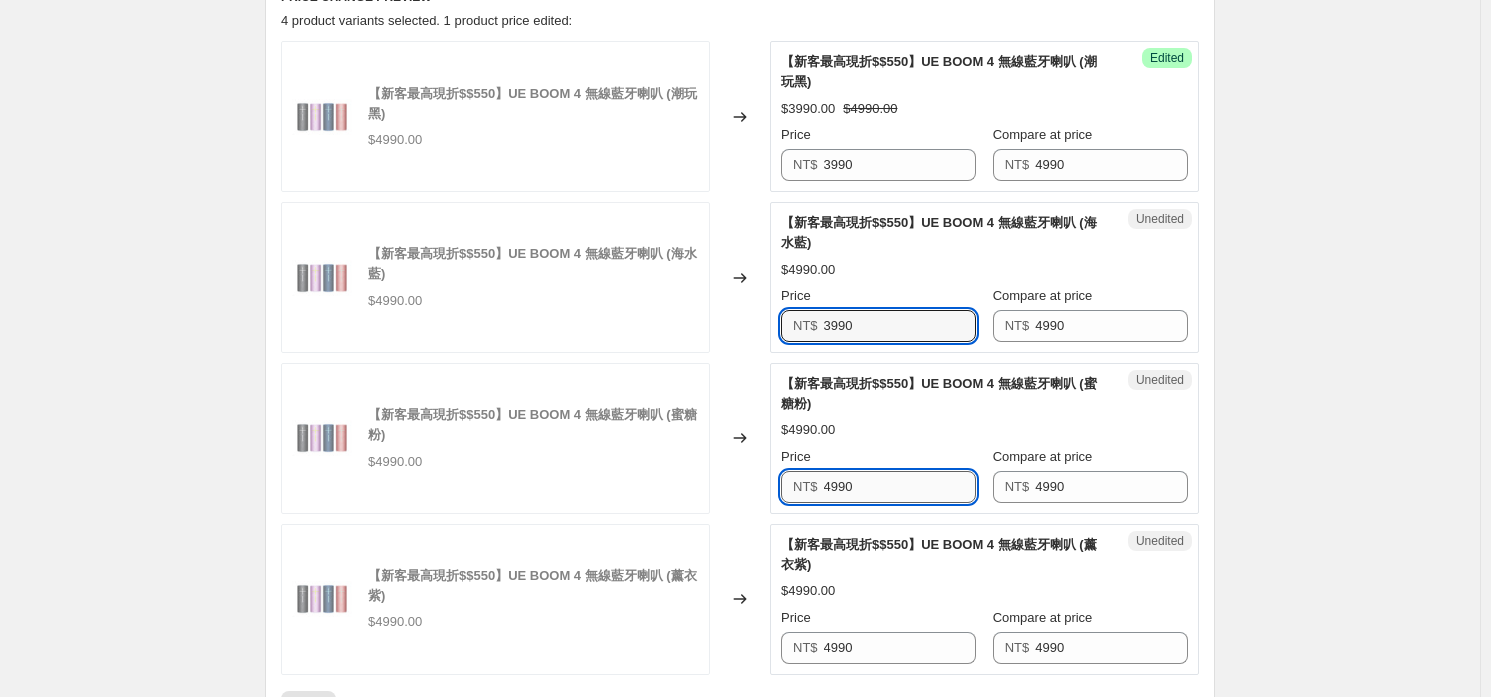 click on "4990" at bounding box center (900, 487) 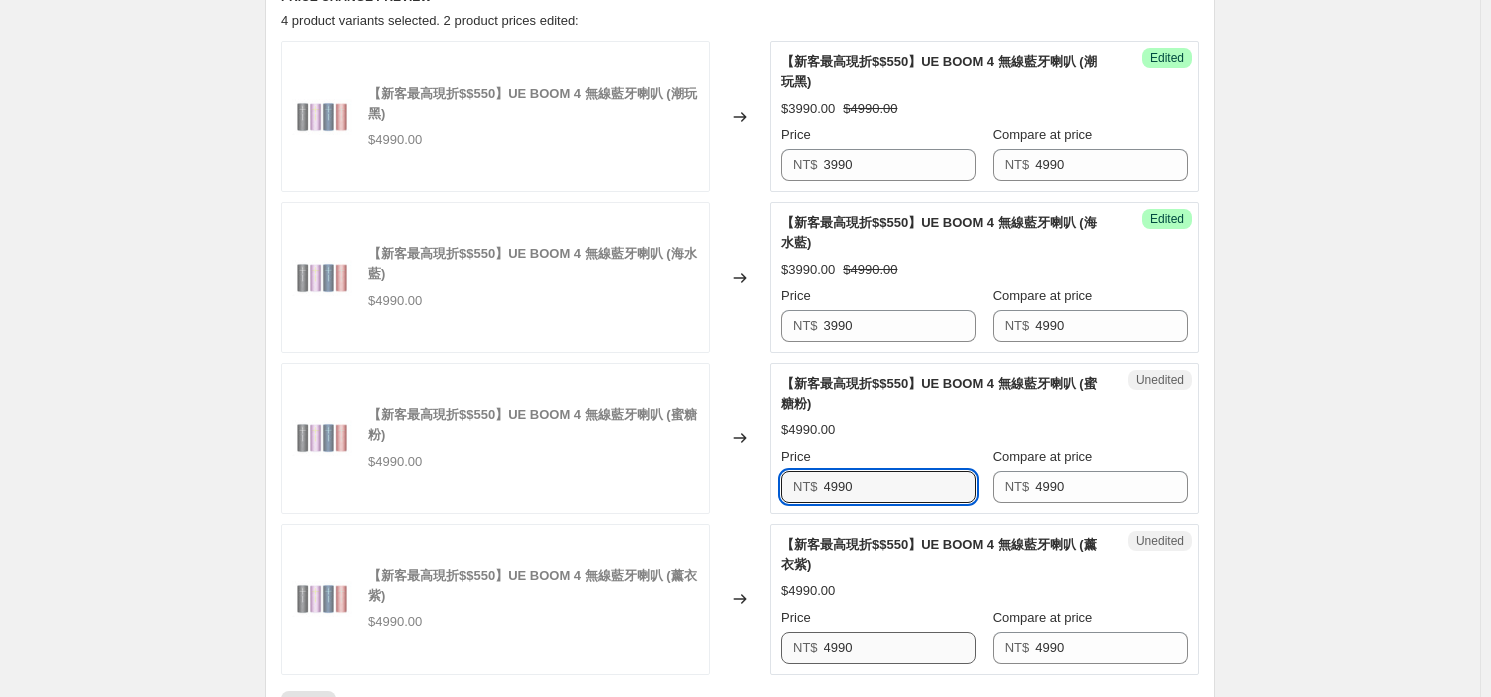 paste on "3" 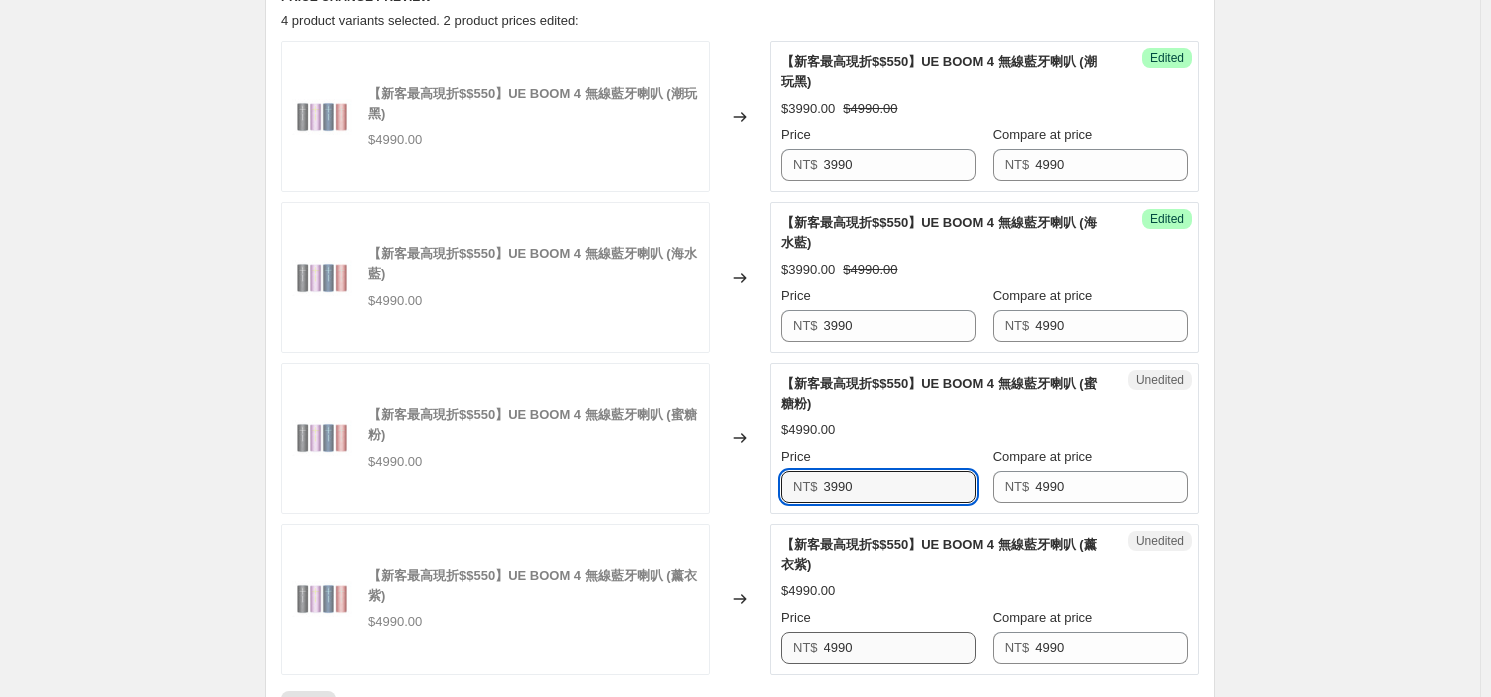 type on "3990" 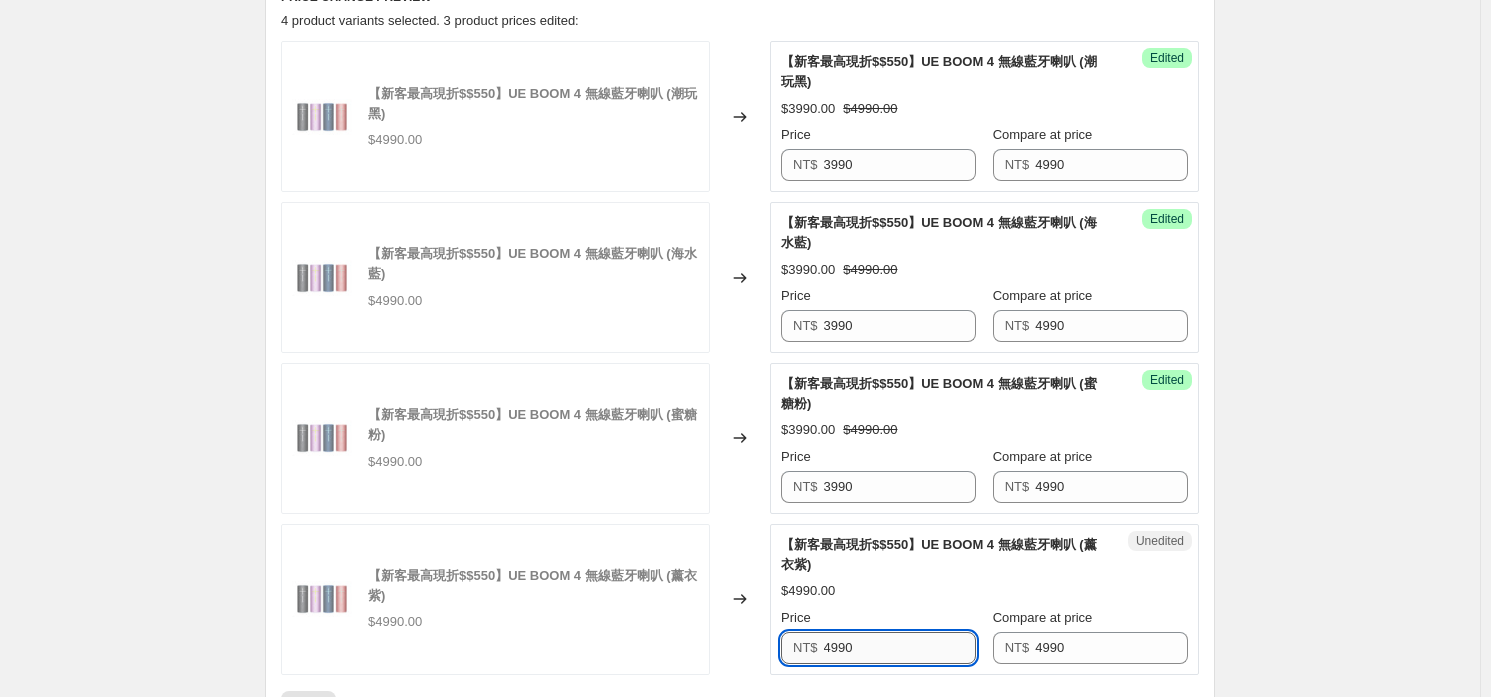 click on "4990" at bounding box center [900, 648] 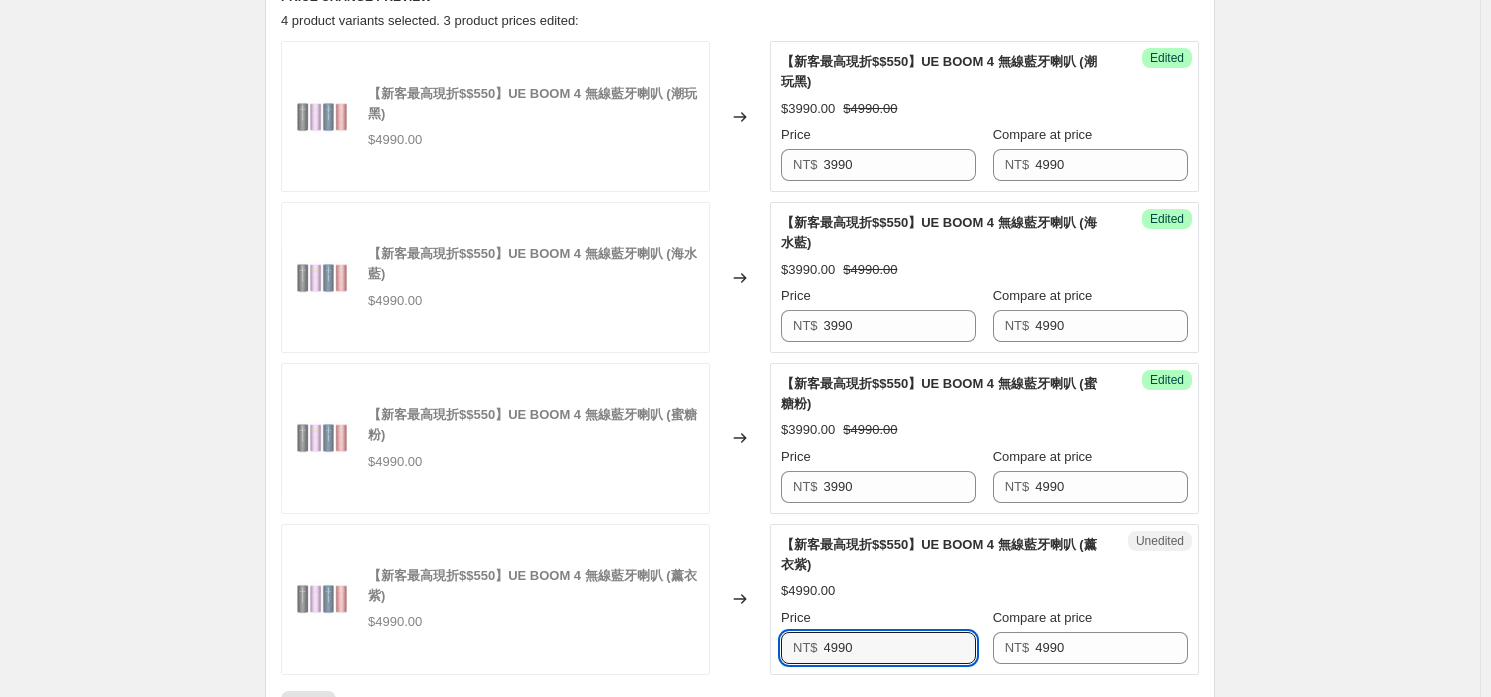 paste on "3" 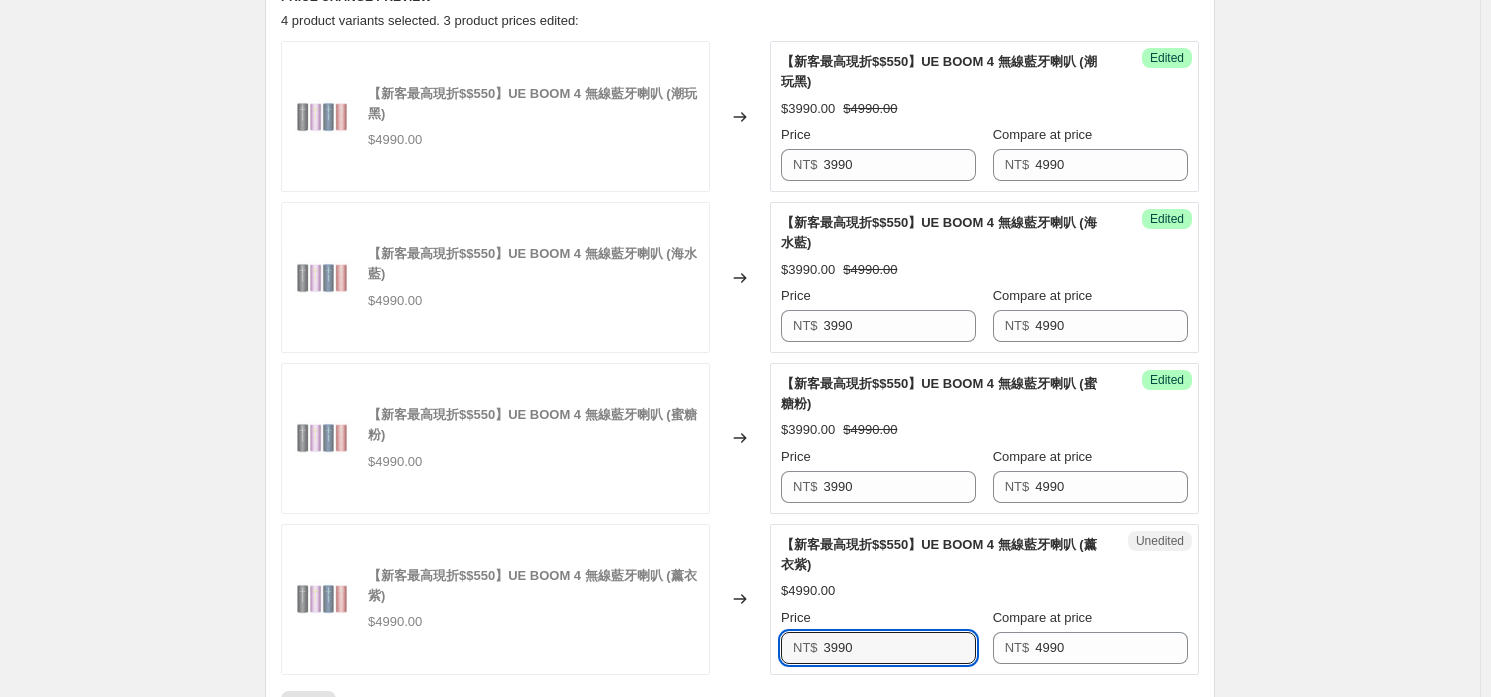 type on "3990" 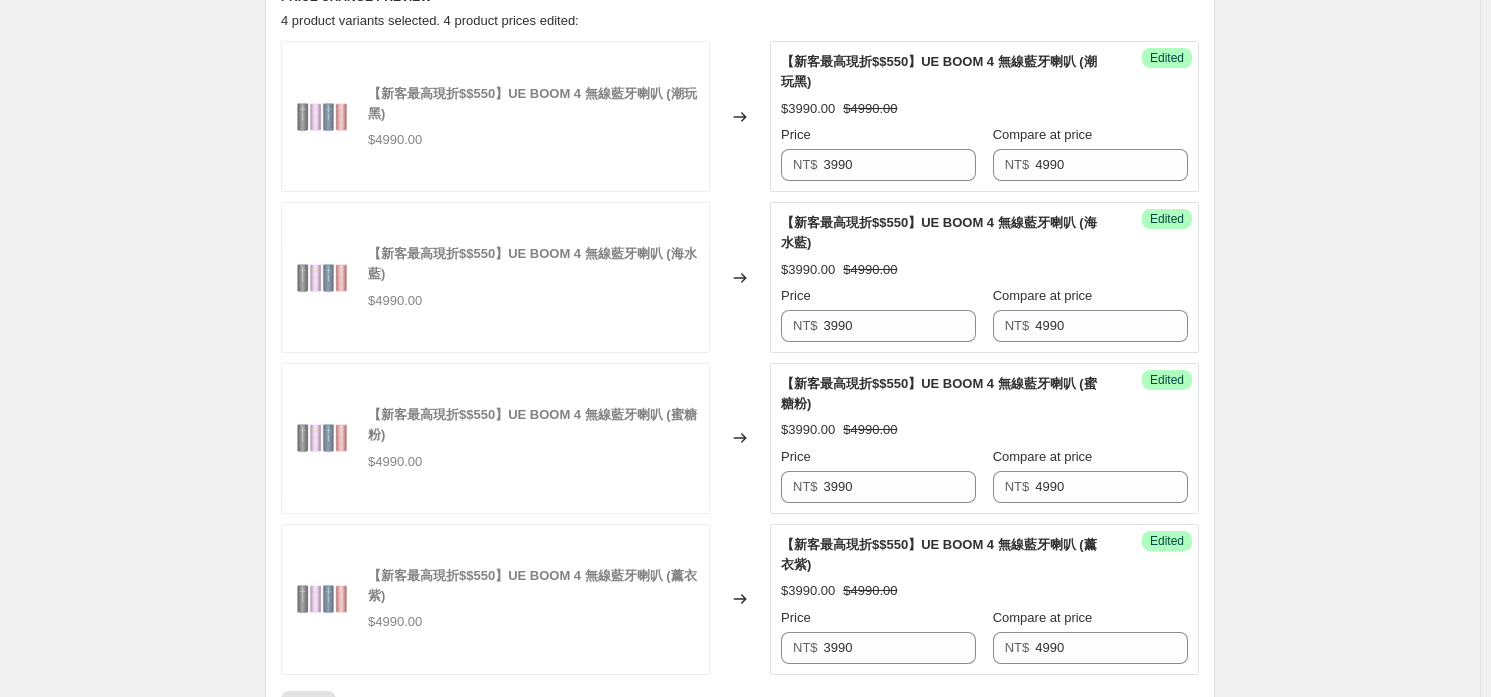 scroll, scrollTop: 493, scrollLeft: 0, axis: vertical 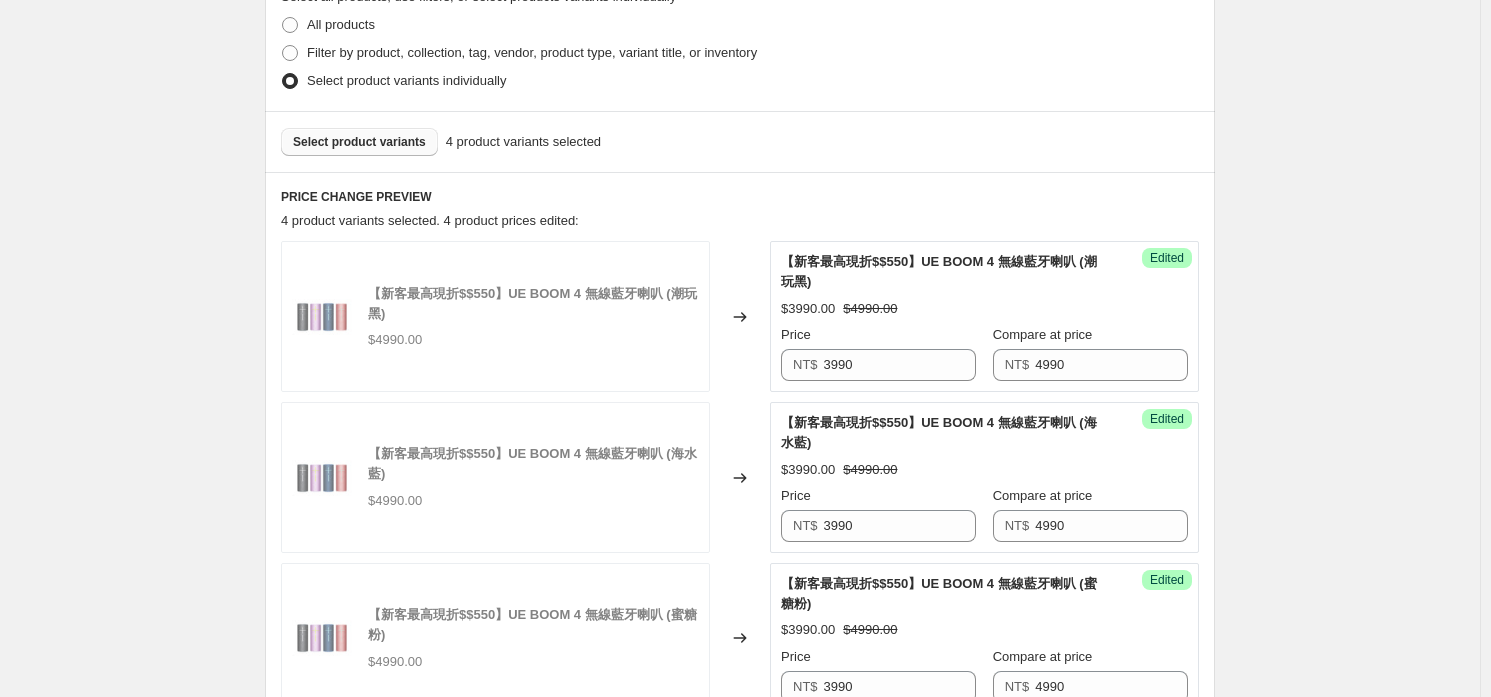 click on "Select product variants" at bounding box center [359, 142] 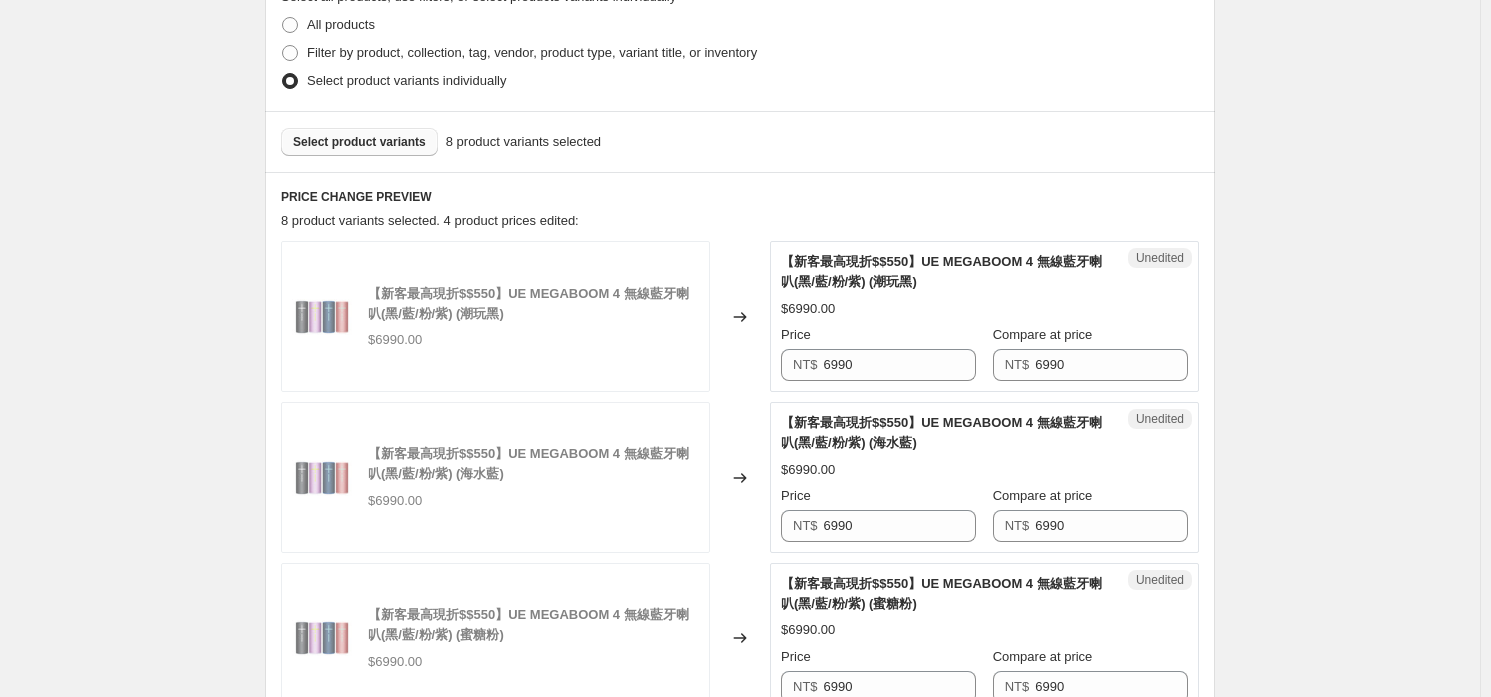 scroll, scrollTop: 693, scrollLeft: 0, axis: vertical 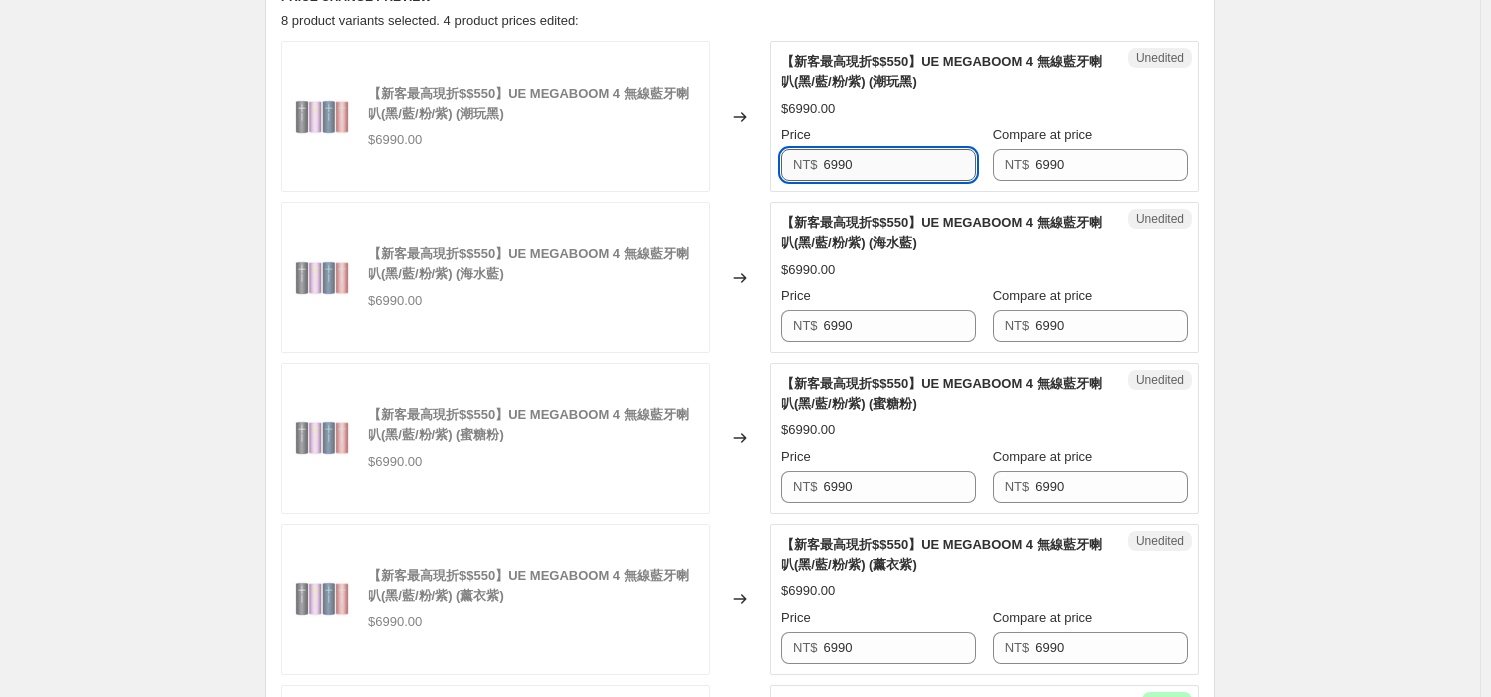 click on "6990" at bounding box center [900, 165] 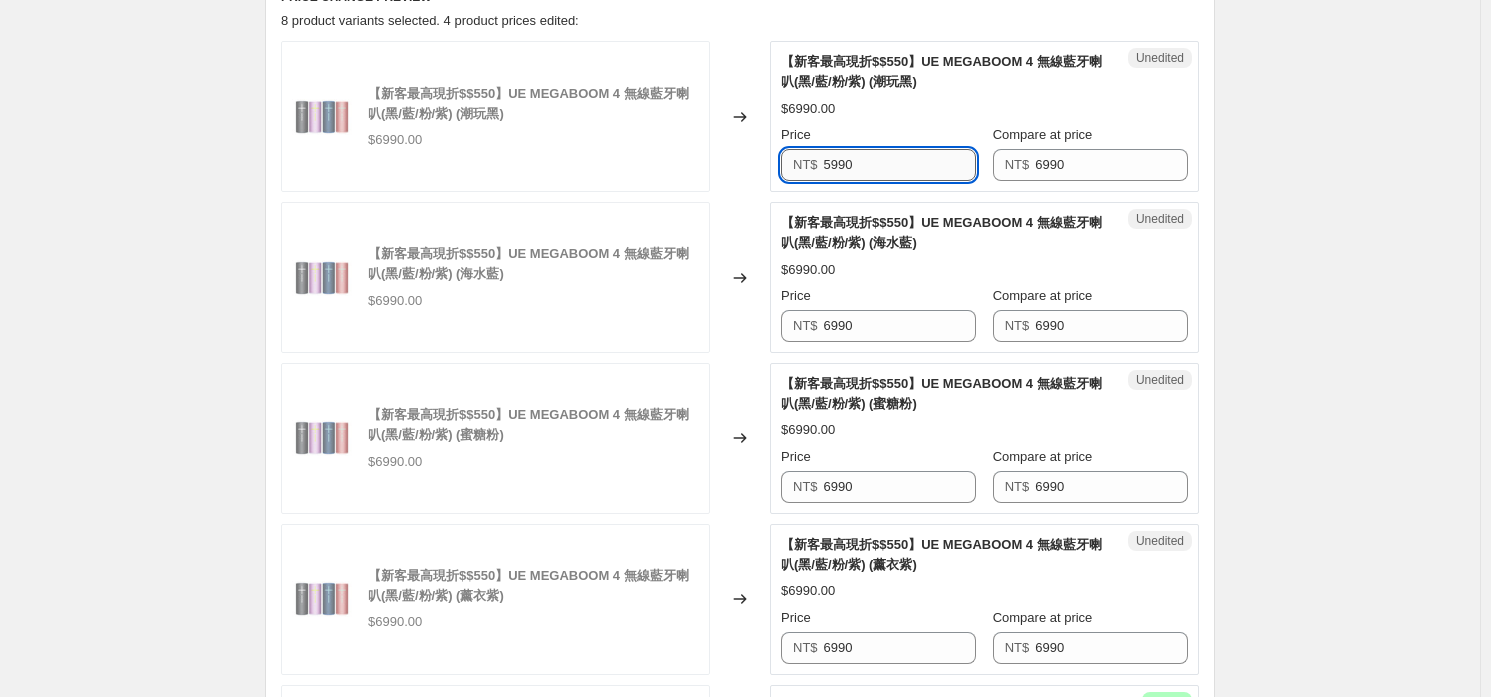 type on "5990" 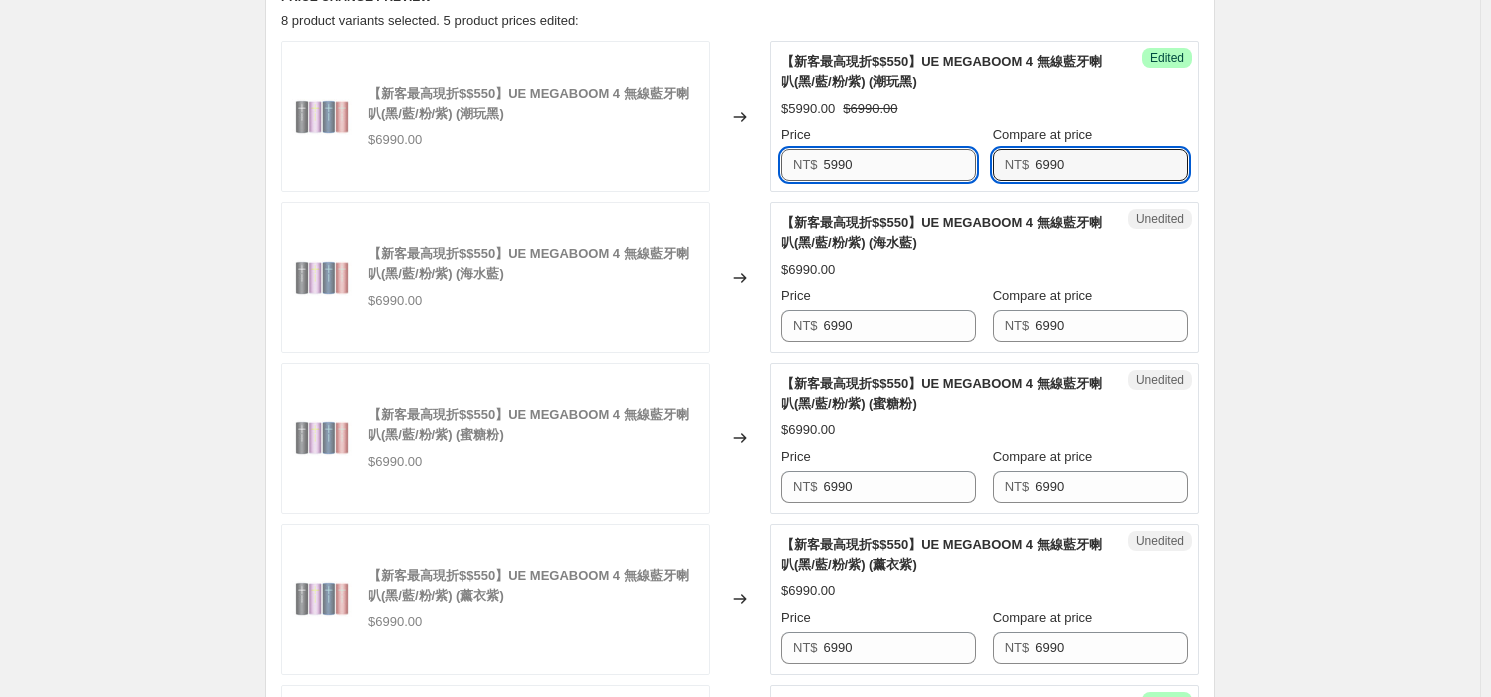 click on "5990" at bounding box center (900, 165) 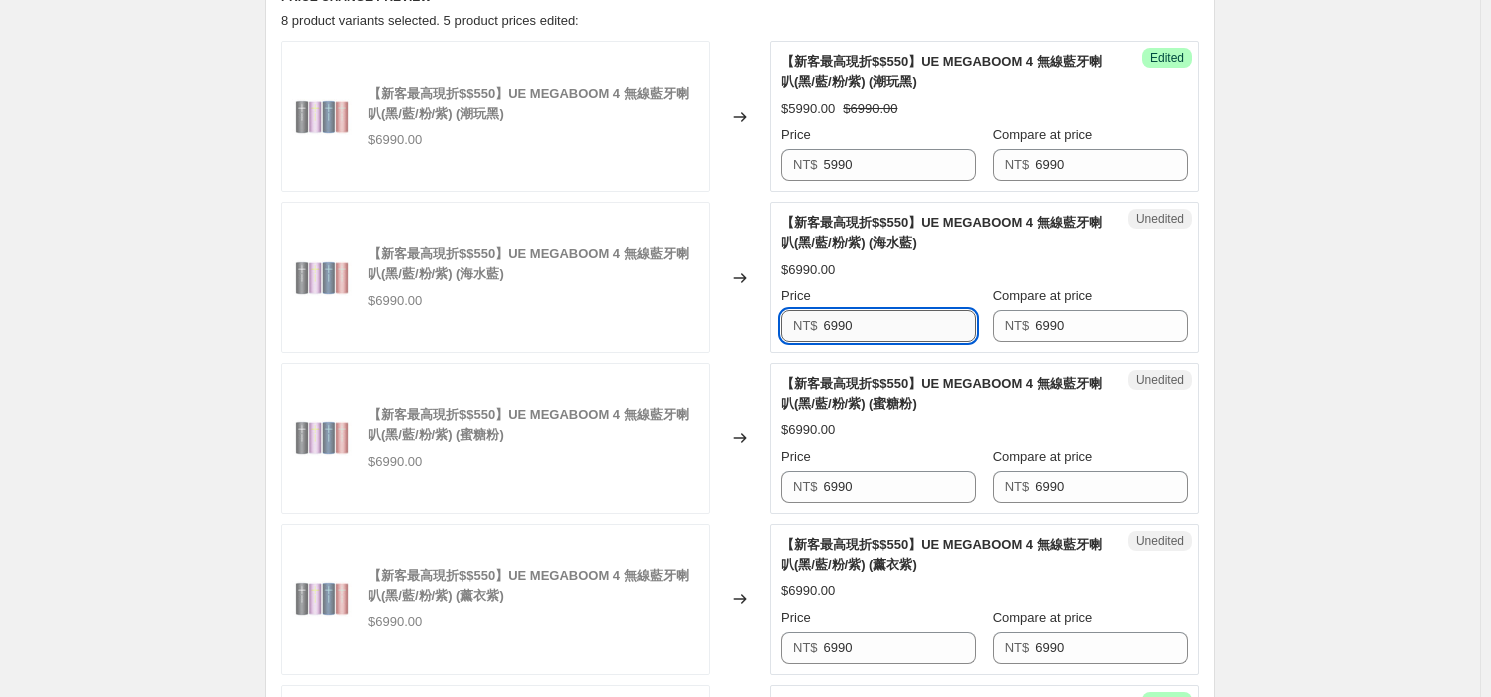 click on "6990" at bounding box center [900, 326] 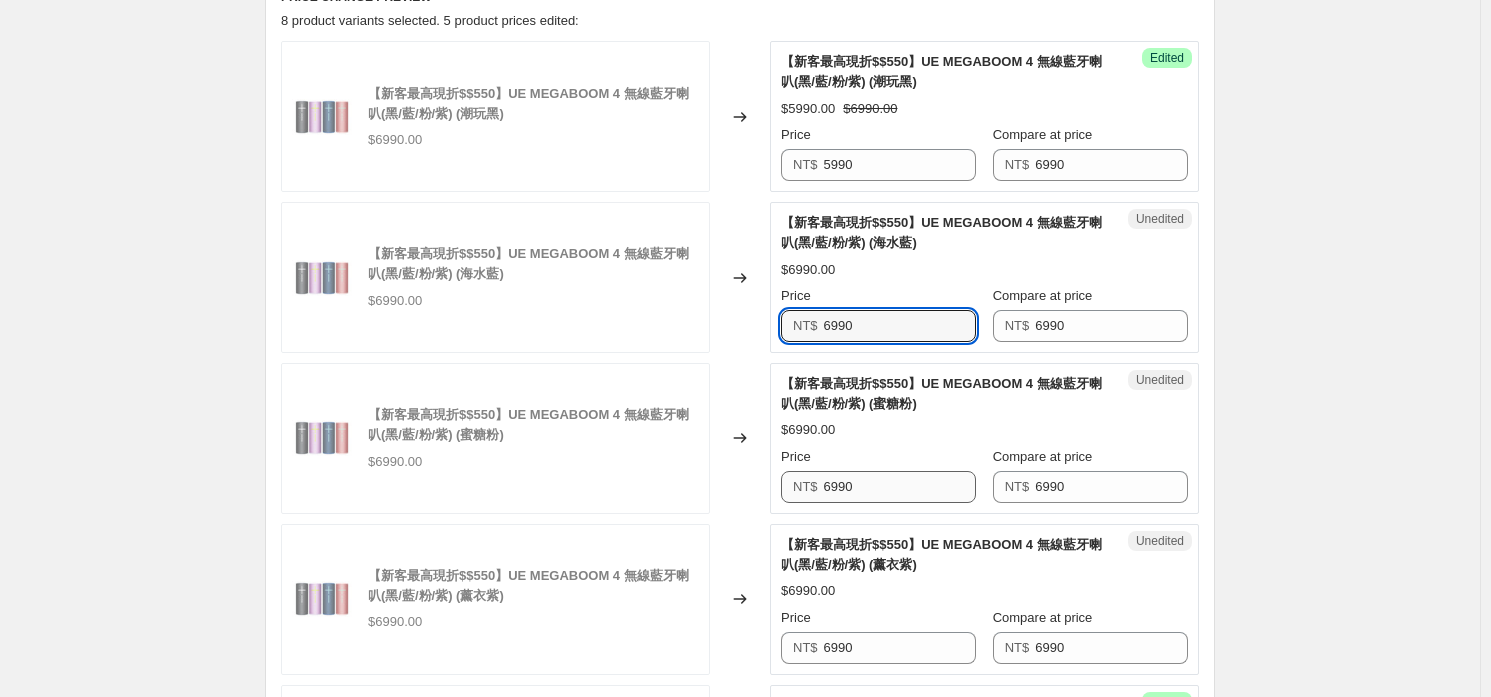 paste on "5" 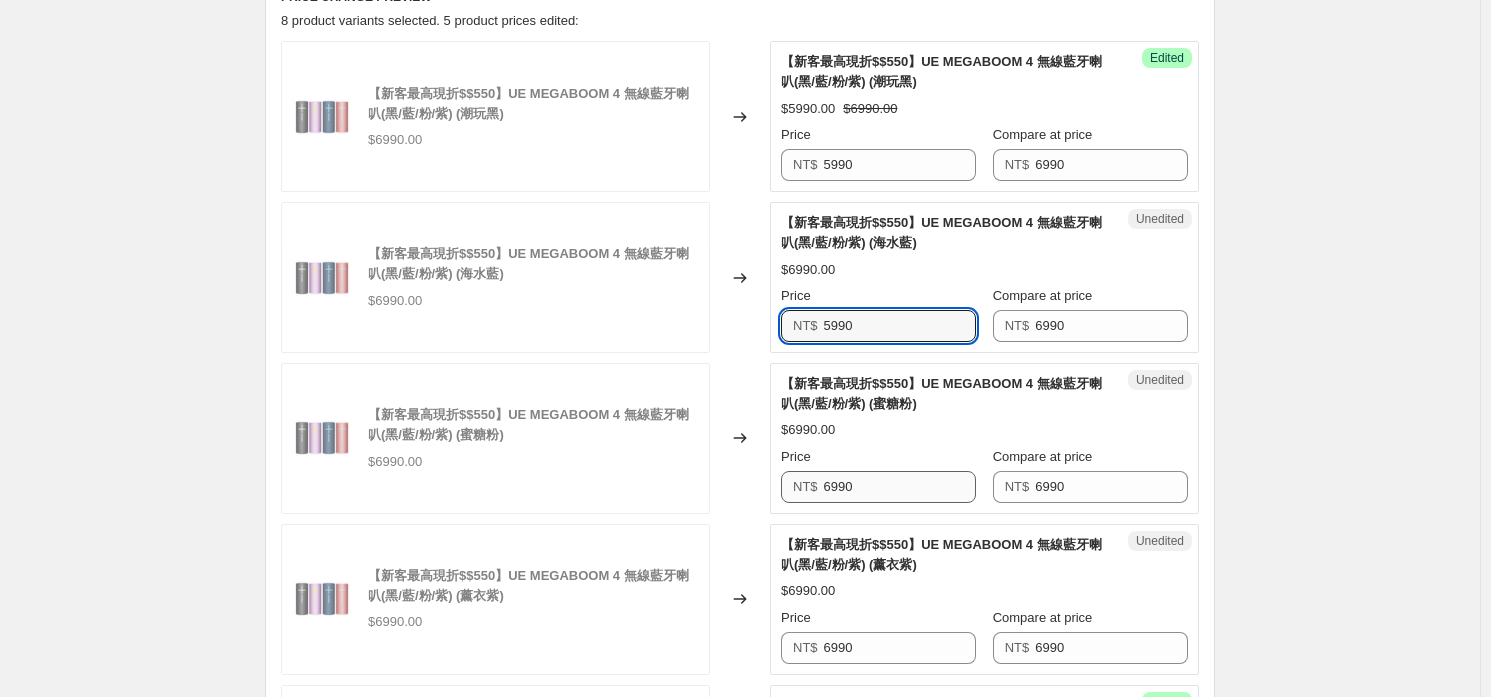 type on "5990" 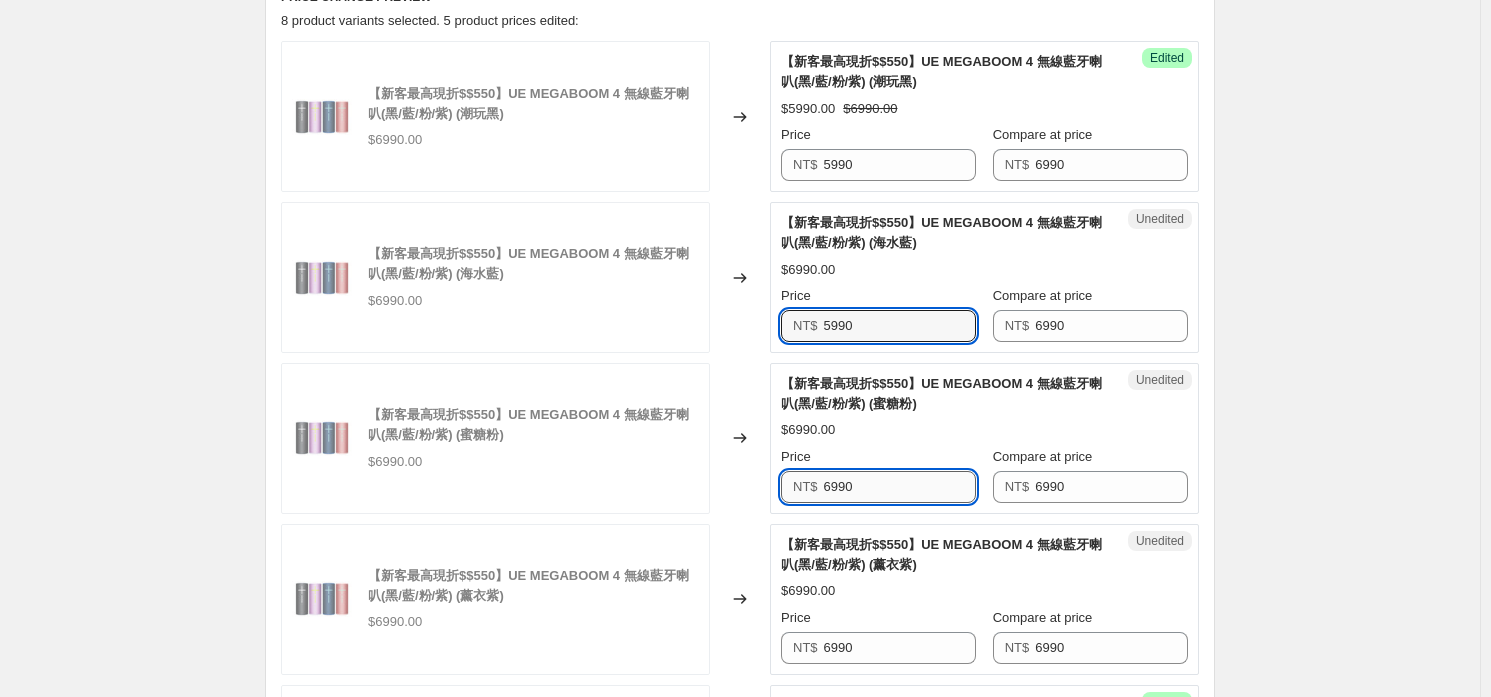 click on "6990" at bounding box center (900, 487) 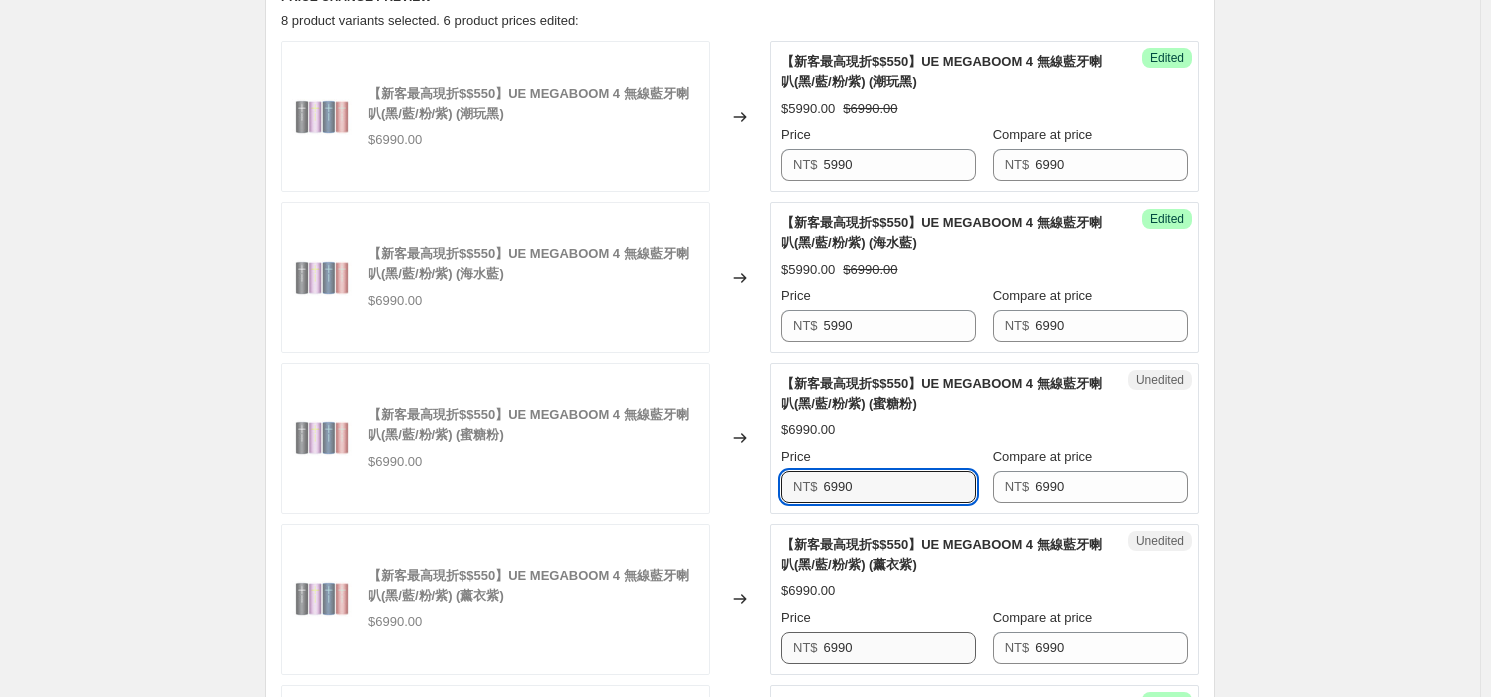 paste on "5" 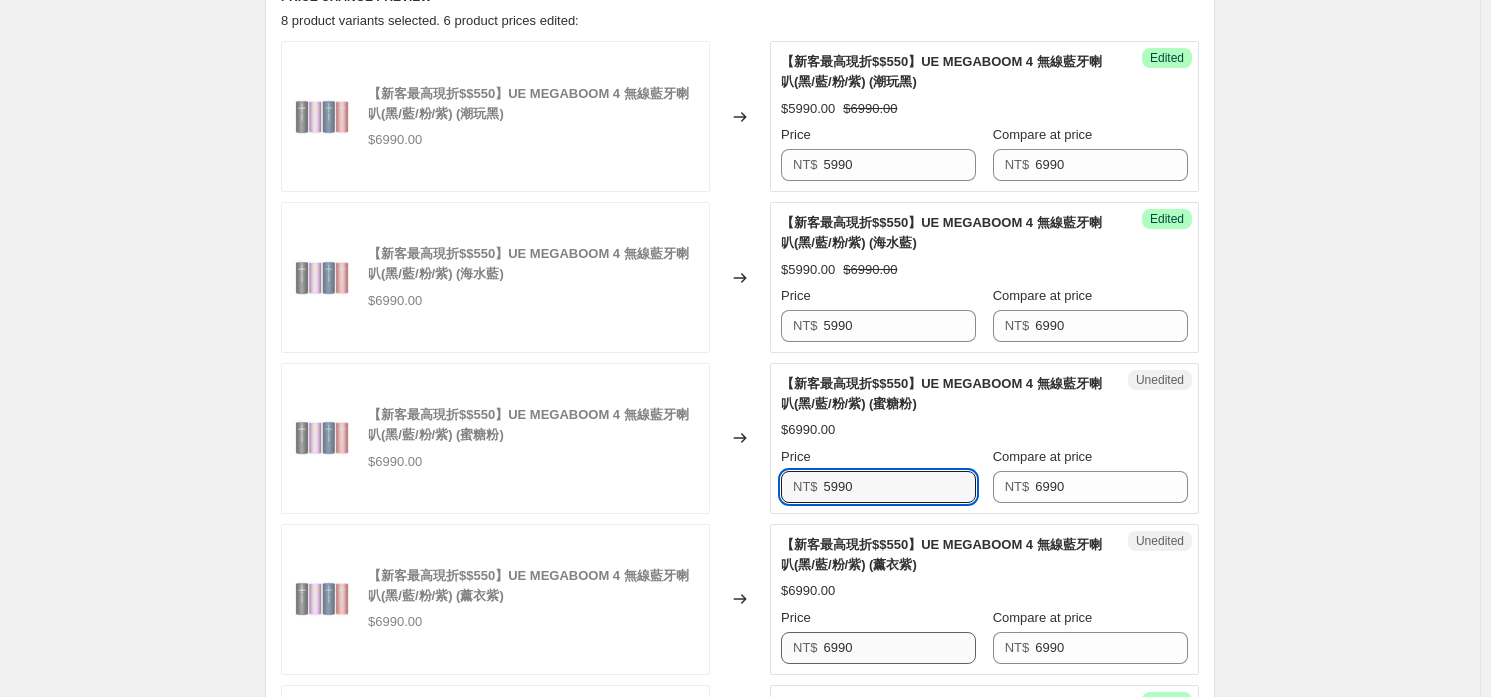 type on "5990" 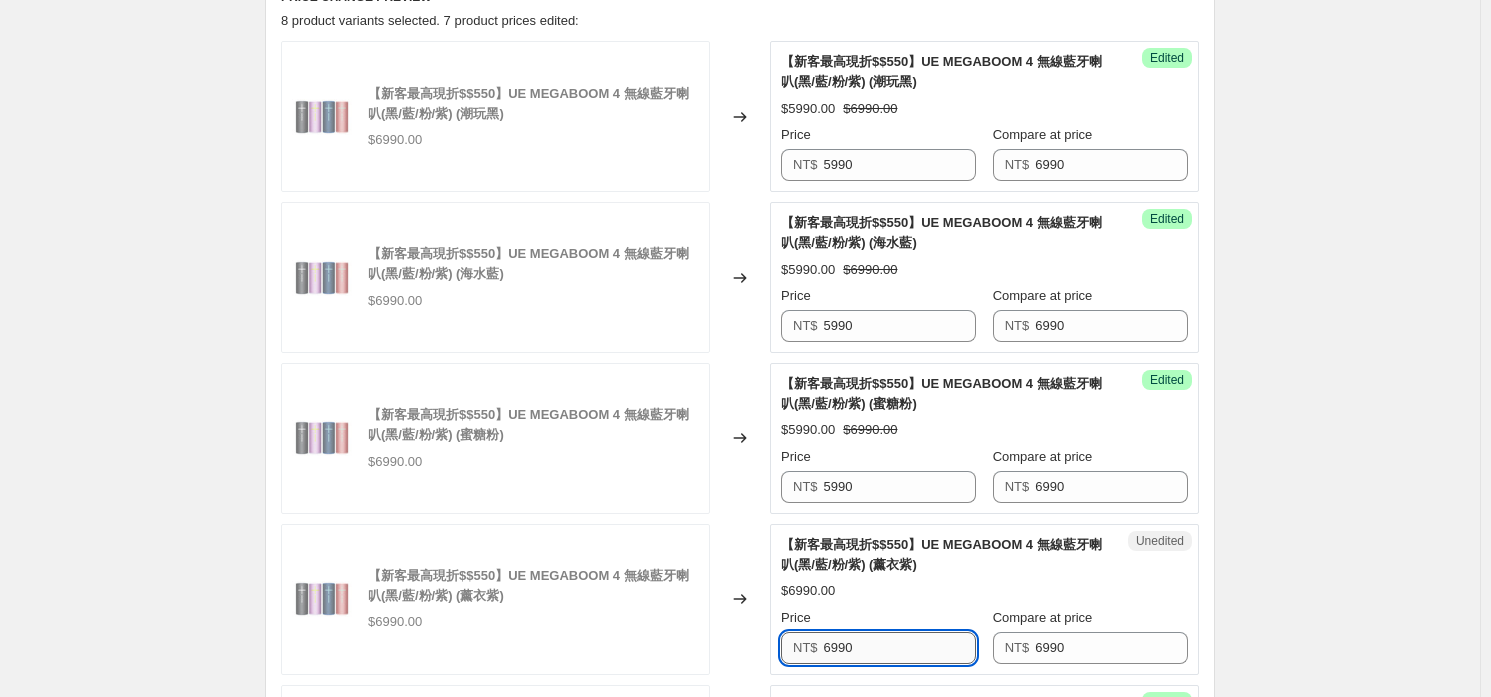 click on "6990" at bounding box center (900, 648) 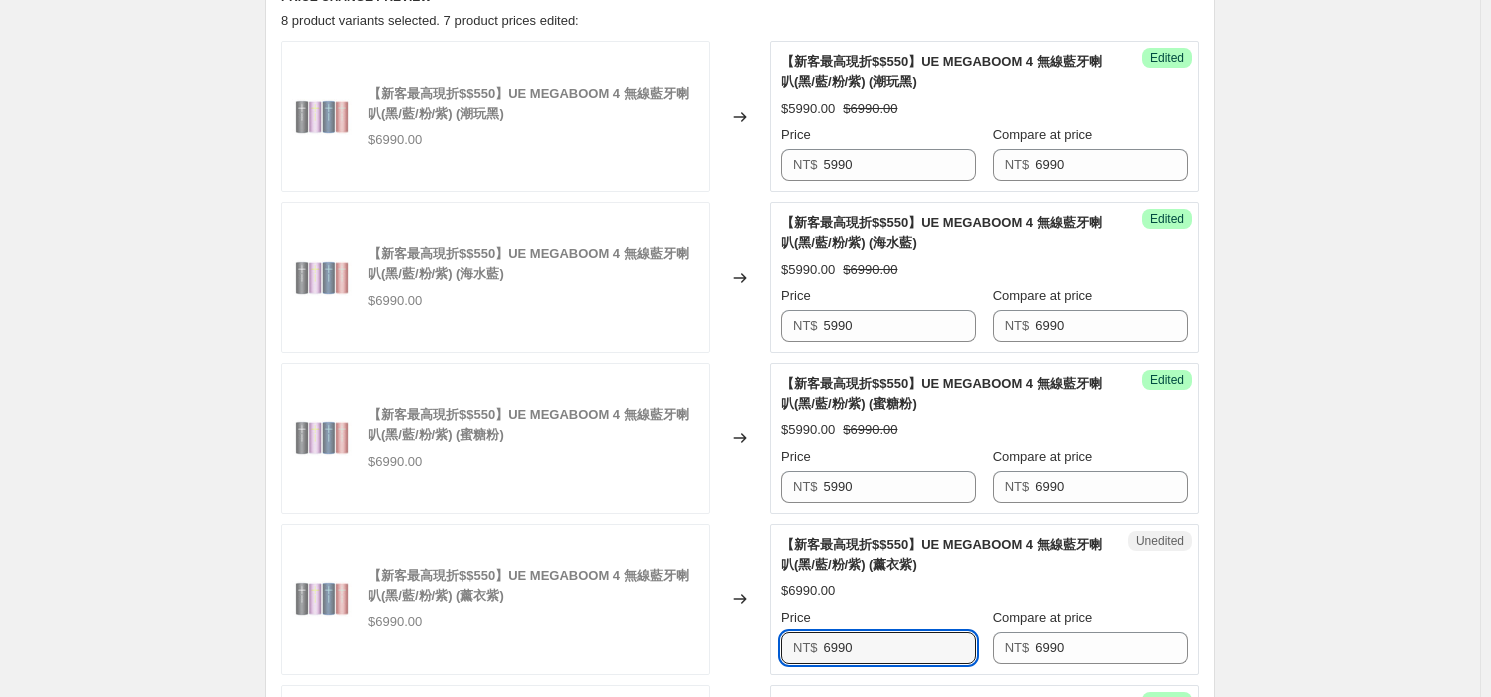 paste on "5" 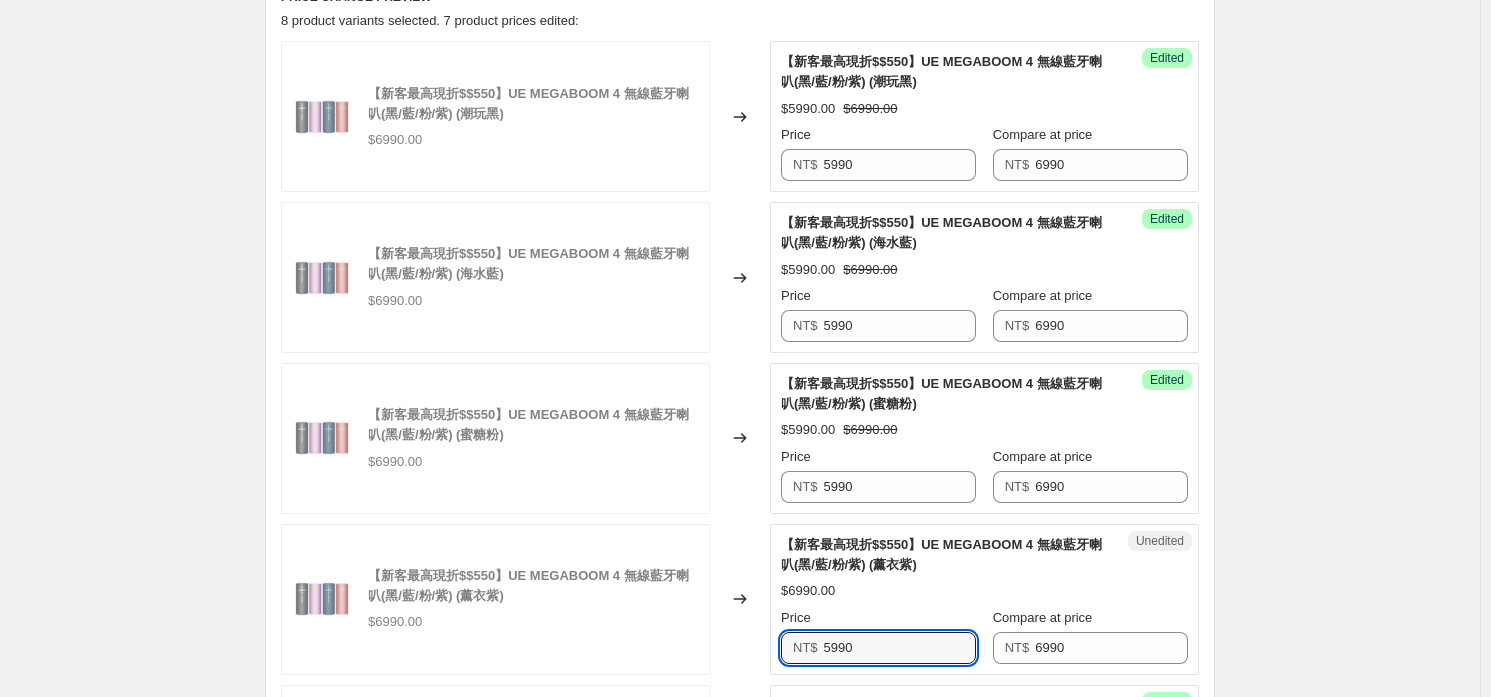 type on "5990" 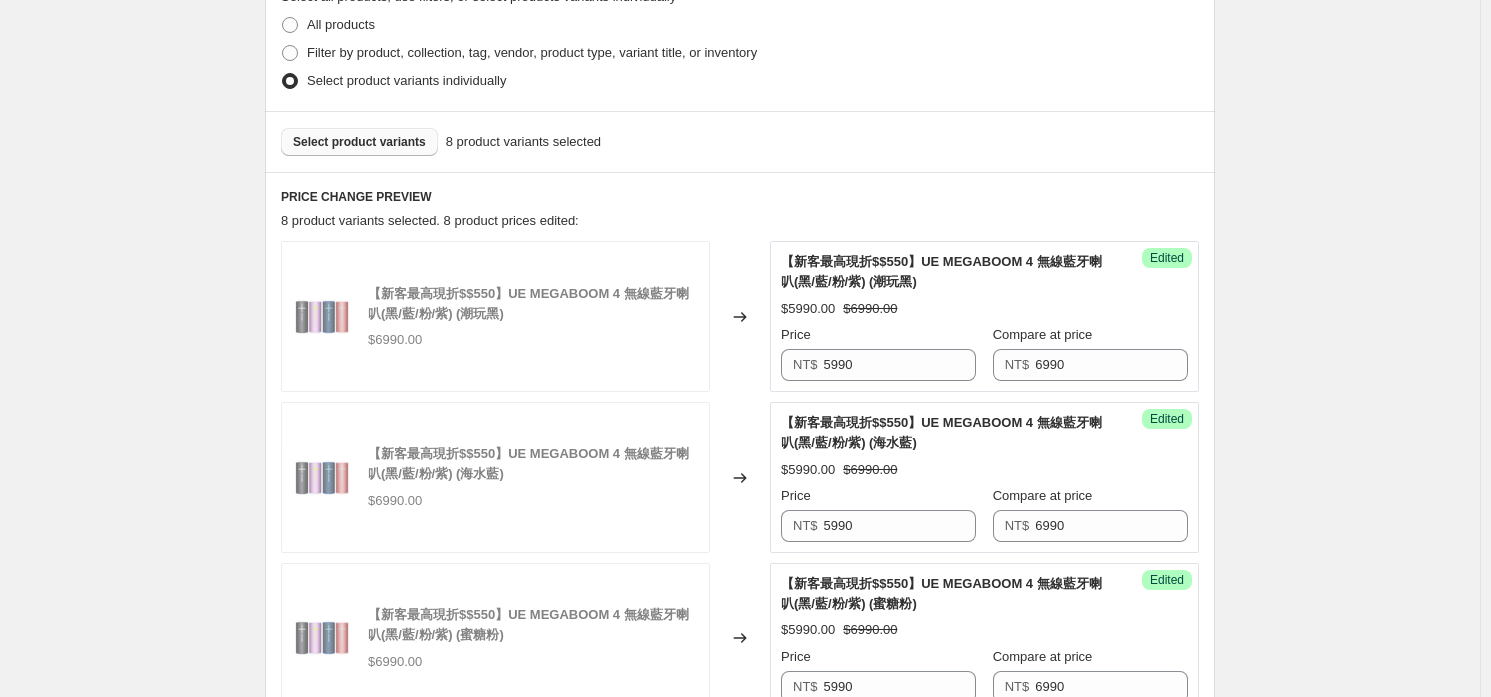 scroll, scrollTop: 393, scrollLeft: 0, axis: vertical 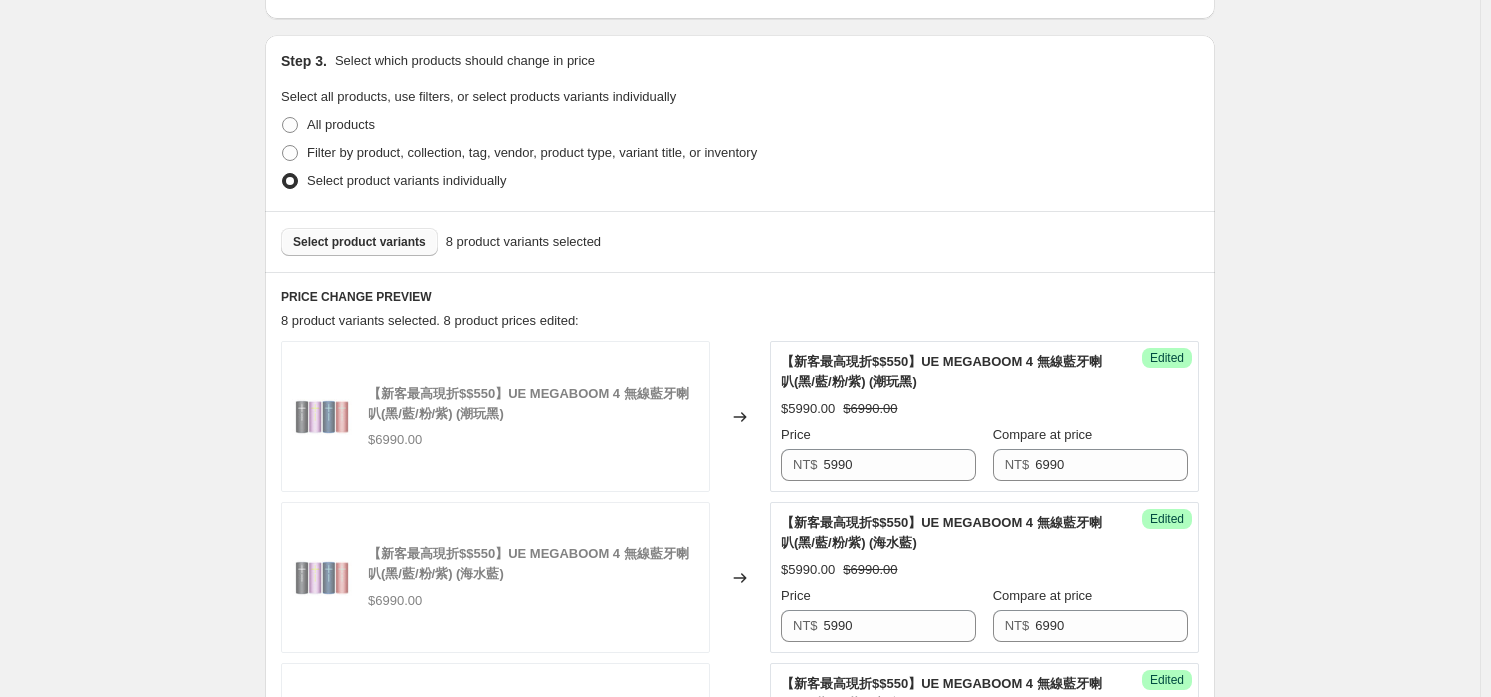click on "Select product variants" at bounding box center (359, 242) 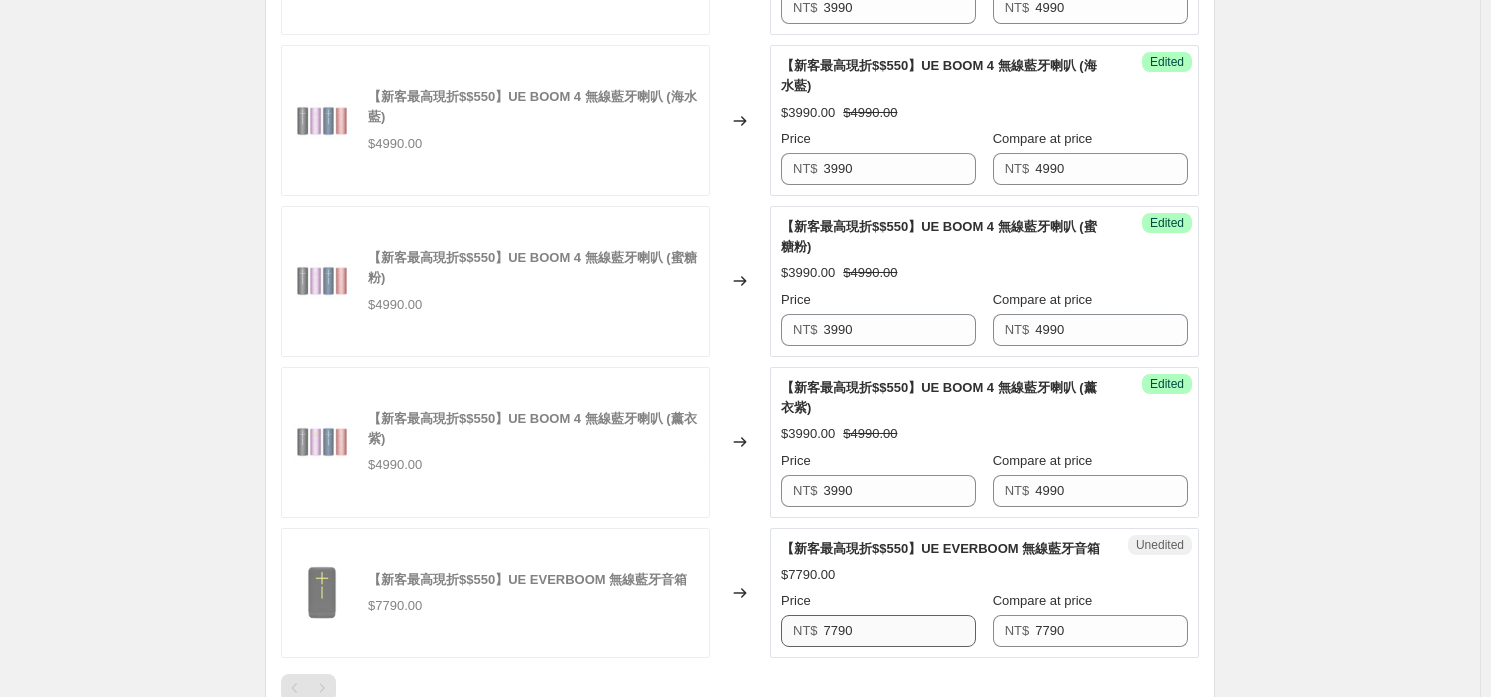 scroll, scrollTop: 1794, scrollLeft: 0, axis: vertical 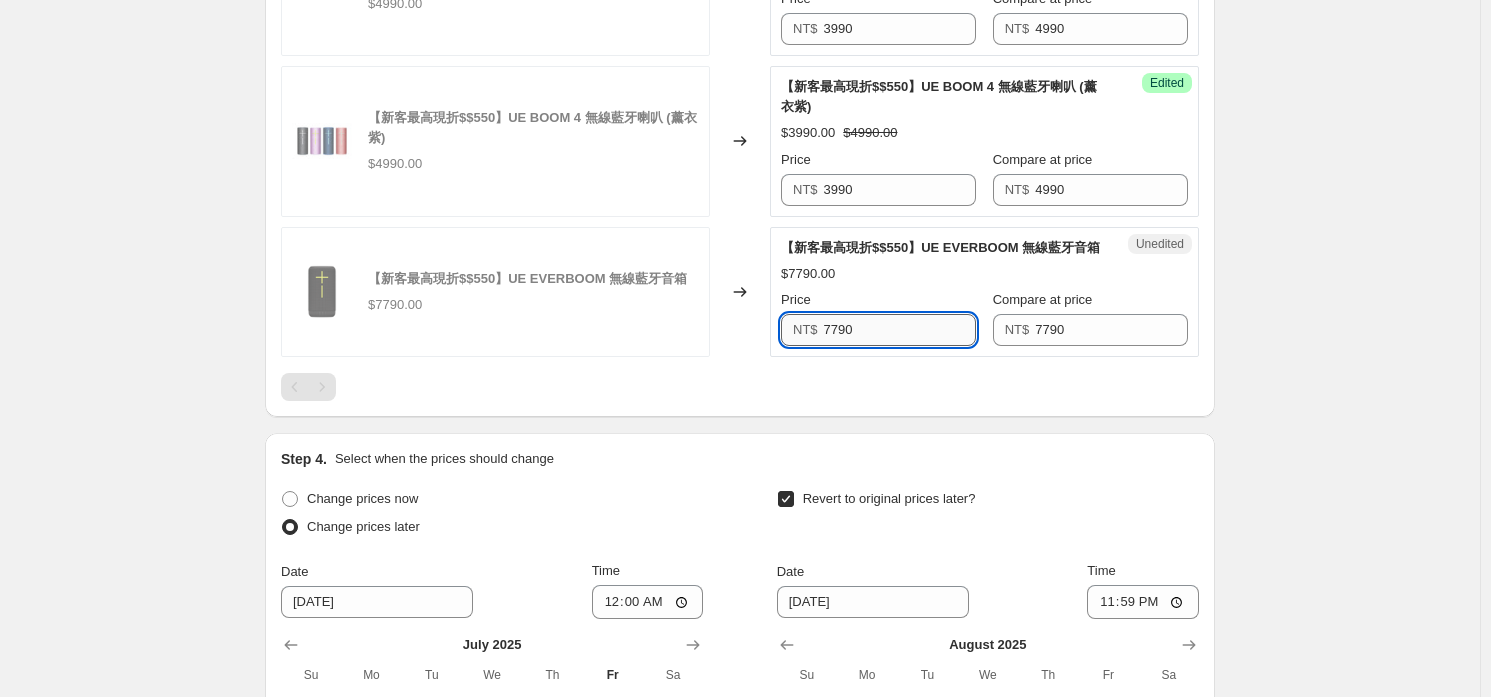 click on "7790" at bounding box center (900, 330) 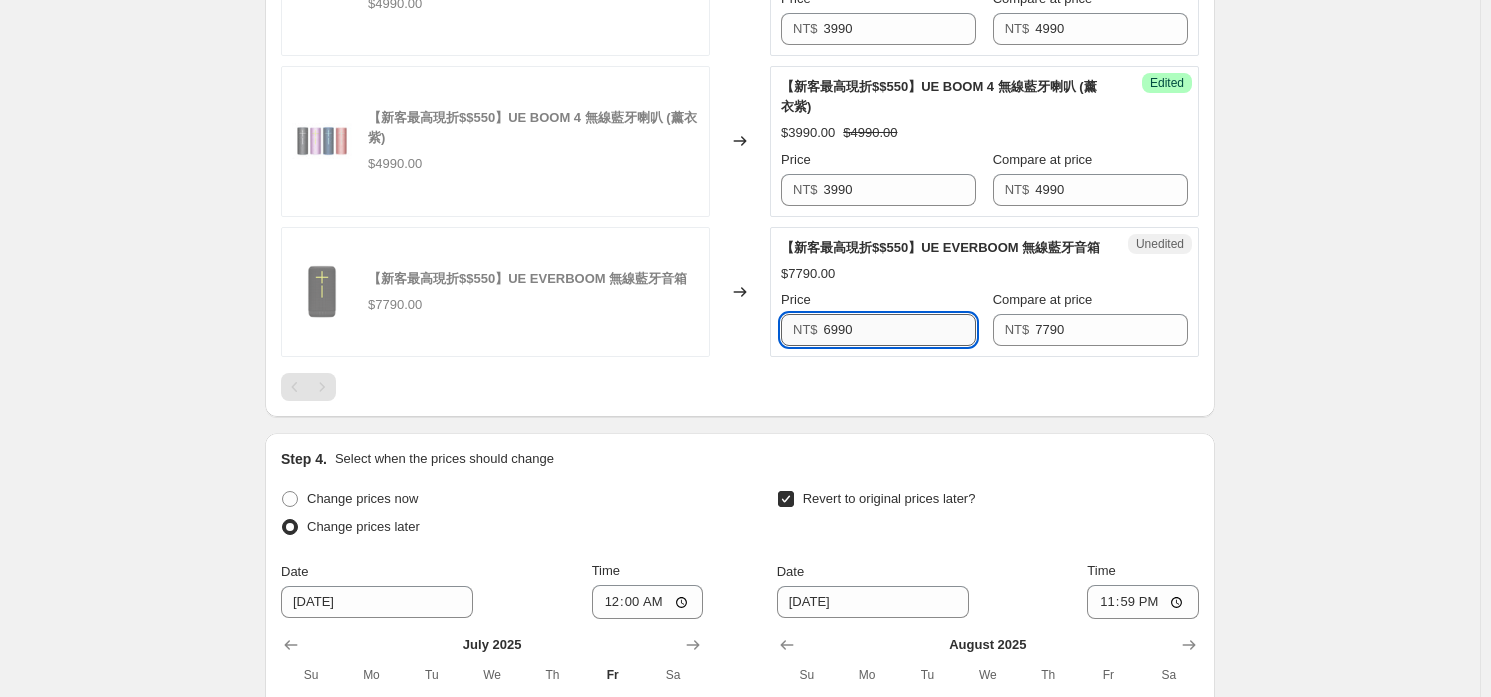 type on "6990" 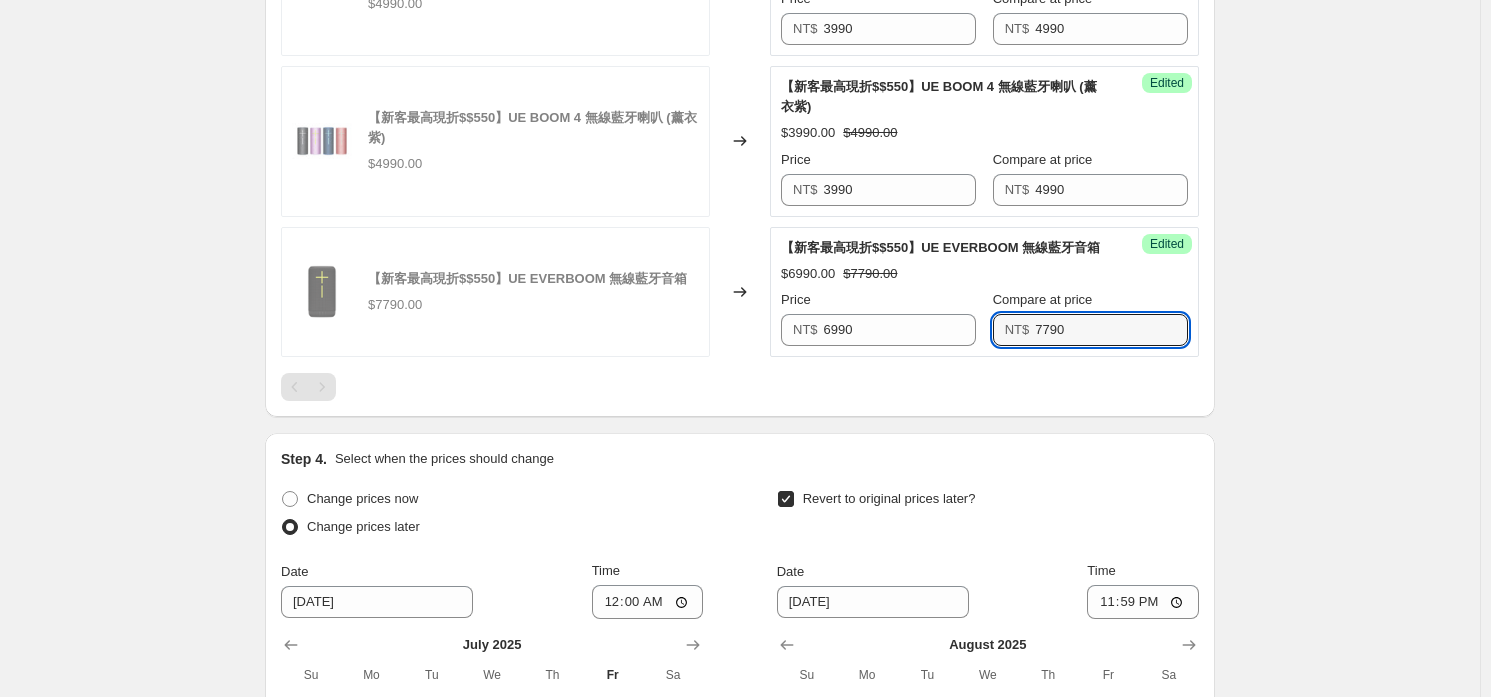 click on "【新客最高現折$$550】UE MEGABOOM 4 無線藍牙喇叭(黑/藍/粉/紫) (潮玩黑) $6990.00 Changed to Success Edited 【新客最高現折$$550】UE MEGABOOM 4 無線藍牙喇叭(黑/藍/粉/紫) (潮玩黑) $5990.00 $6990.00 Price NT$ 5990 Compare at price NT$ 6990 【新客最高現折$$550】UE MEGABOOM 4 無線藍牙喇叭(黑/藍/粉/紫) (海水藍) $6990.00 Changed to Success Edited 【新客最高現折$$550】UE MEGABOOM 4 無線藍牙喇叭(黑/藍/粉/紫) (海水藍) $5990.00 $6990.00 Price NT$ 5990 Compare at price NT$ 6990 【新客最高現折$$550】UE MEGABOOM 4 無線藍牙喇叭(黑/藍/粉/紫) (蜜糖粉) $6990.00 Changed to Success Edited 【新客最高現折$$550】UE MEGABOOM 4 無線藍牙喇叭(黑/藍/粉/紫) (蜜糖粉) $5990.00 $6990.00 Price NT$ 5990 Compare at price NT$ 6990 【新客最高現折$$550】UE MEGABOOM 4 無線藍牙喇叭(黑/藍/粉/紫) (薰衣紫) $6990.00 Changed to Success Edited $5990.00 $6990.00 Price NT$ 5990 Compare at price NT$ 6990 $4990.00" at bounding box center [740, -330] 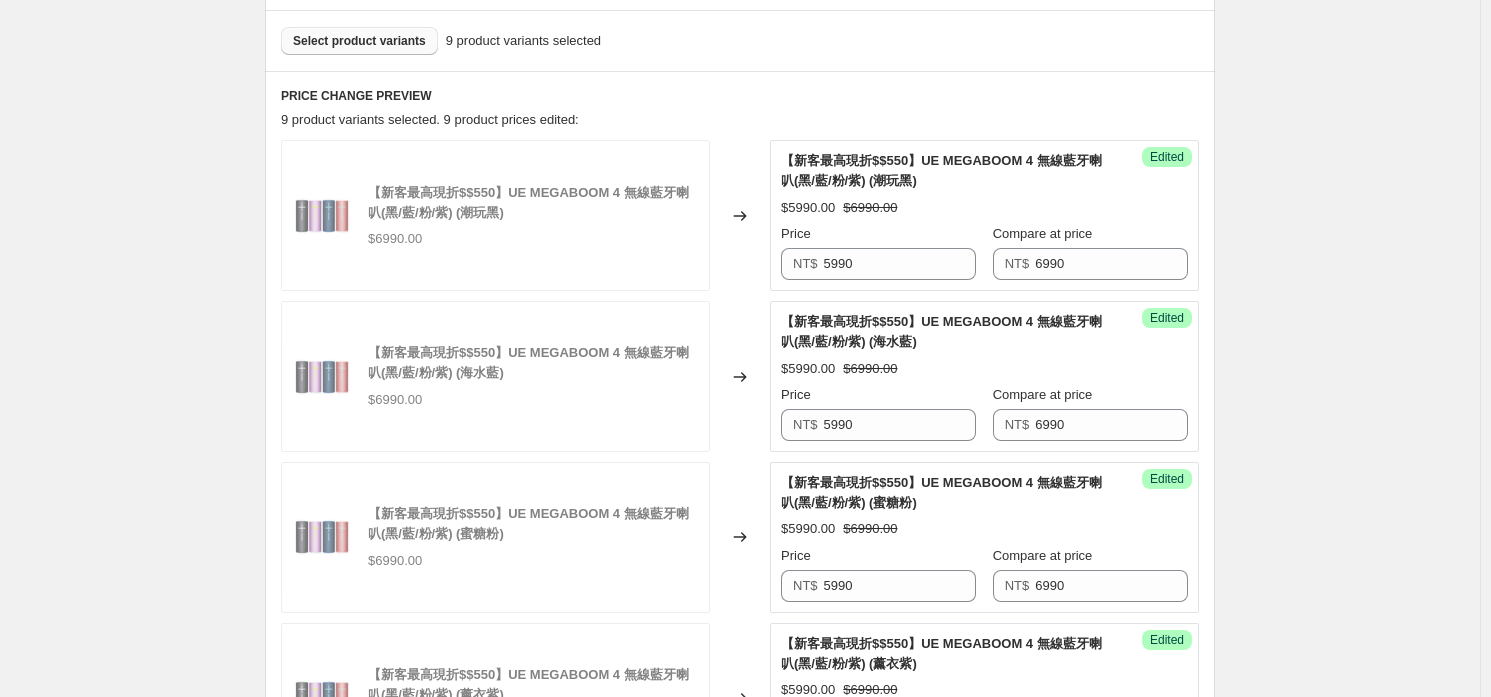 scroll, scrollTop: 393, scrollLeft: 0, axis: vertical 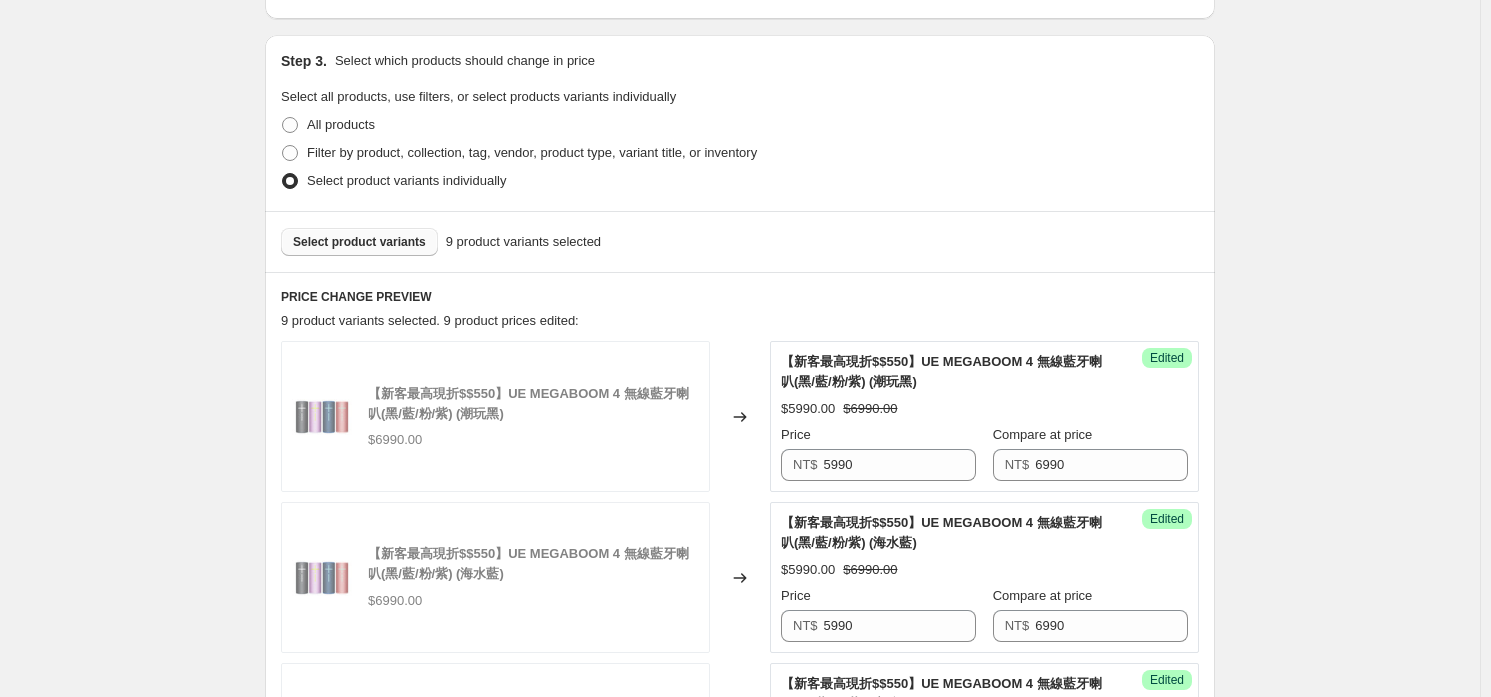 click on "Select product variants" at bounding box center (359, 242) 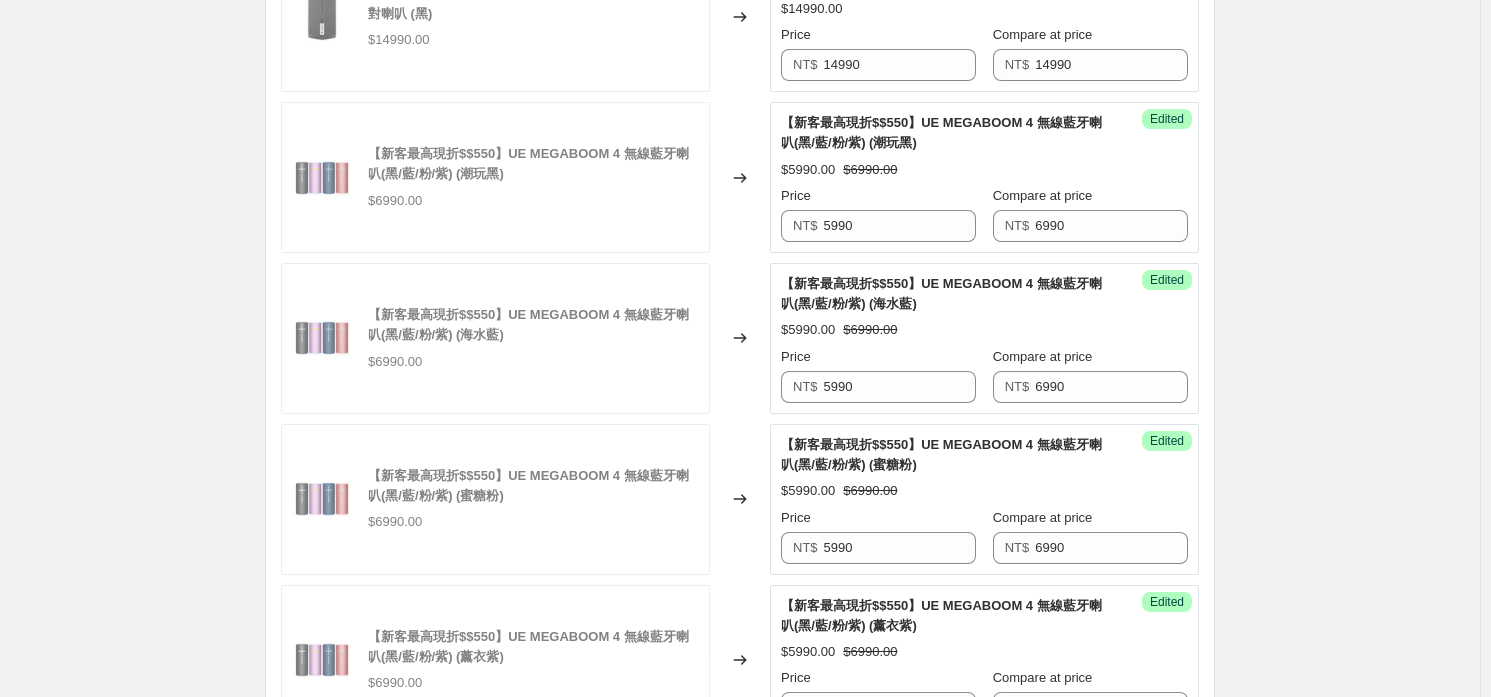 scroll, scrollTop: 594, scrollLeft: 0, axis: vertical 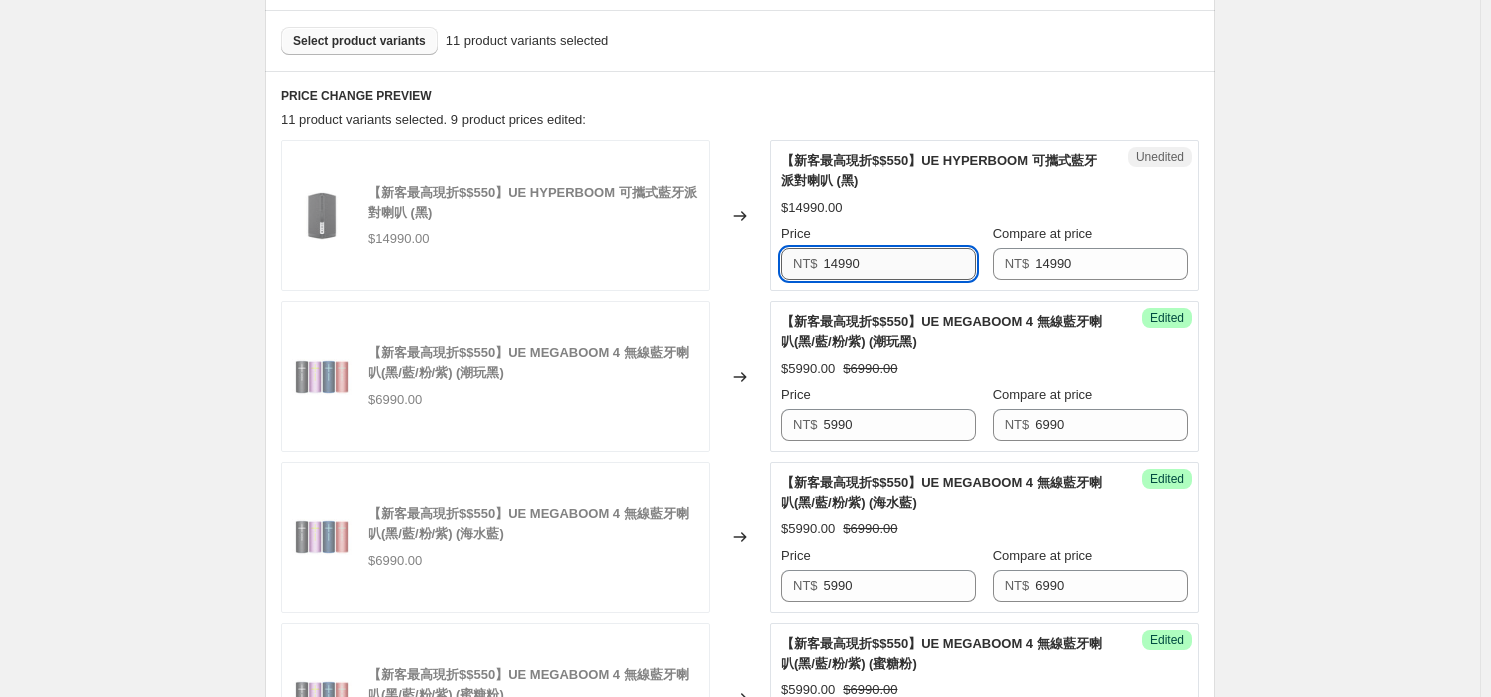 click on "14990" at bounding box center [900, 264] 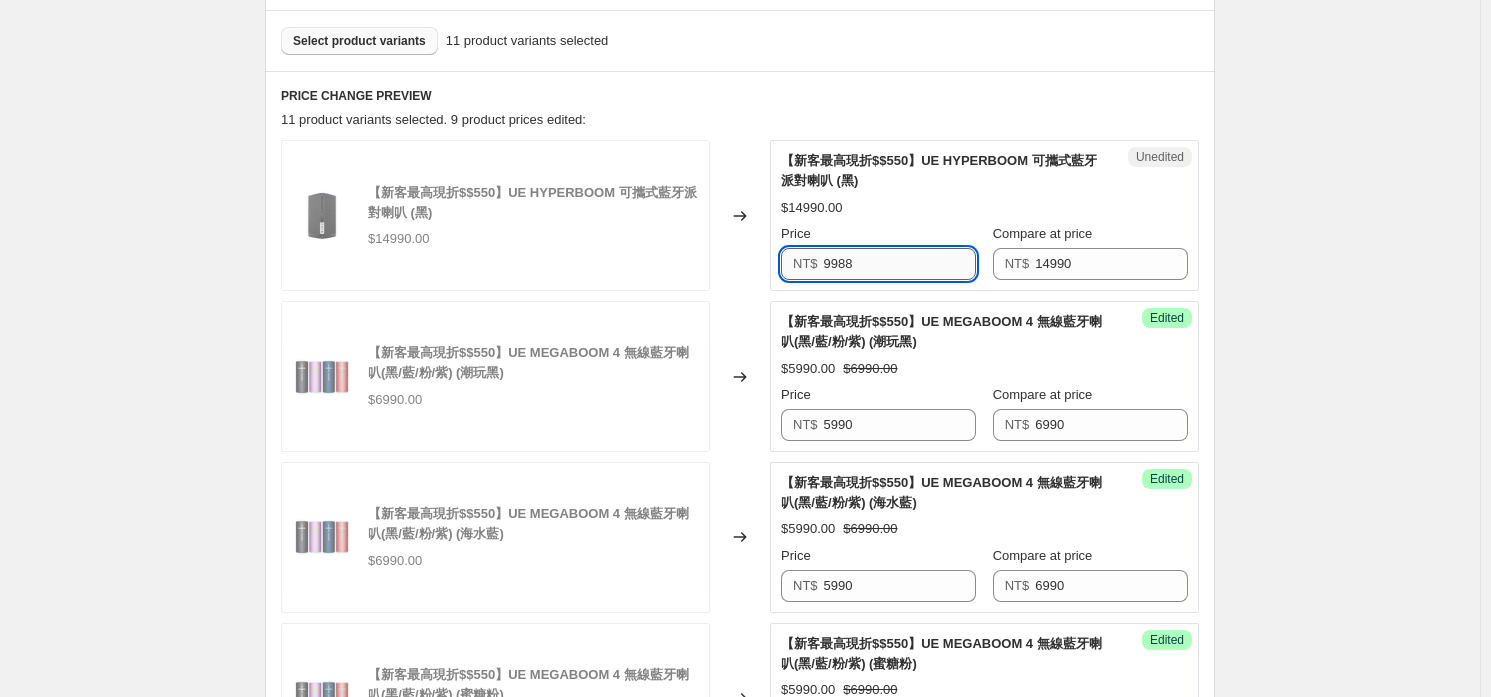 type on "9988" 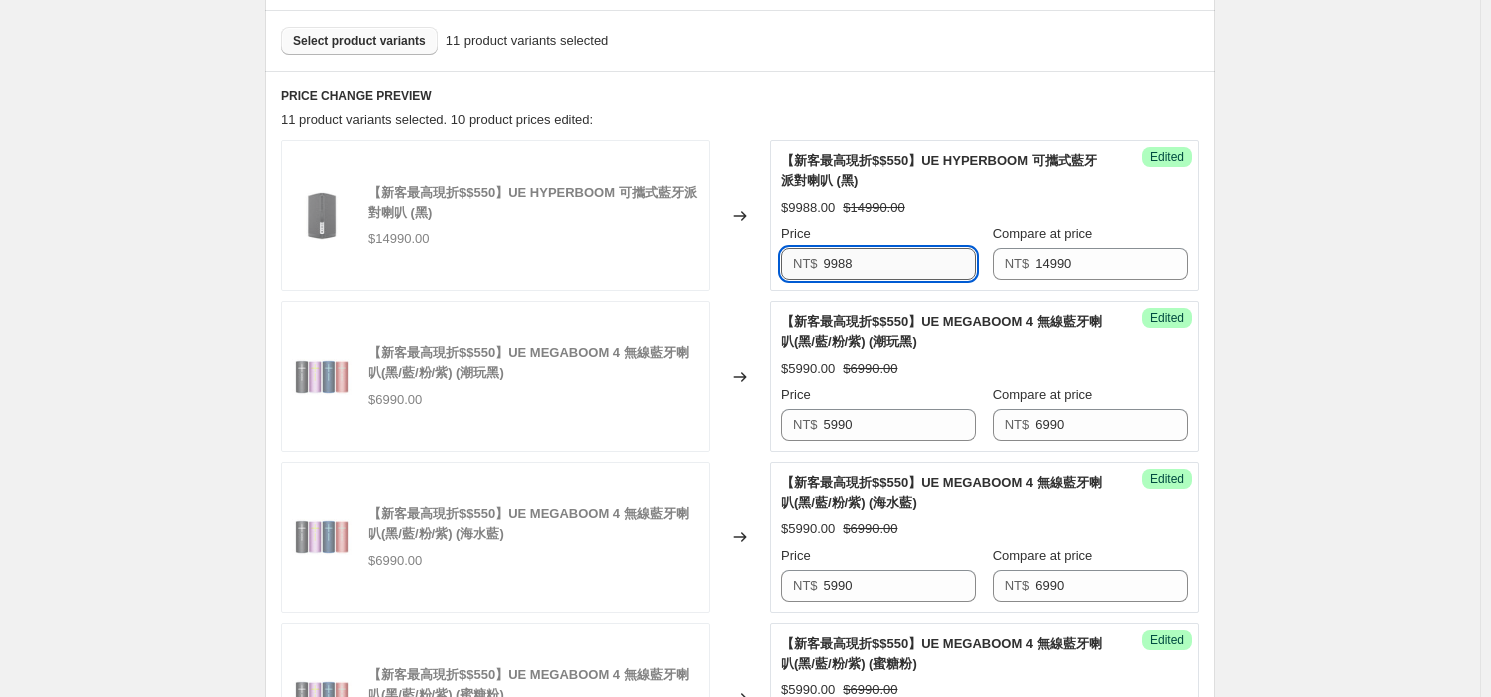 click on "9988" at bounding box center (900, 264) 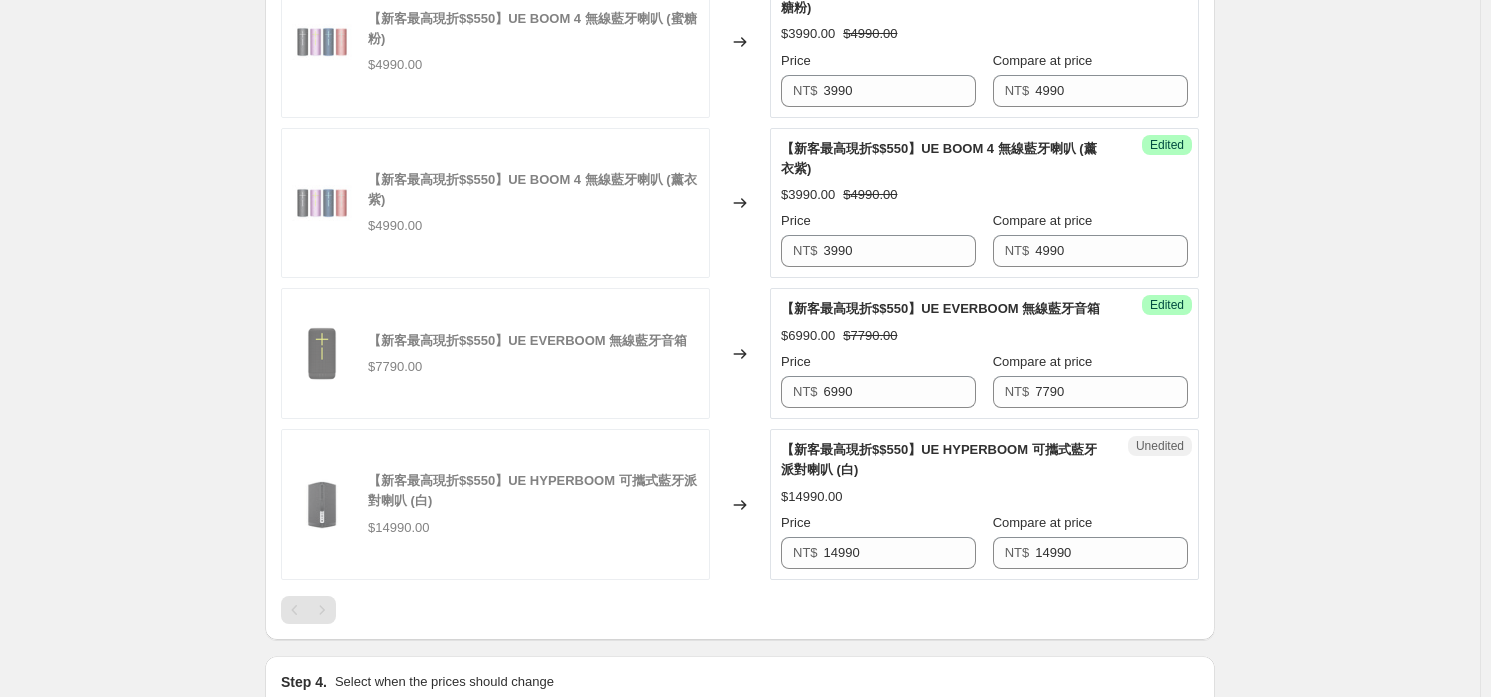scroll, scrollTop: 2093, scrollLeft: 0, axis: vertical 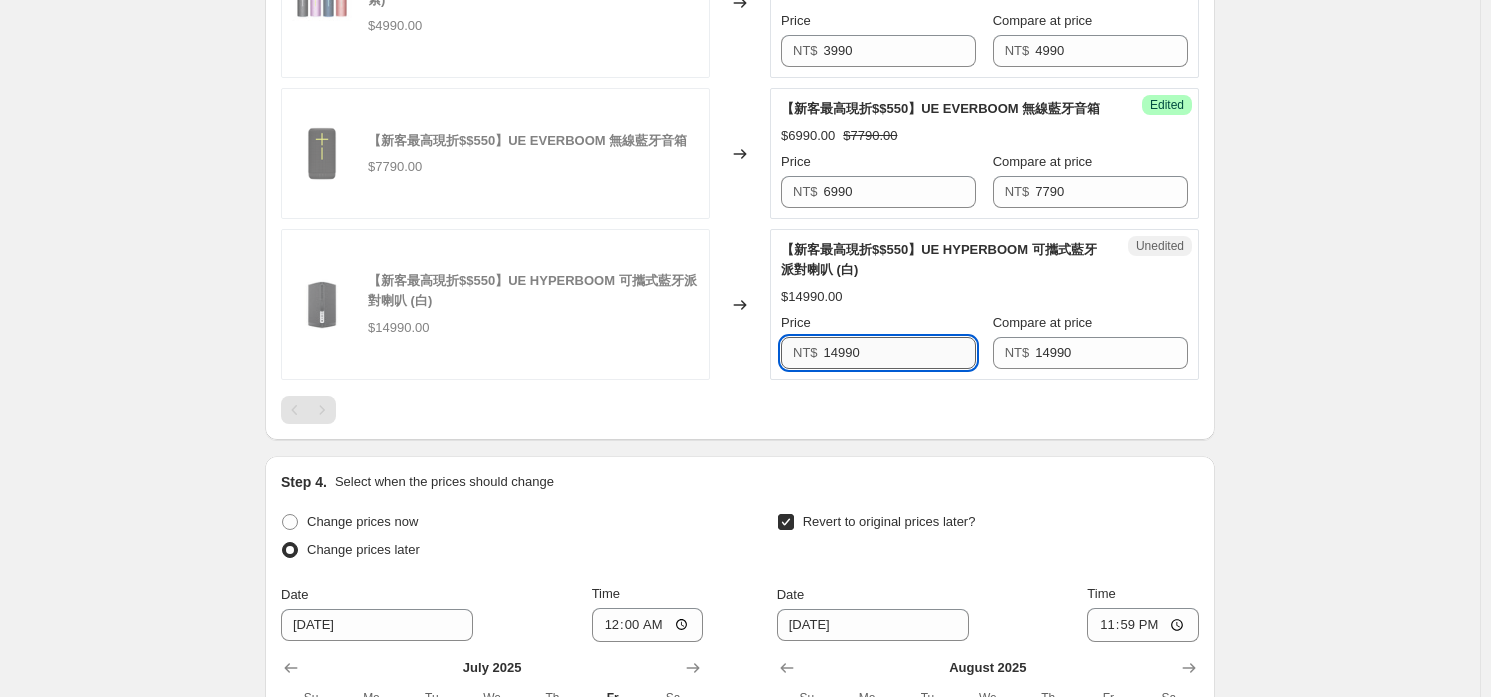 click on "14990" at bounding box center [900, 353] 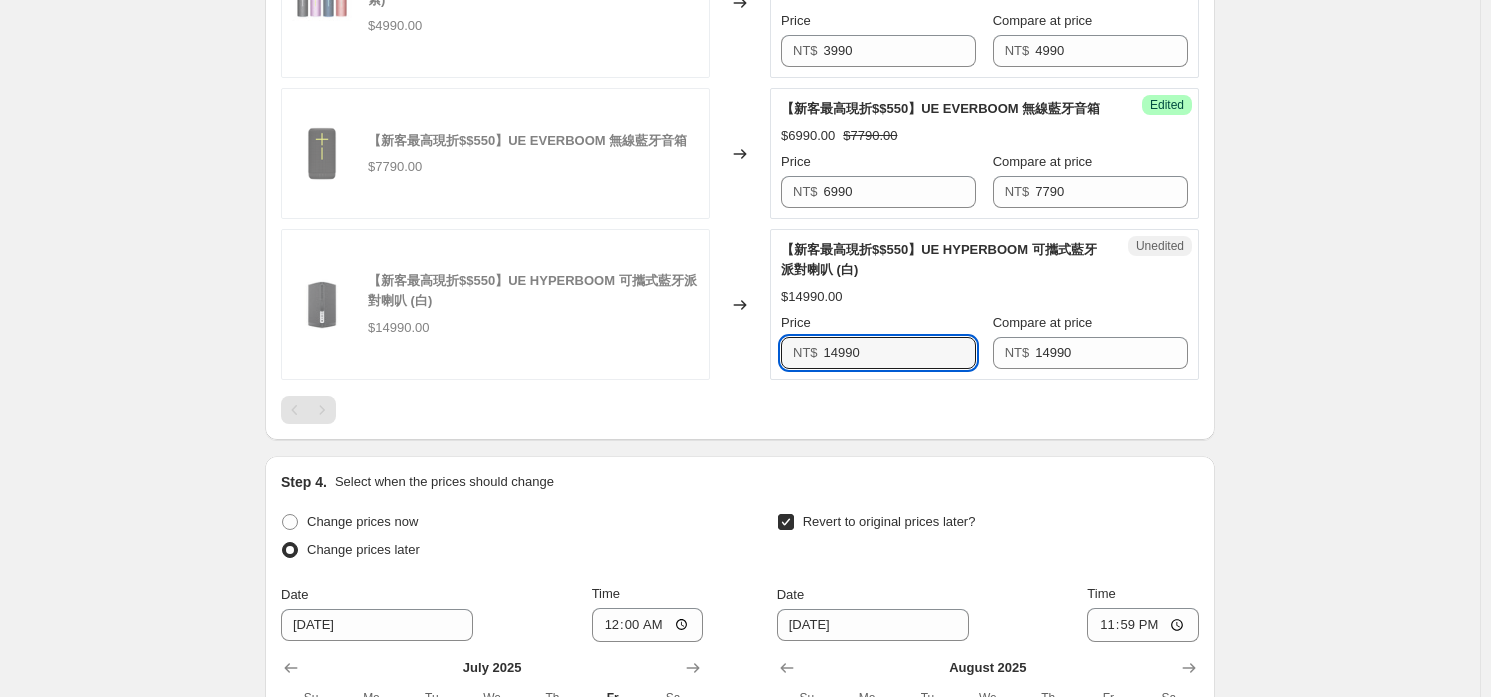 paste on "9988" 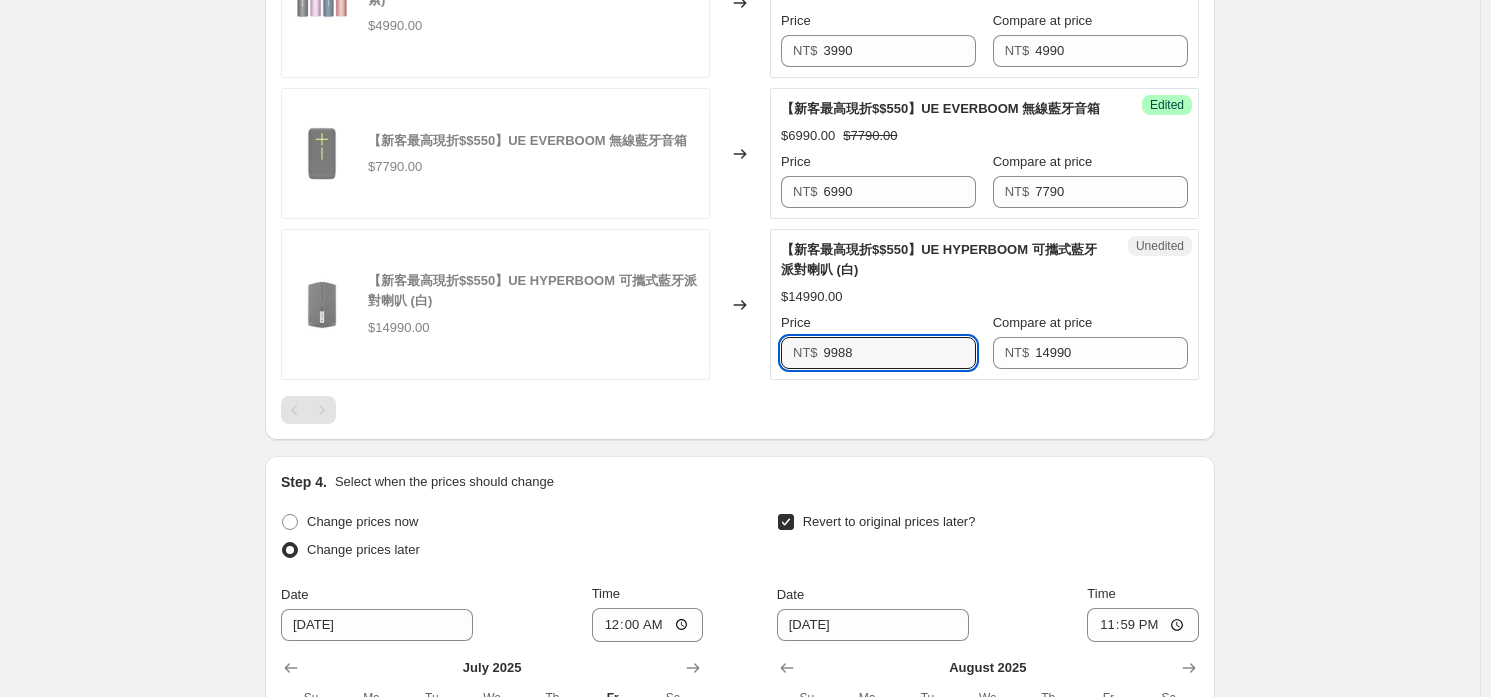 type on "9988" 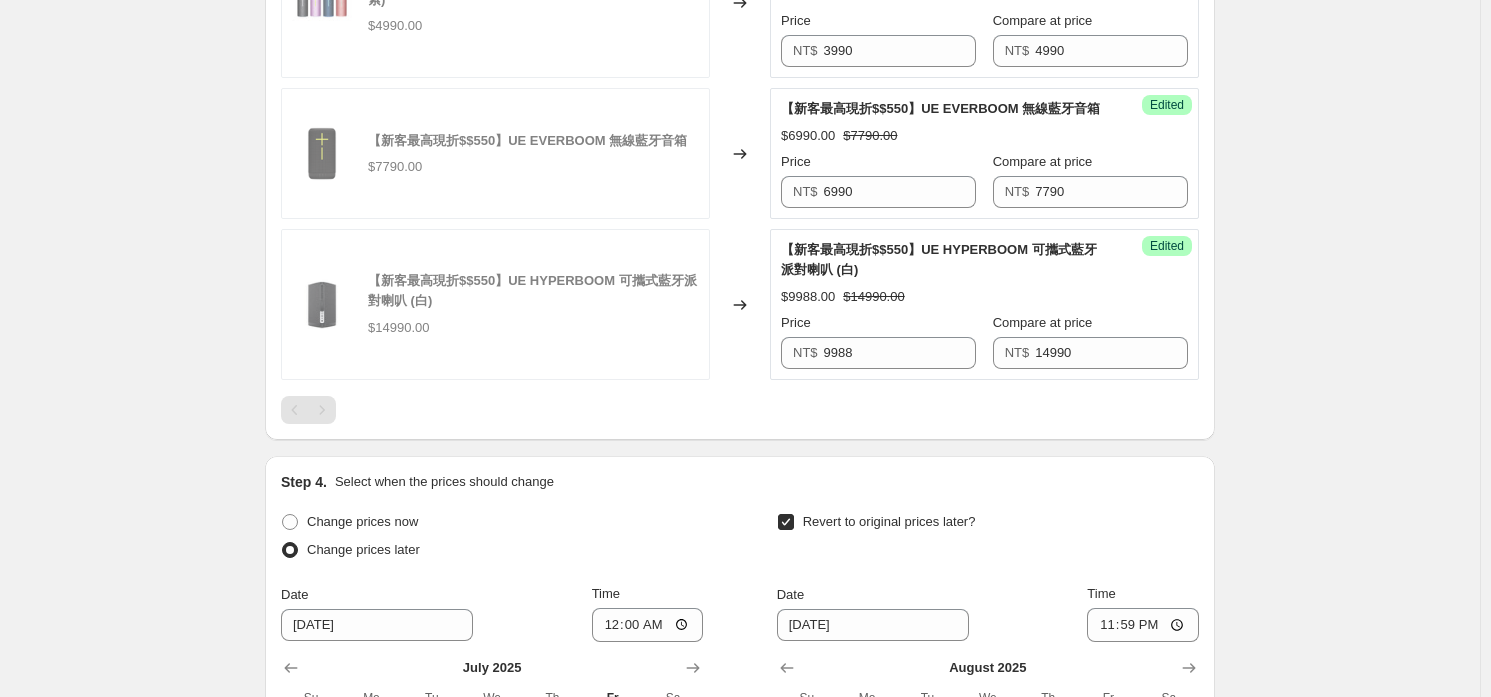 click at bounding box center (740, 410) 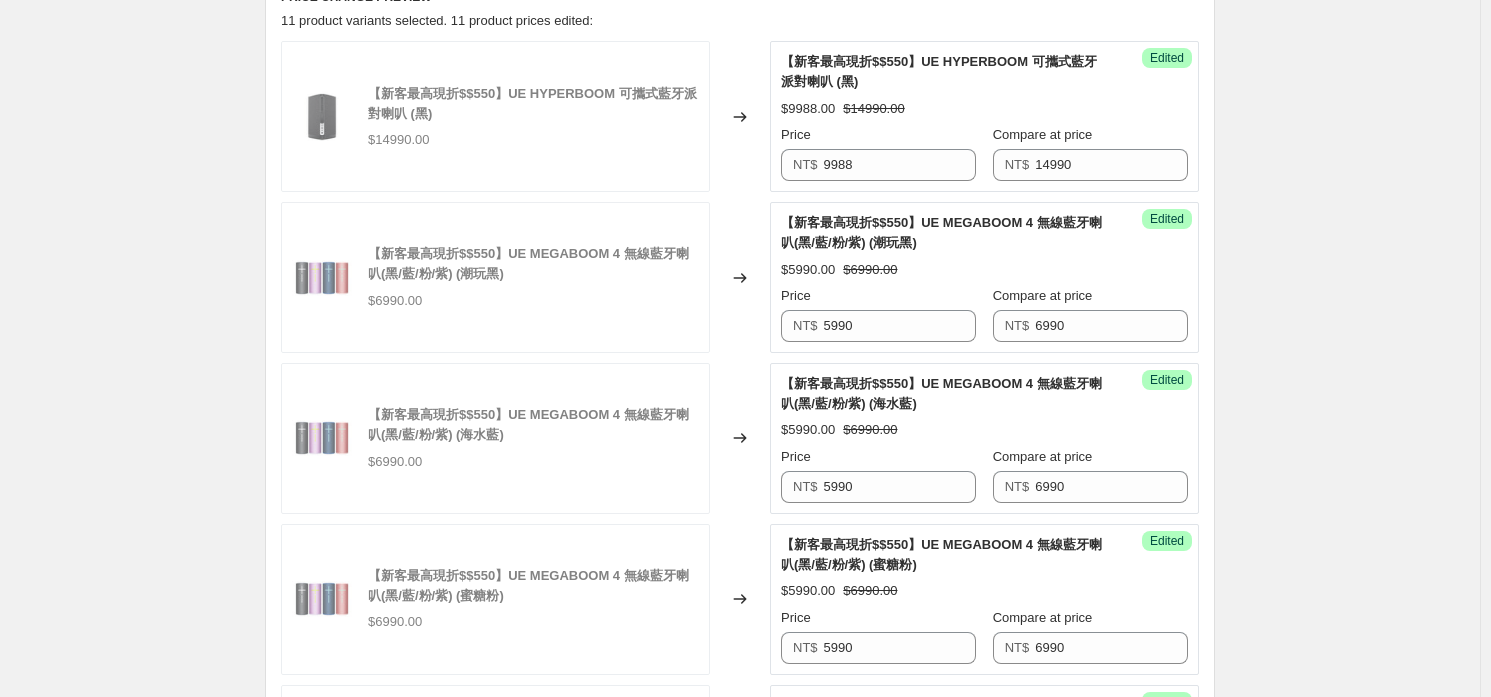 scroll, scrollTop: 393, scrollLeft: 0, axis: vertical 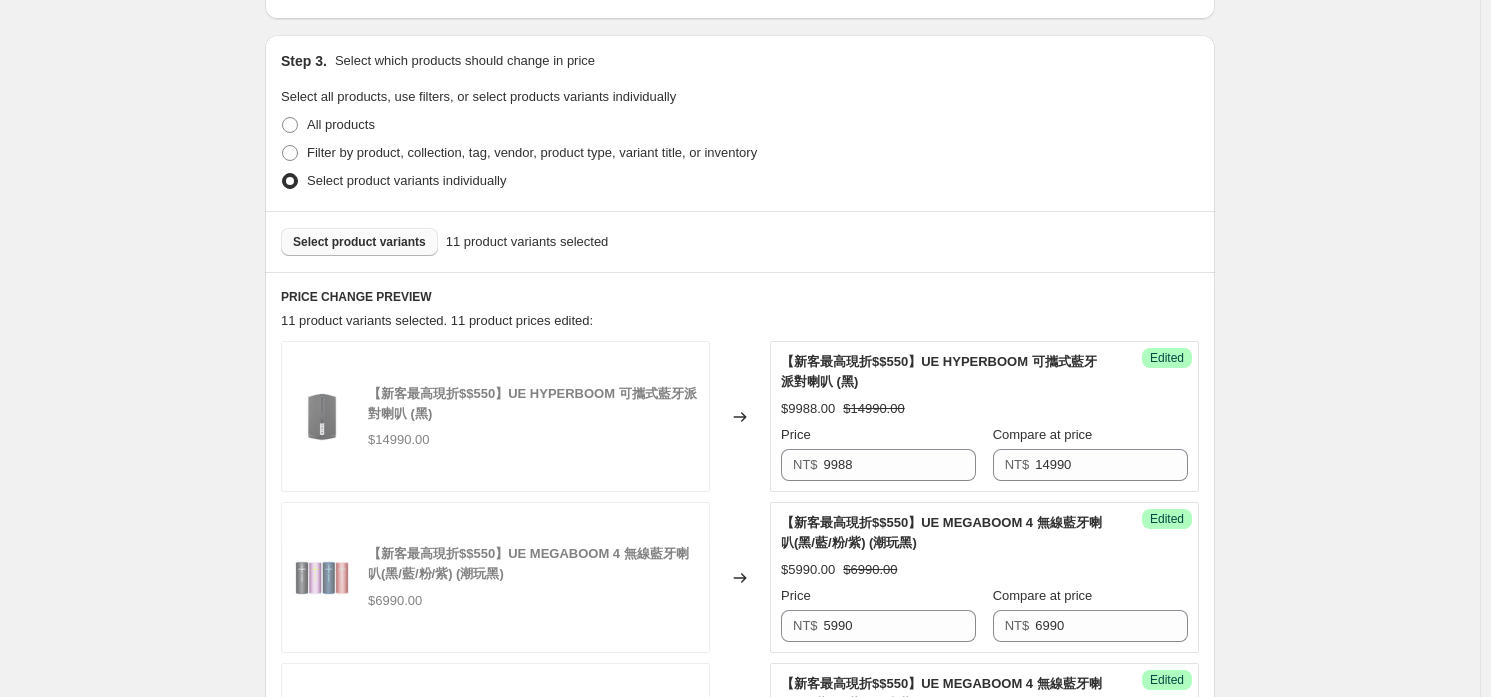 click on "Select product variants" at bounding box center [359, 242] 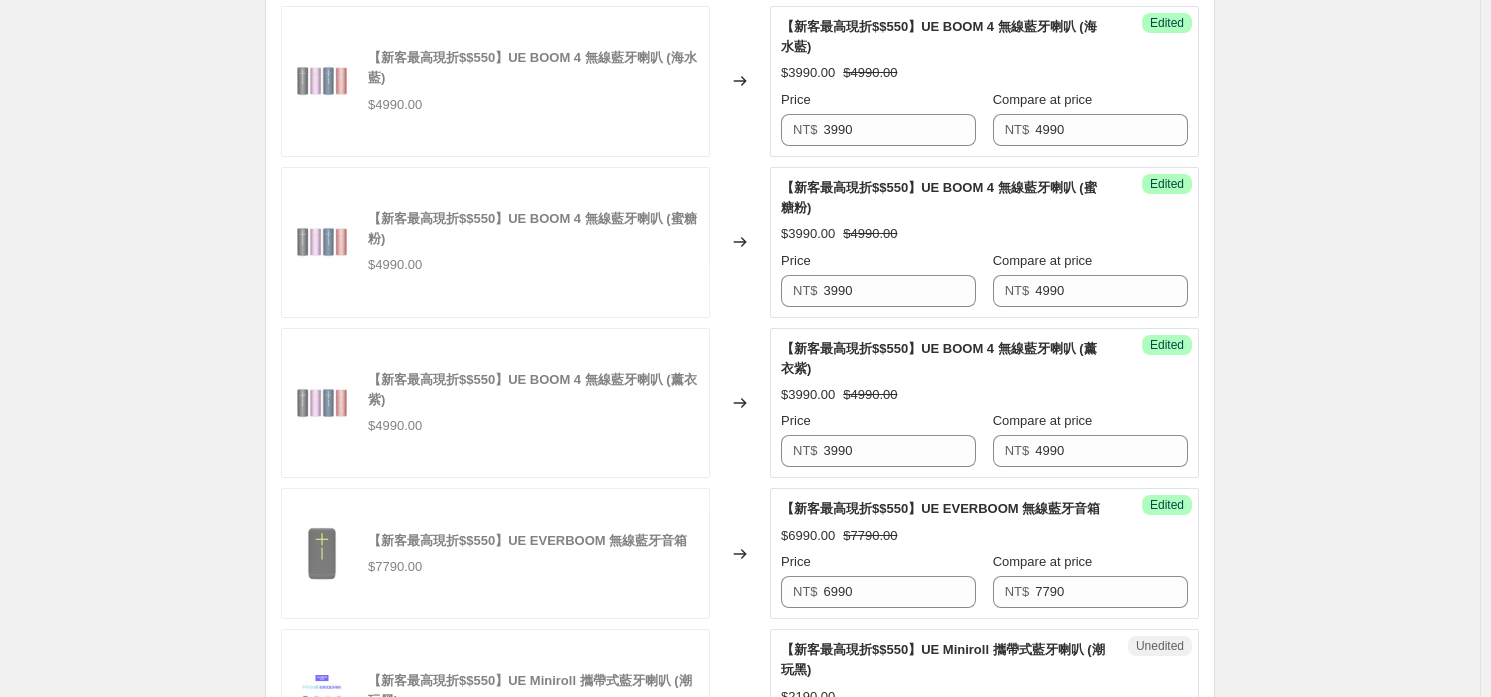scroll, scrollTop: 2193, scrollLeft: 0, axis: vertical 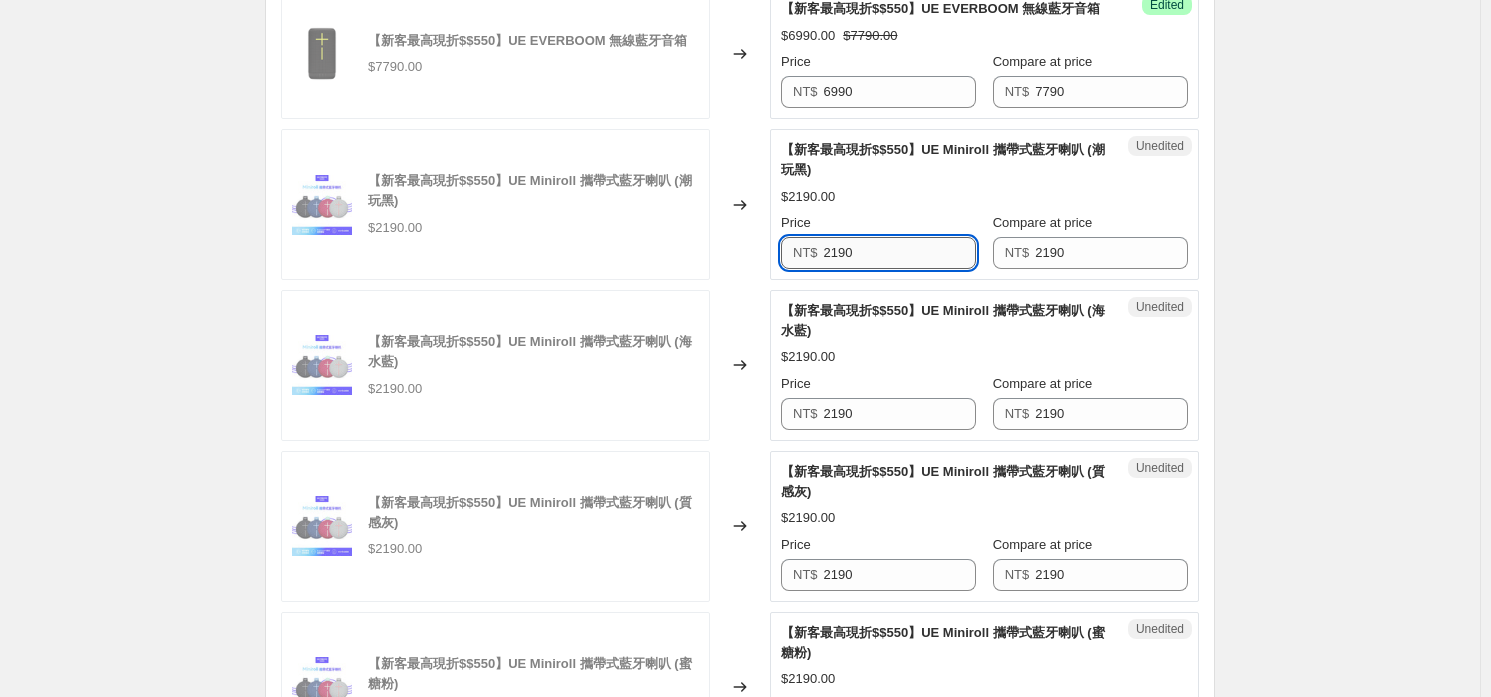 click on "2190" at bounding box center [900, 253] 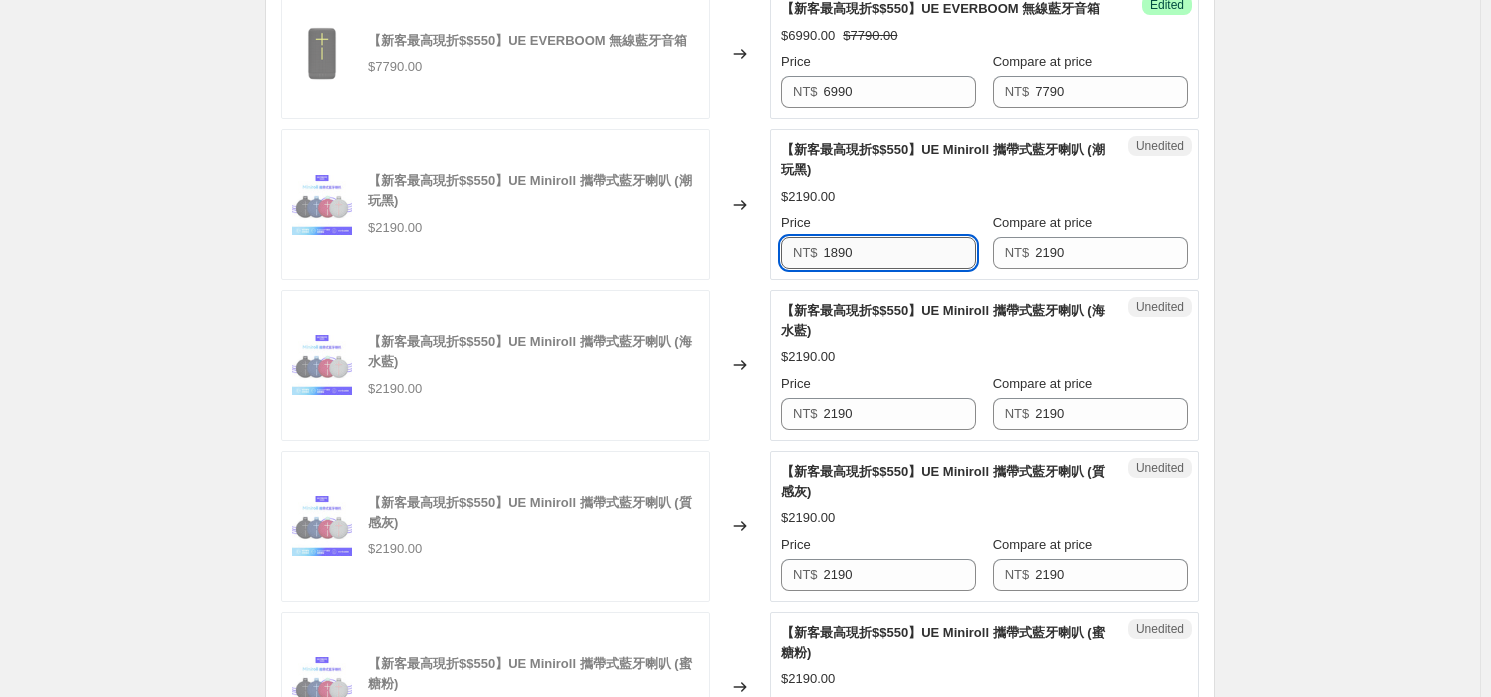 type on "1890" 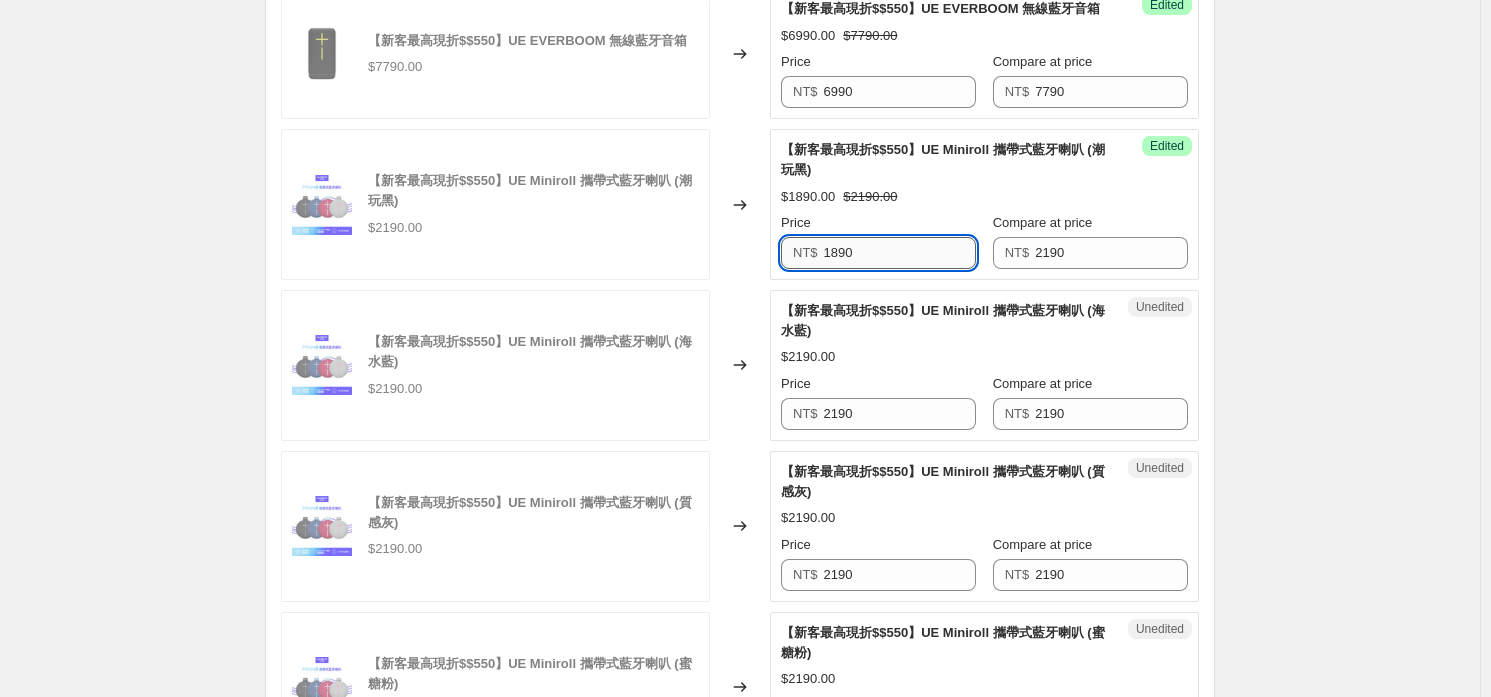 click on "1890" at bounding box center [900, 253] 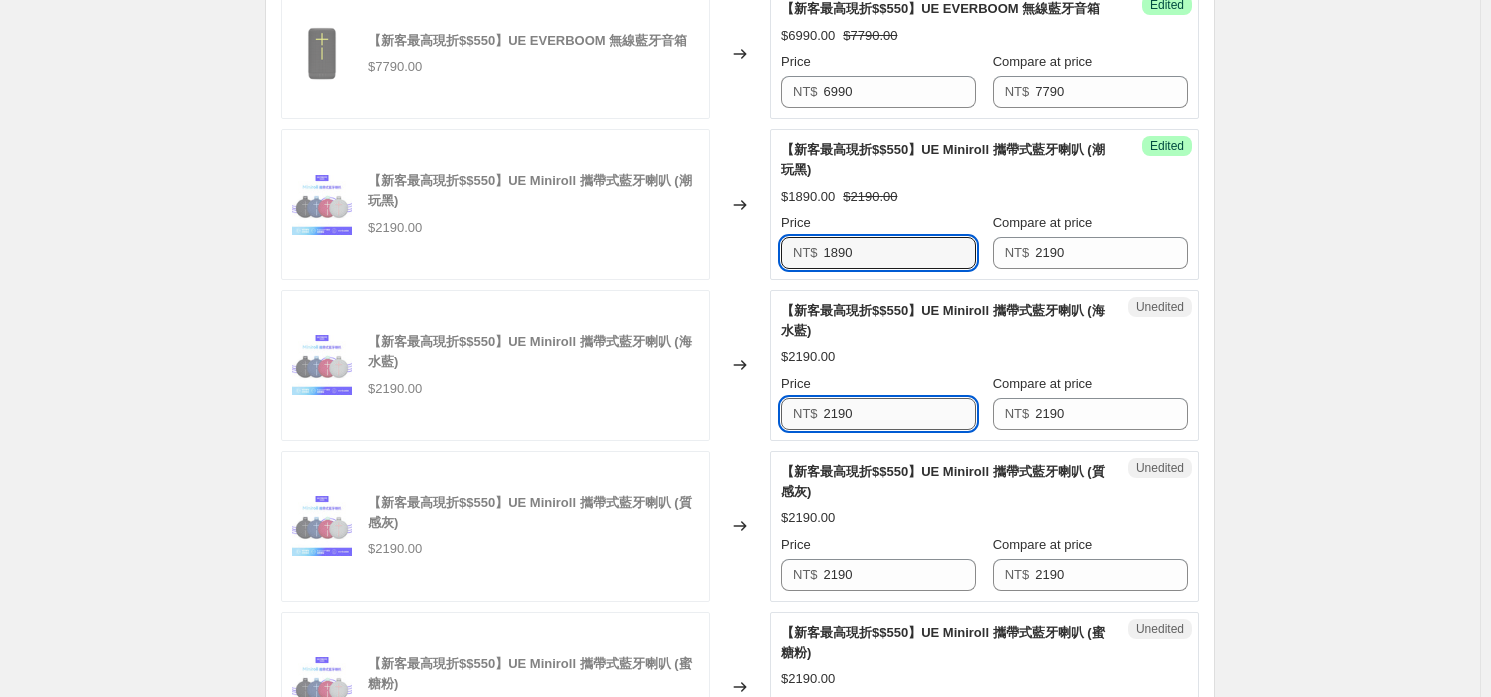 click on "2190" at bounding box center [900, 414] 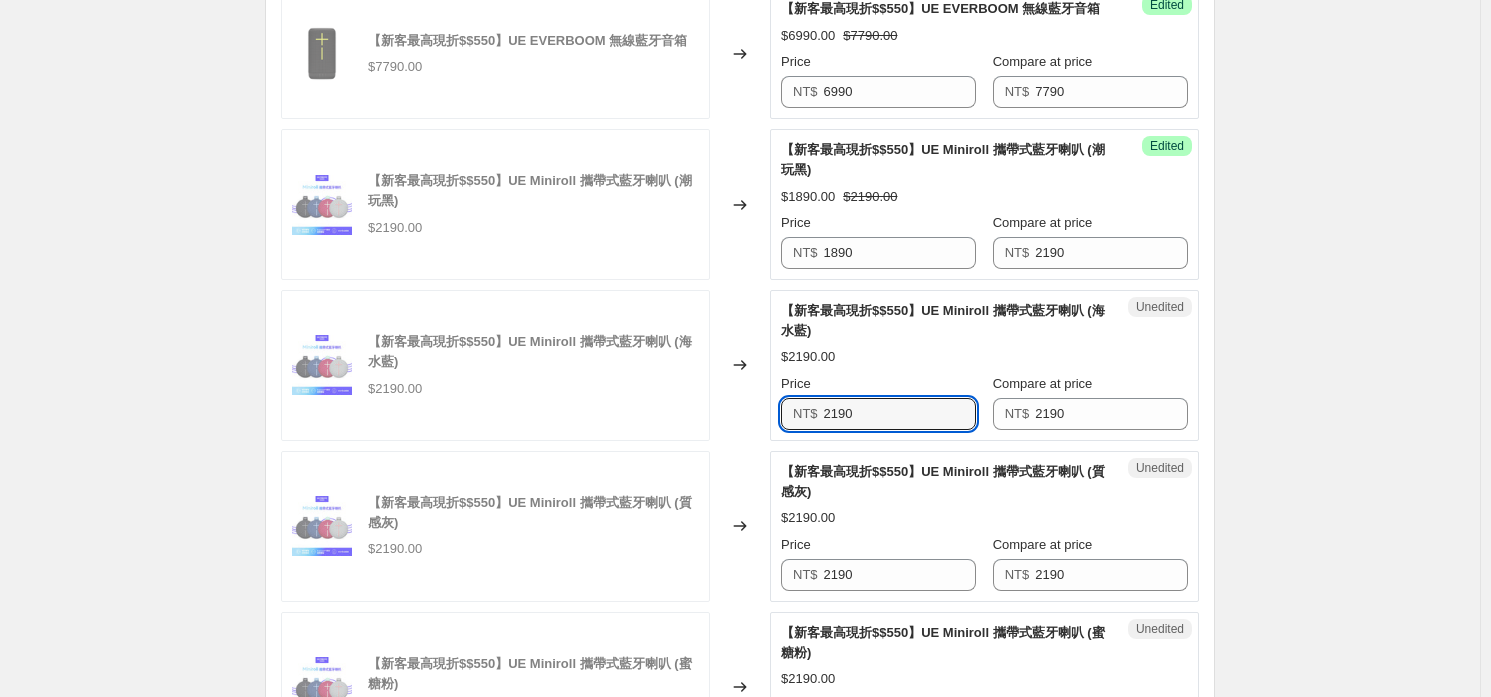 paste on "18" 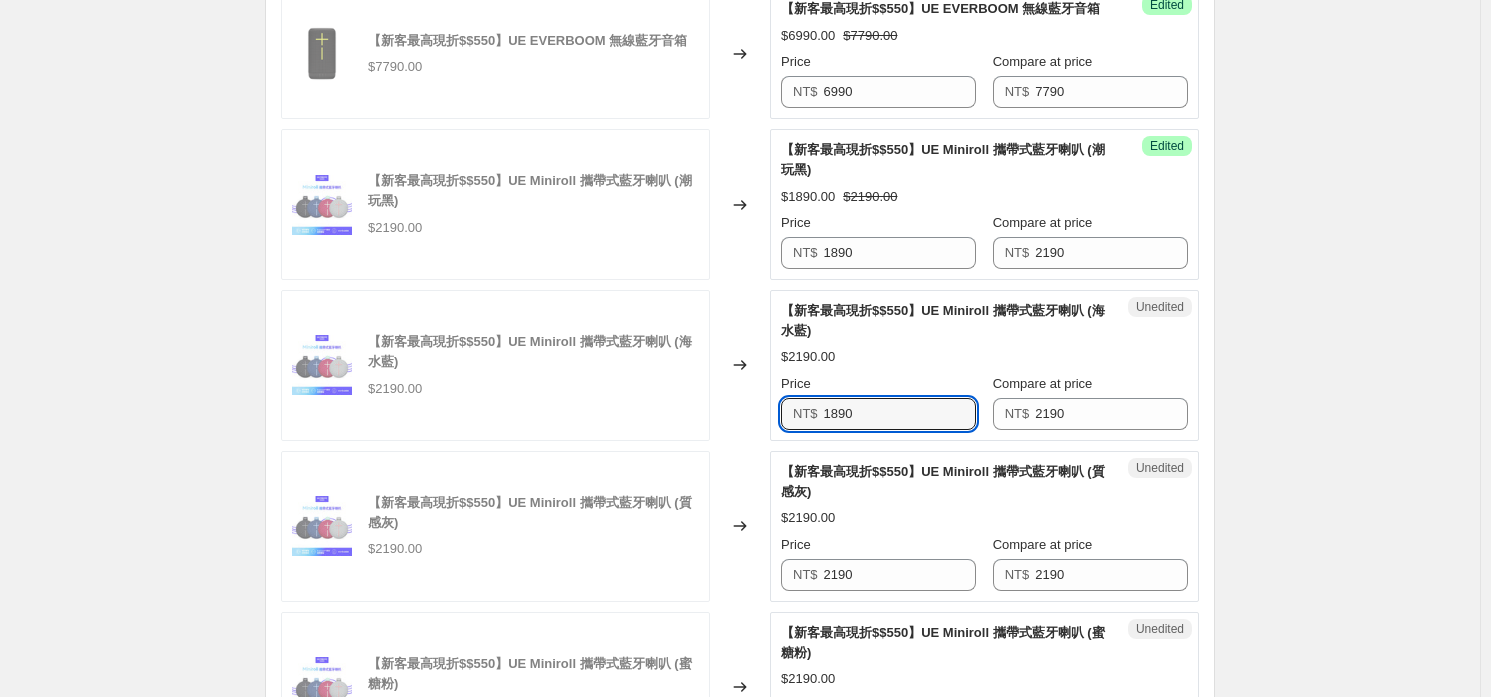 type on "1890" 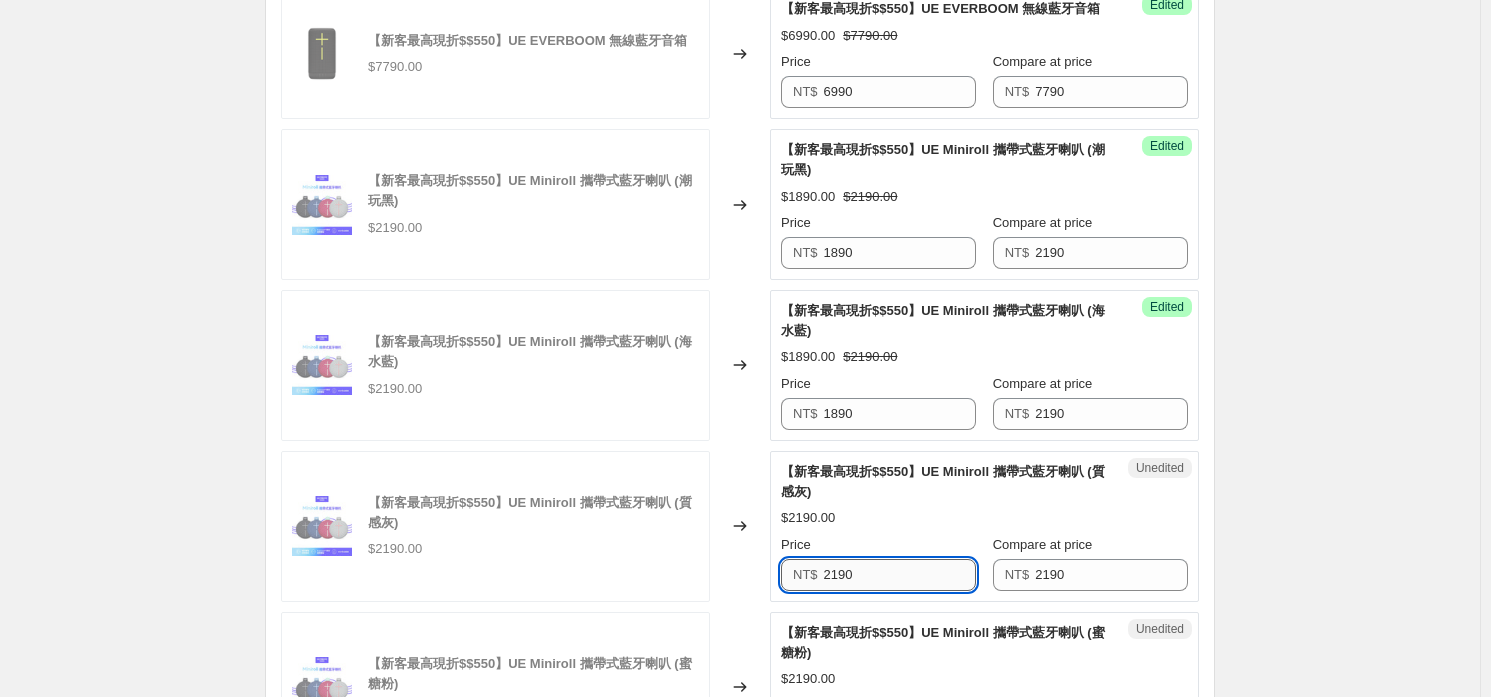click on "Unedited 【新客最高現折$$550】UE Miniroll 攜帶式藍牙喇叭 (質感灰) $2190.00 Price NT$ 2190 Compare at price NT$ 2190" at bounding box center [984, 526] 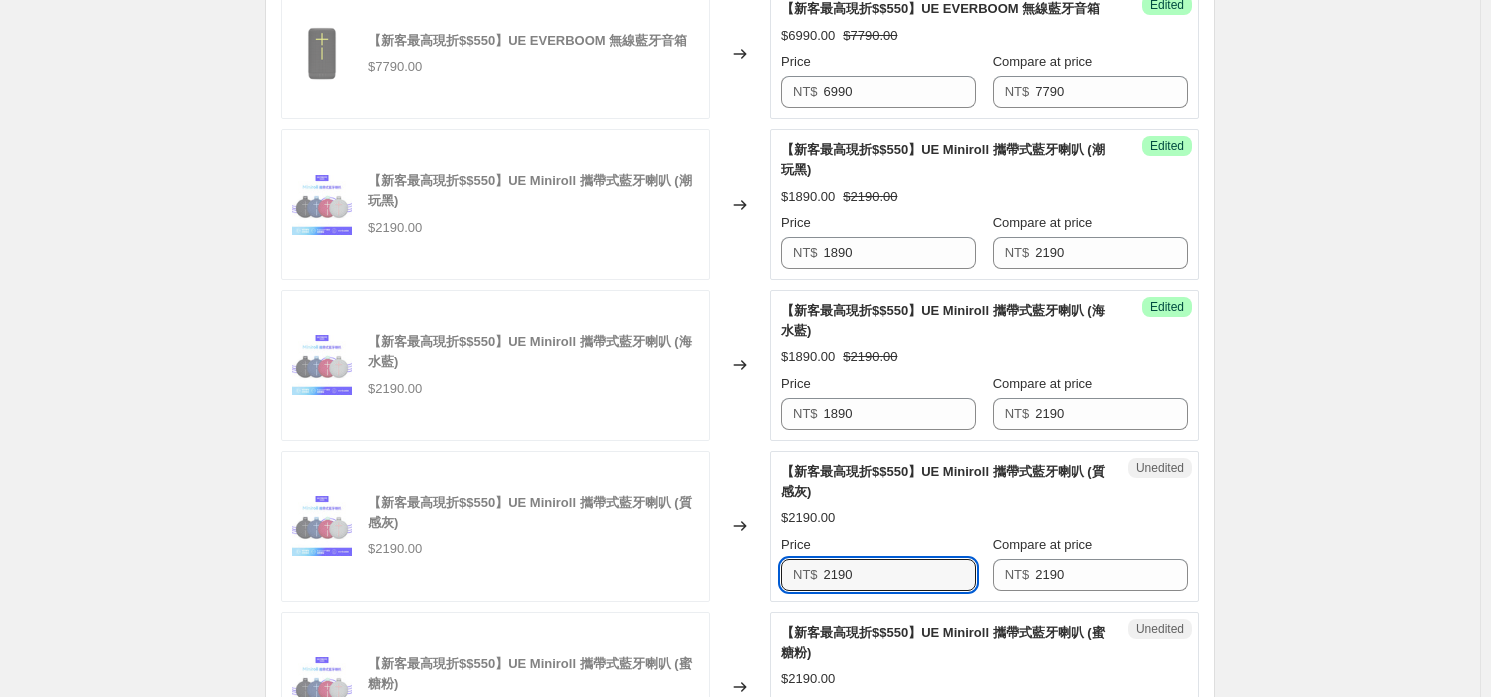 paste on "18" 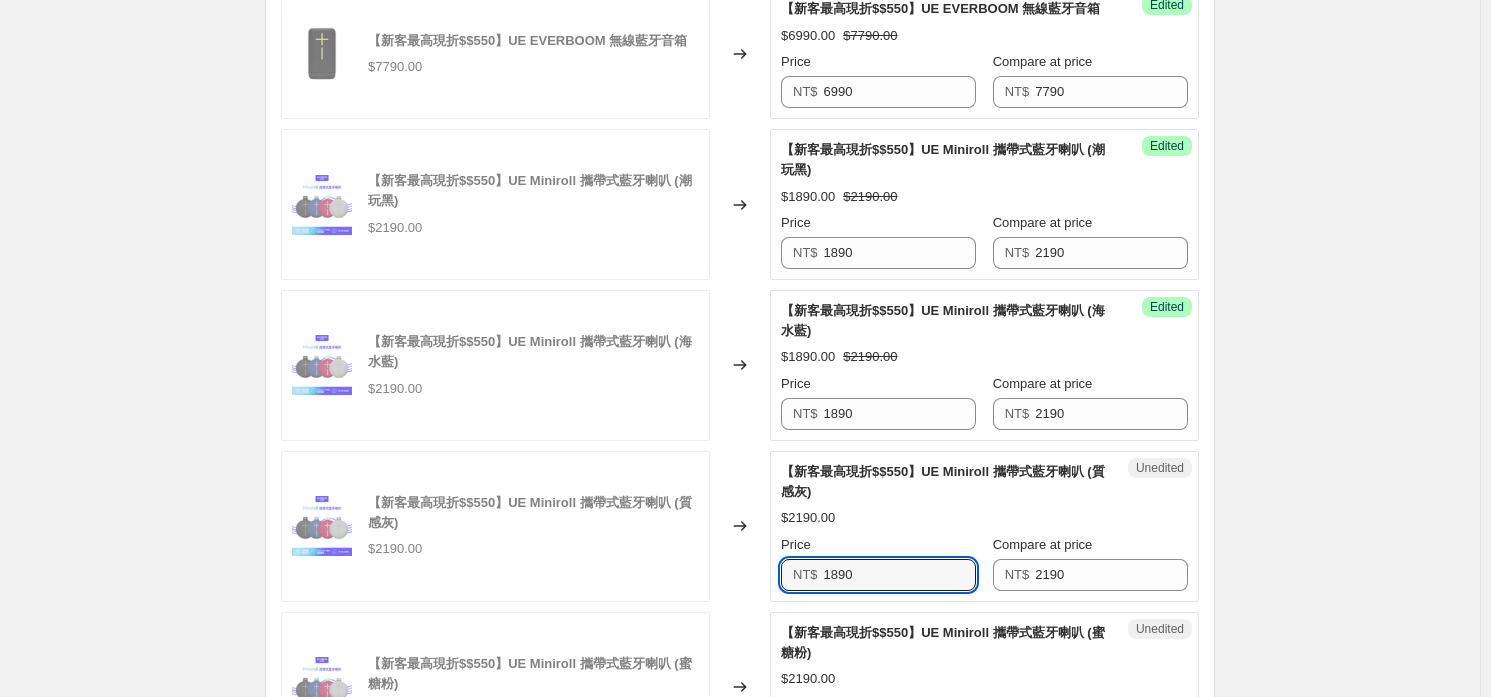 type on "1890" 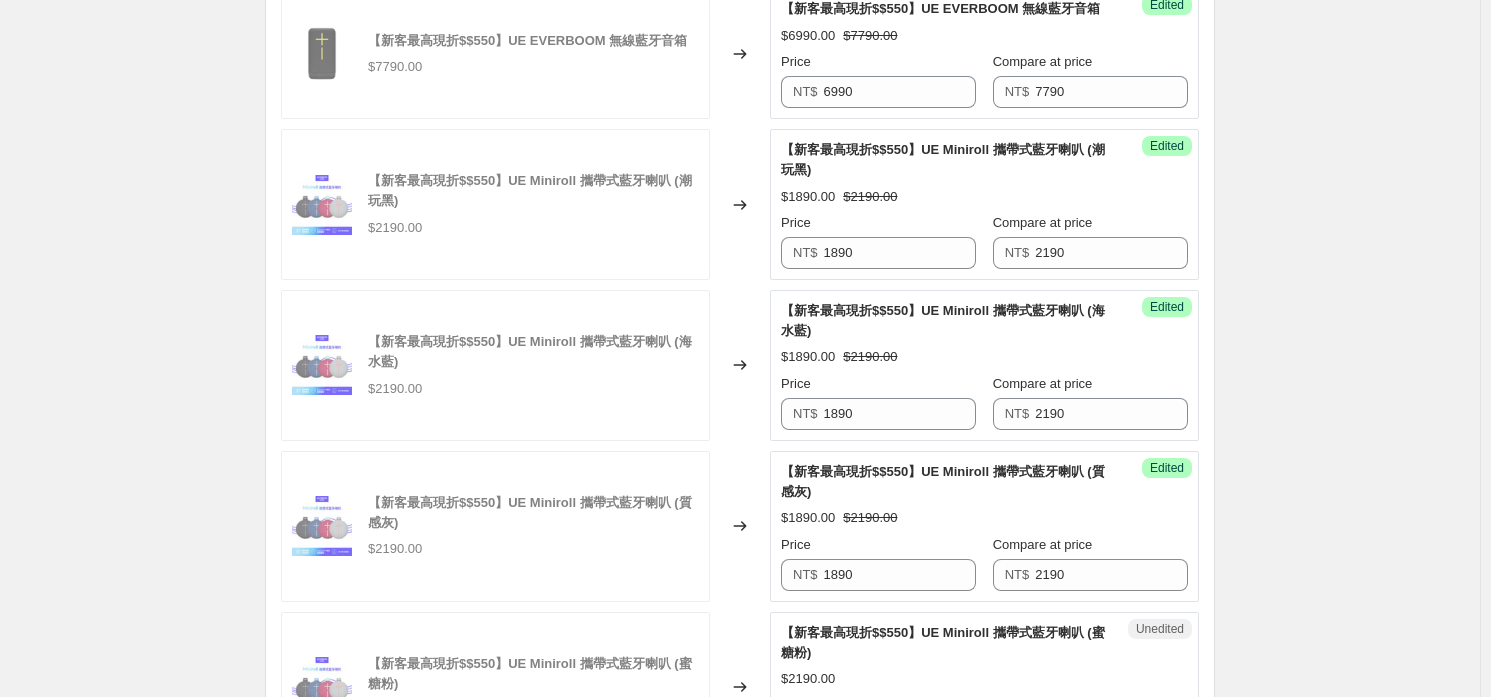 scroll, scrollTop: 2393, scrollLeft: 0, axis: vertical 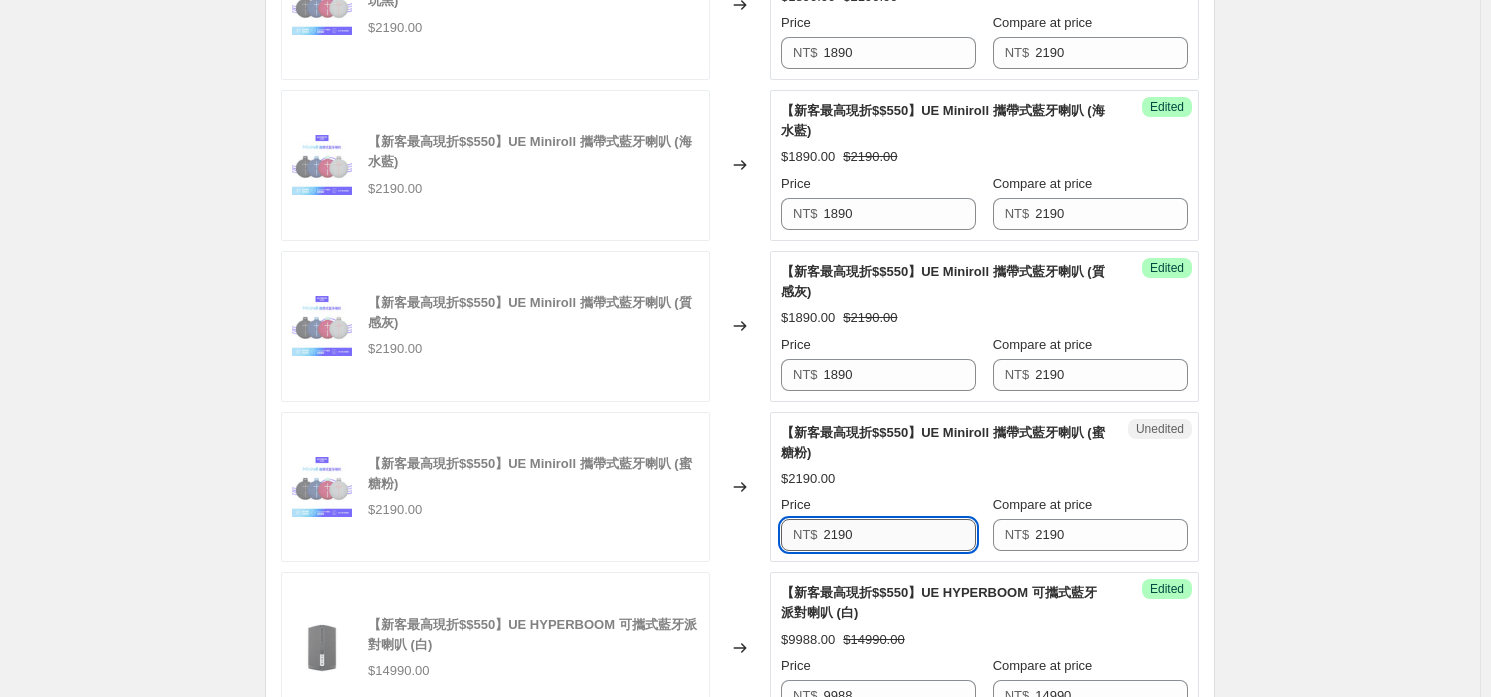 click on "2190" at bounding box center (900, 535) 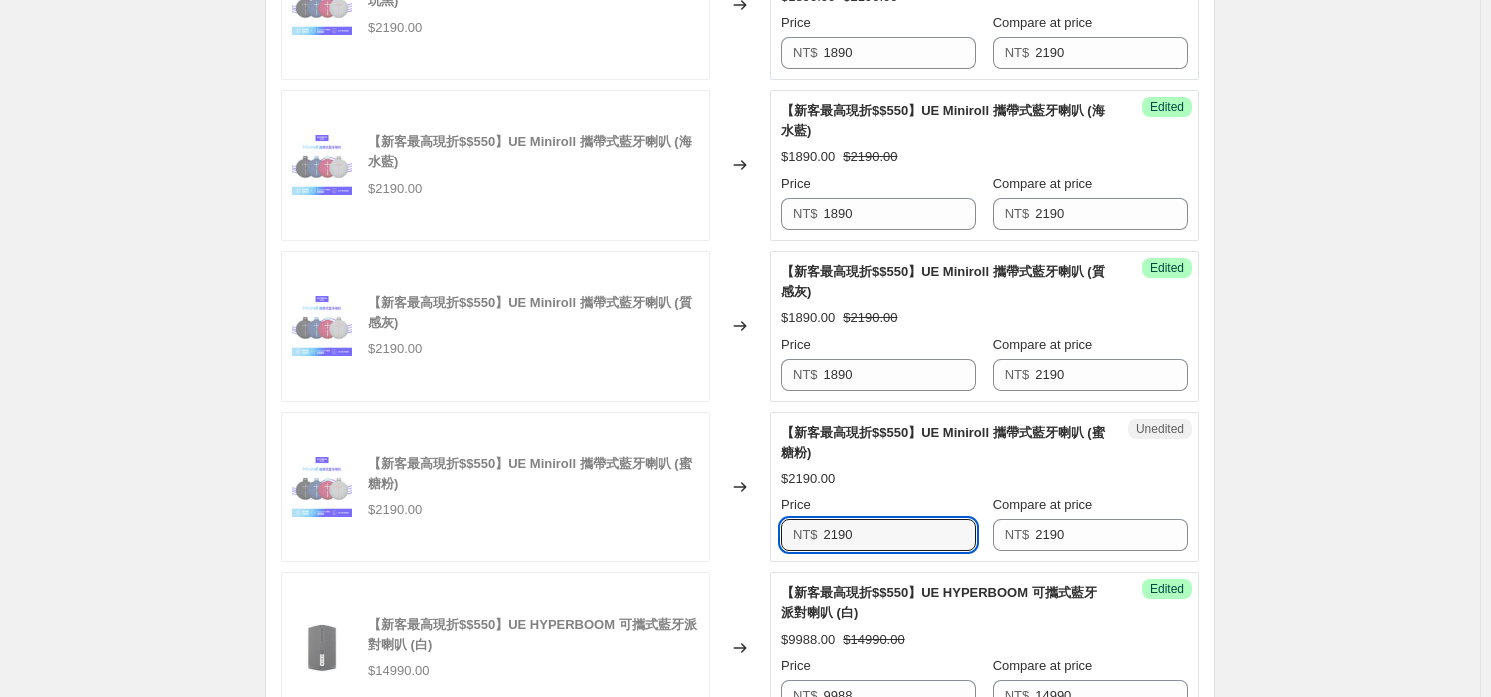 paste on "18" 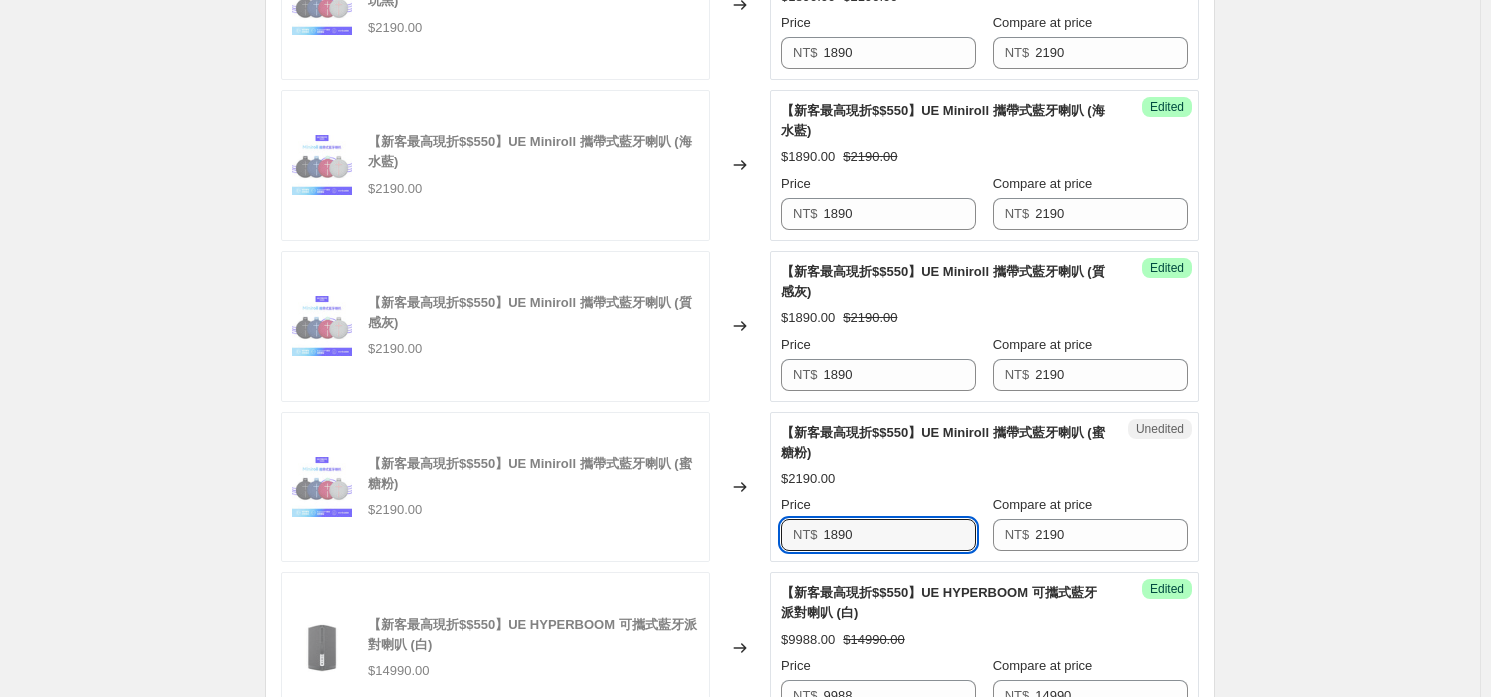 type on "1890" 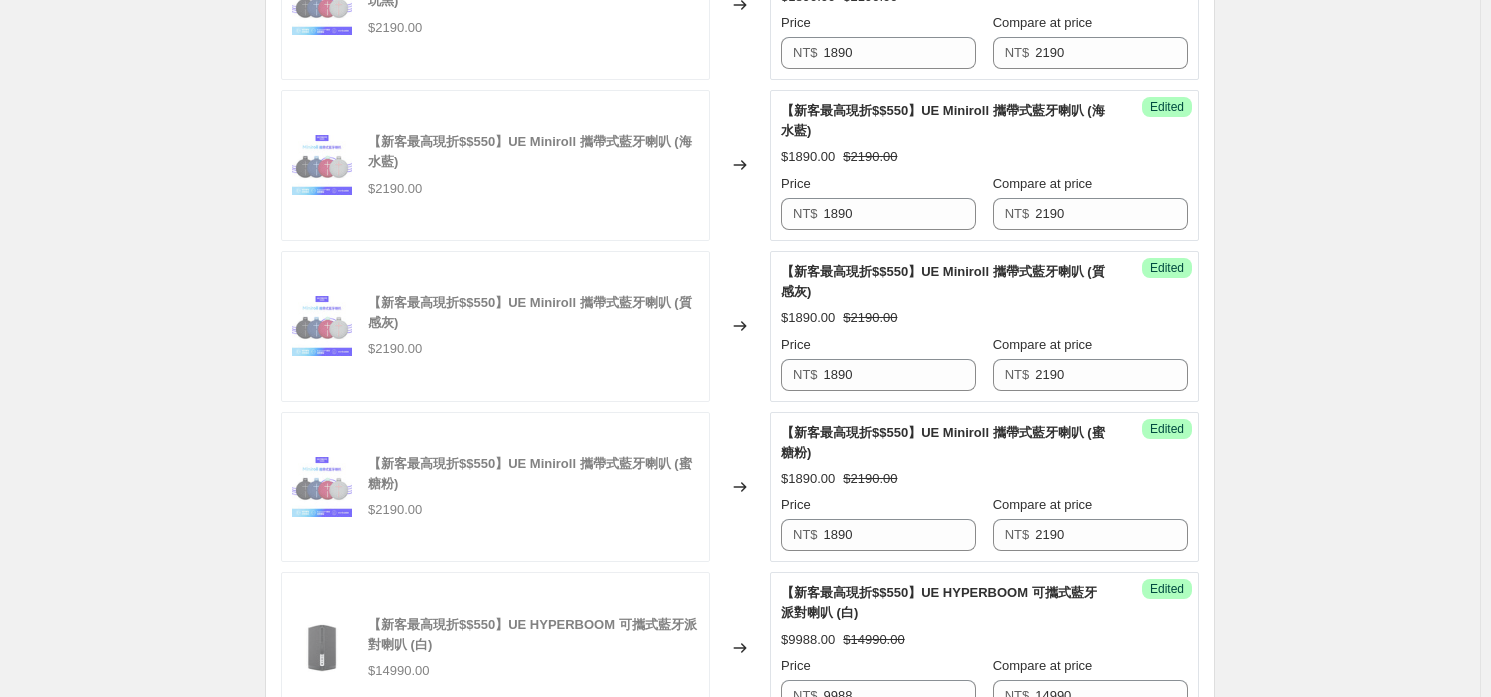 click on "$2190.00" at bounding box center [533, 510] 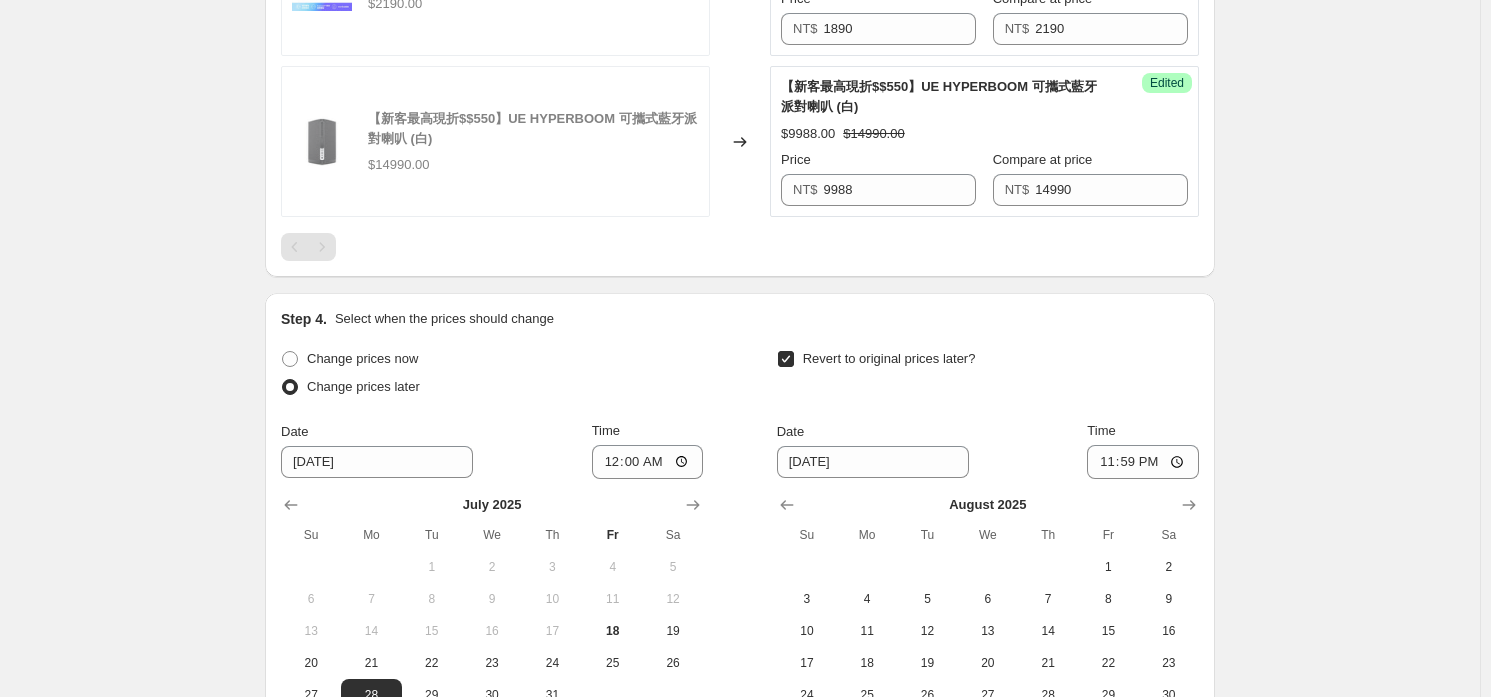 scroll, scrollTop: 3158, scrollLeft: 0, axis: vertical 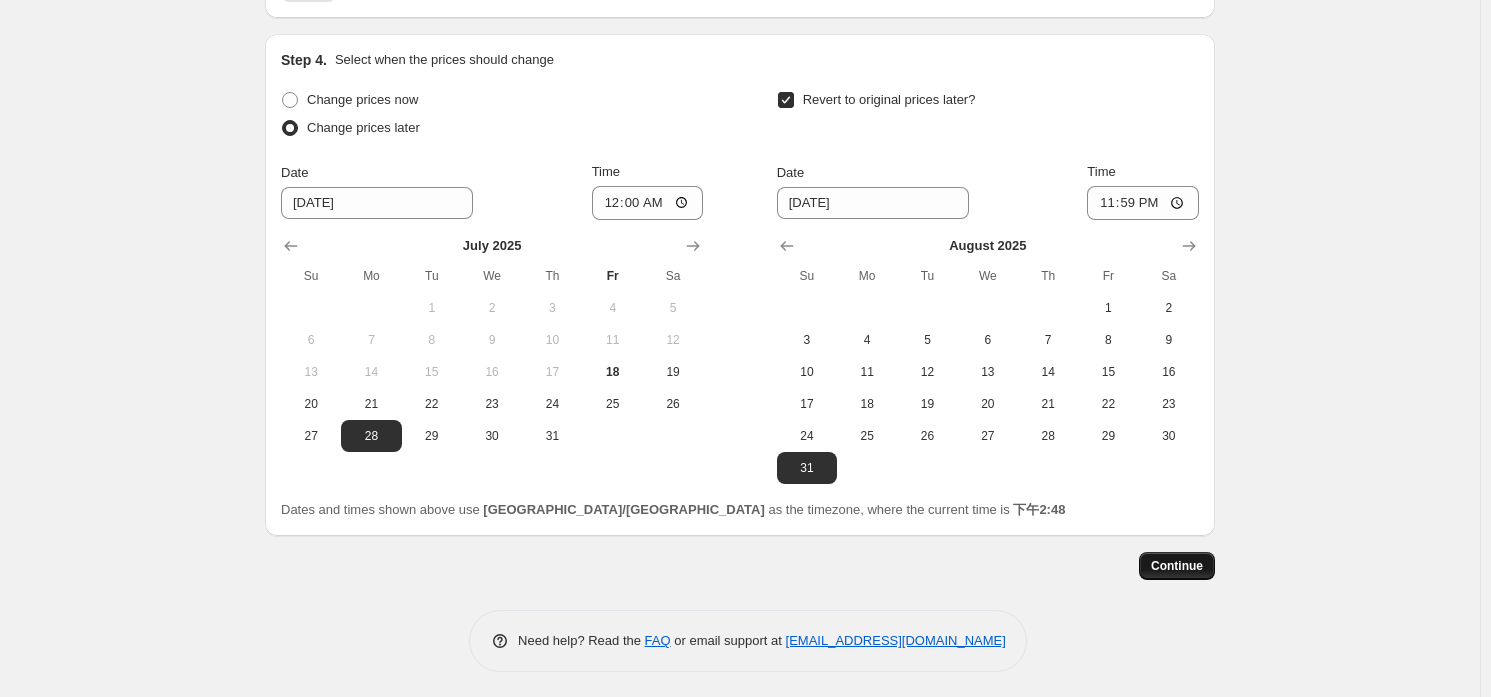 click on "Continue" at bounding box center (1177, 566) 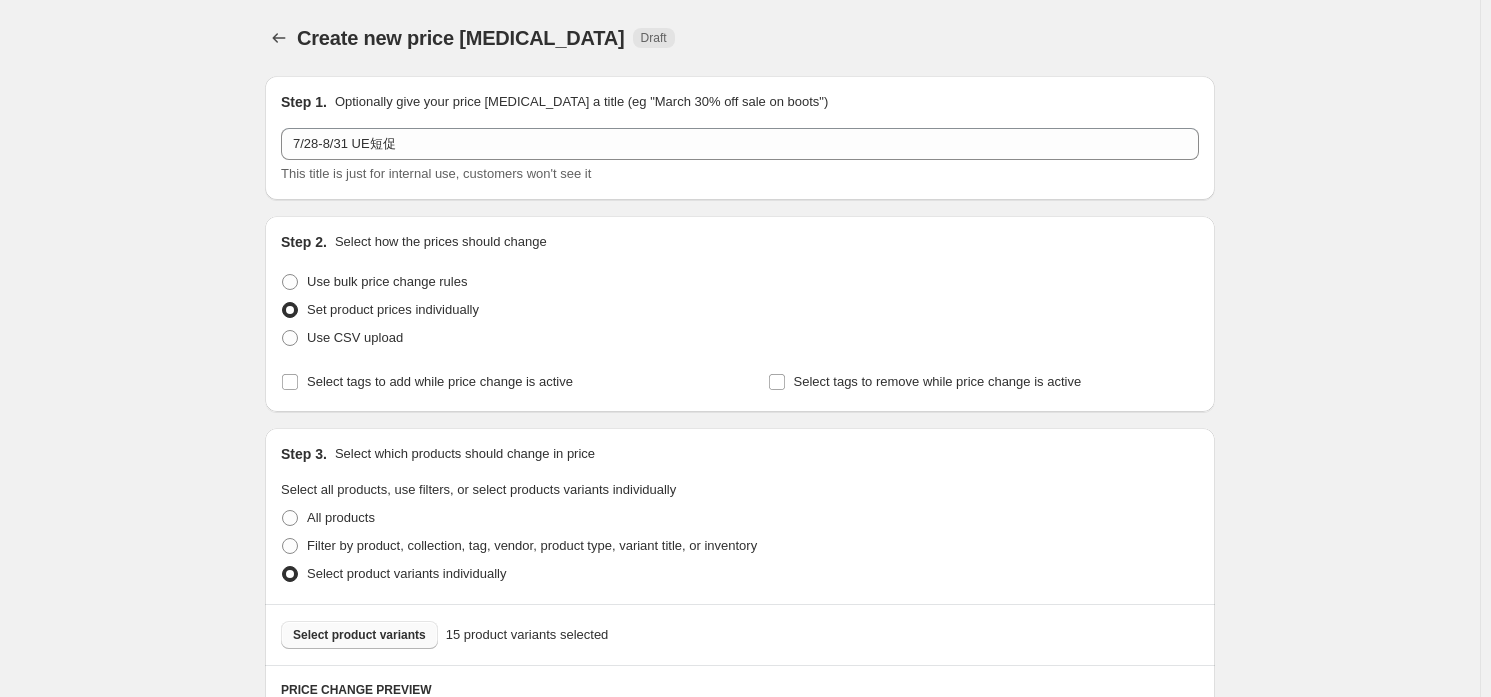 scroll, scrollTop: 3158, scrollLeft: 0, axis: vertical 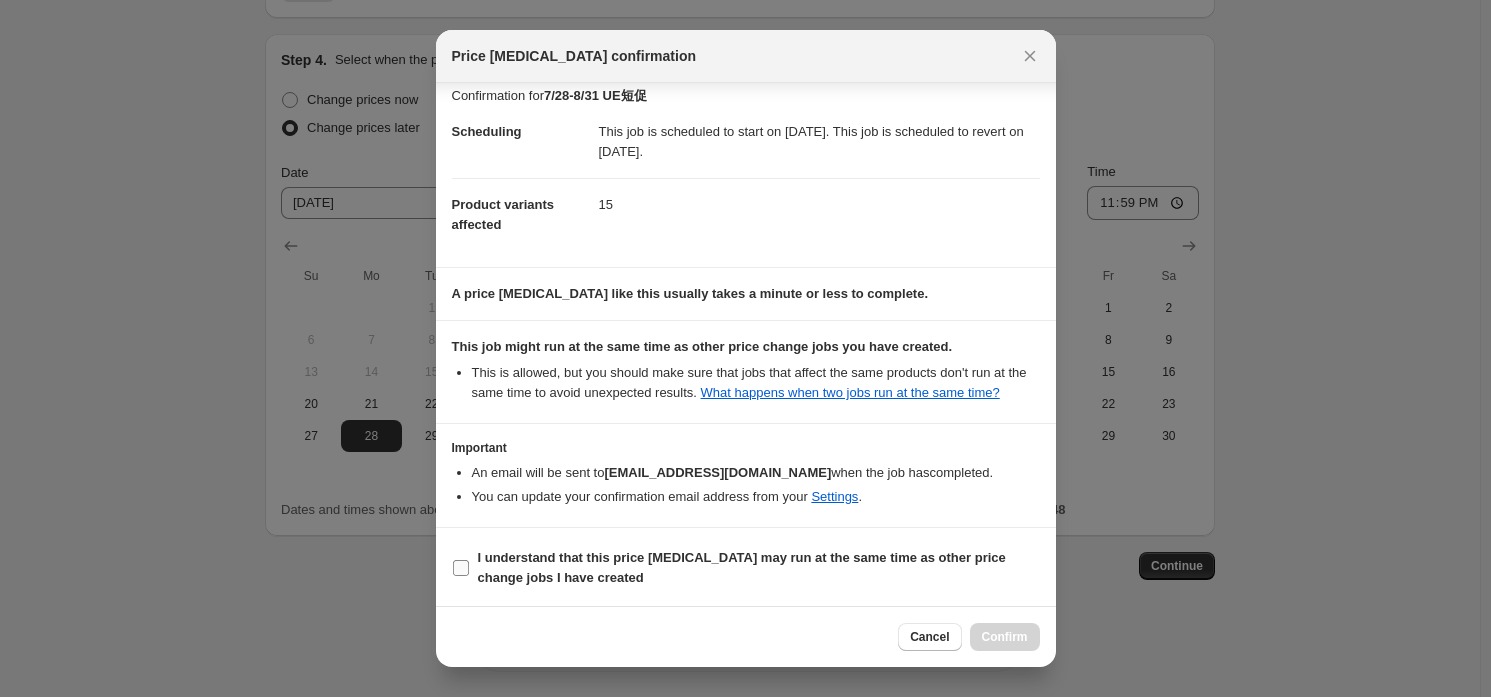 click on "I understand that this price [MEDICAL_DATA] may run at the same time as other price change jobs I have created" at bounding box center (742, 567) 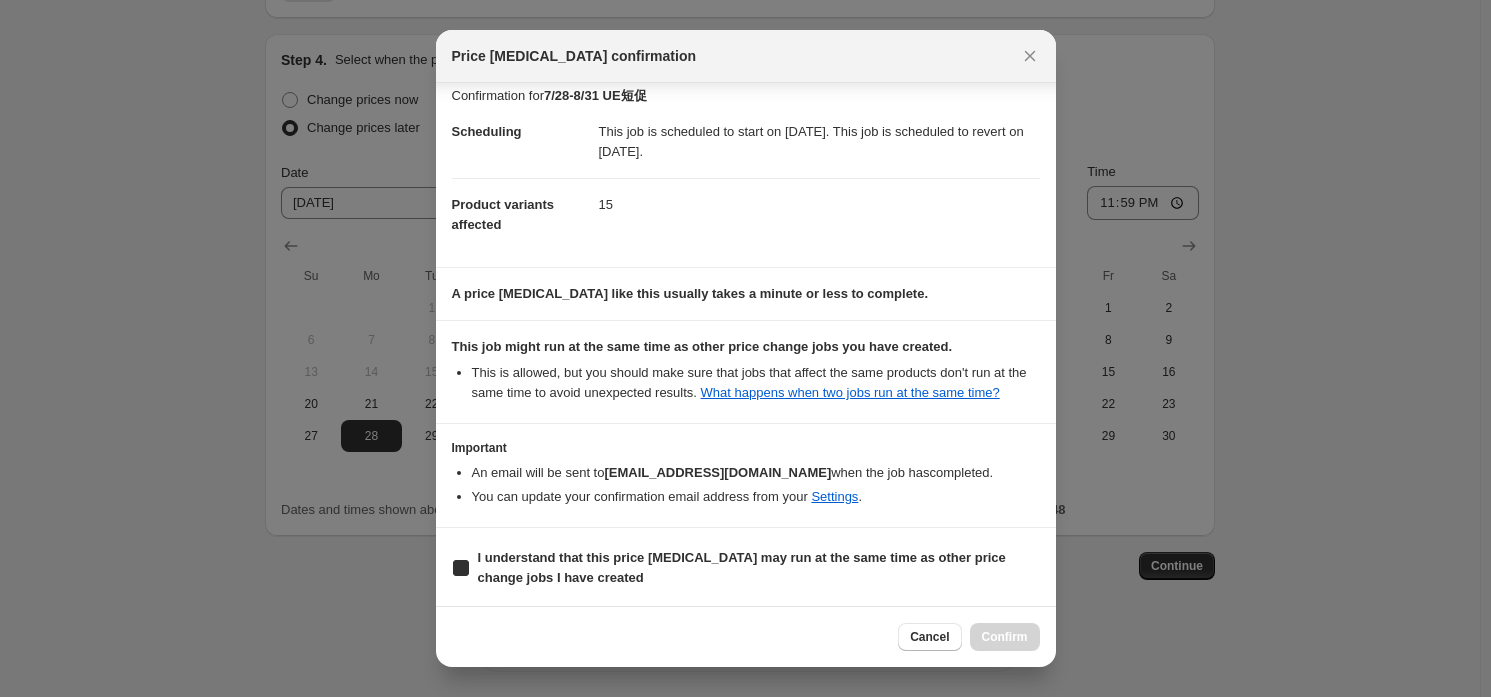 checkbox on "true" 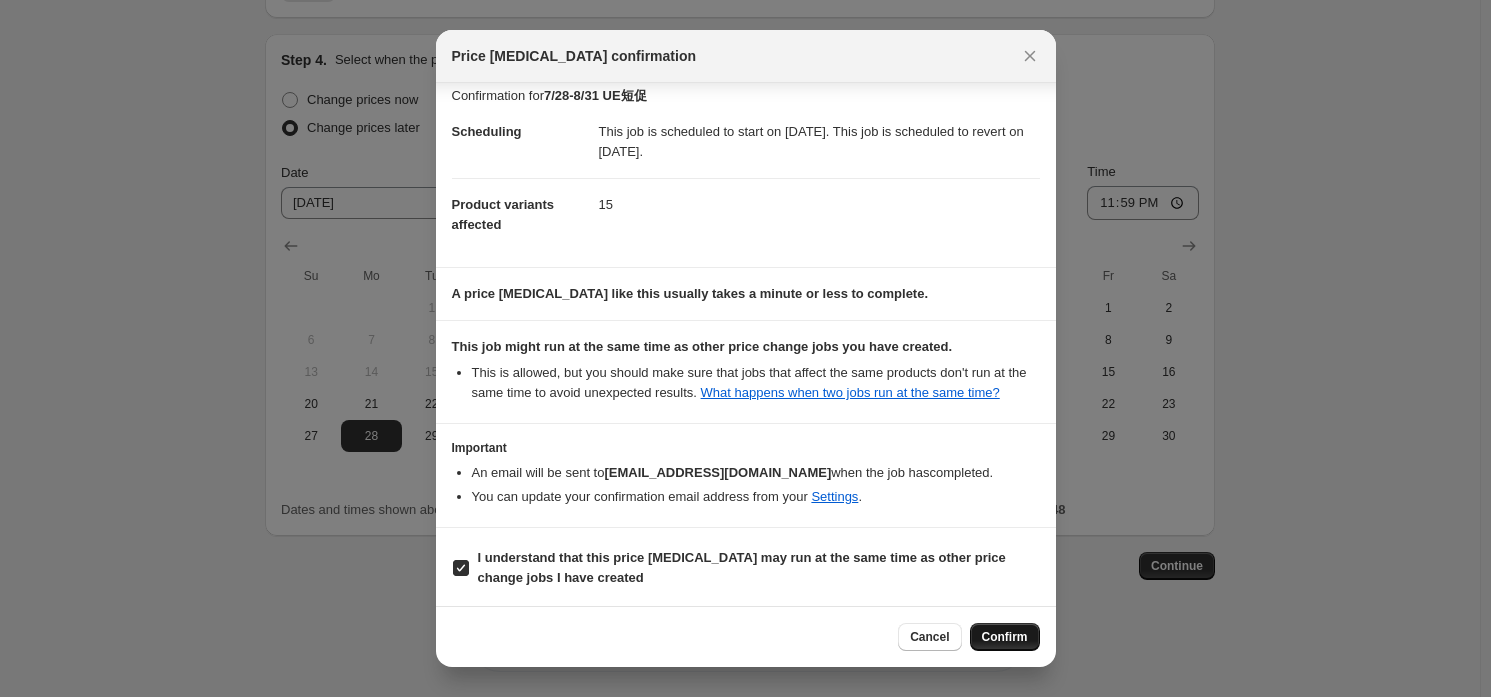 click on "Confirm" at bounding box center (1005, 637) 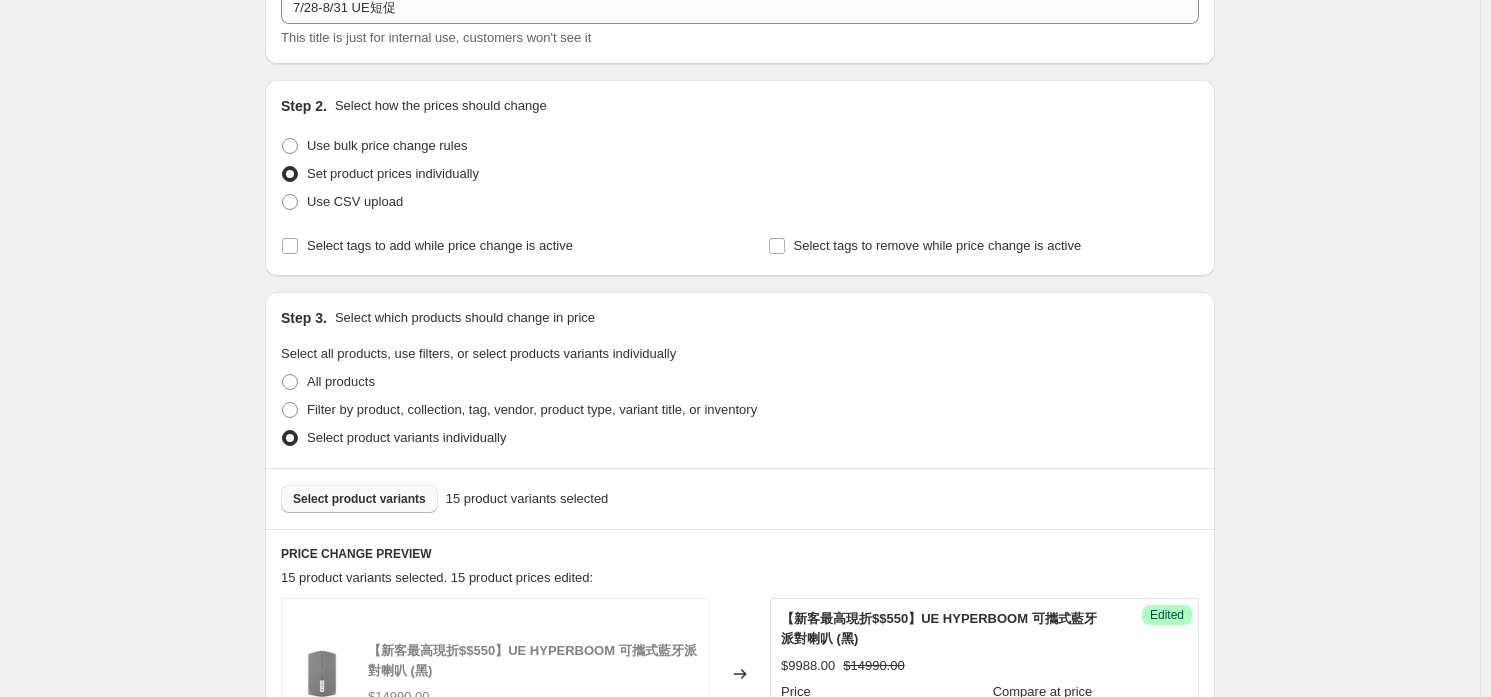 scroll, scrollTop: 0, scrollLeft: 0, axis: both 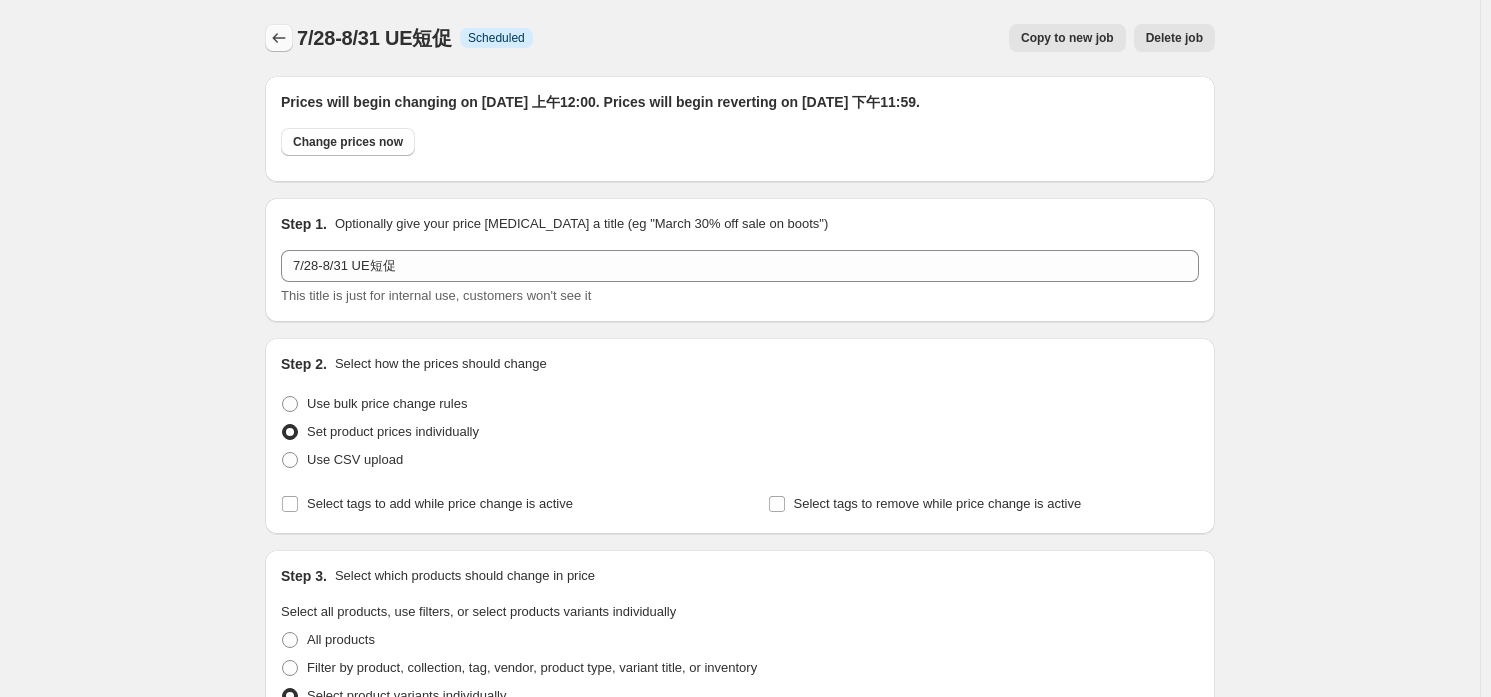 click 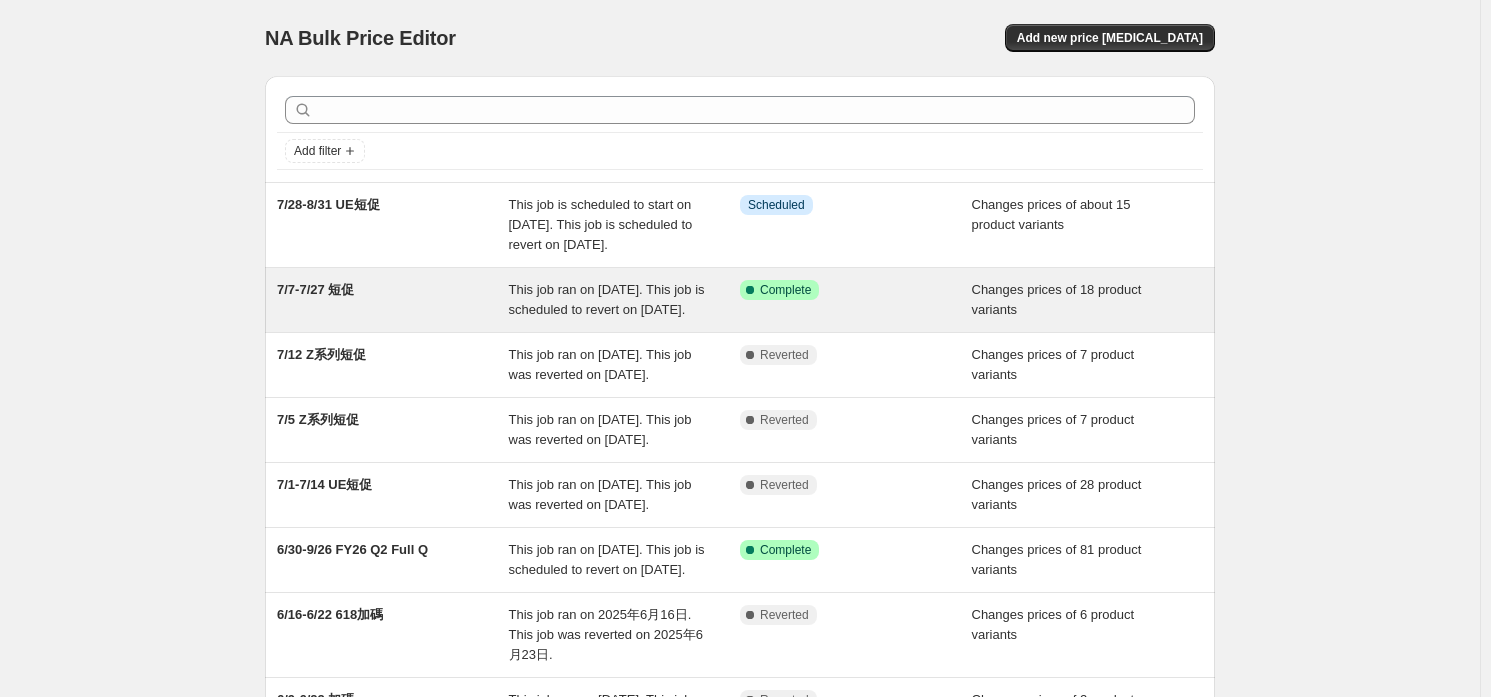 click on "This job ran on [DATE]. This job is scheduled to revert on [DATE]." at bounding box center [607, 299] 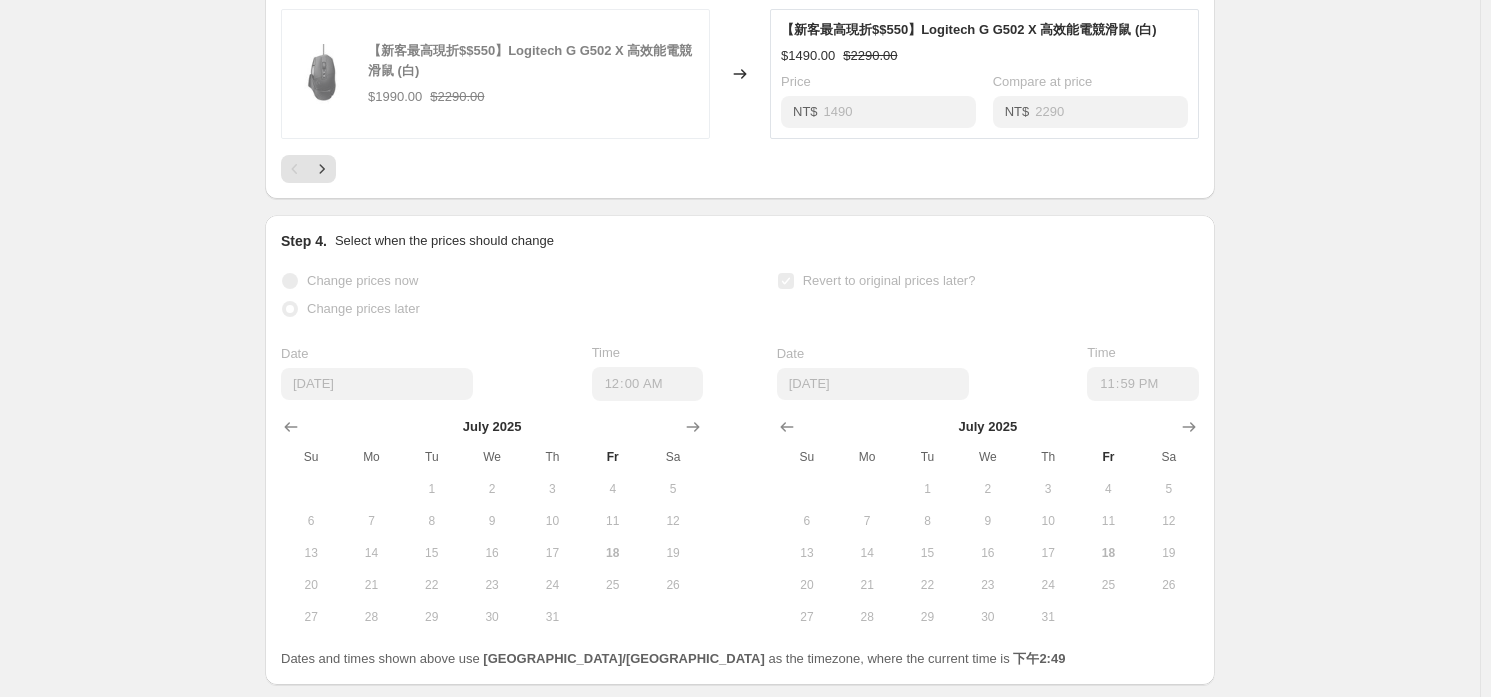 scroll, scrollTop: 1400, scrollLeft: 0, axis: vertical 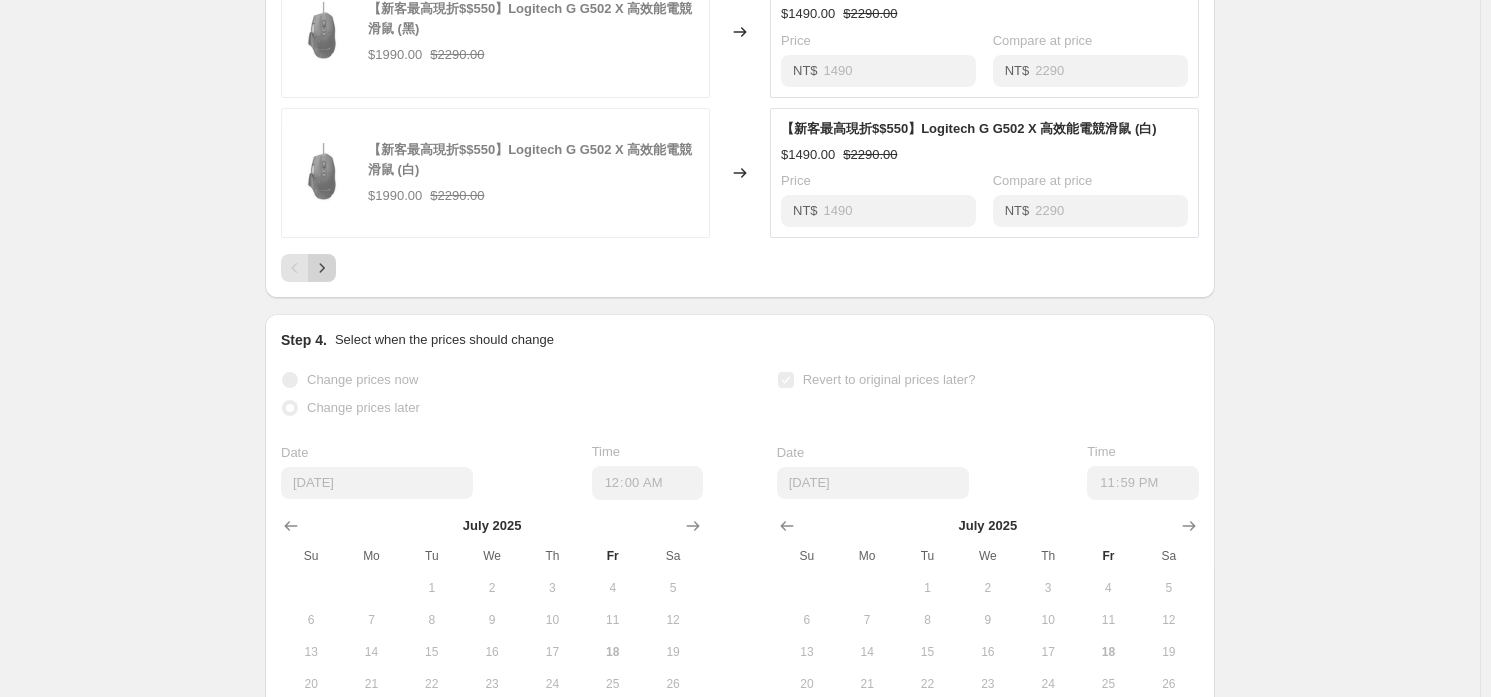 click 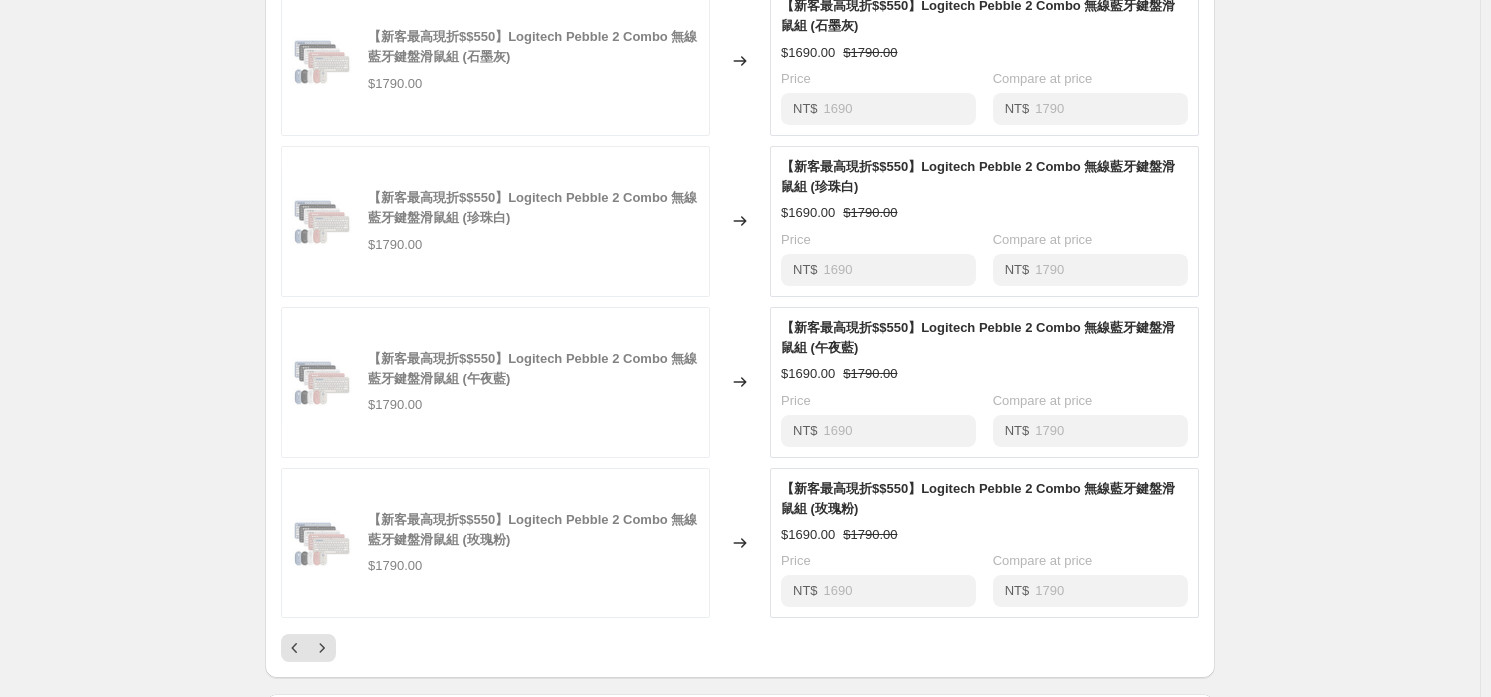 scroll, scrollTop: 1400, scrollLeft: 0, axis: vertical 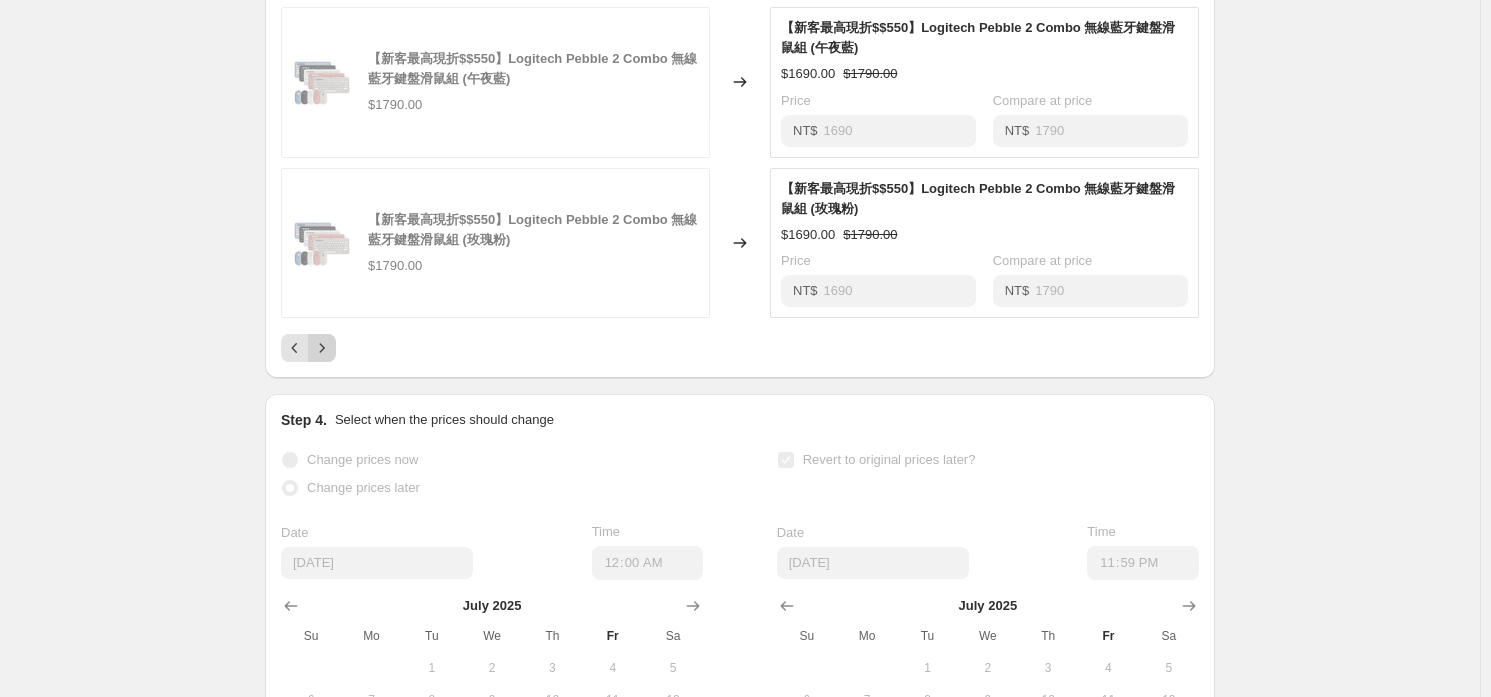 click 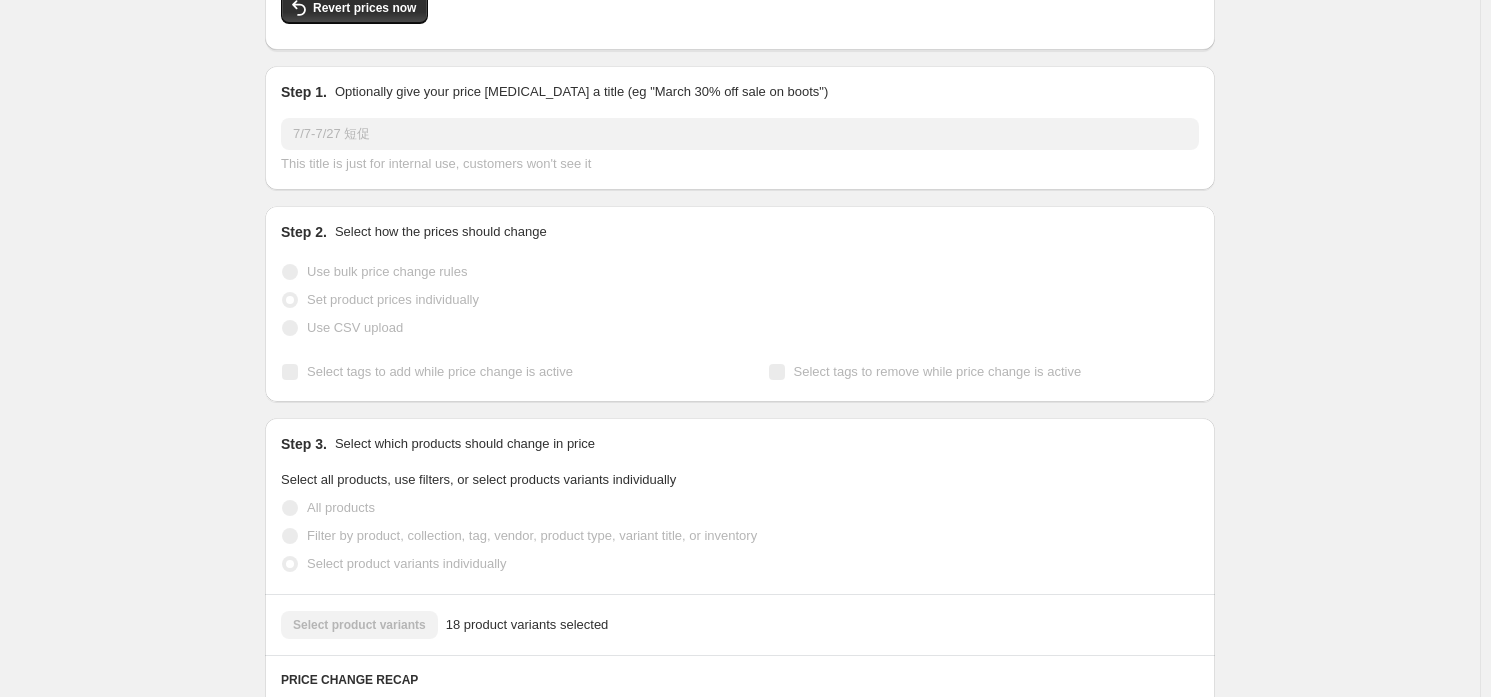 scroll, scrollTop: 0, scrollLeft: 0, axis: both 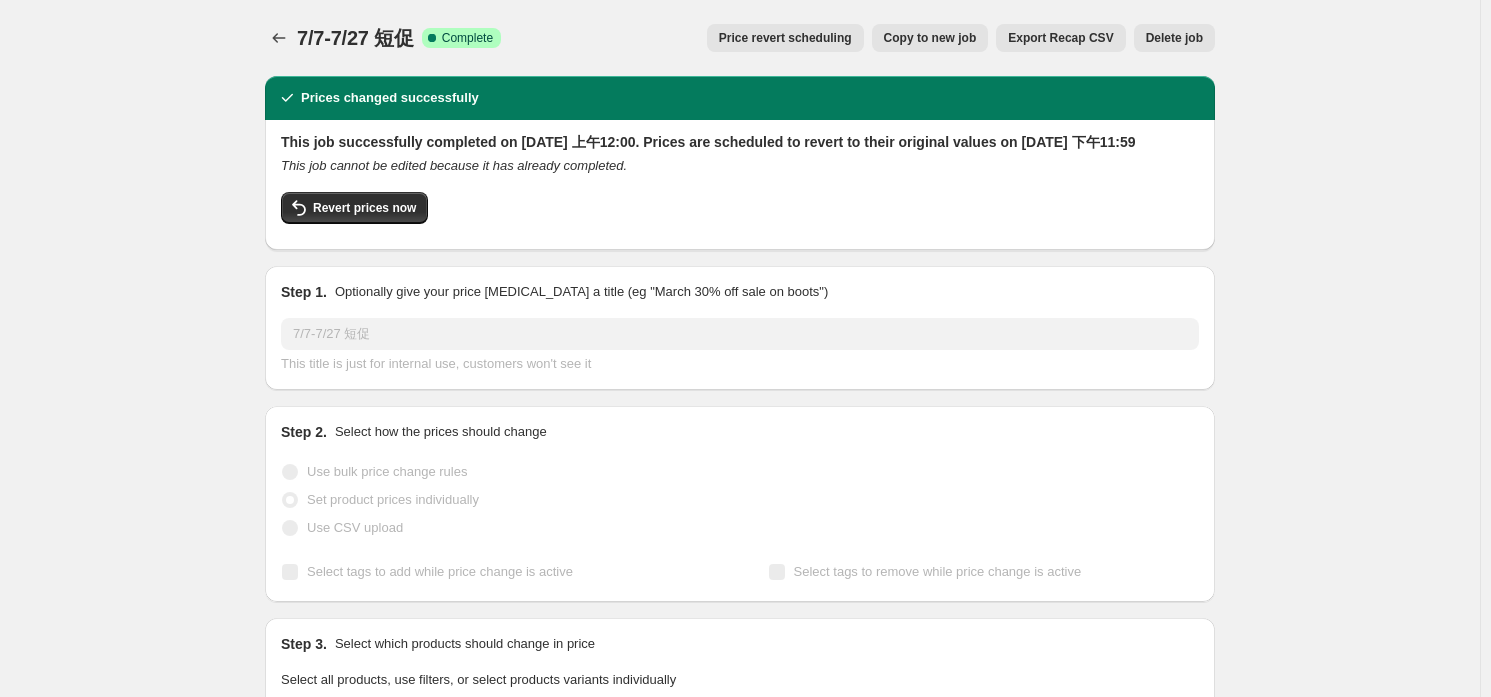 click on "7/7-7/27 短促. This page is ready 7/7-7/27 短促 Success Complete Complete Price revert scheduling Copy to new job Export Recap CSV Delete job More actions Price revert scheduling Copy to new job Export Recap CSV Delete job" at bounding box center (740, 38) 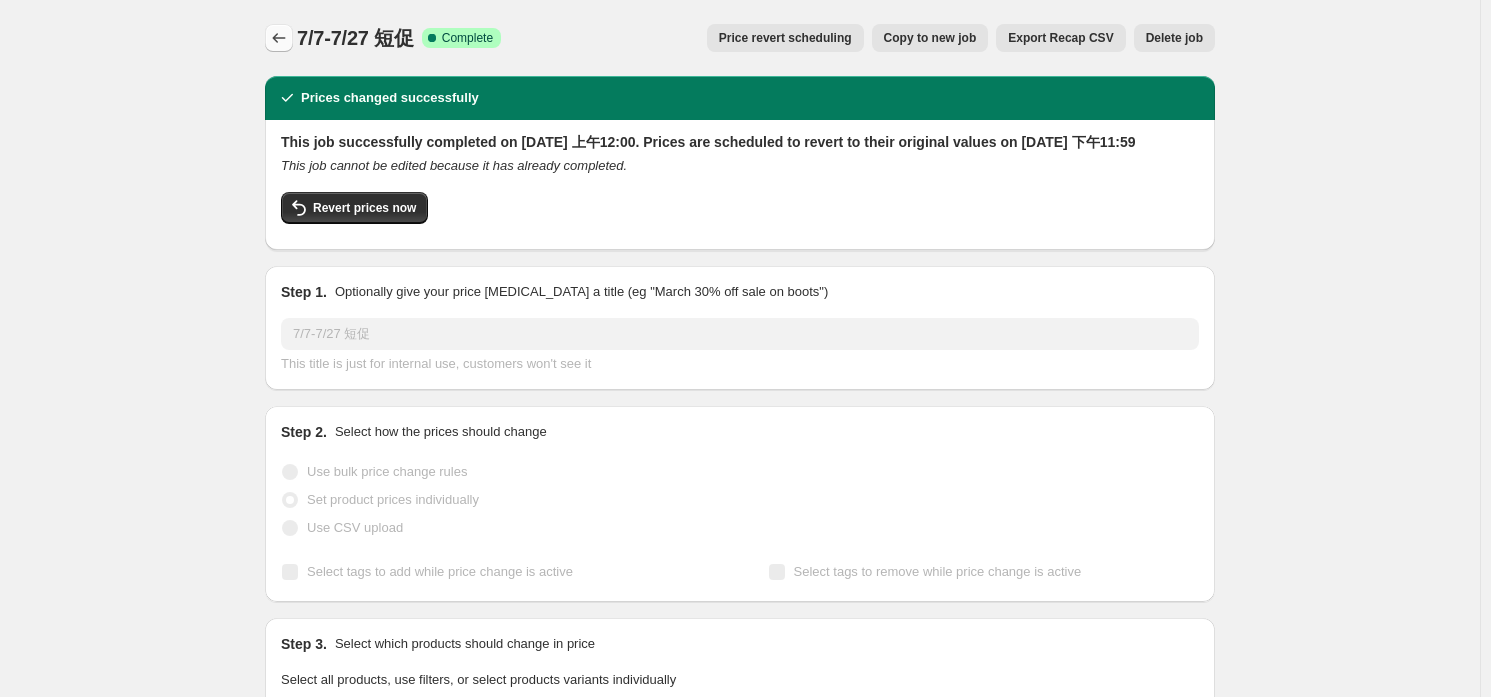 click 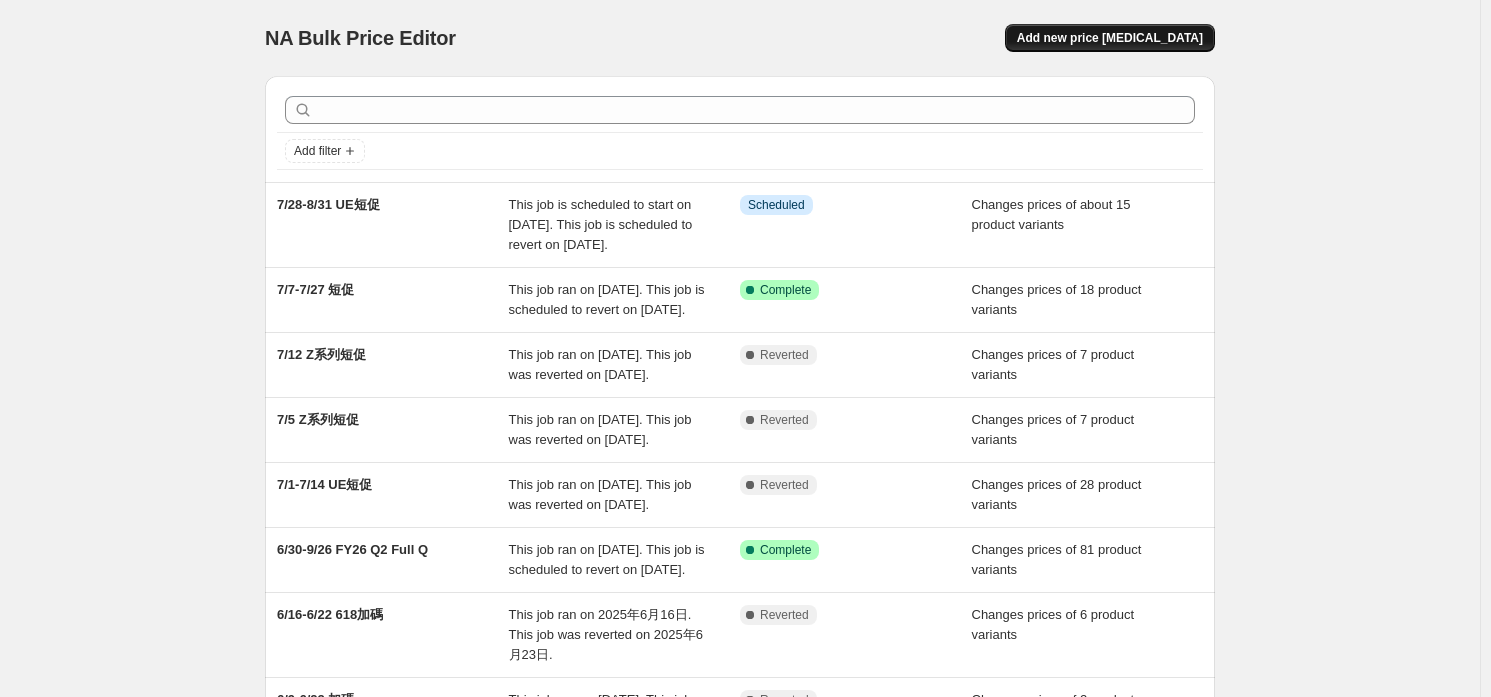 click on "Add new price [MEDICAL_DATA]" at bounding box center (1110, 38) 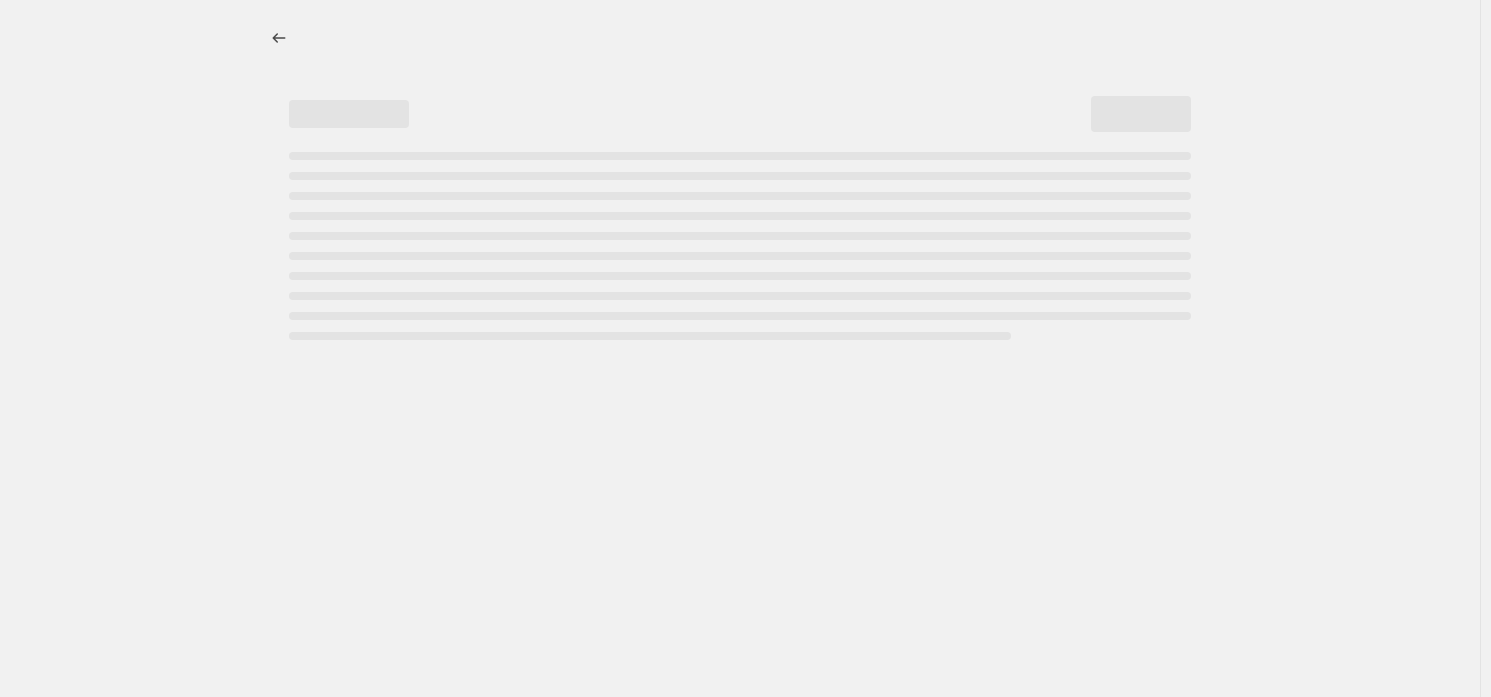 select on "percentage" 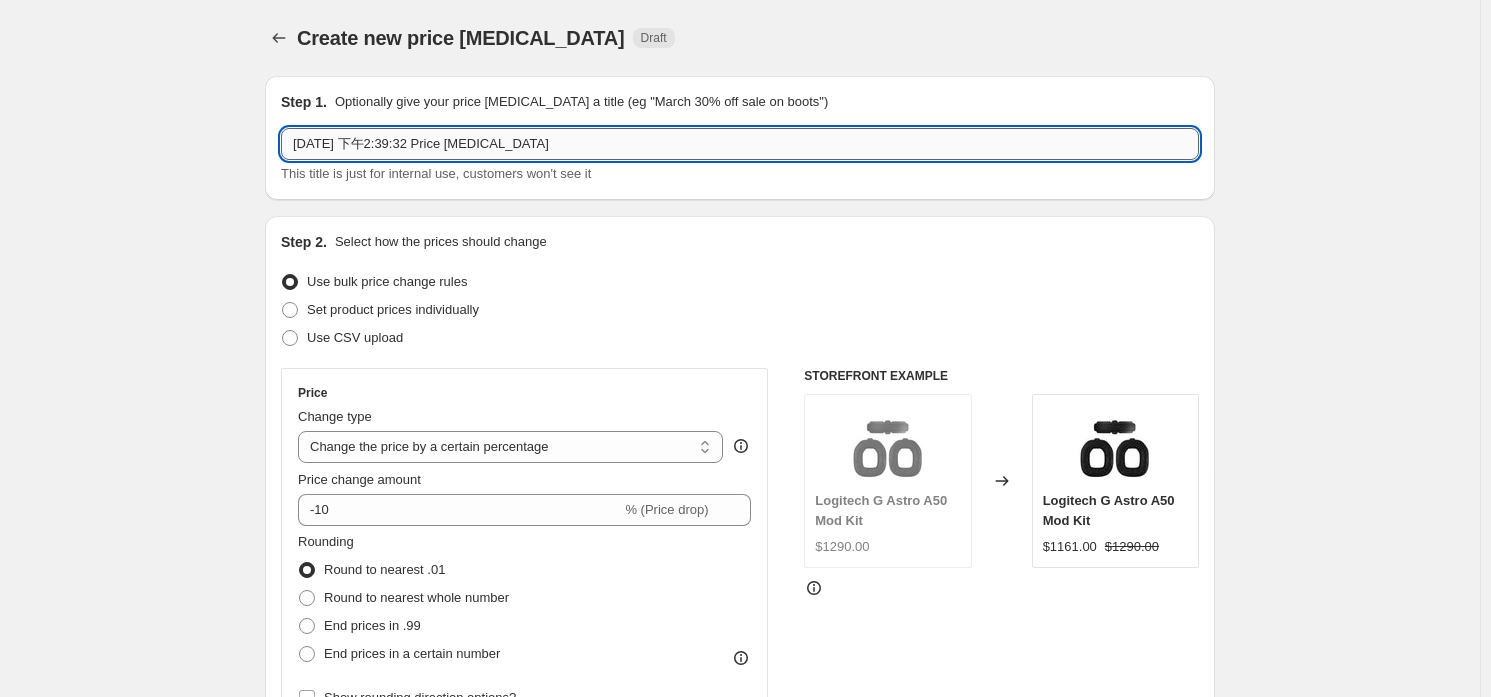 click on "[DATE] 下午2:39:32 Price [MEDICAL_DATA]" at bounding box center [740, 144] 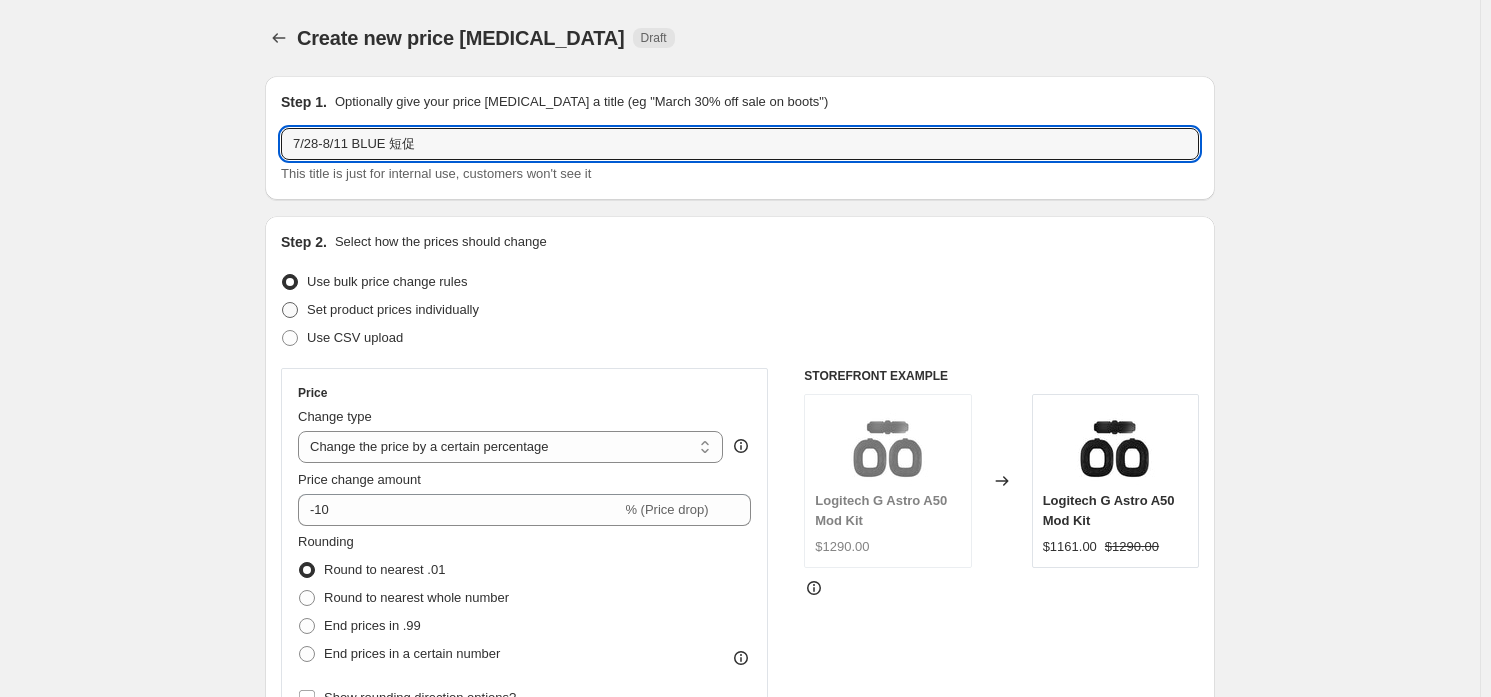 type on "7/28-8/11 BLUE 短促" 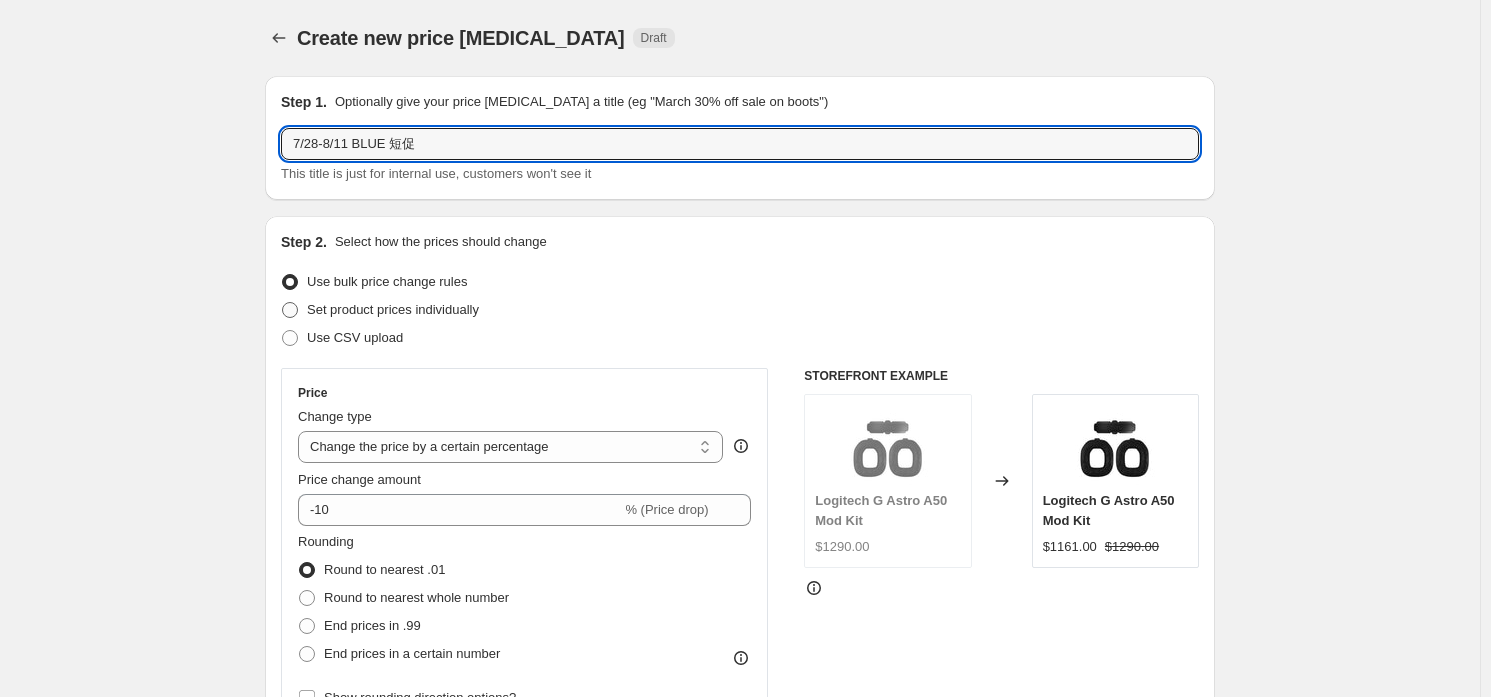 radio on "true" 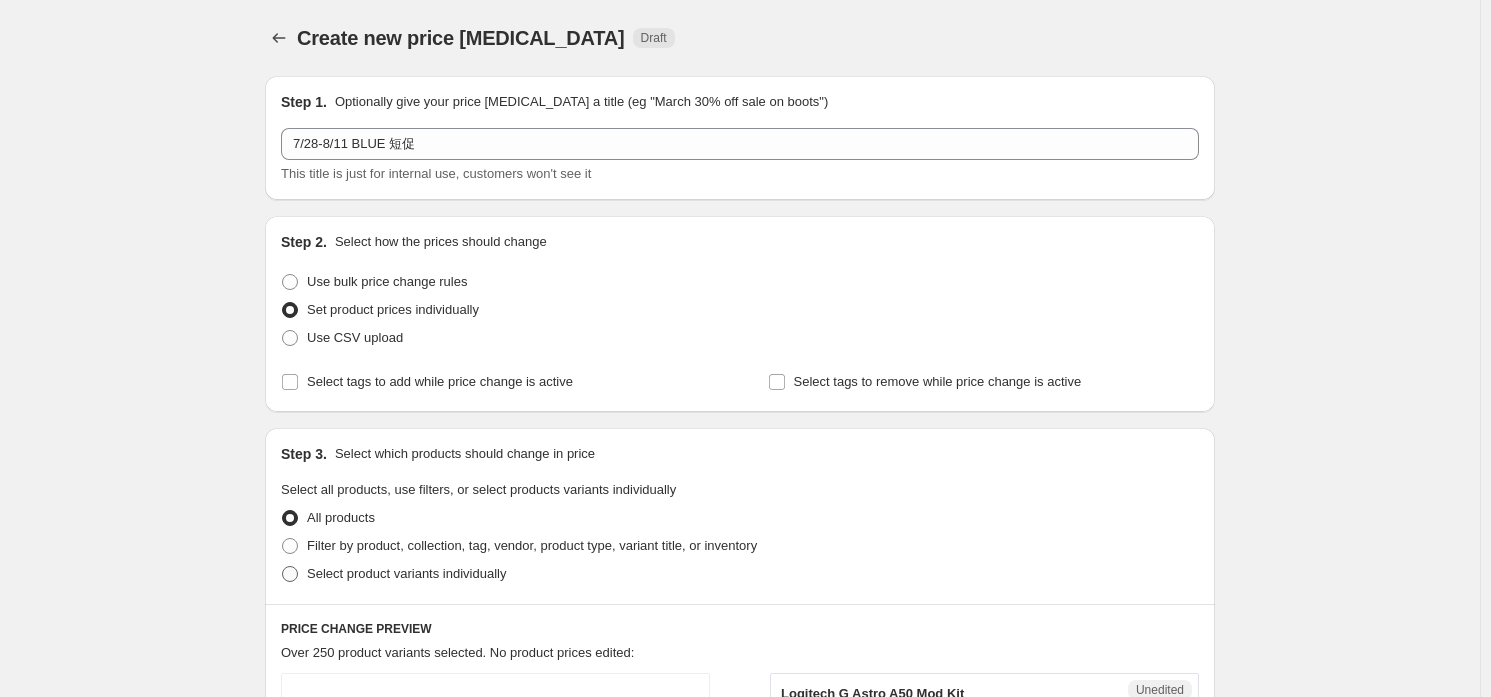 click on "Select product variants individually" at bounding box center (406, 573) 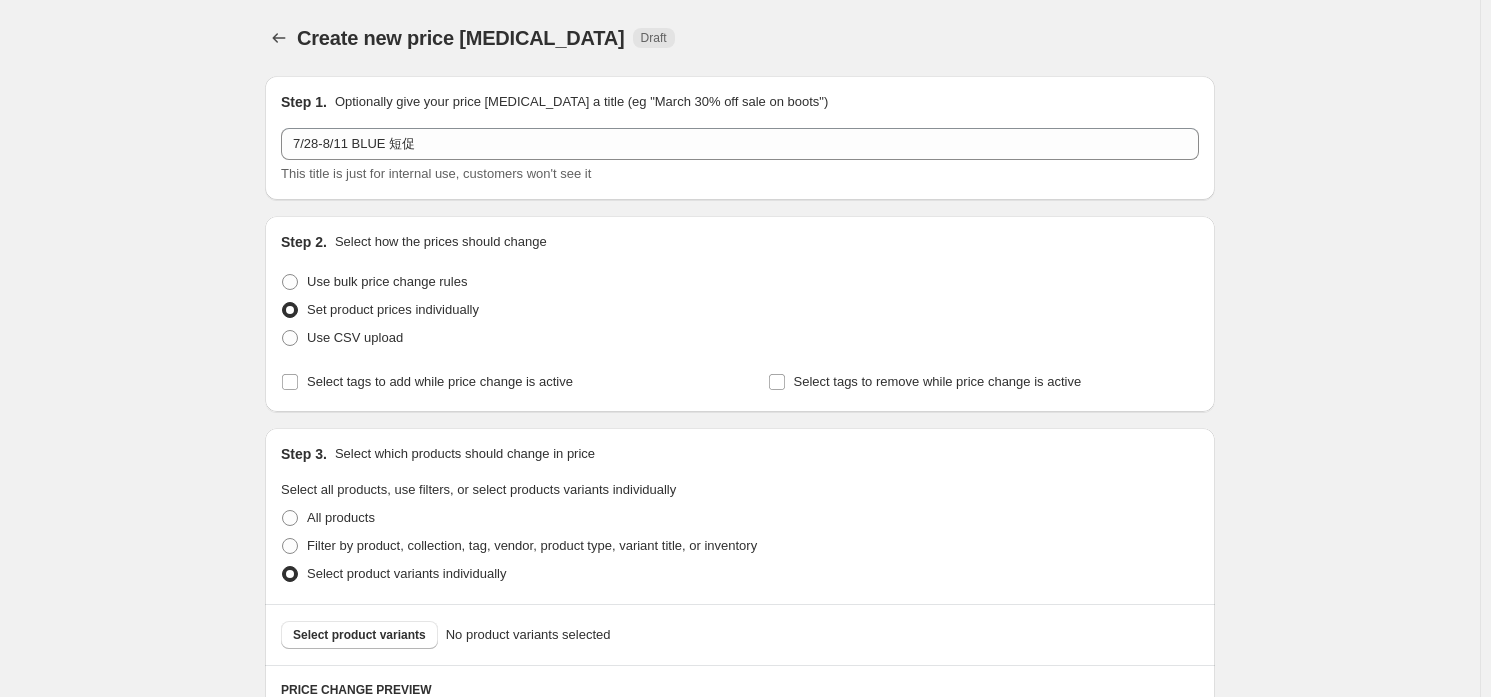 scroll, scrollTop: 352, scrollLeft: 0, axis: vertical 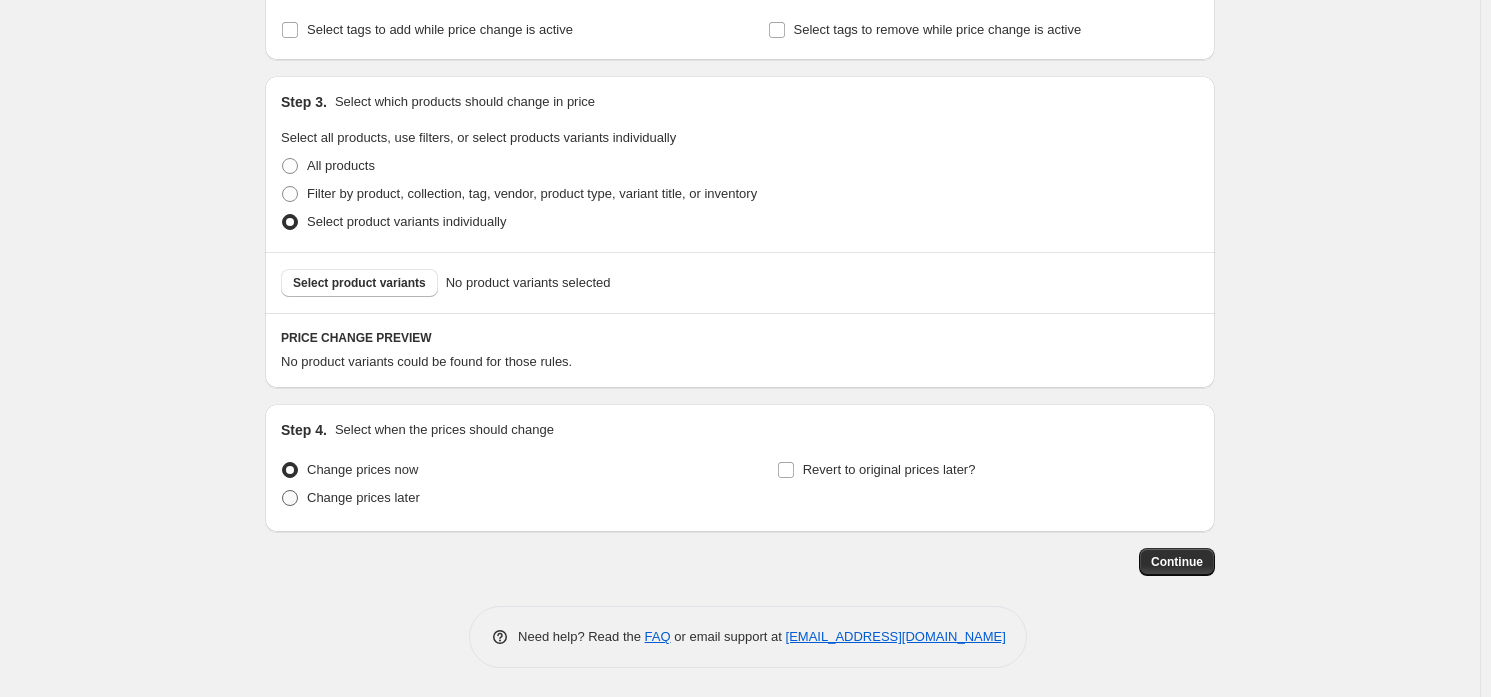 click on "Change prices later" at bounding box center [350, 498] 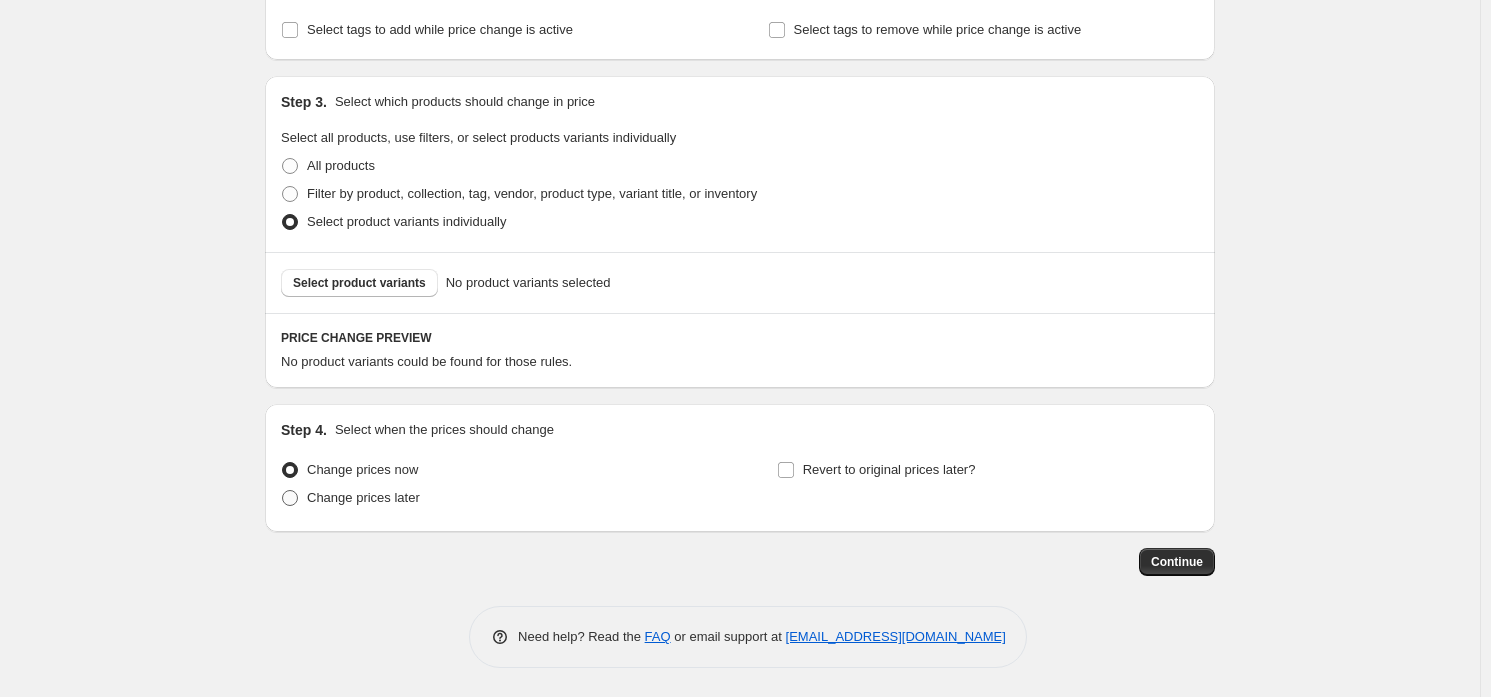 radio on "true" 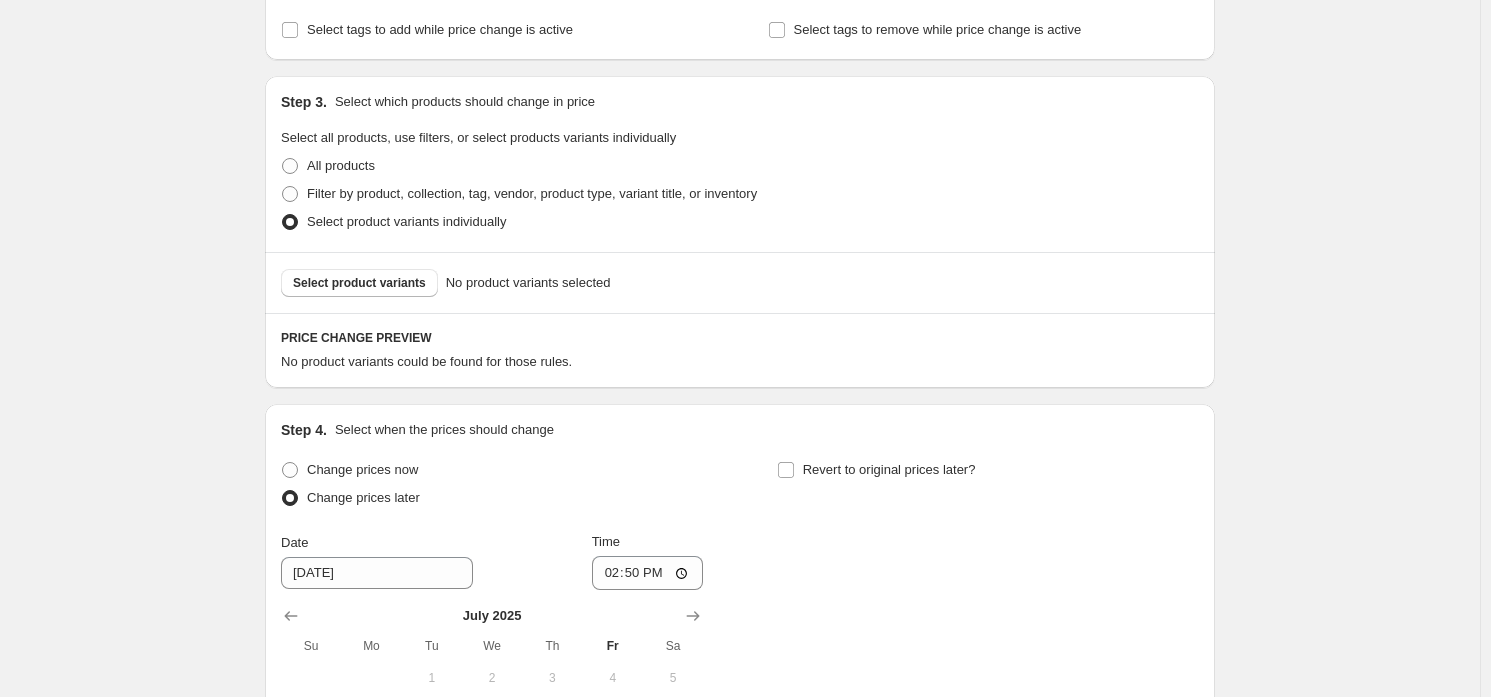scroll, scrollTop: 652, scrollLeft: 0, axis: vertical 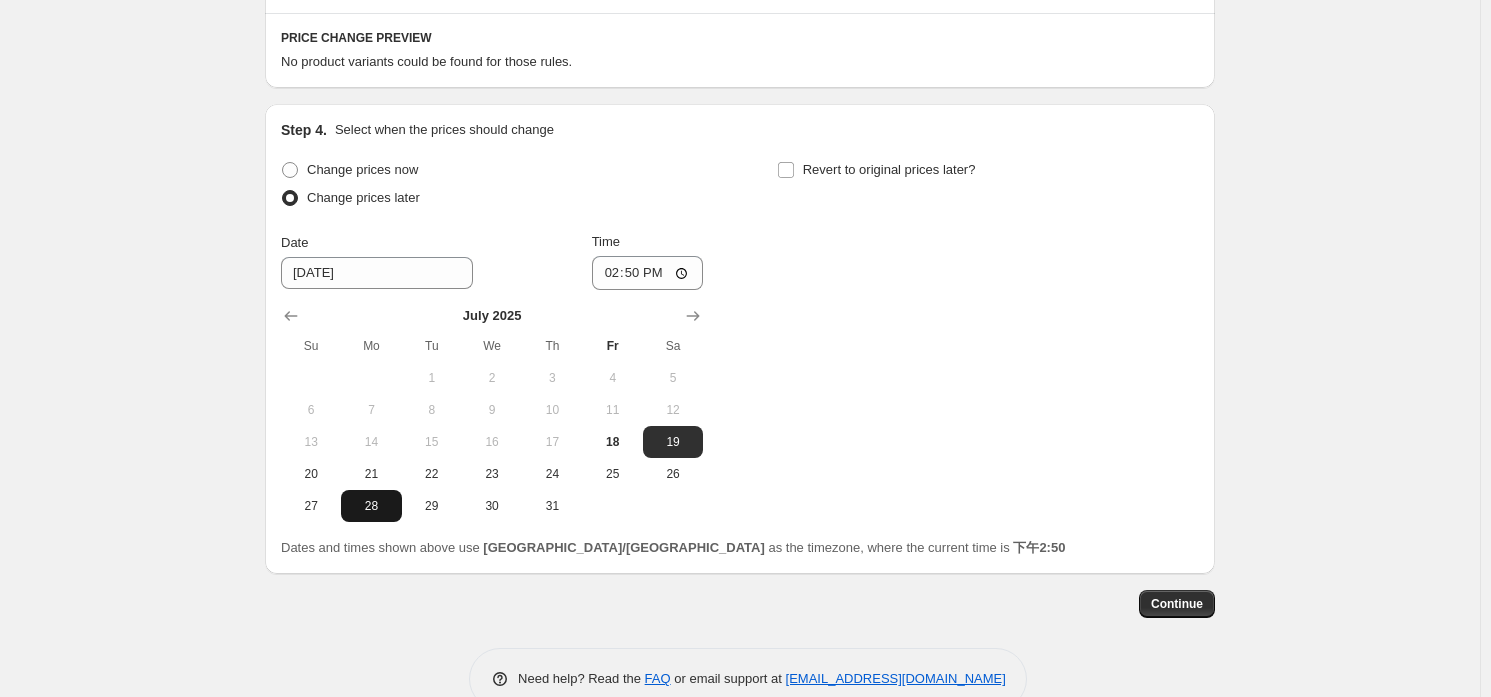 click on "28" at bounding box center [371, 506] 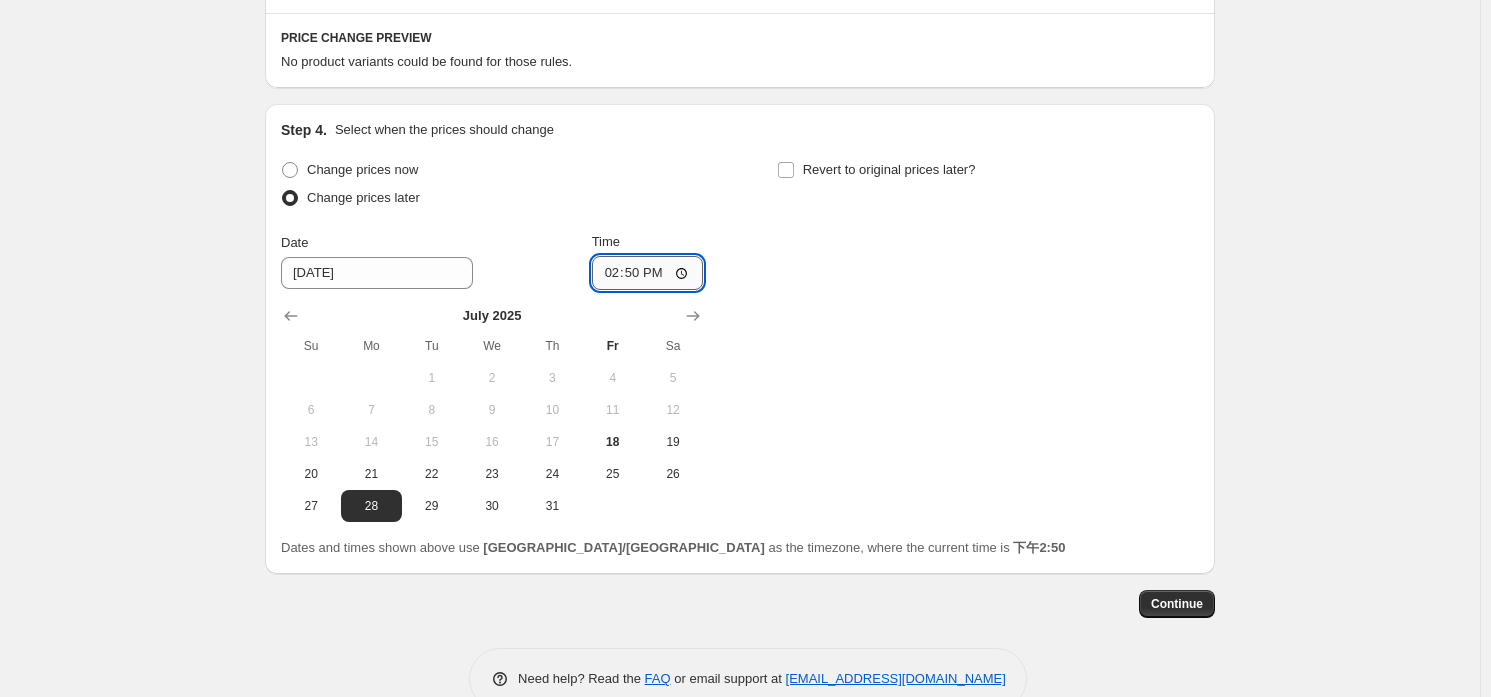 click on "14:50" at bounding box center (648, 273) 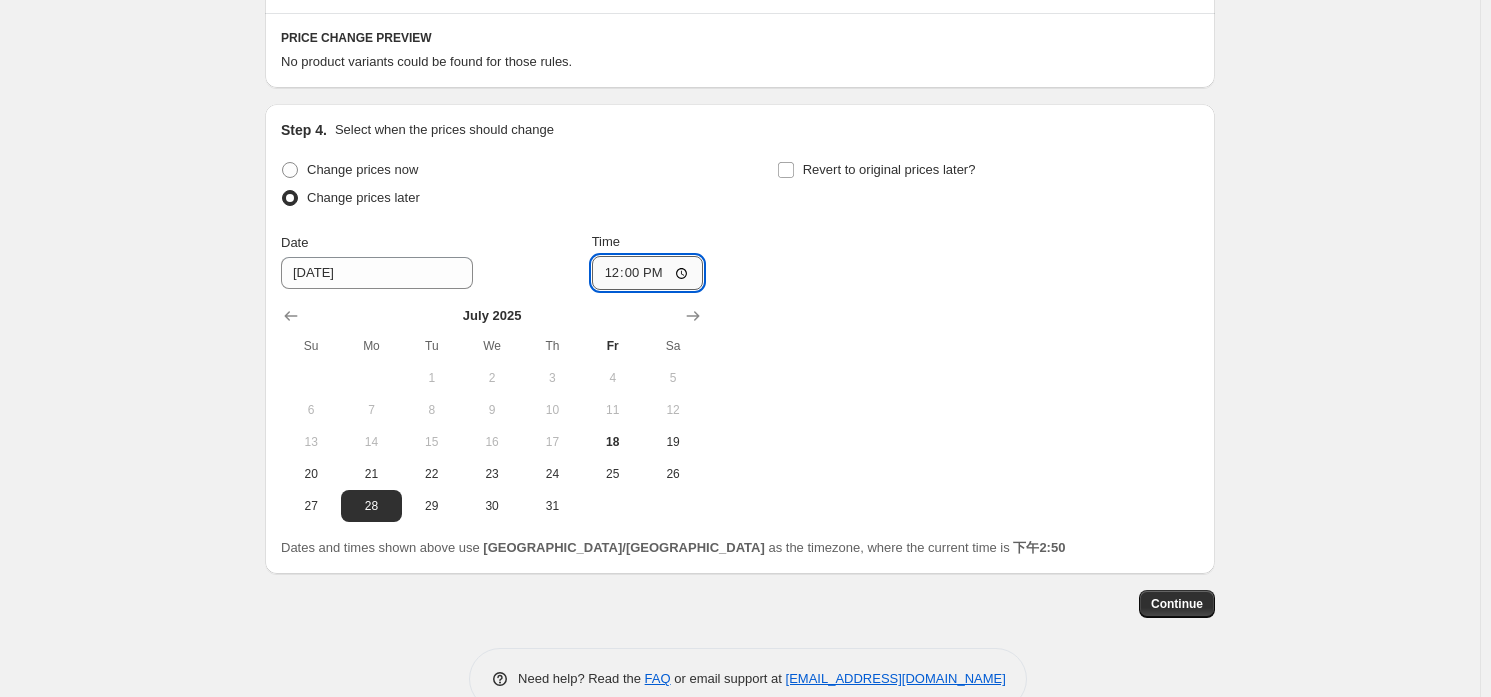 click on "12:00" at bounding box center [648, 273] 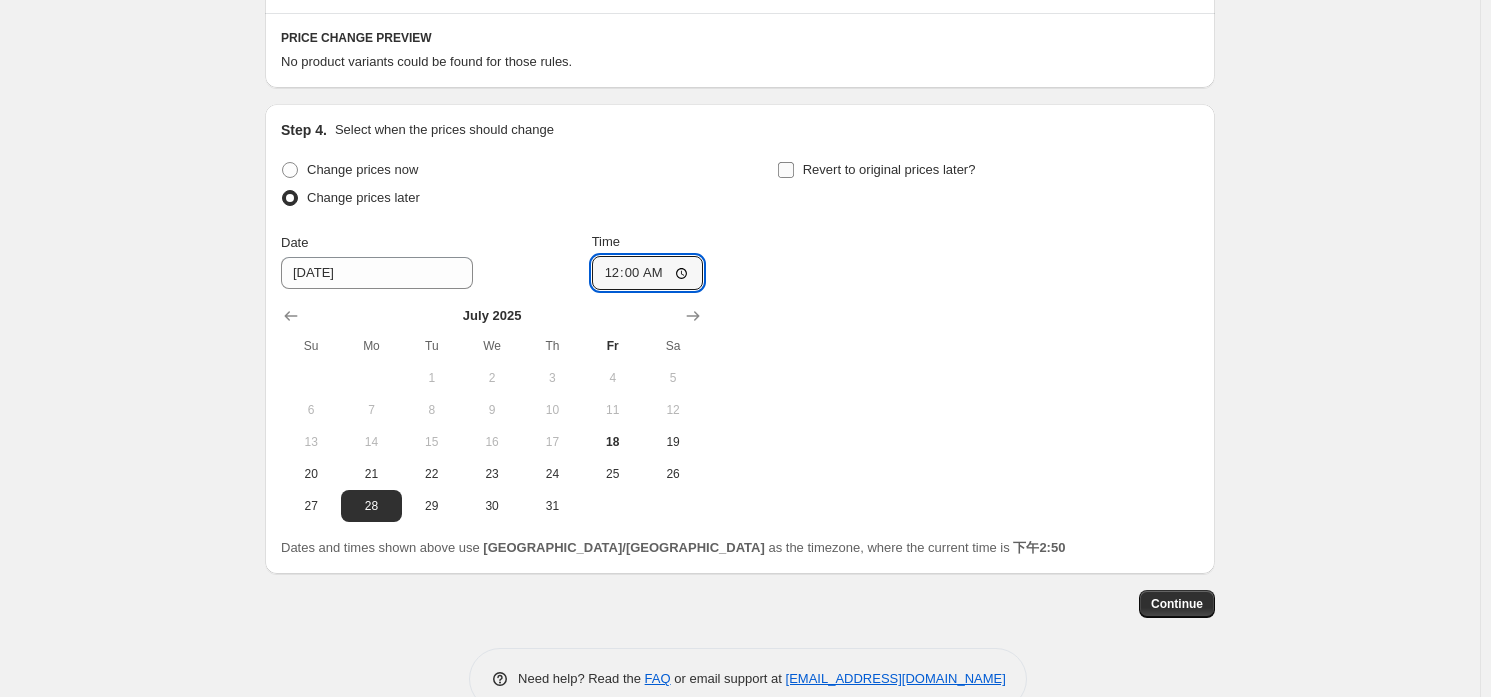 type on "00:00" 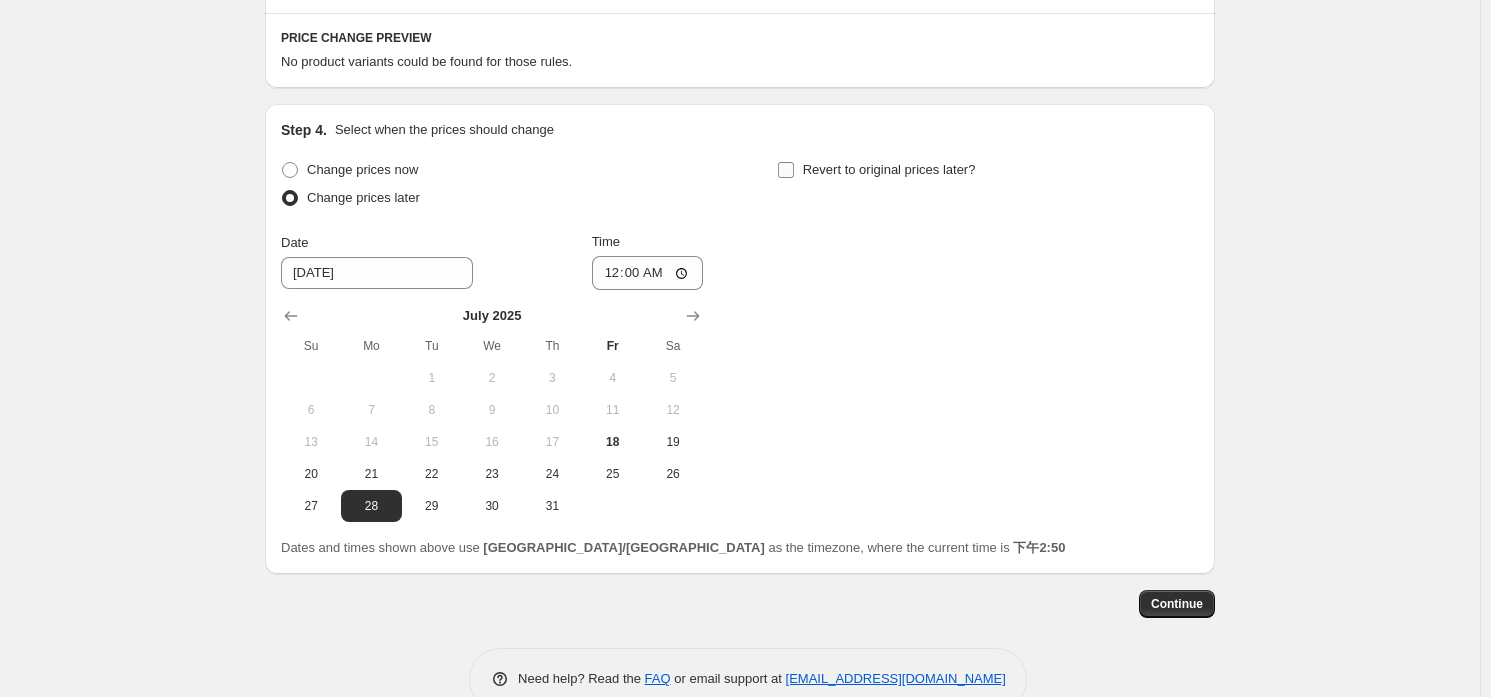 click on "Revert to original prices later?" at bounding box center [876, 170] 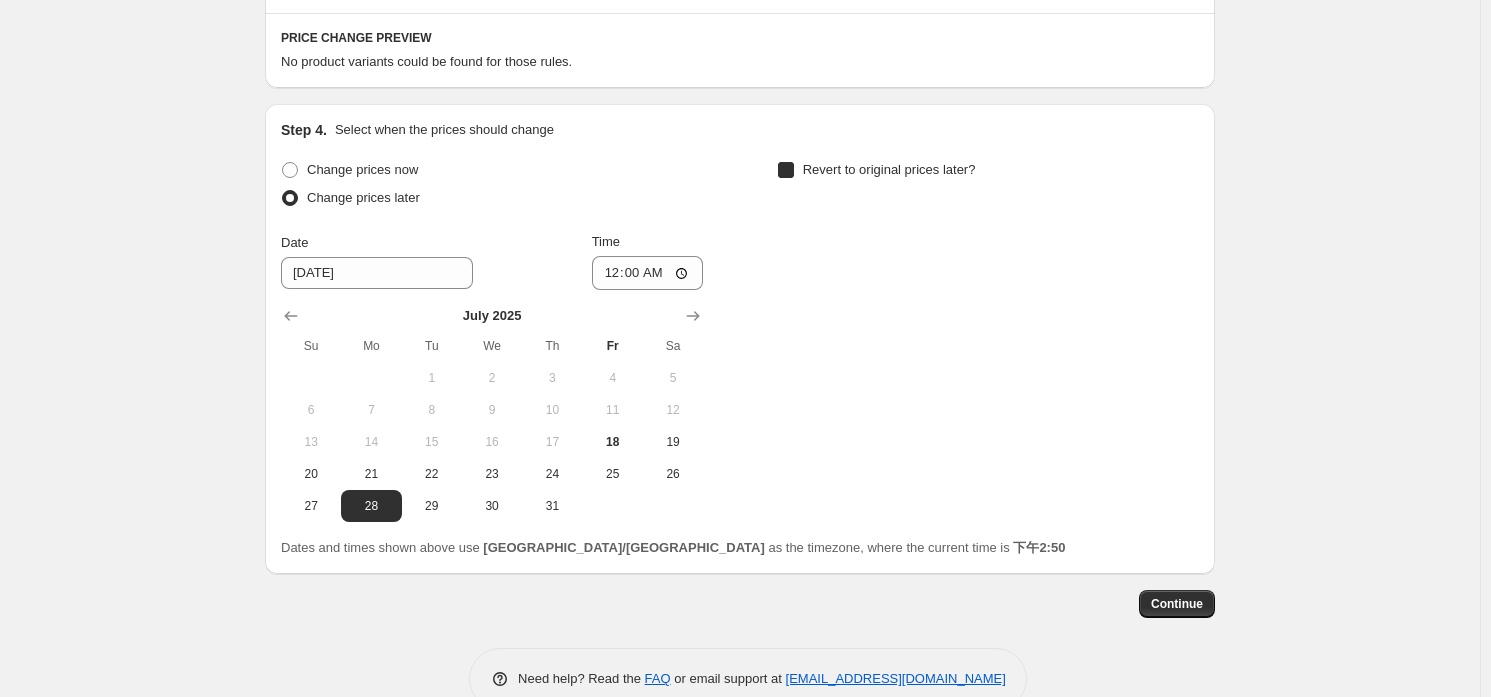 checkbox on "true" 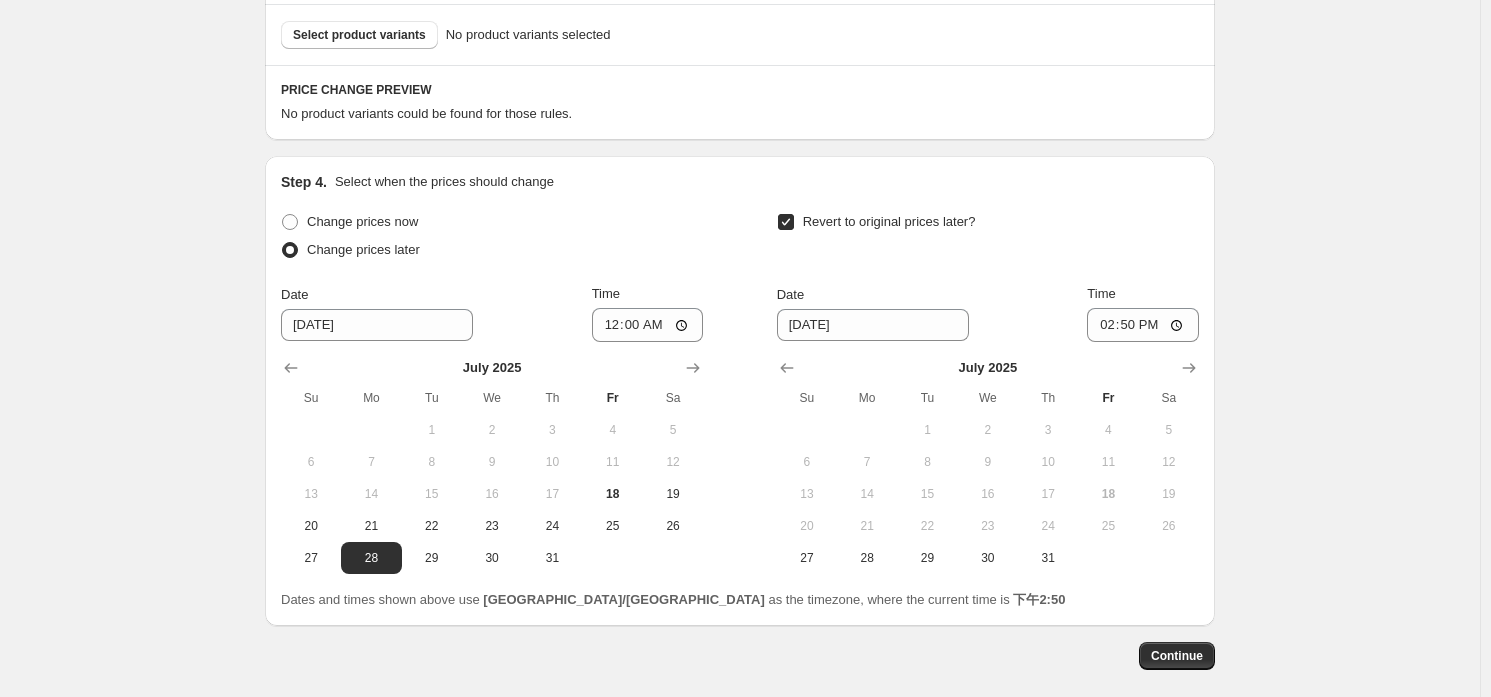 scroll, scrollTop: 693, scrollLeft: 0, axis: vertical 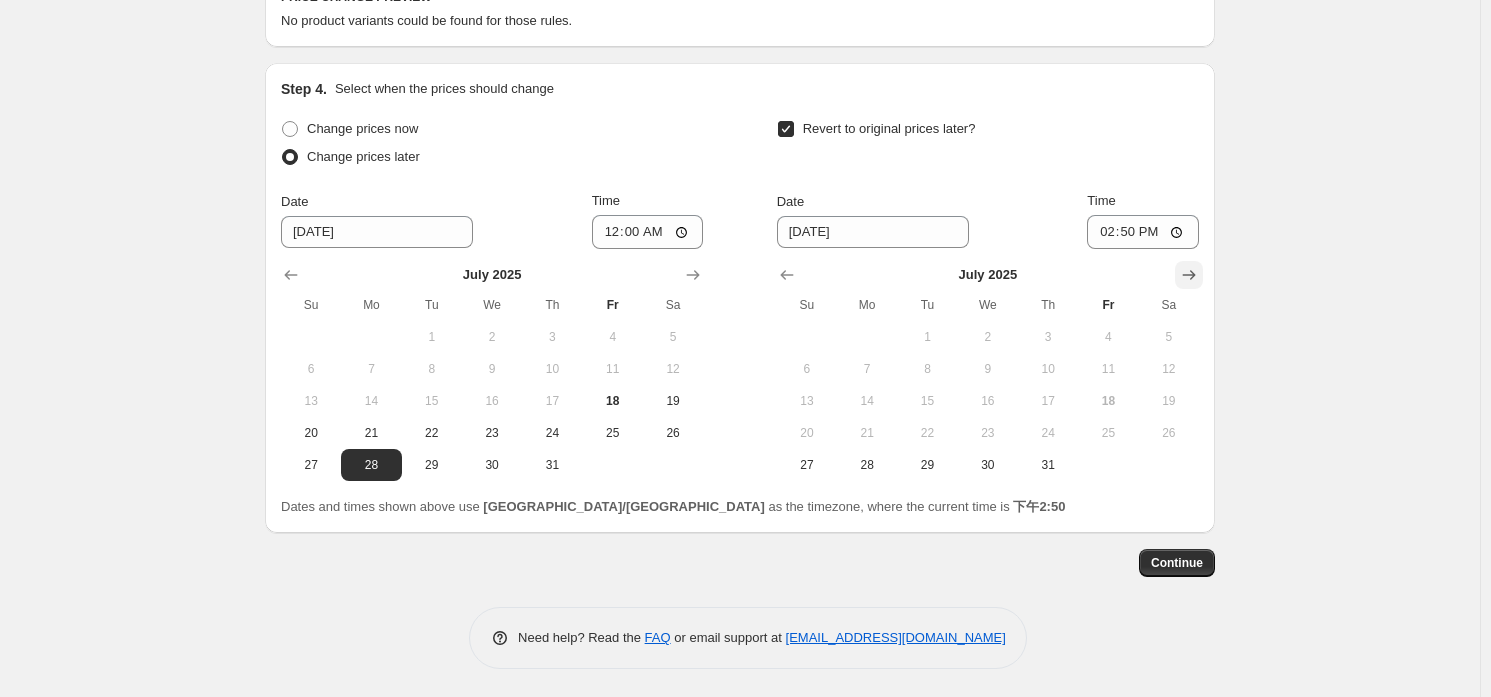click 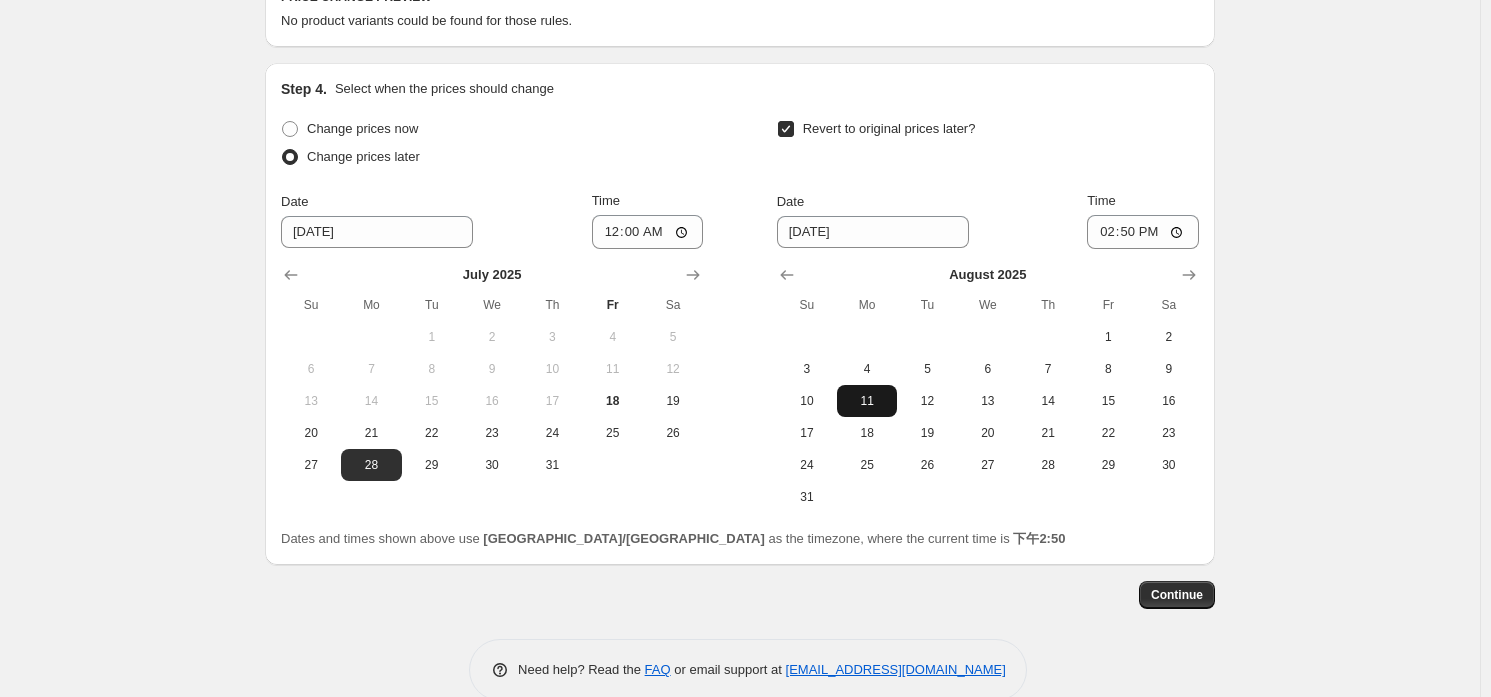 click on "11" at bounding box center [867, 401] 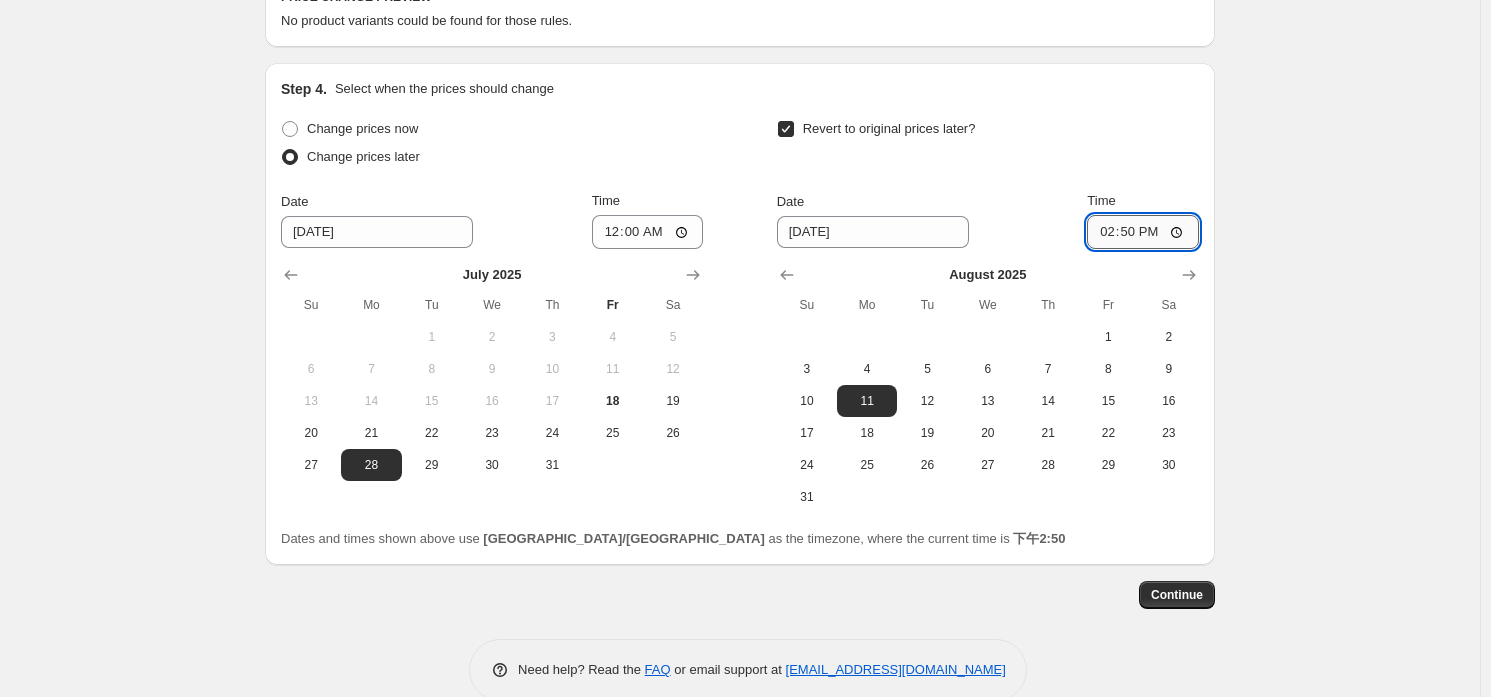 click on "14:50" at bounding box center [1143, 232] 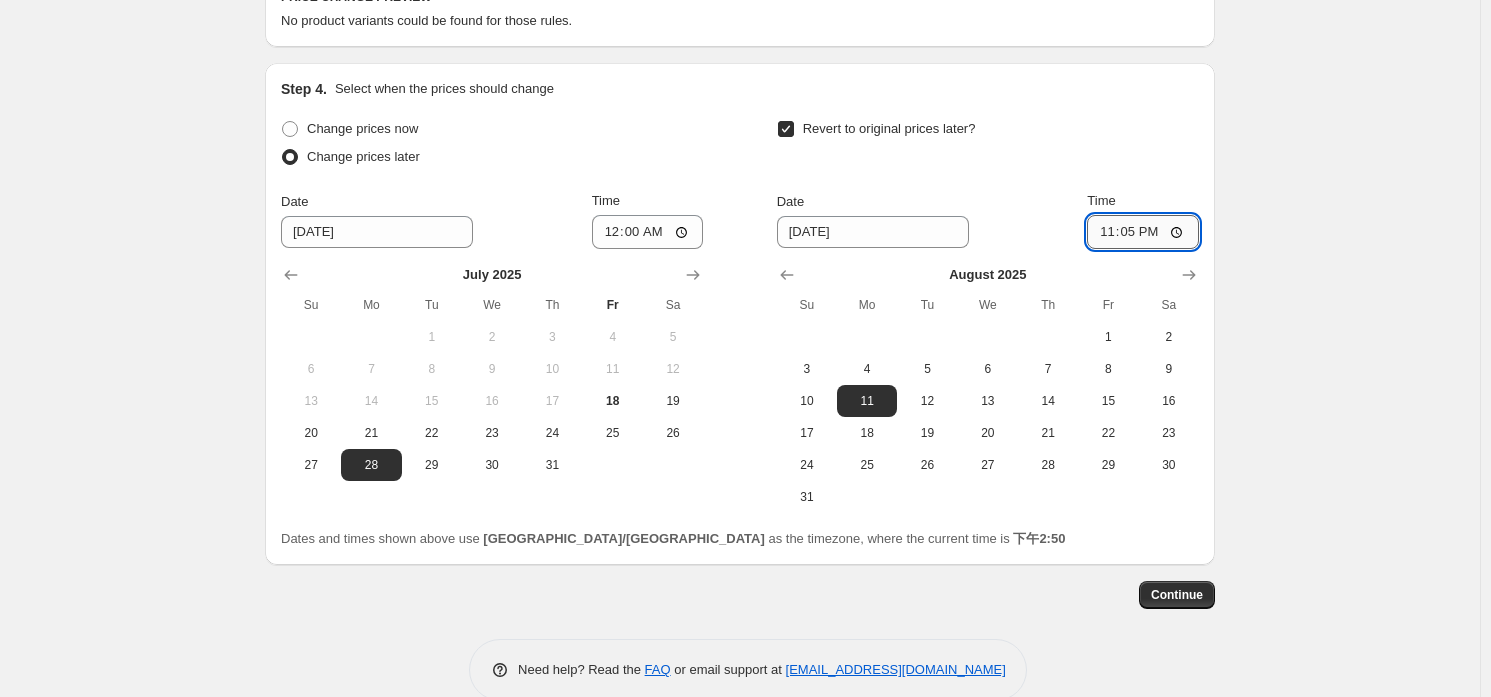 type on "23:59" 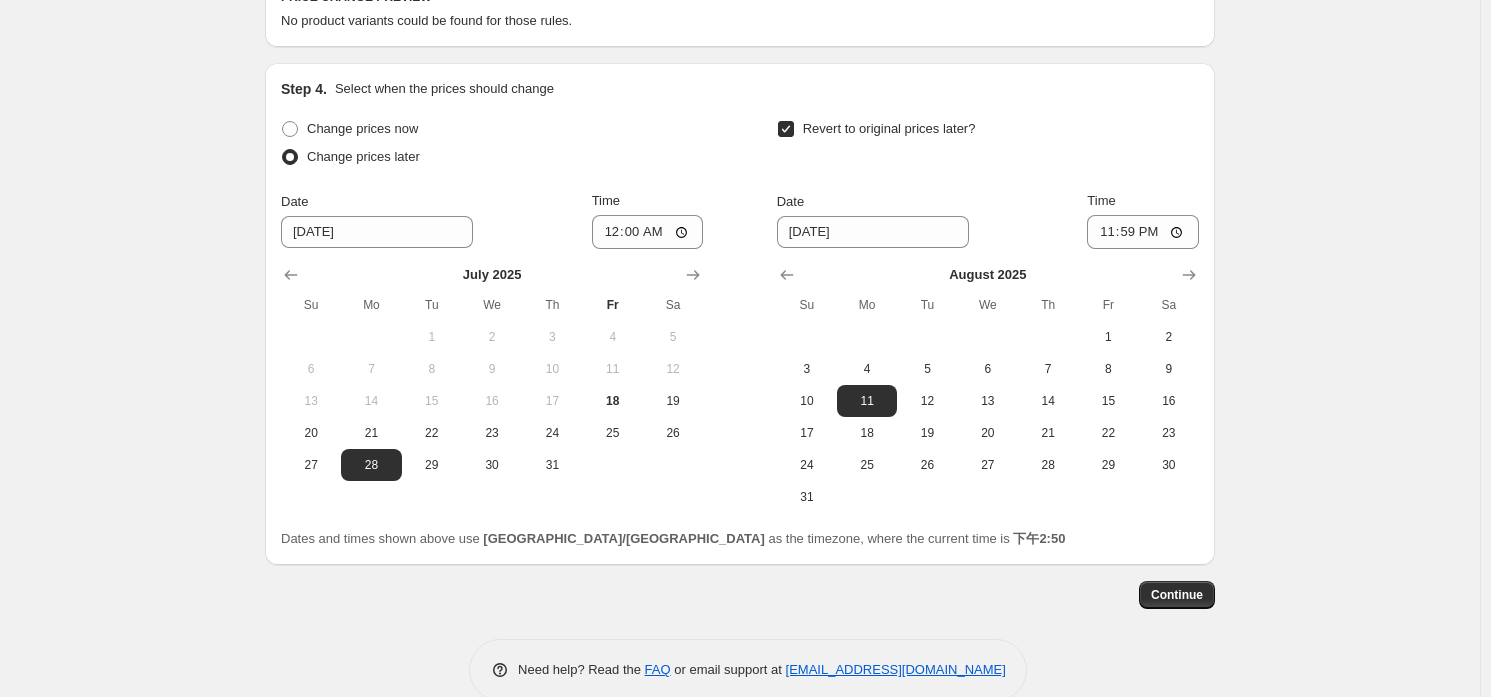 click on "Create new price [MEDICAL_DATA]. This page is ready Create new price [MEDICAL_DATA] Draft Step 1. Optionally give your price [MEDICAL_DATA] a title (eg "March 30% off sale on boots") 7/28-8/11 BLUE 短促 This title is just for internal use, customers won't see it Step 2. Select how the prices should change Use bulk price change rules Set product prices individually Use CSV upload Select tags to add while price change is active Select tags to remove while price change is active Step 3. Select which products should change in price Select all products, use filters, or select products variants individually All products Filter by product, collection, tag, vendor, product type, variant title, or inventory Select product variants individually Select product variants No   product variants selected PRICE CHANGE PREVIEW No product variants could be found for those rules. Step 4. Select when the prices should change Change prices now Change prices later Date [DATE] Time 00:00 [DATE] Su Mo Tu We Th Fr Sa 1 2 3 4 5 6 7 8 9" at bounding box center (740, 19) 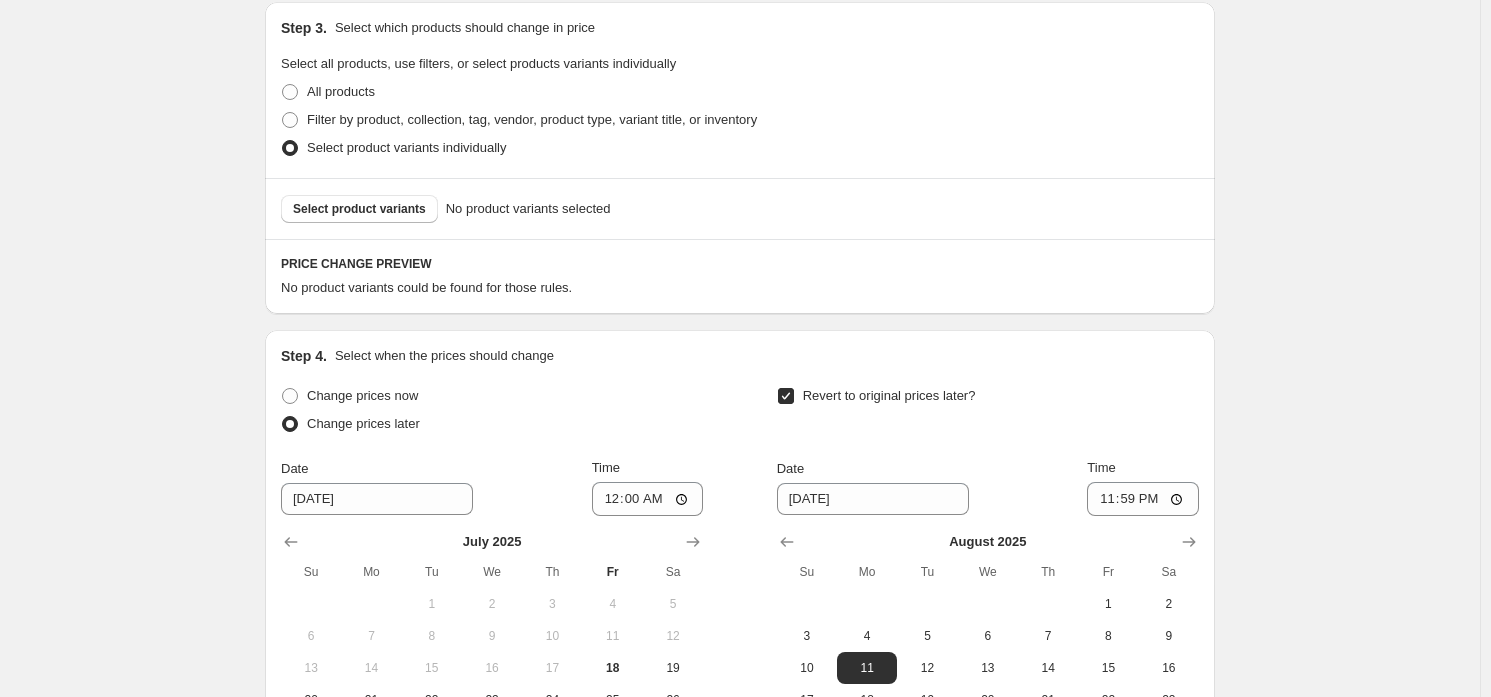 scroll, scrollTop: 326, scrollLeft: 0, axis: vertical 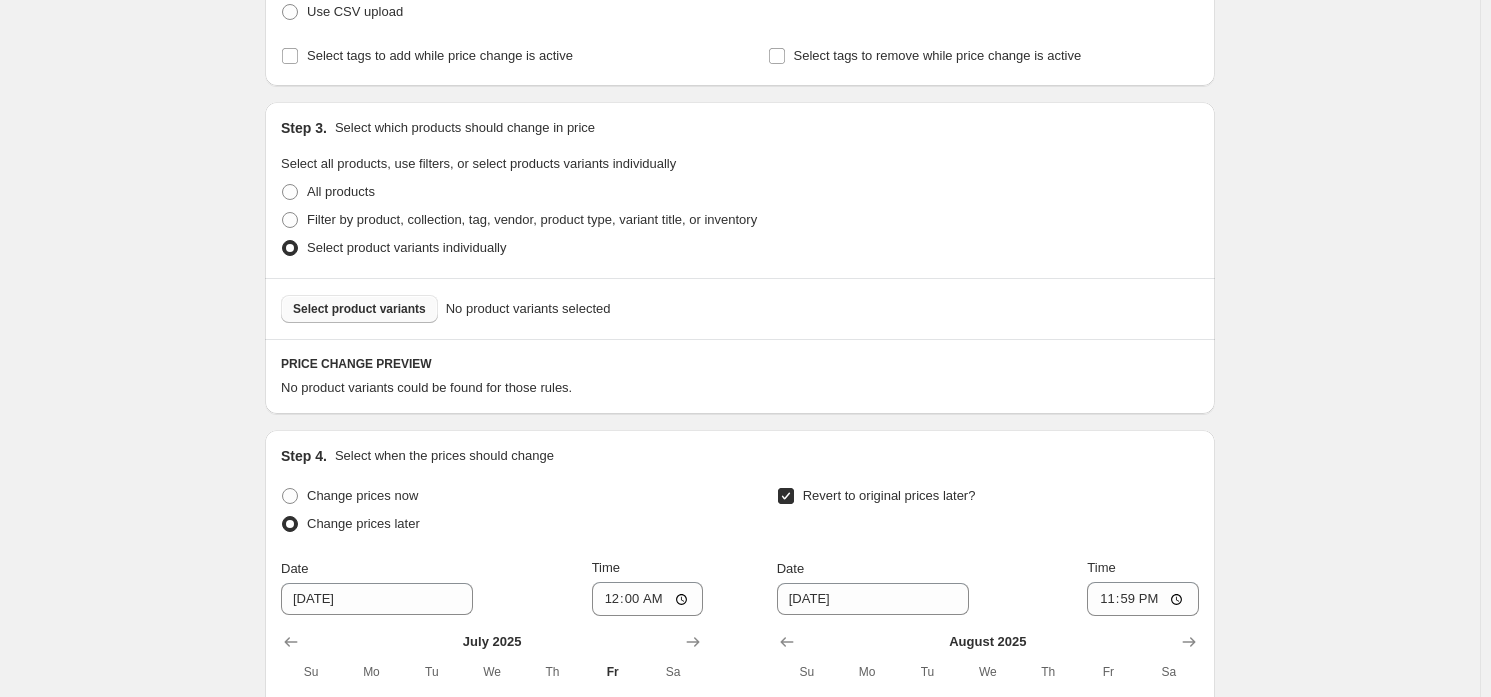 click on "Select product variants" at bounding box center [359, 309] 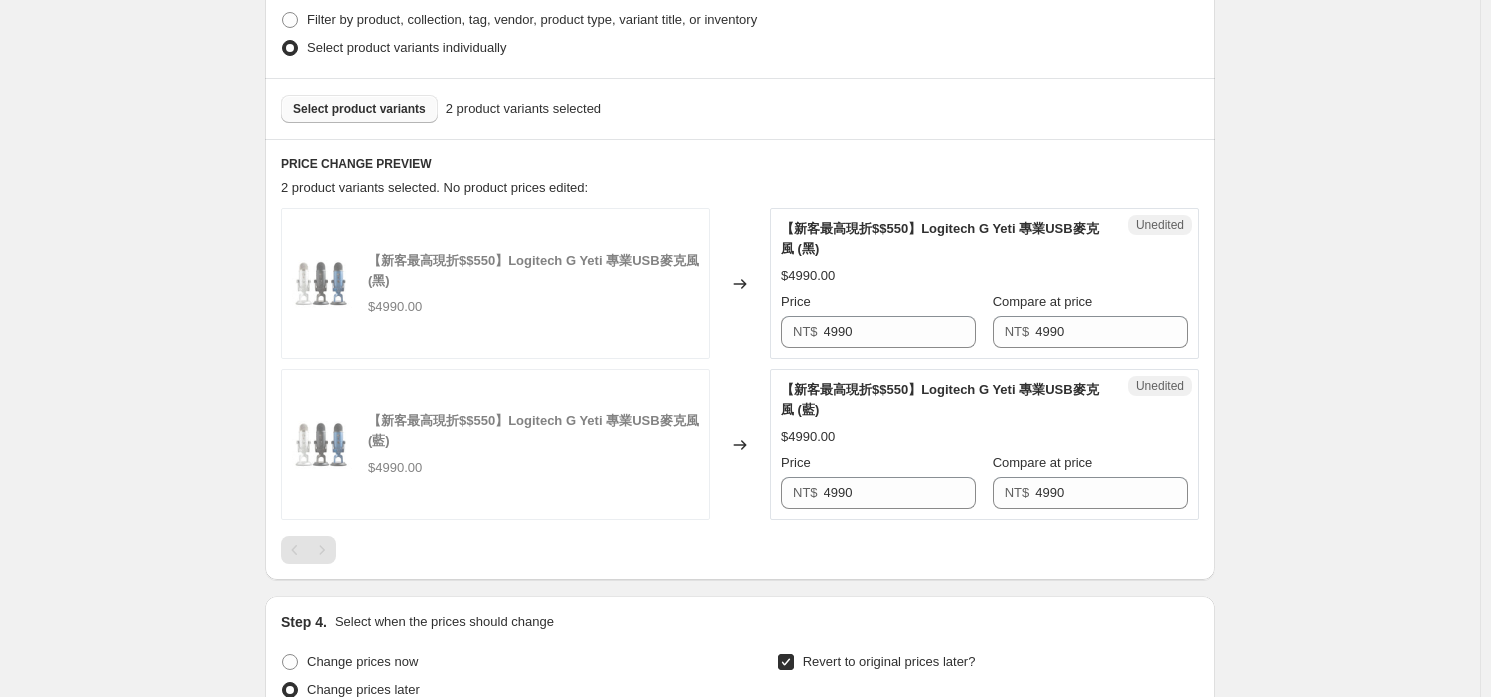 scroll, scrollTop: 626, scrollLeft: 0, axis: vertical 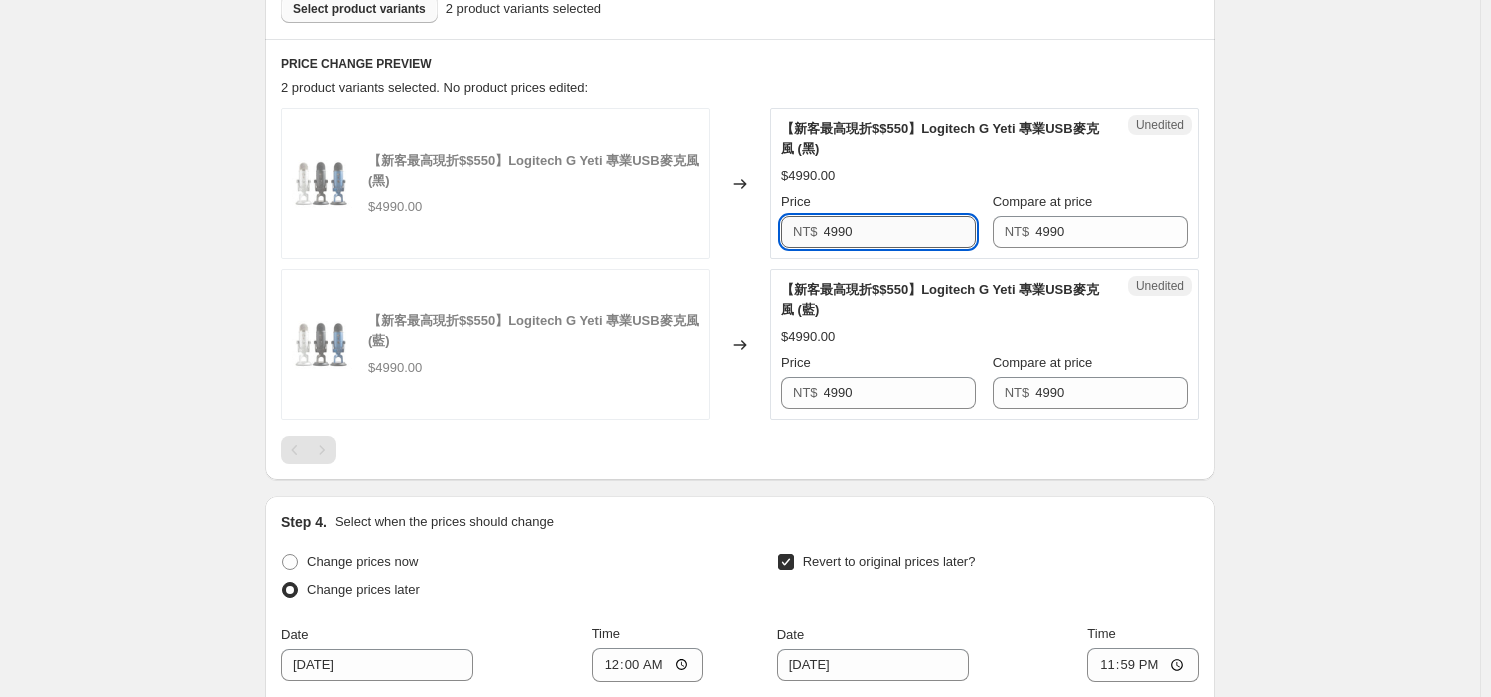 click on "4990" at bounding box center [900, 232] 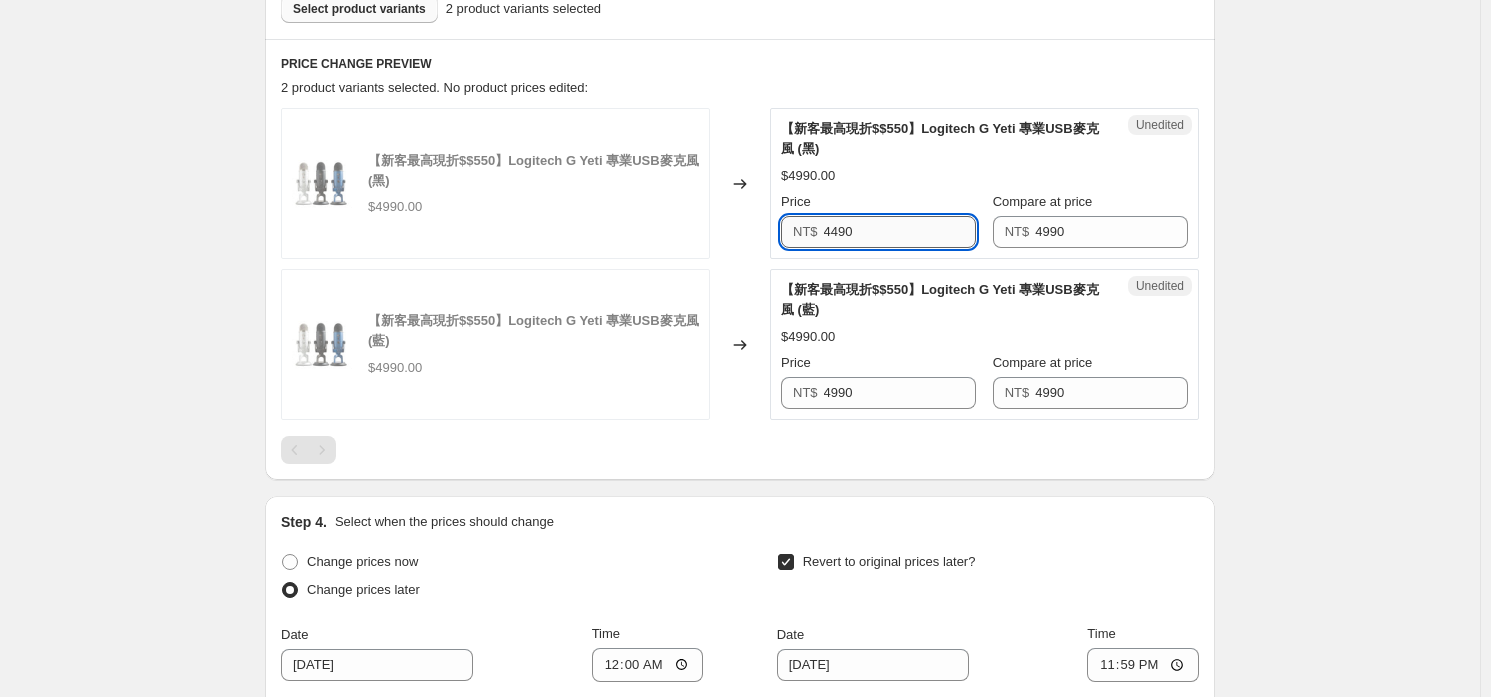 type on "4490" 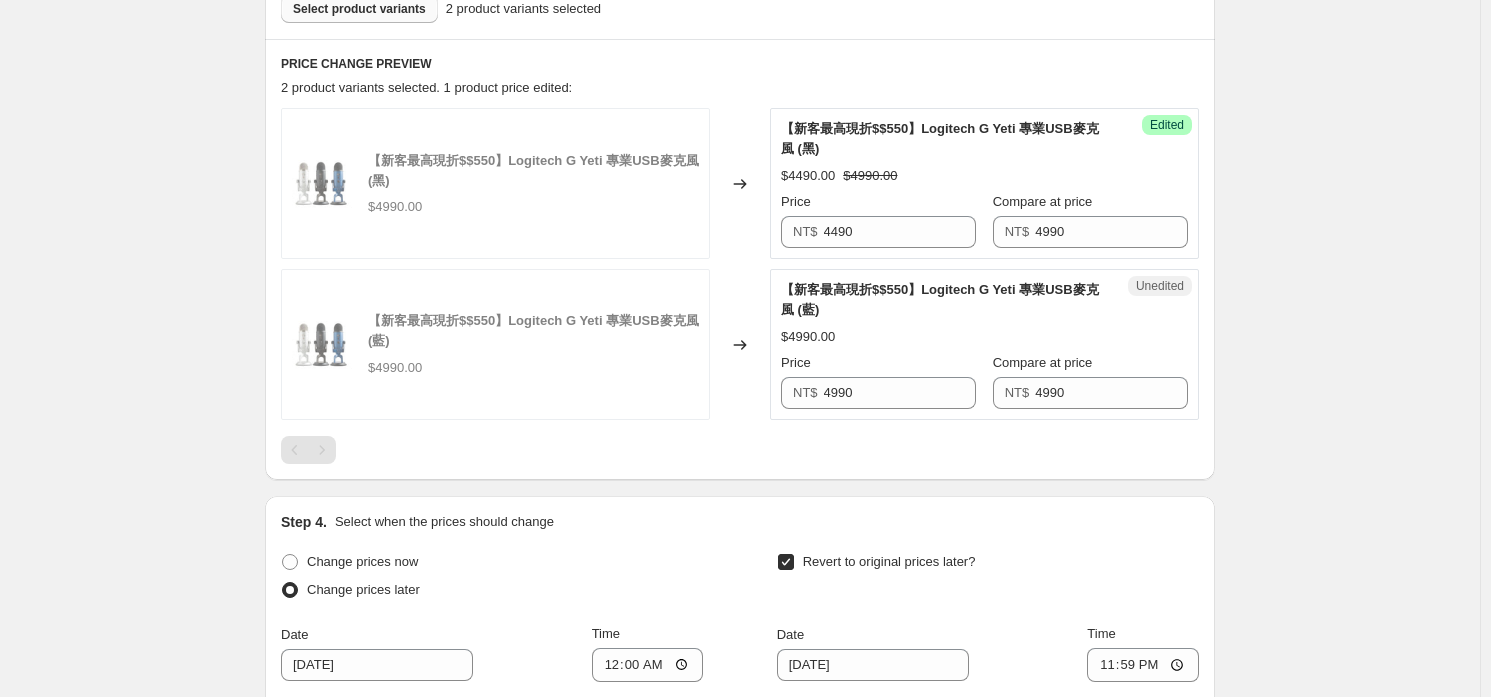 click on "Price" at bounding box center (878, 202) 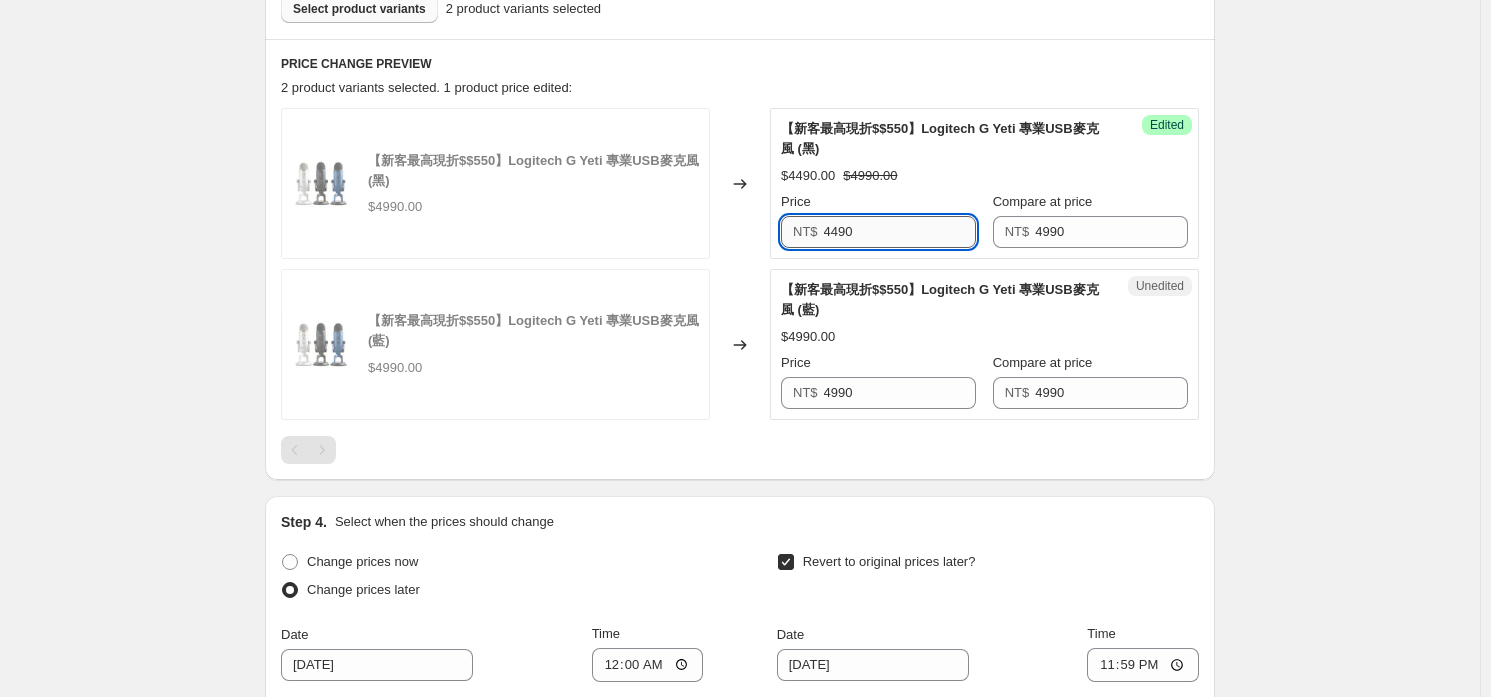 click on "4490" at bounding box center (900, 232) 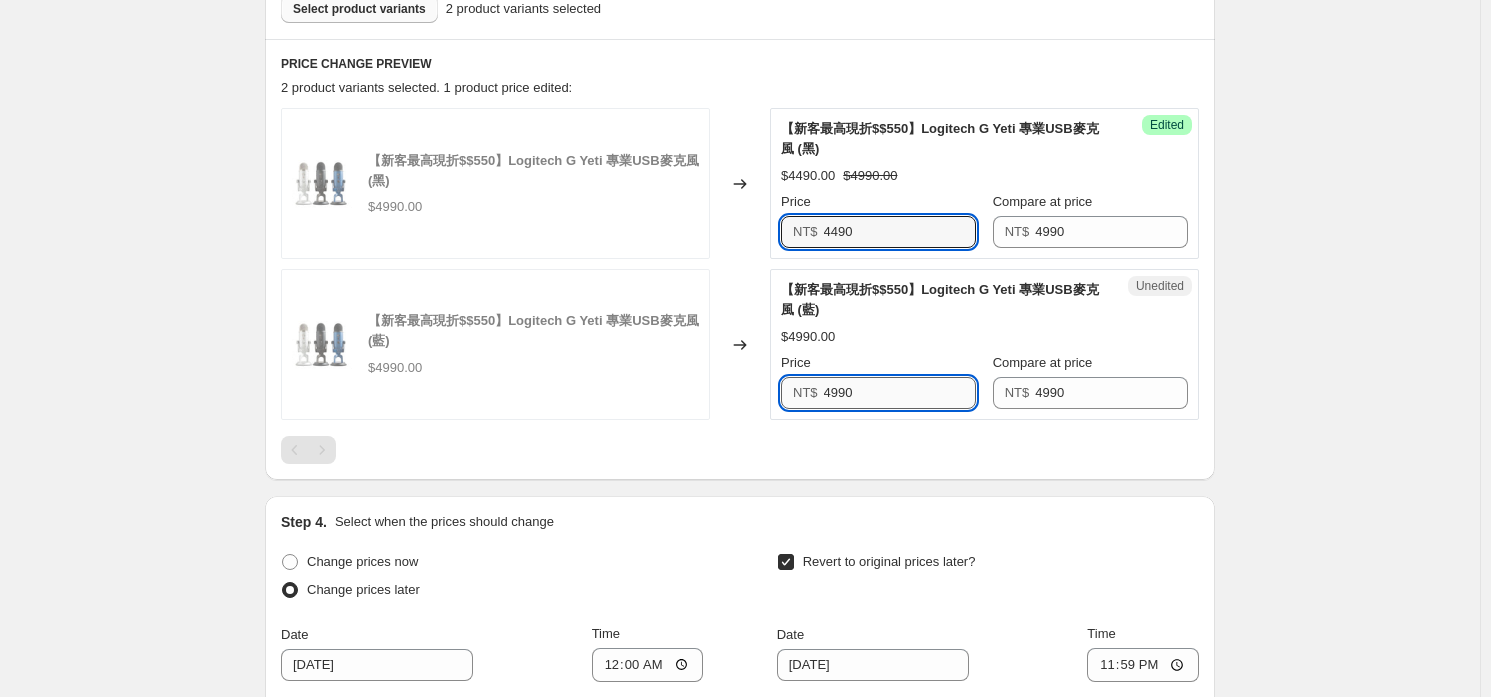 click on "4990" at bounding box center (900, 393) 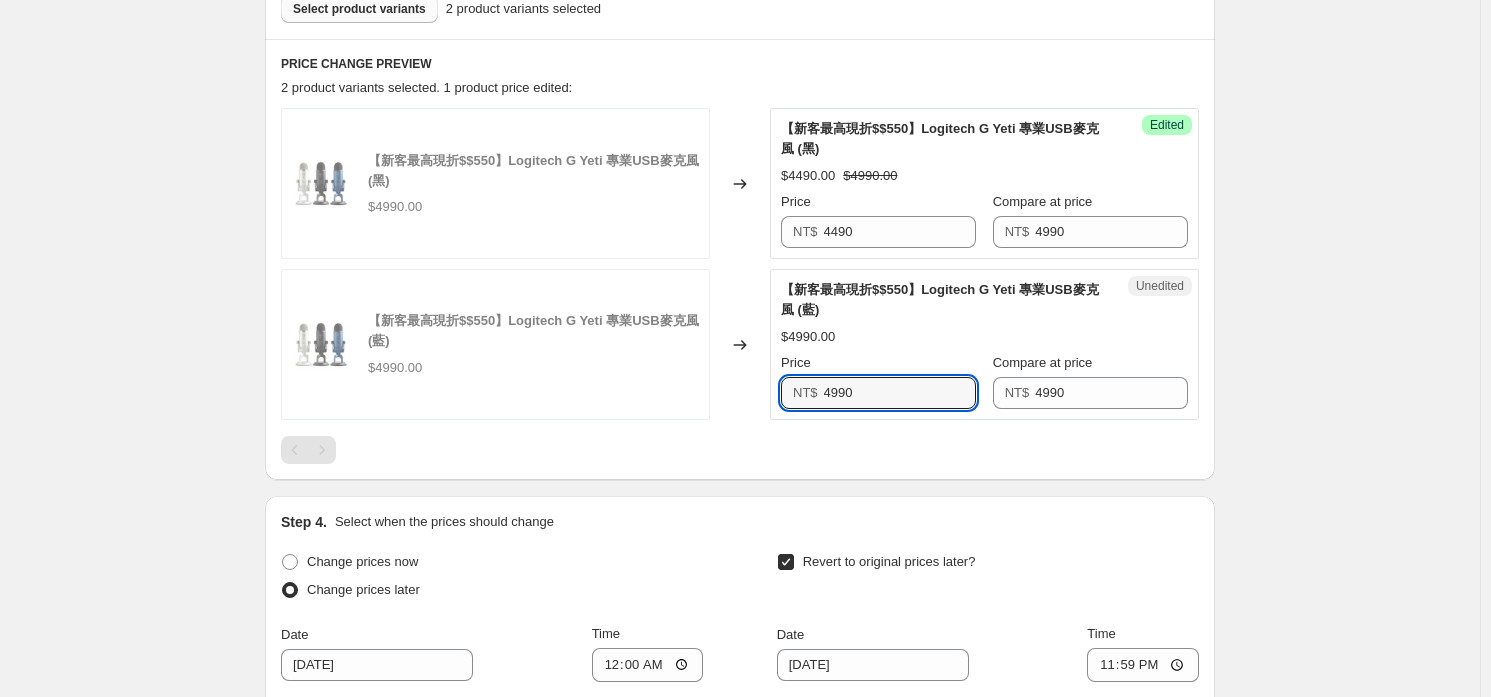 paste on "4" 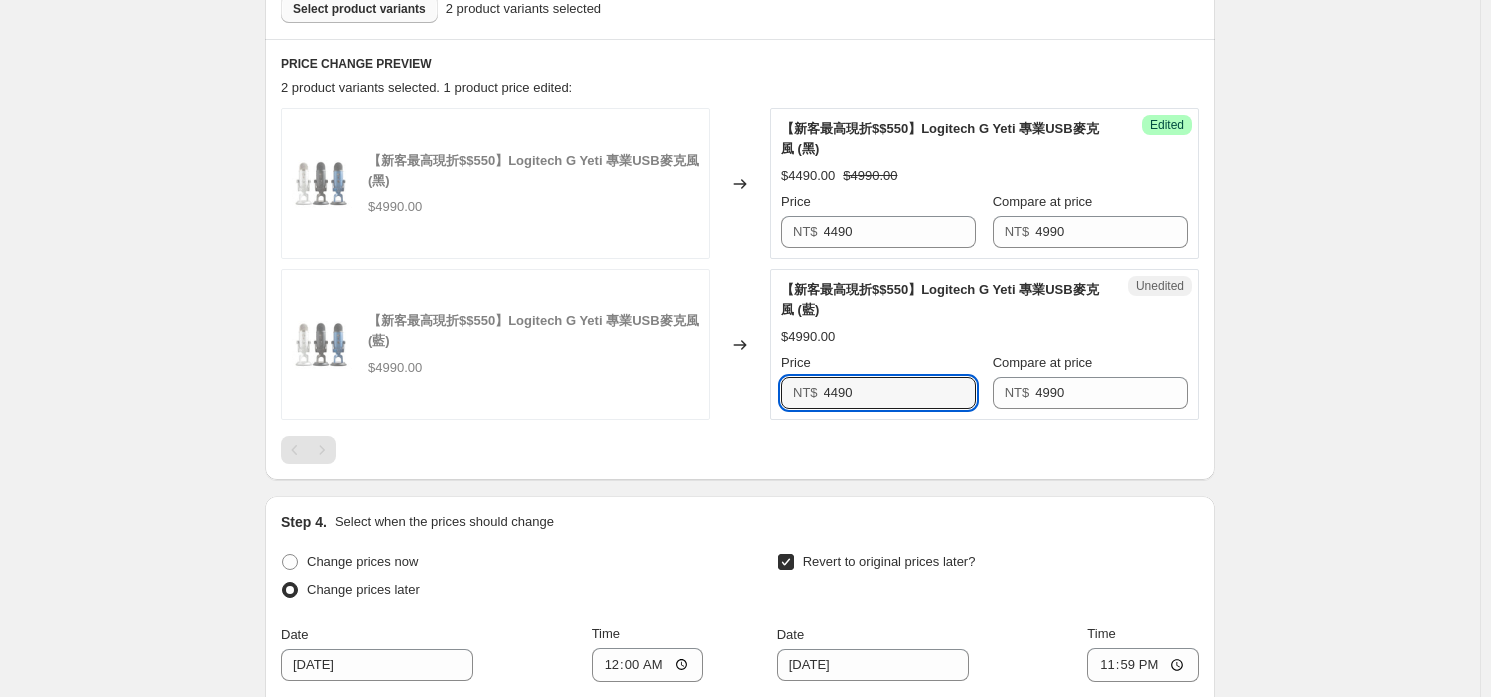 type on "4490" 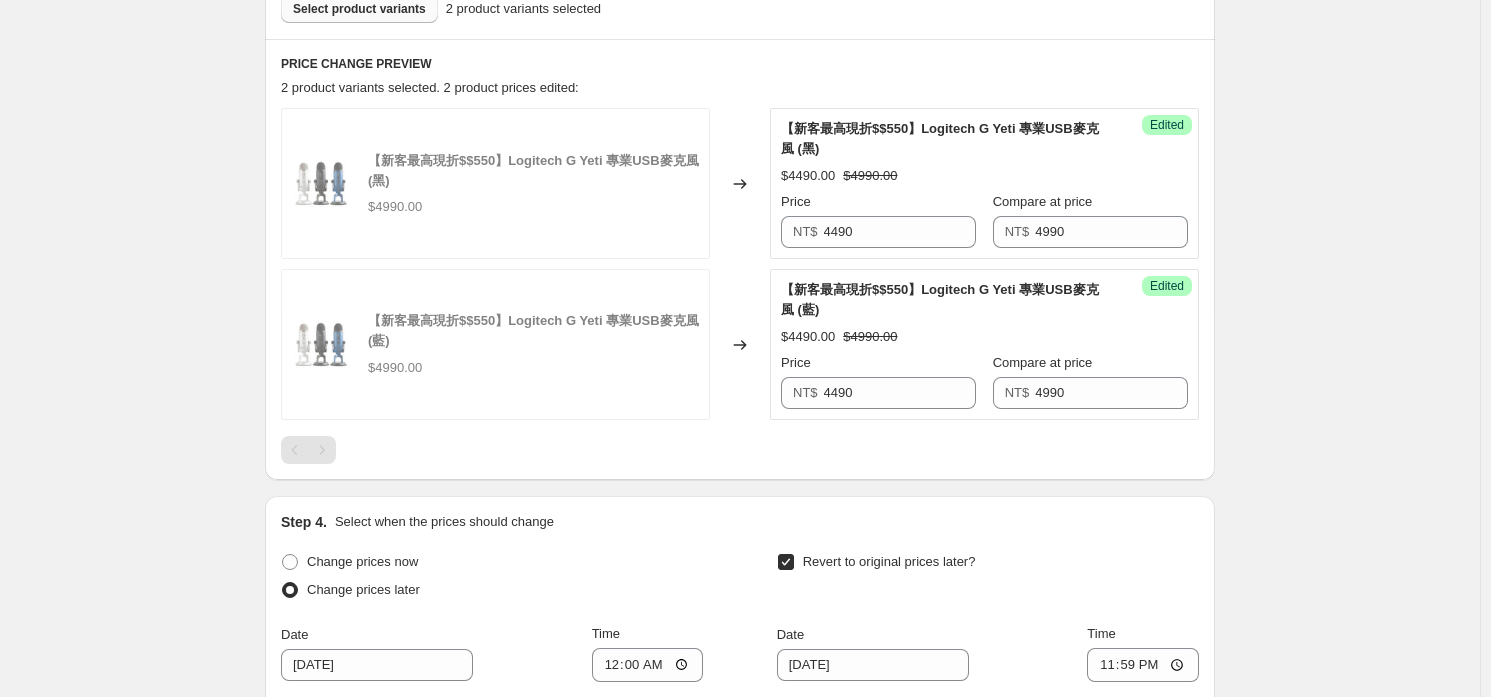 click on "Success Edited 【新客最高現折$$550】Logitech G Yeti 專業USB麥克風 (藍) $4490.00 $4990.00 Price NT$ 4490 Compare at price NT$ 4990" at bounding box center (984, 344) 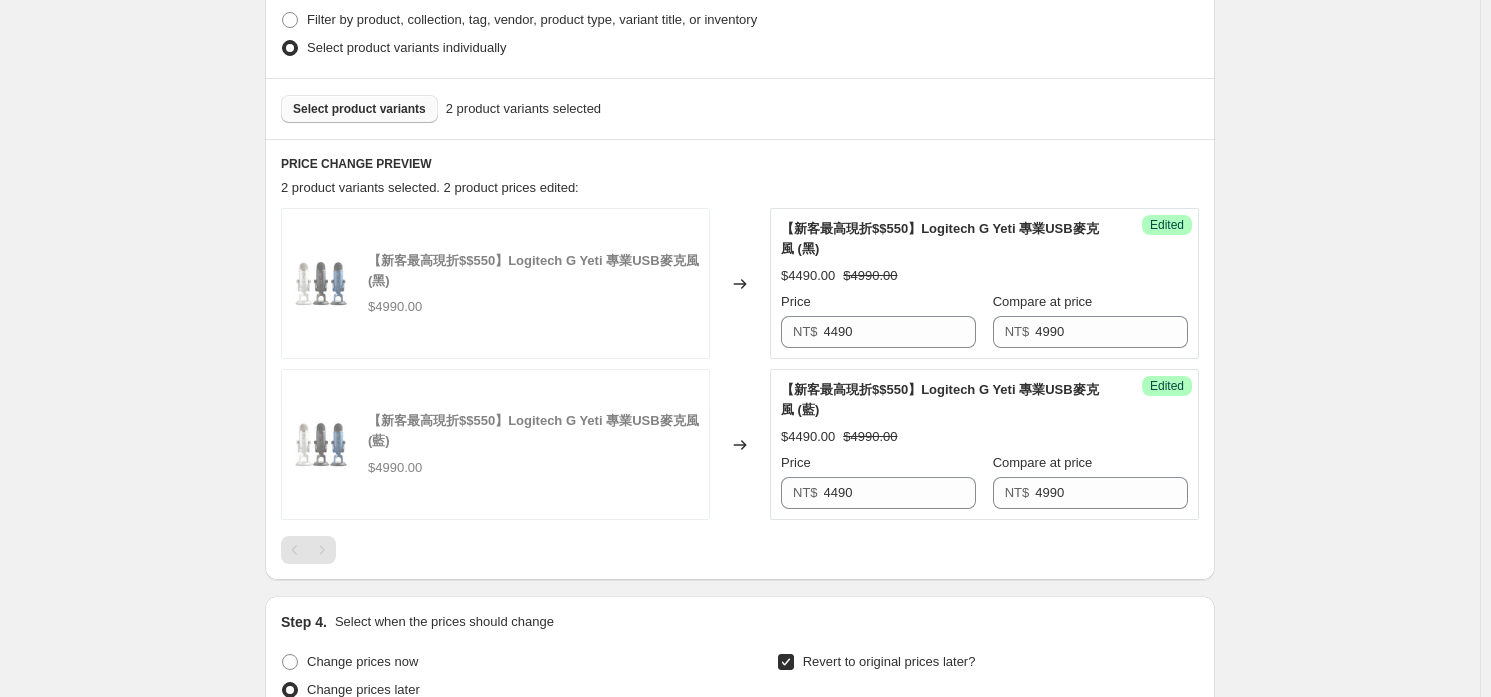 scroll, scrollTop: 426, scrollLeft: 0, axis: vertical 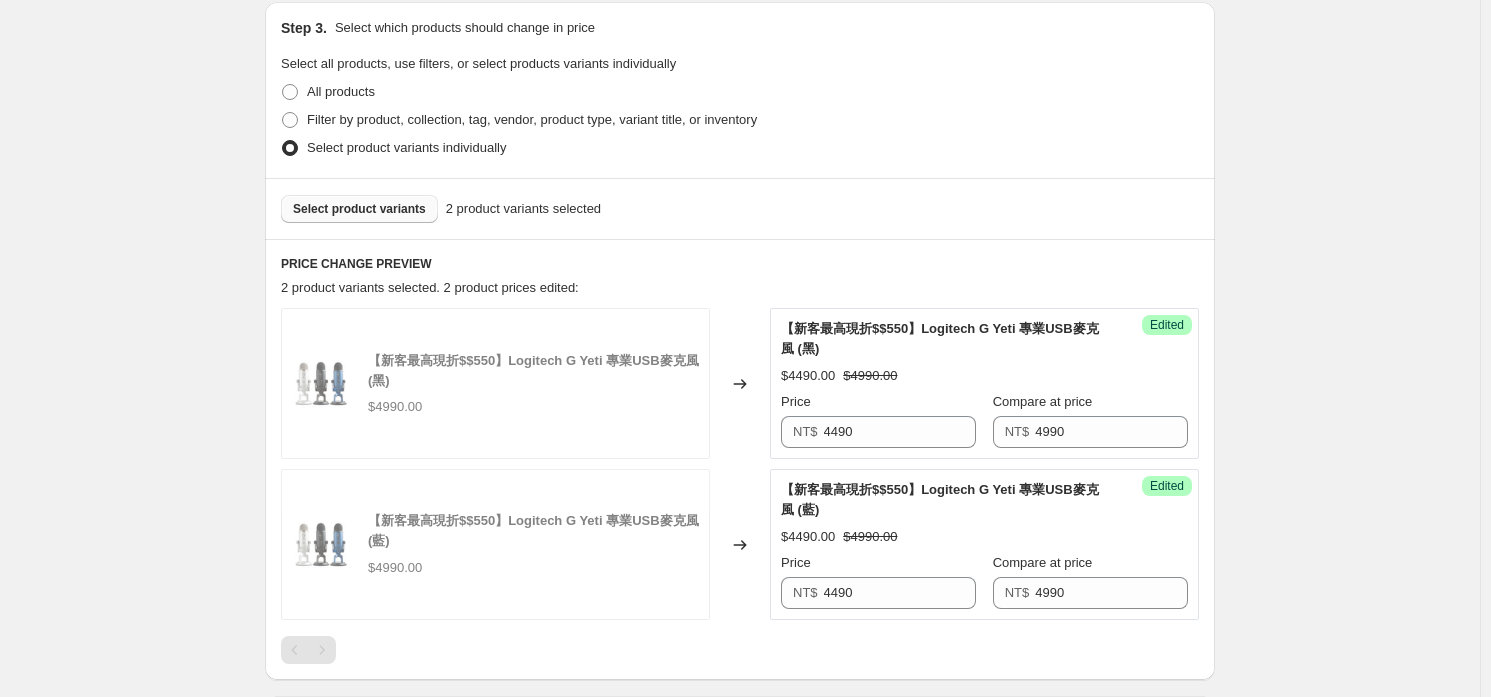 click on "Select product variants" at bounding box center (359, 209) 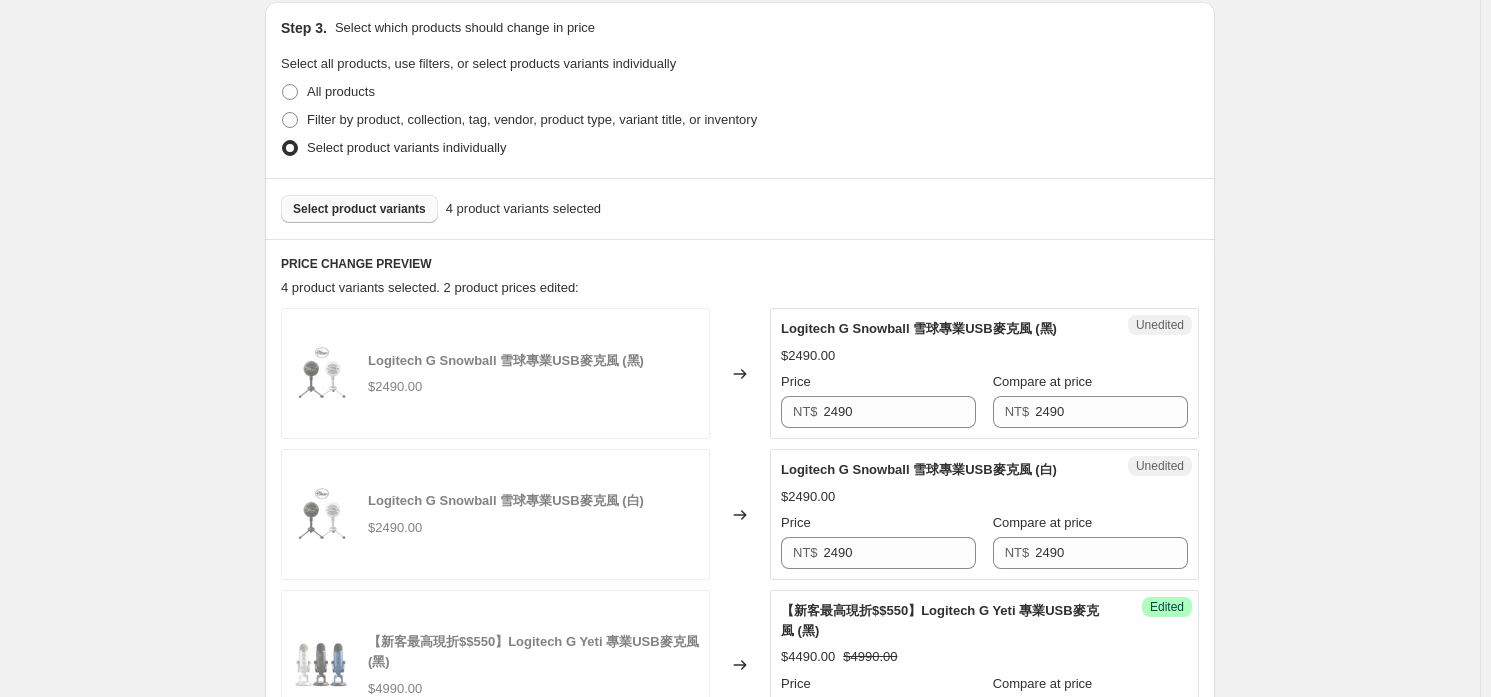 scroll, scrollTop: 626, scrollLeft: 0, axis: vertical 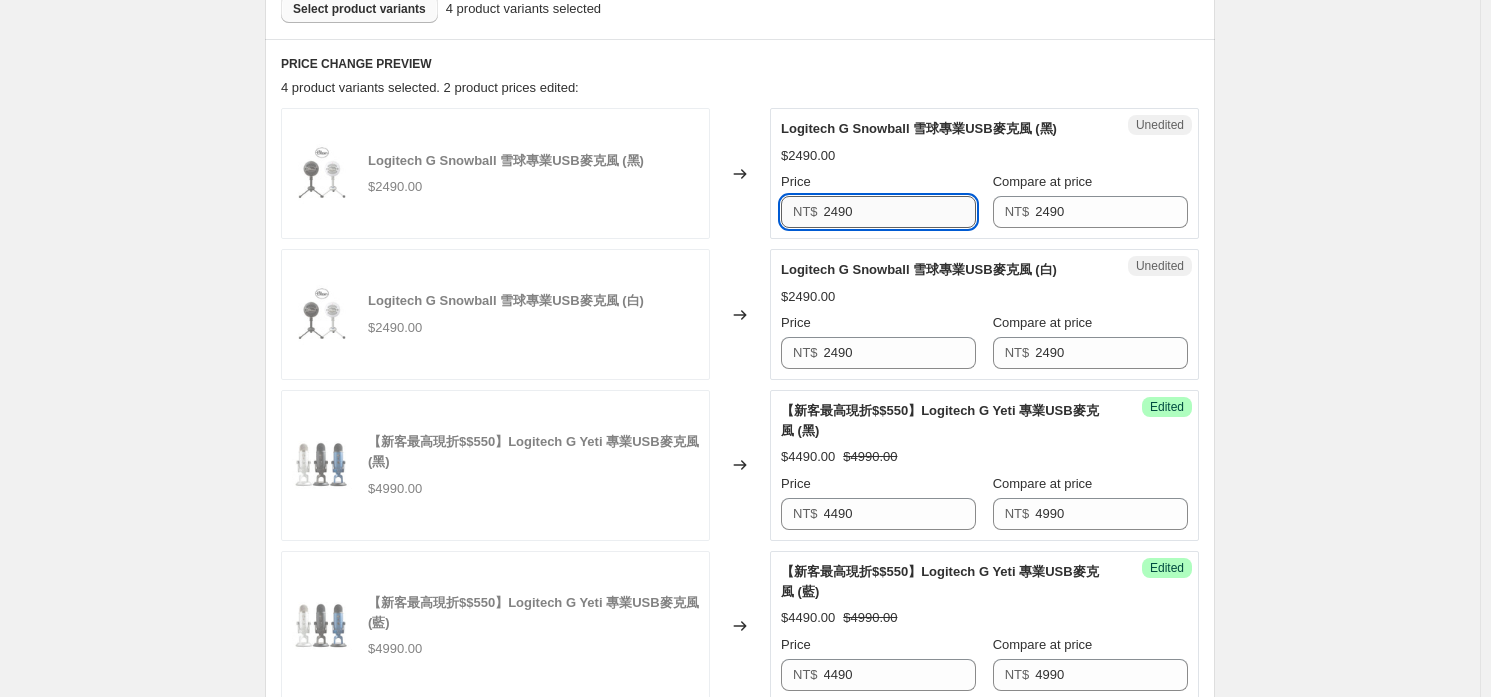 click on "2490" at bounding box center (900, 212) 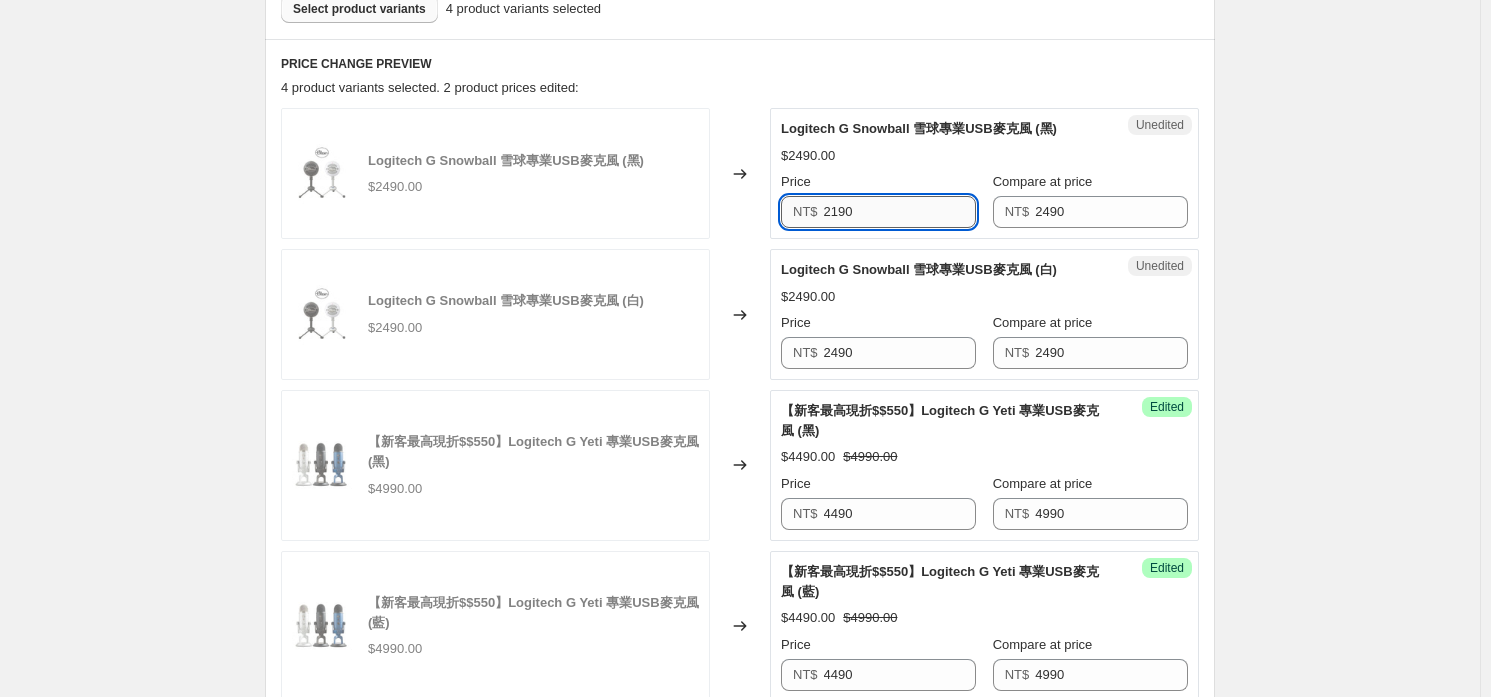 type on "2190" 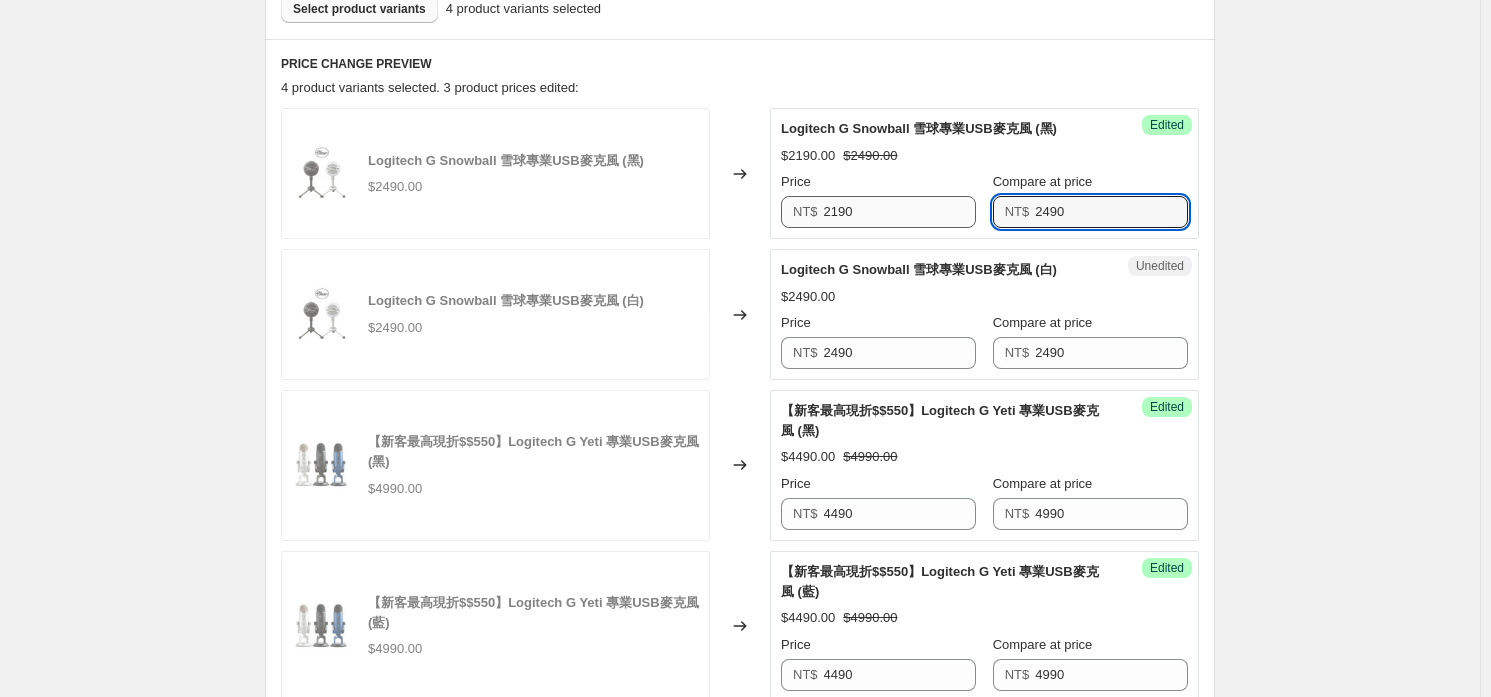 scroll, scrollTop: 526, scrollLeft: 0, axis: vertical 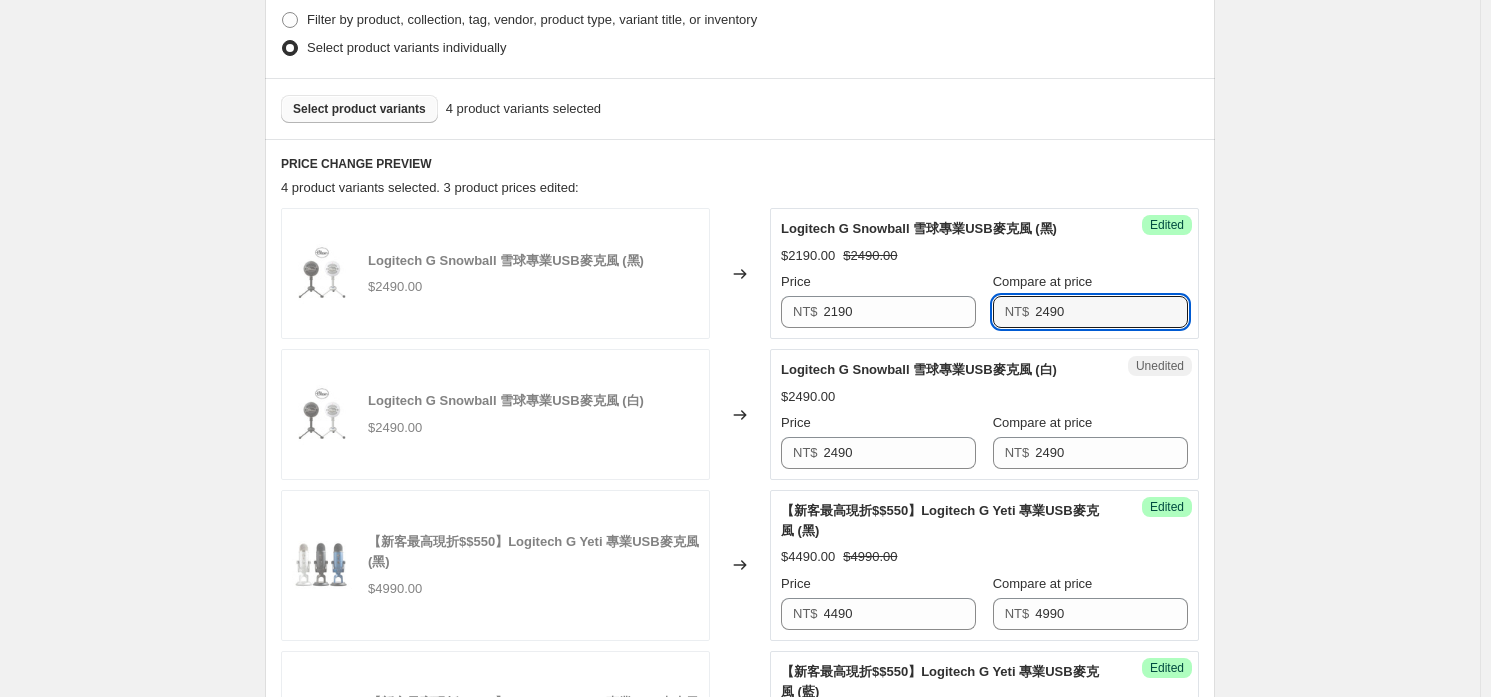 click on "Success Edited Logitech G Snowball 雪球專業USB麥克風 (黑) $2190.00 $2490.00 Price NT$ 2190 Compare at price NT$ 2490" at bounding box center (984, 273) 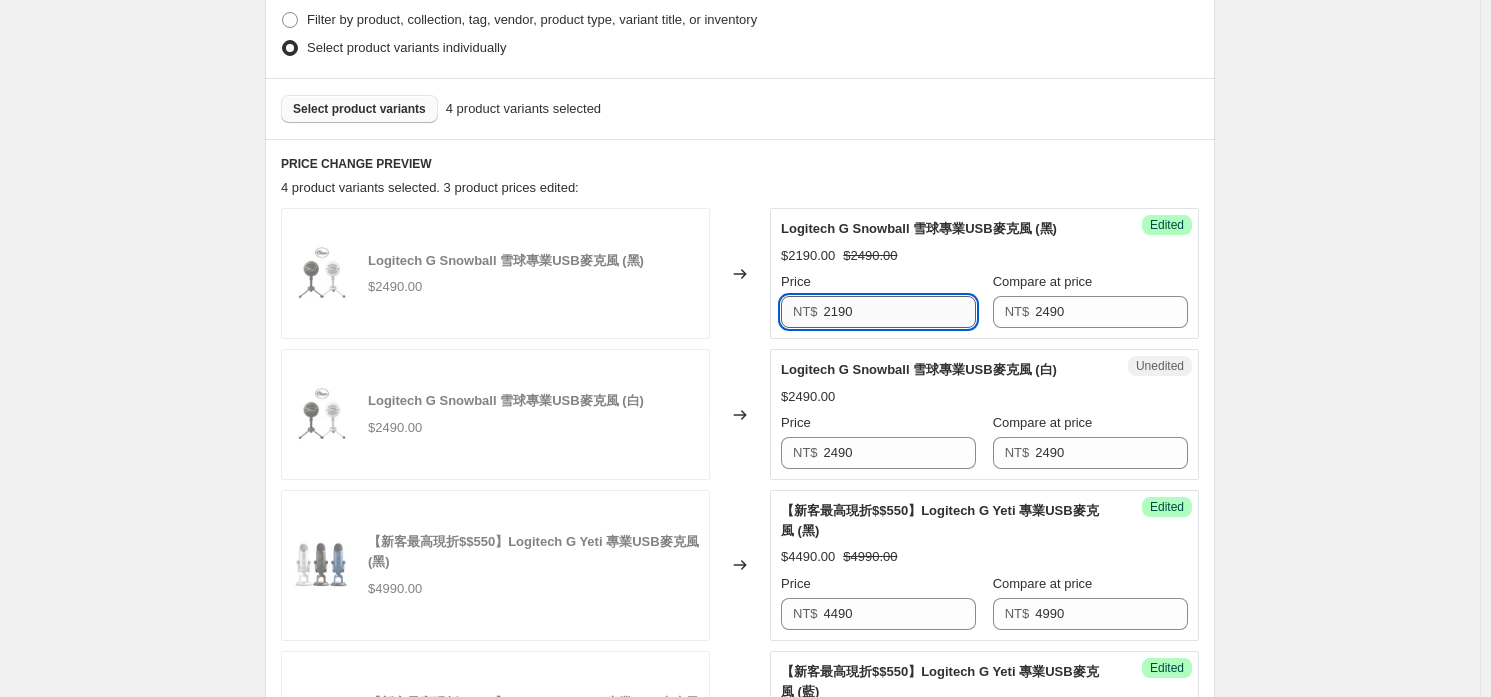 click on "2190" at bounding box center (900, 312) 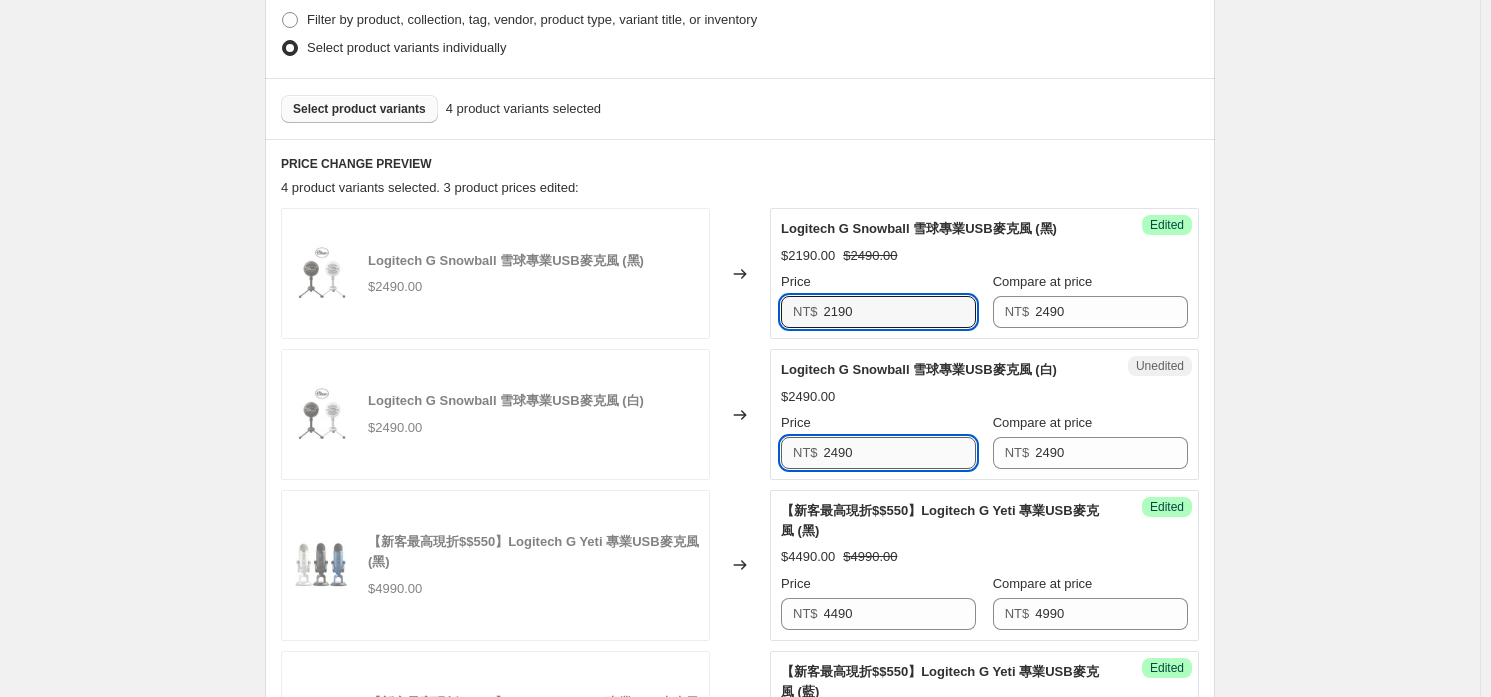 click on "2490" at bounding box center [900, 453] 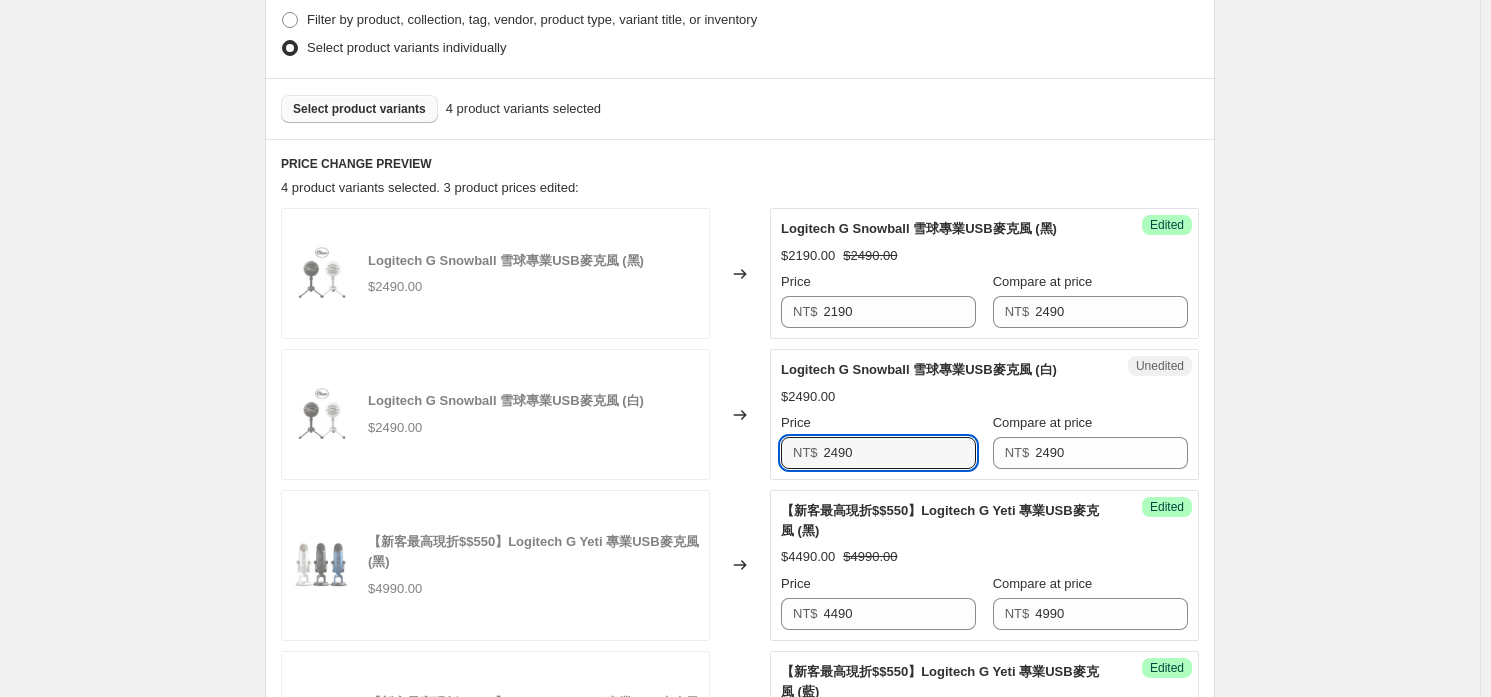 paste on "1" 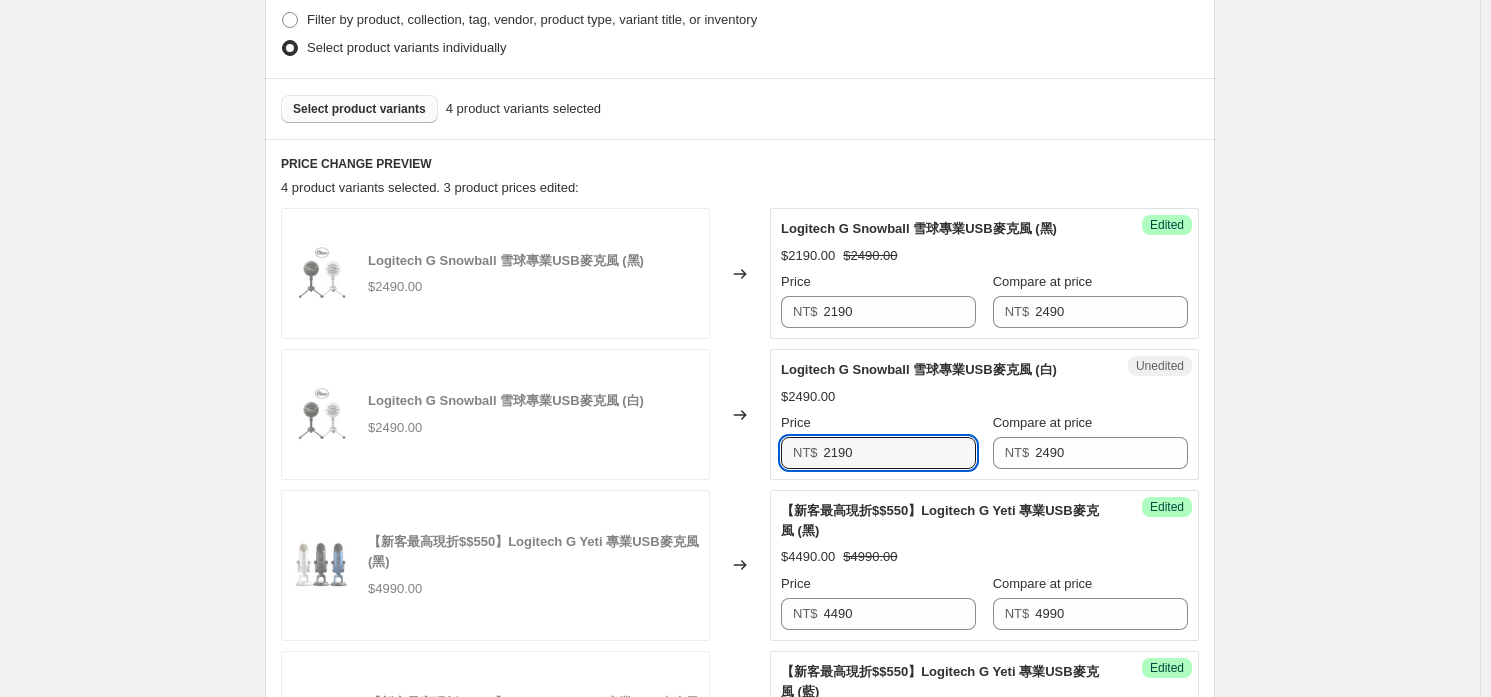type on "2190" 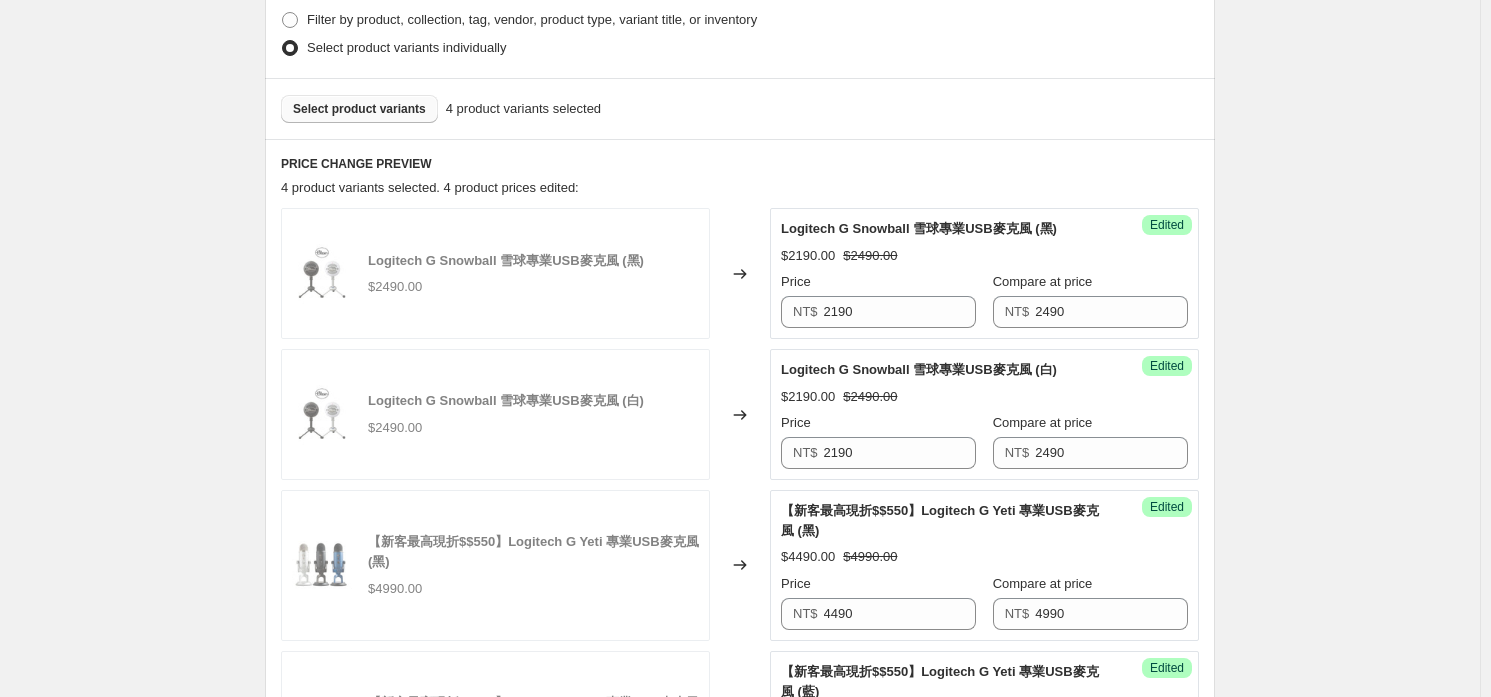 click on "Logitech G Snowball 雪球專業USB麥克風 (白) $2490.00" at bounding box center [495, 414] 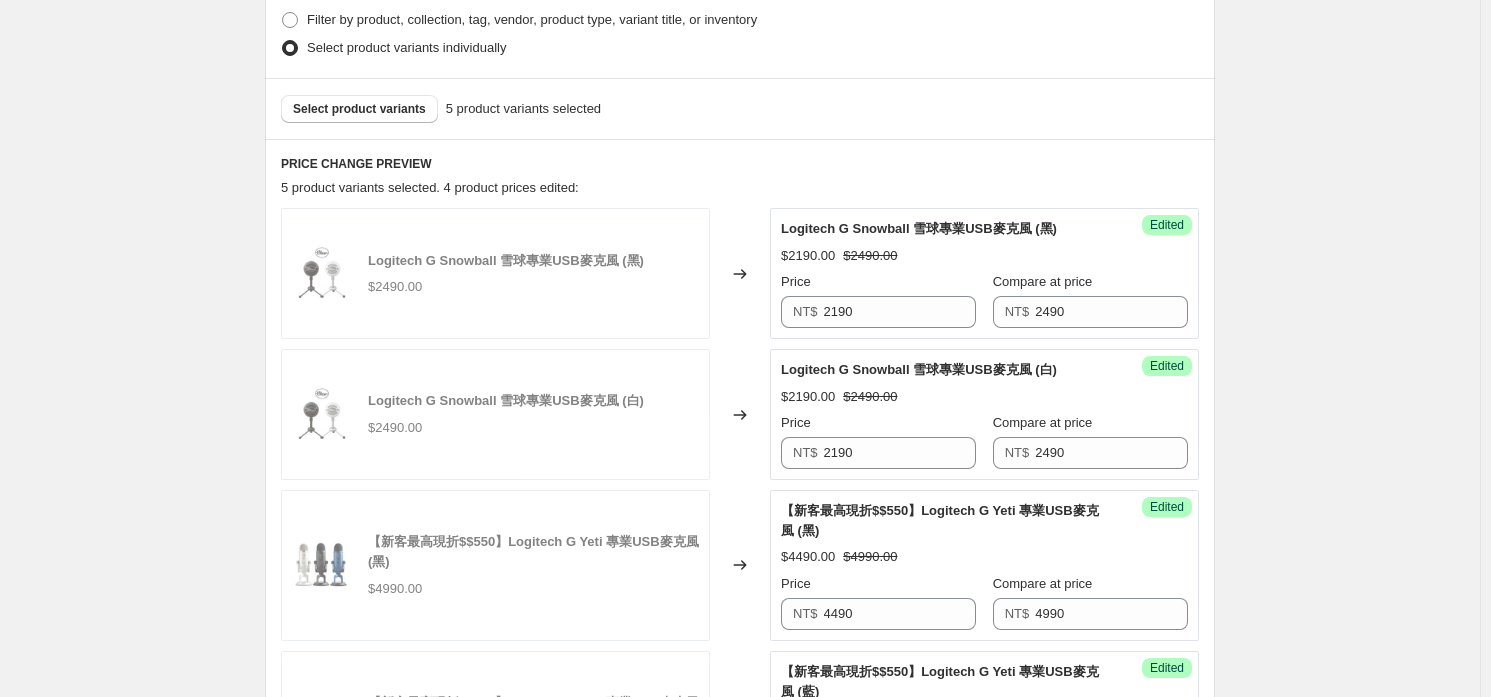 scroll, scrollTop: 926, scrollLeft: 0, axis: vertical 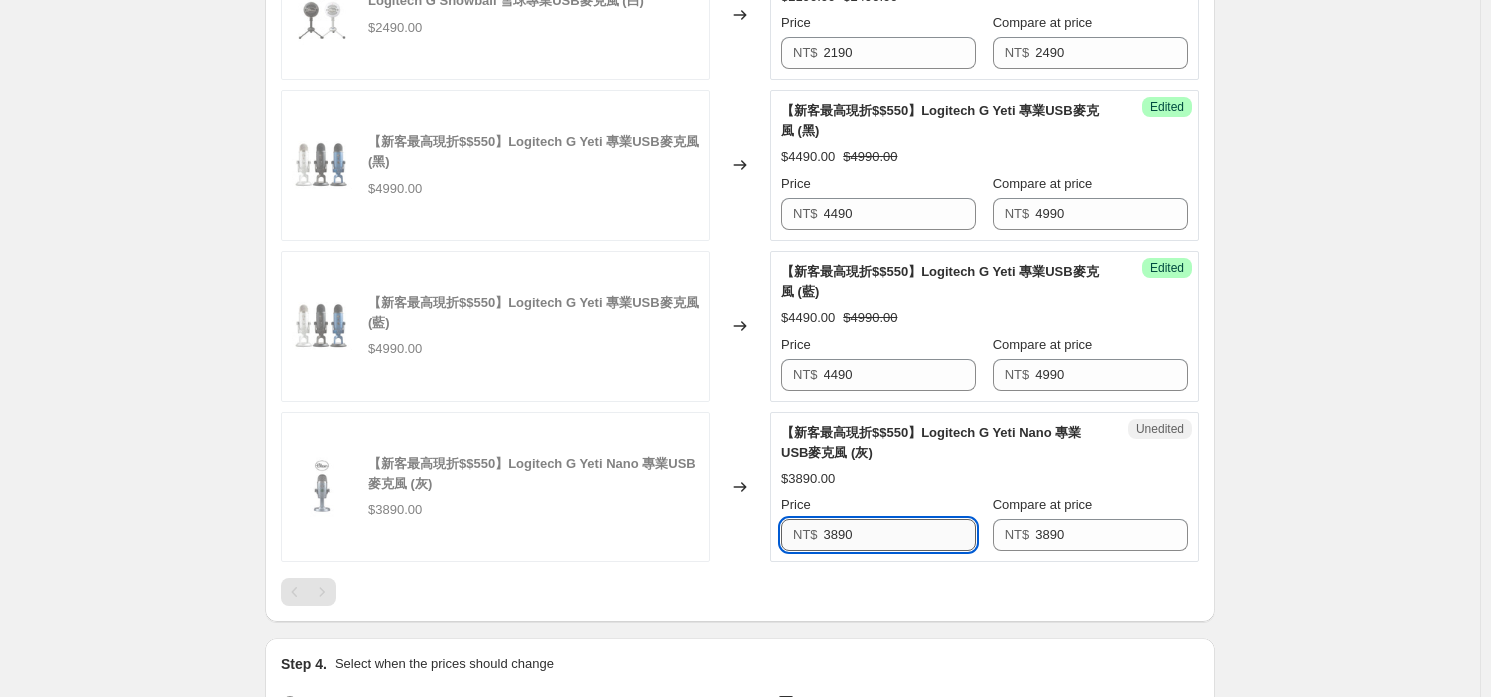 click on "3890" at bounding box center (900, 535) 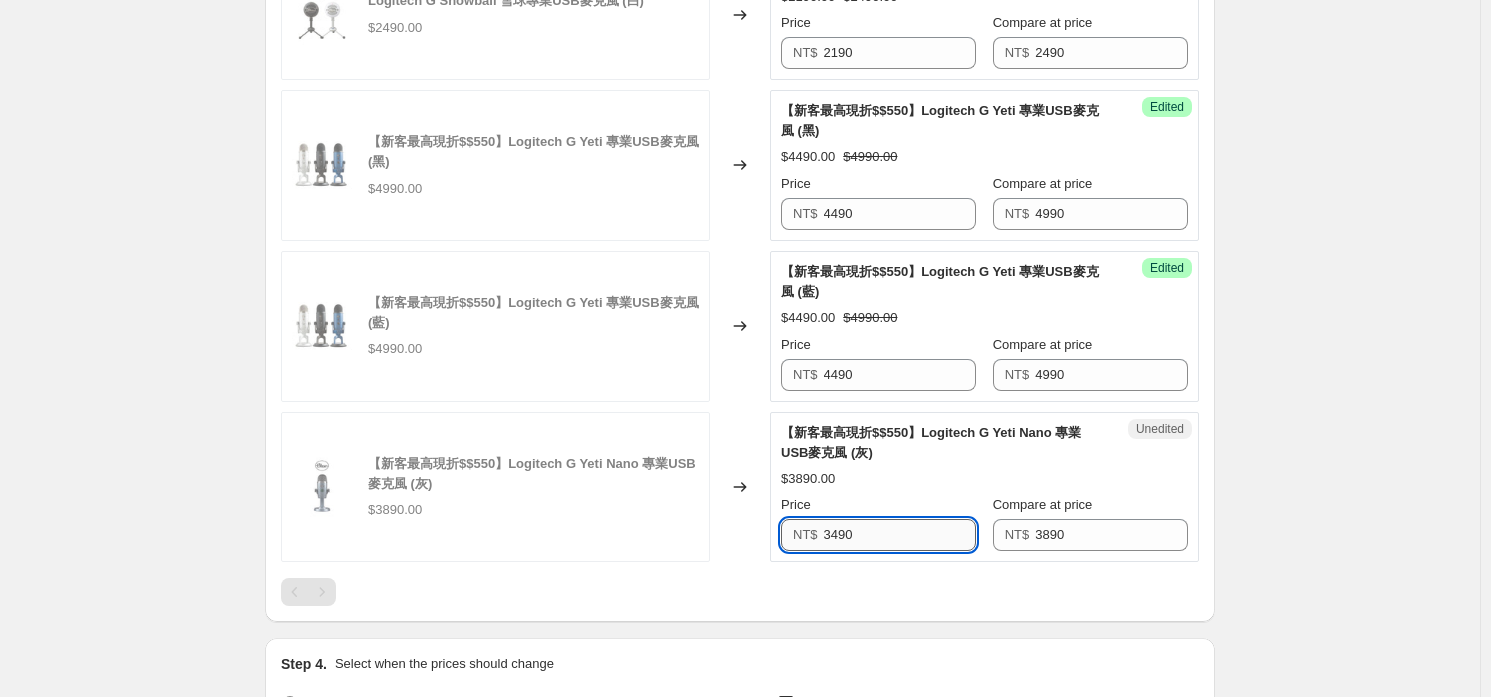 type on "3490" 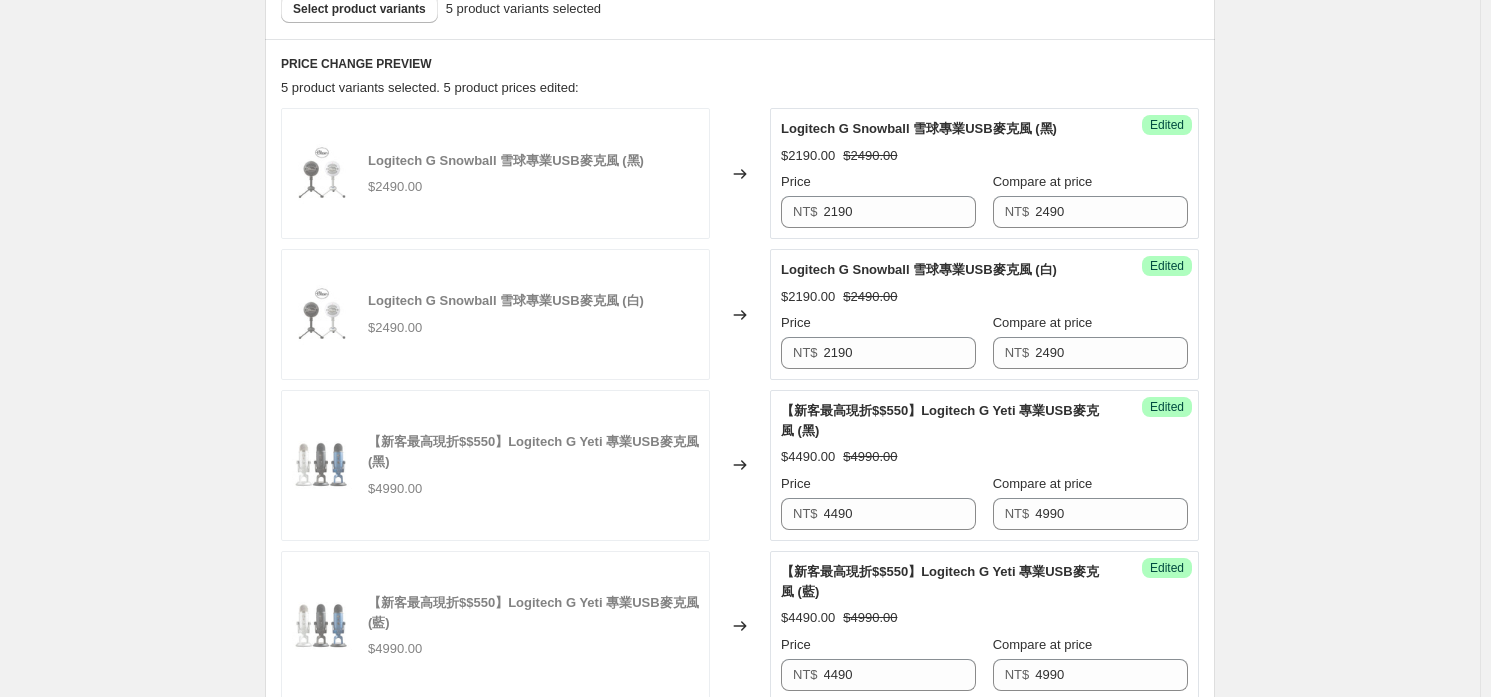 scroll, scrollTop: 526, scrollLeft: 0, axis: vertical 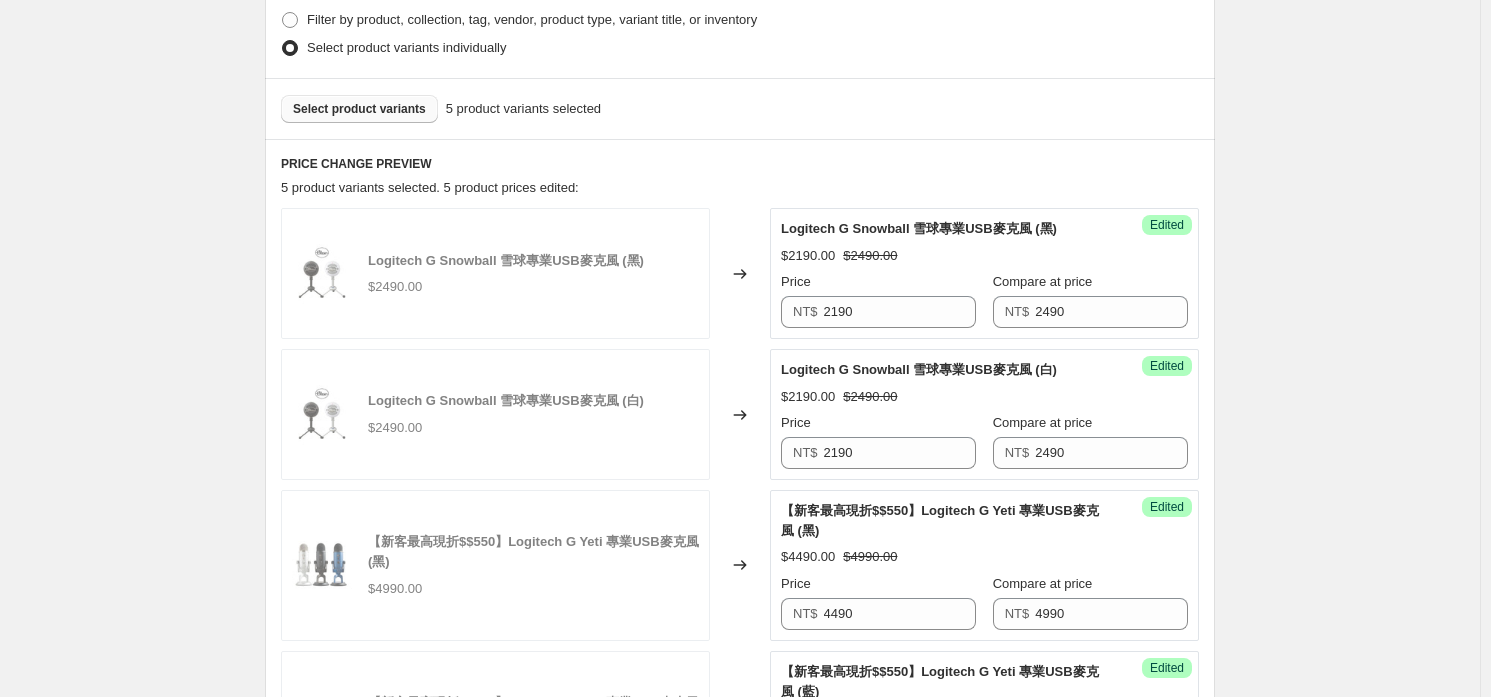 click on "Select product variants" at bounding box center (359, 109) 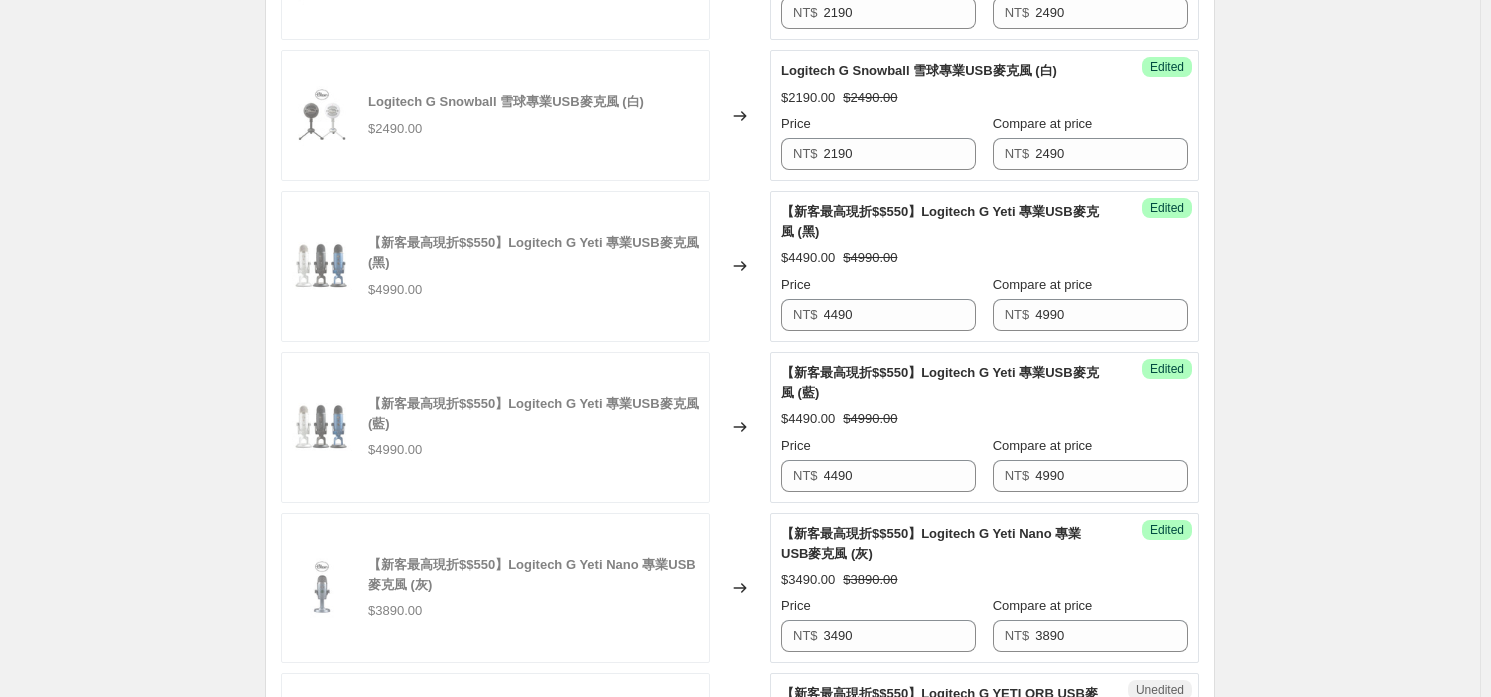 scroll, scrollTop: 1226, scrollLeft: 0, axis: vertical 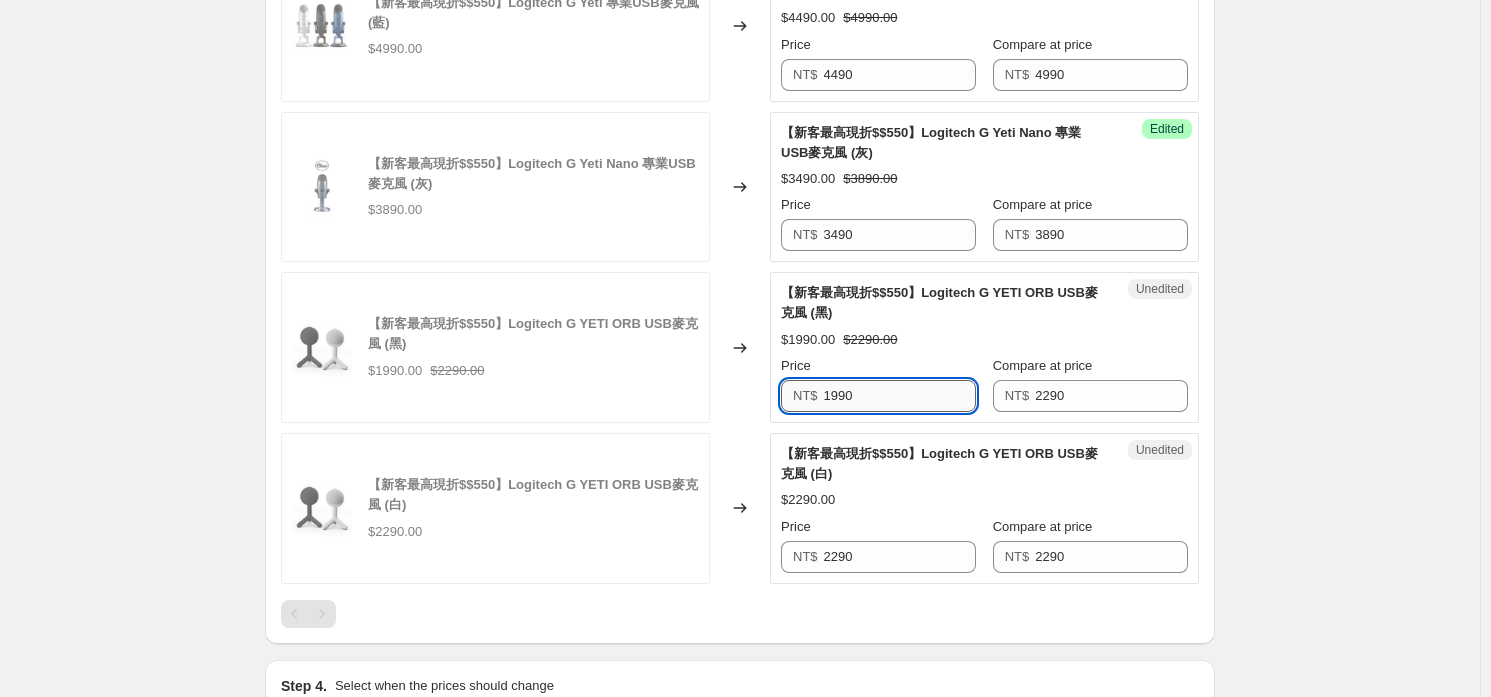 click on "Unedited 【新客最高現折$$550】Logitech G YETI ORB USB麥克風 (黑) $1990.00 $2290.00 Price NT$ 1990 Compare at price NT$ 2290" at bounding box center [984, 347] 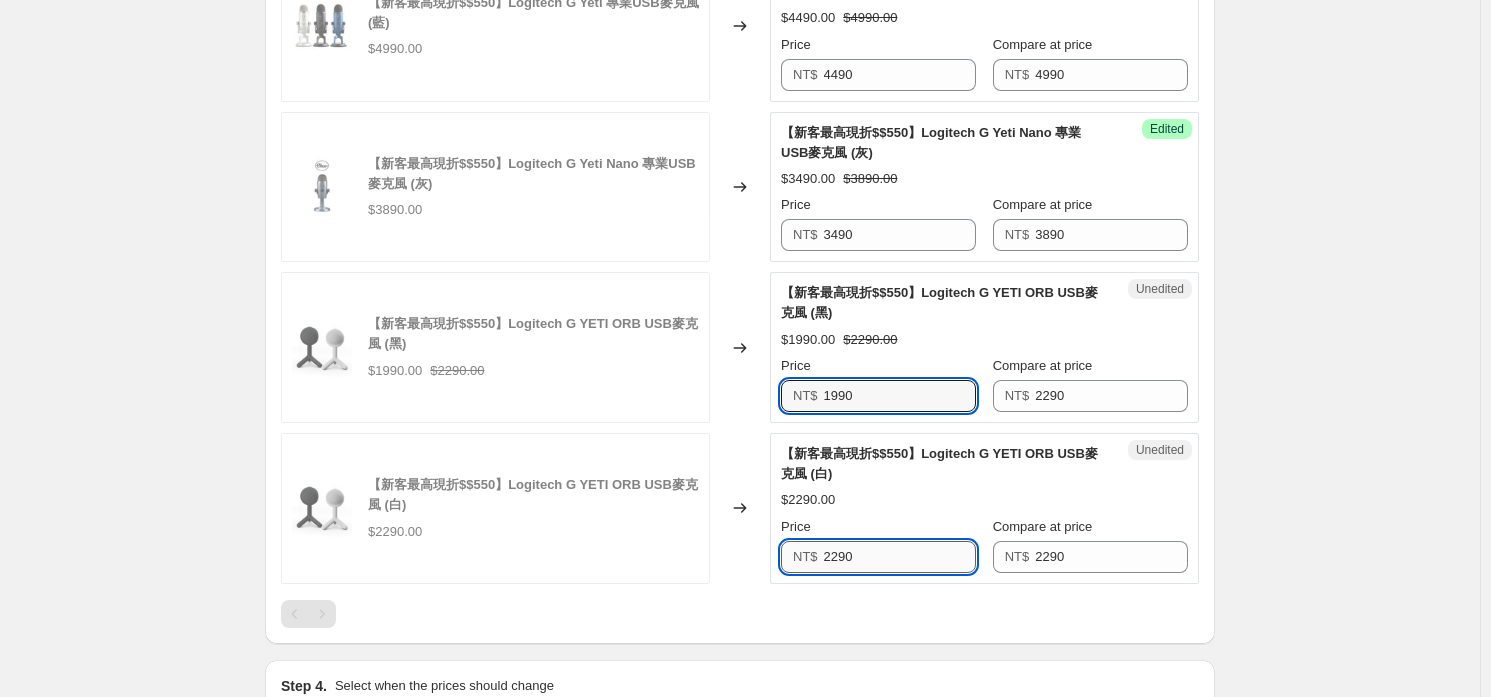 click on "2290" at bounding box center (900, 557) 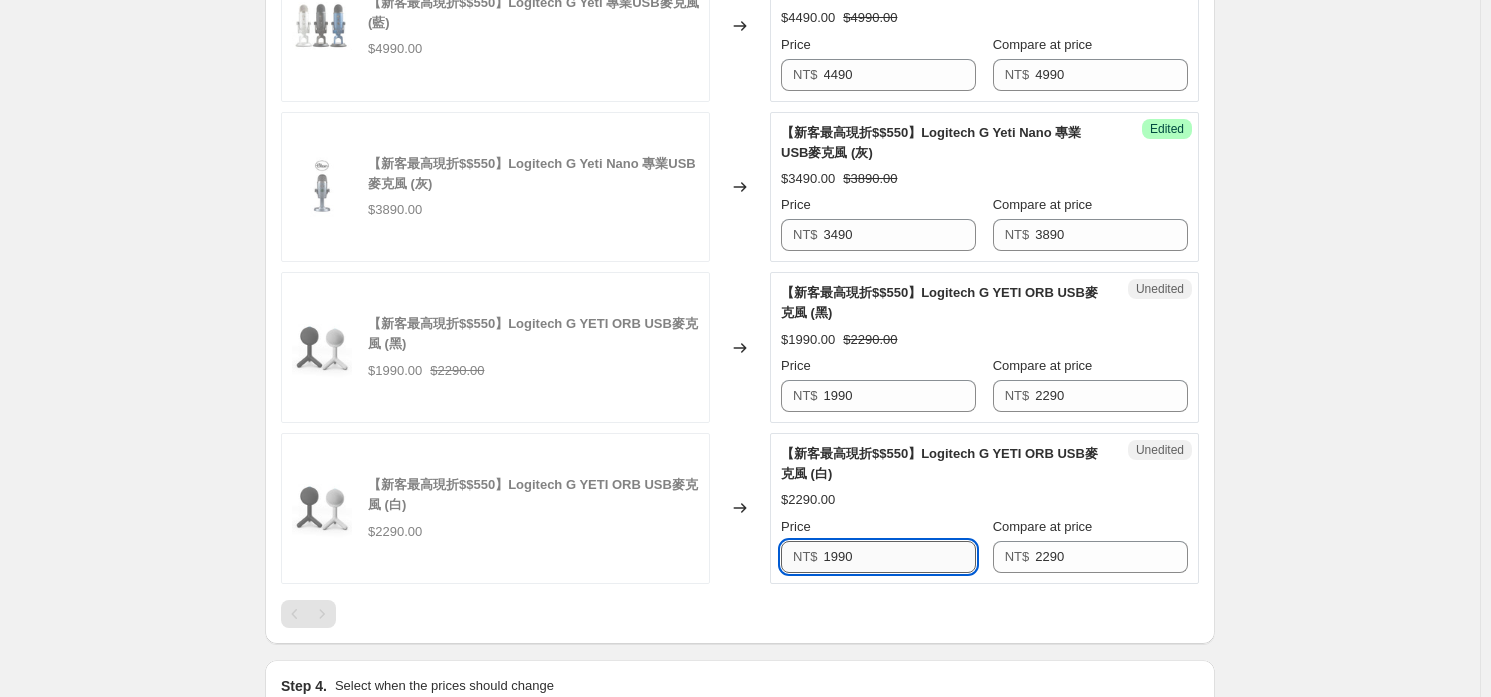type on "1990" 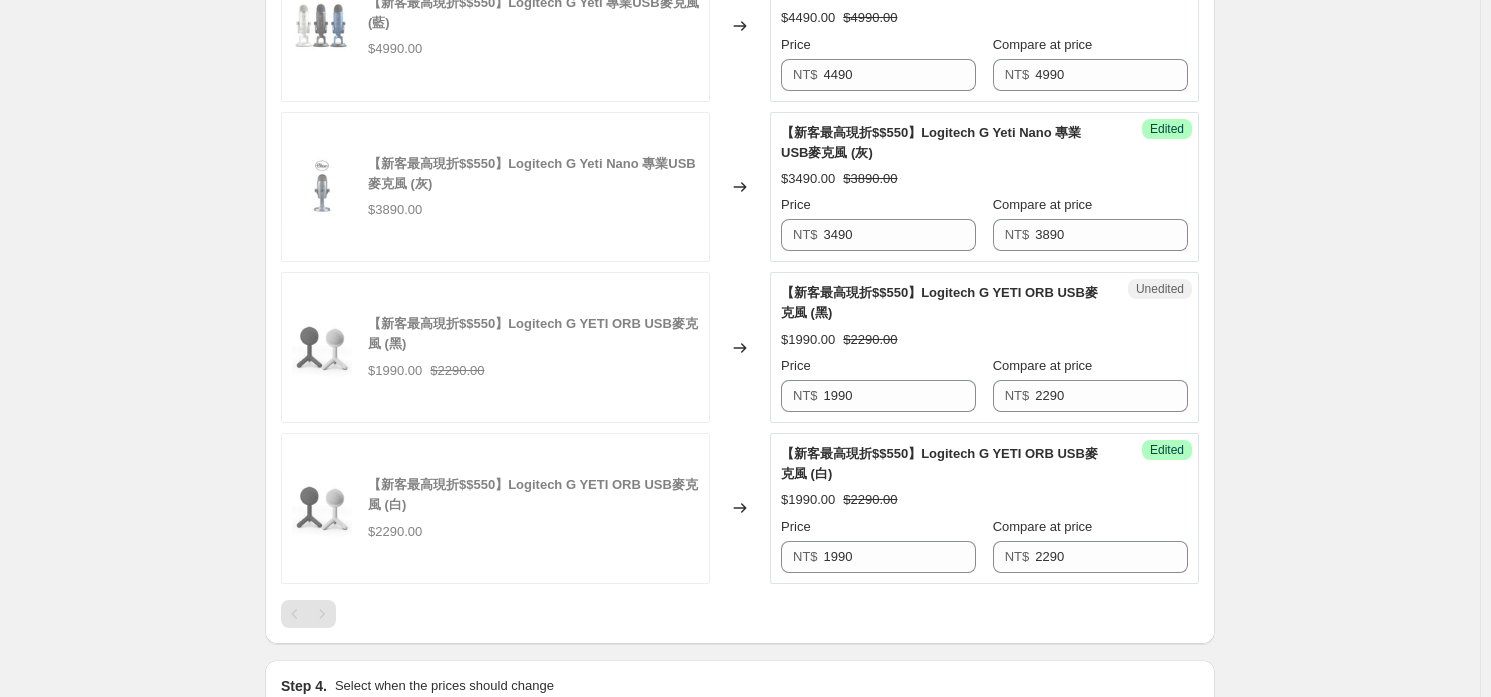 click on "Changed to" at bounding box center (740, 508) 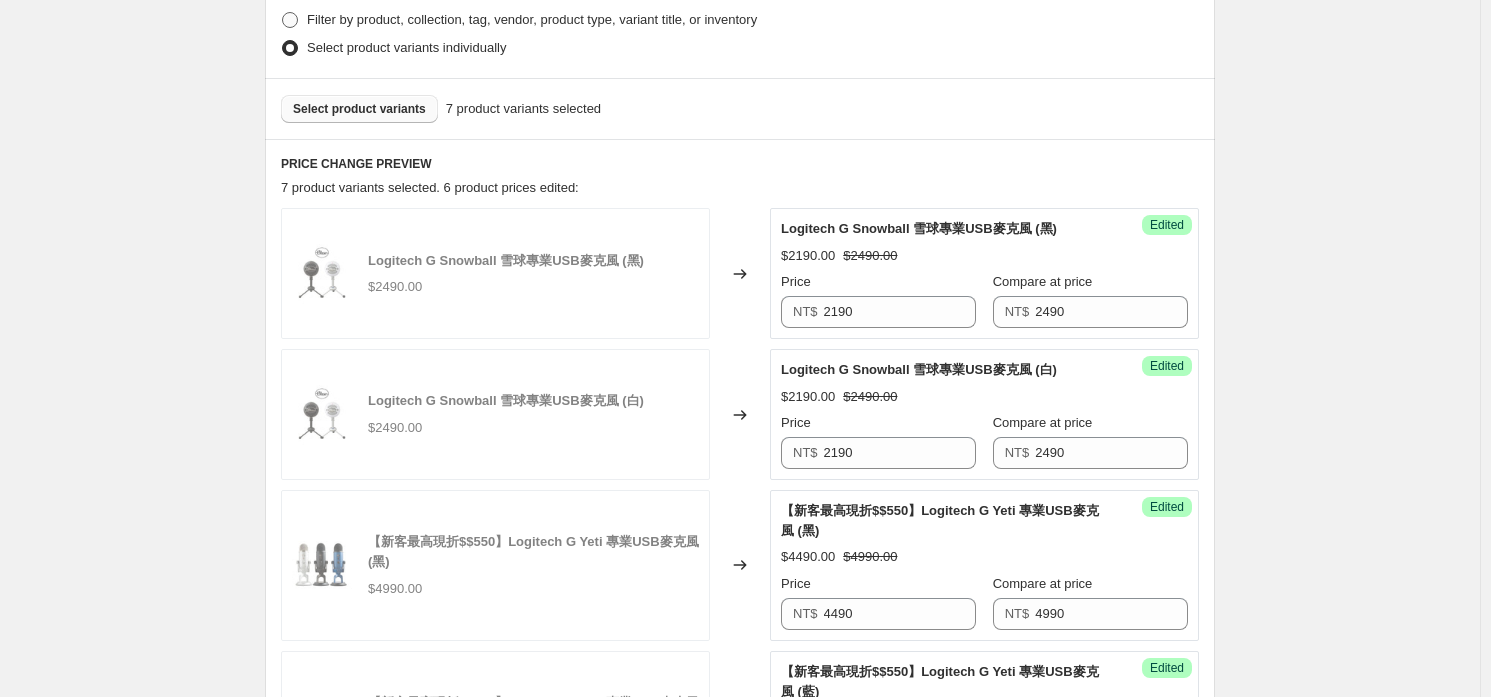 scroll, scrollTop: 326, scrollLeft: 0, axis: vertical 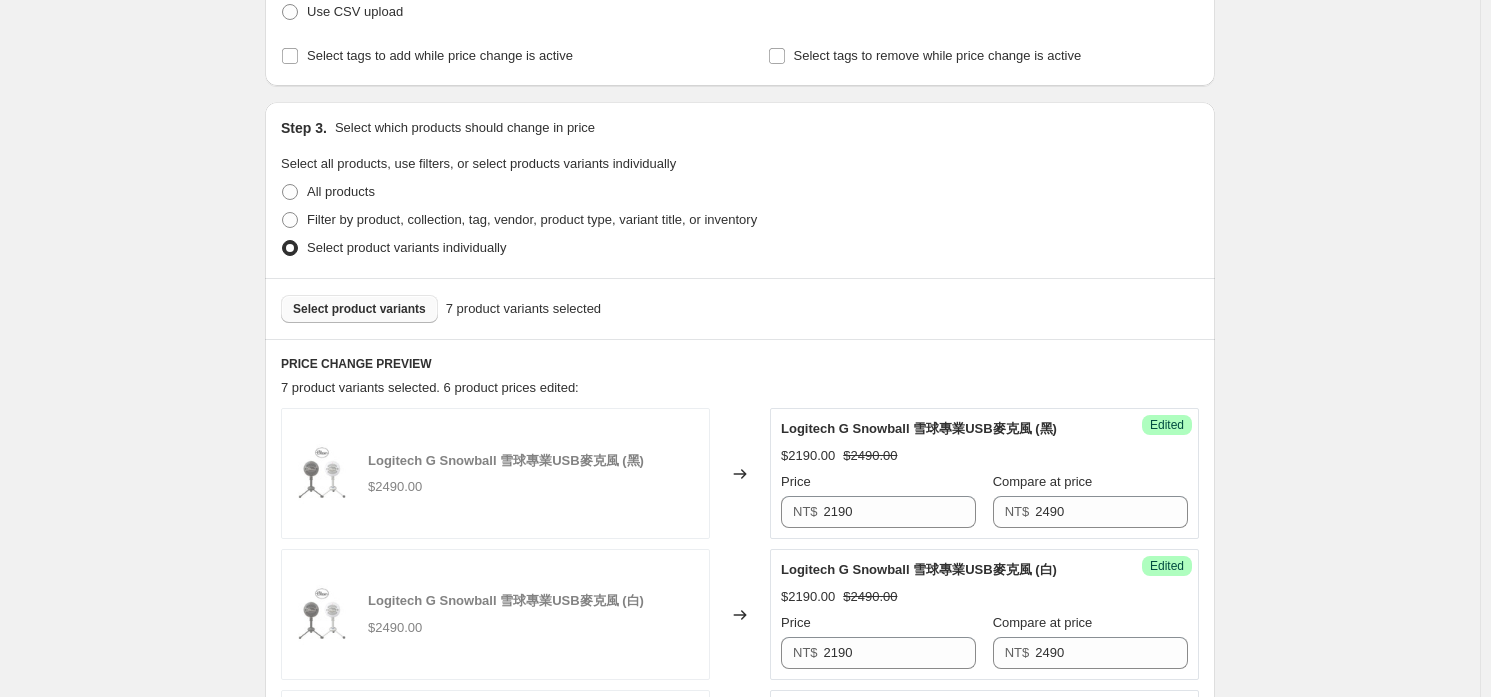 click on "Select product variants" at bounding box center (359, 309) 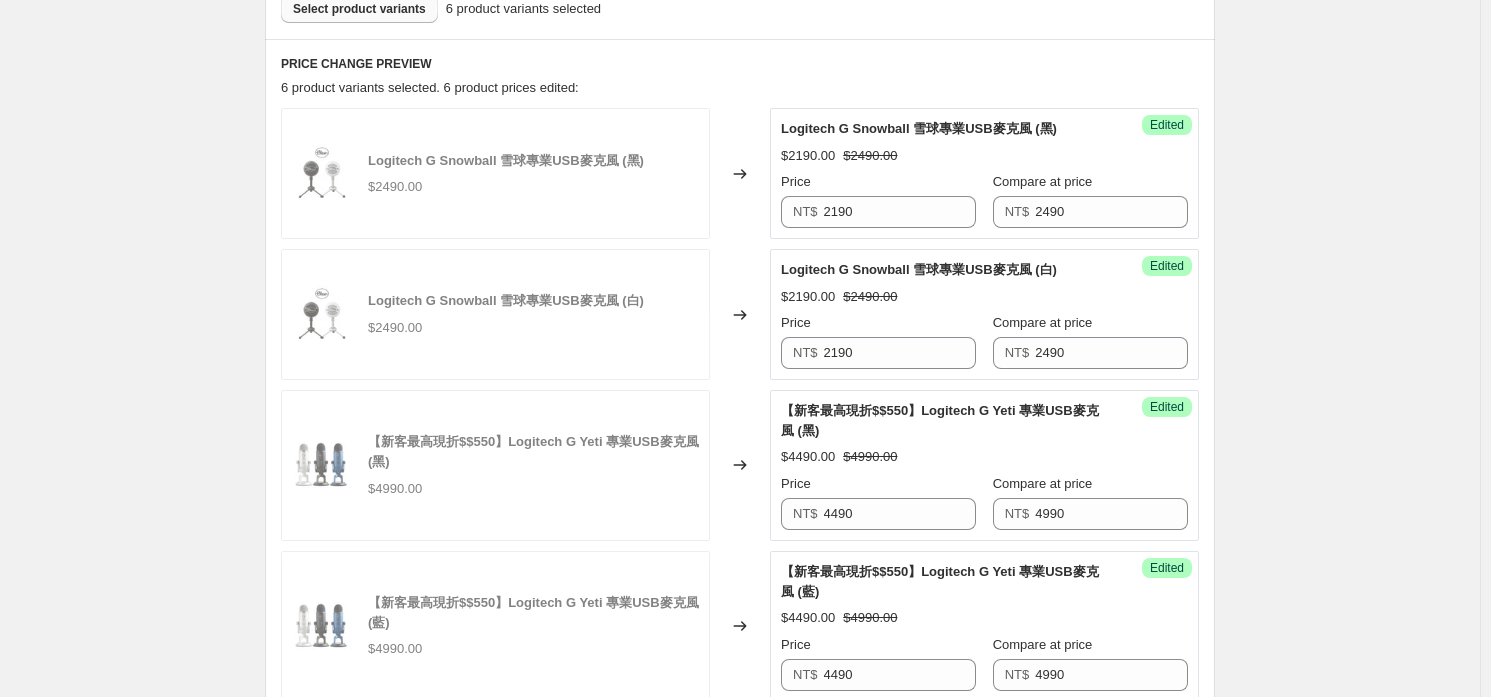 scroll, scrollTop: 526, scrollLeft: 0, axis: vertical 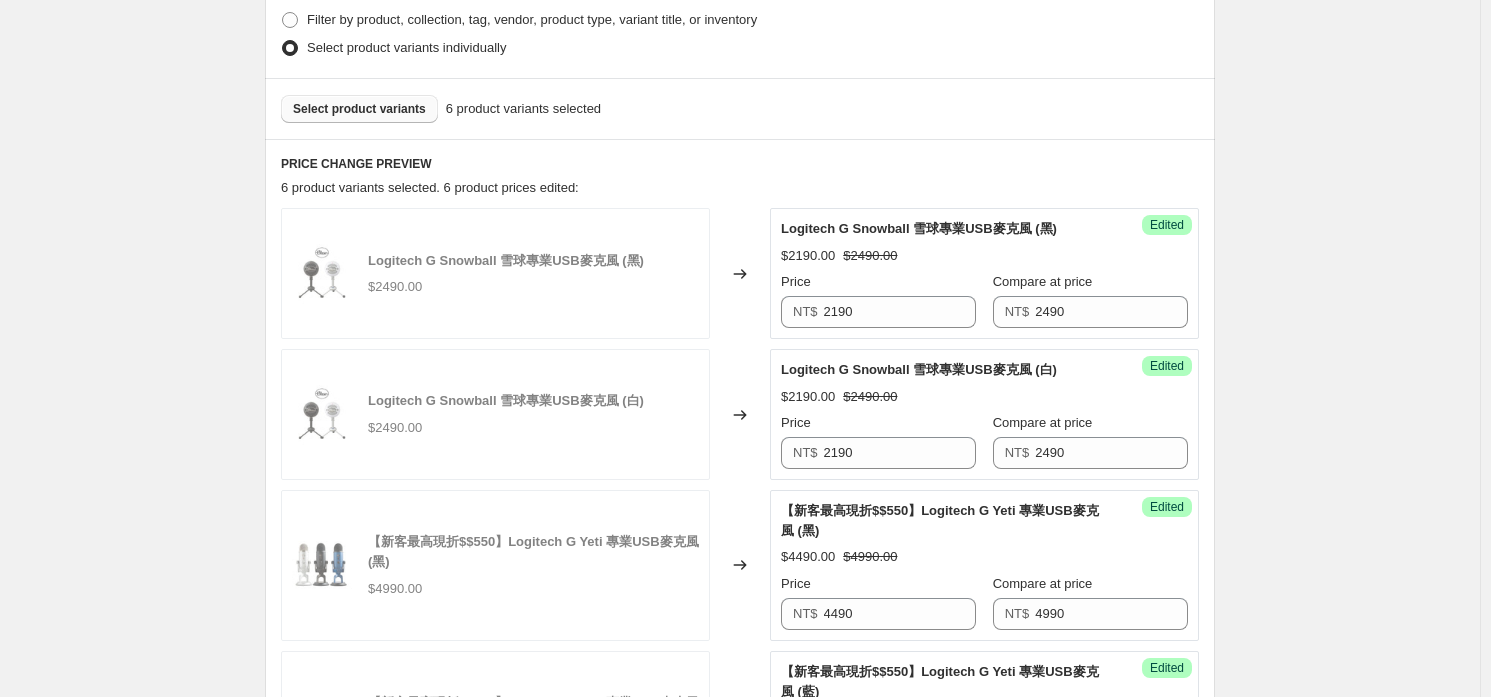 click on "Select product variants" at bounding box center (359, 109) 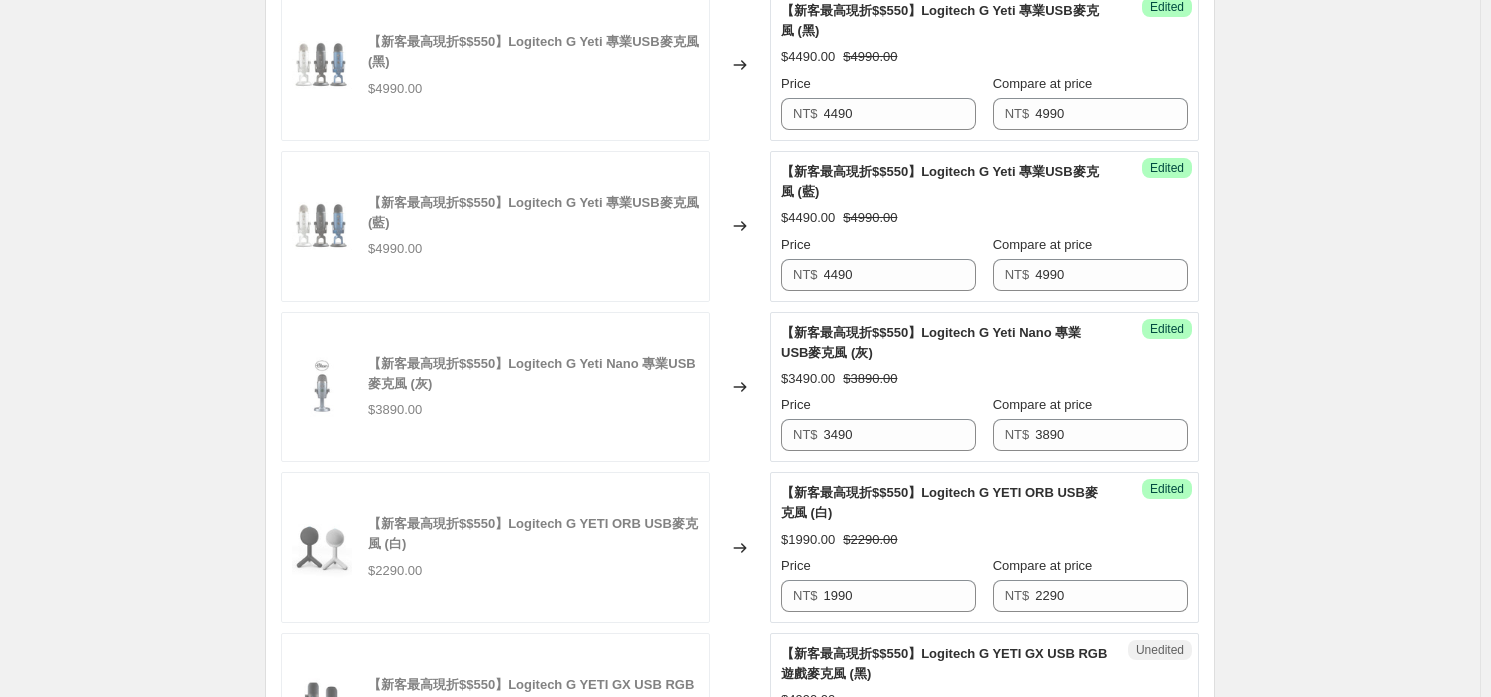 scroll, scrollTop: 1426, scrollLeft: 0, axis: vertical 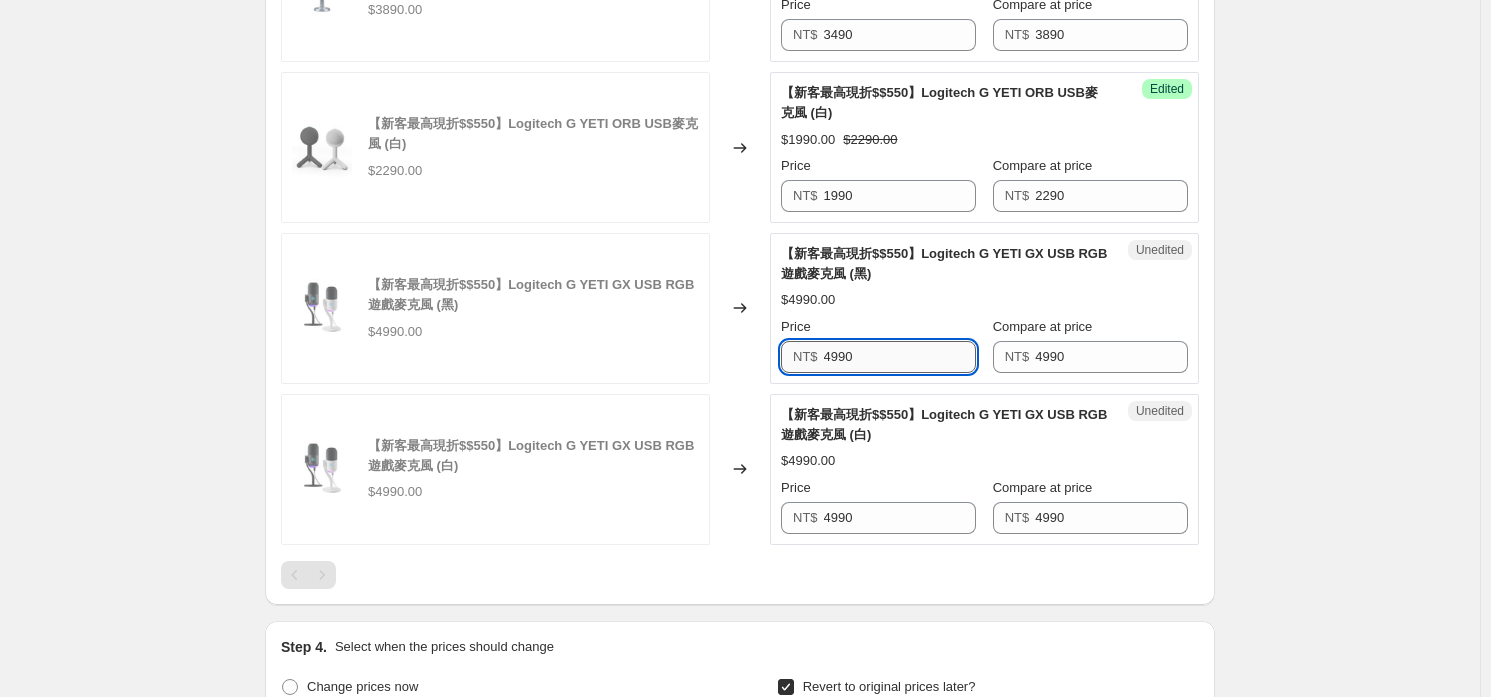click on "4990" at bounding box center (900, 357) 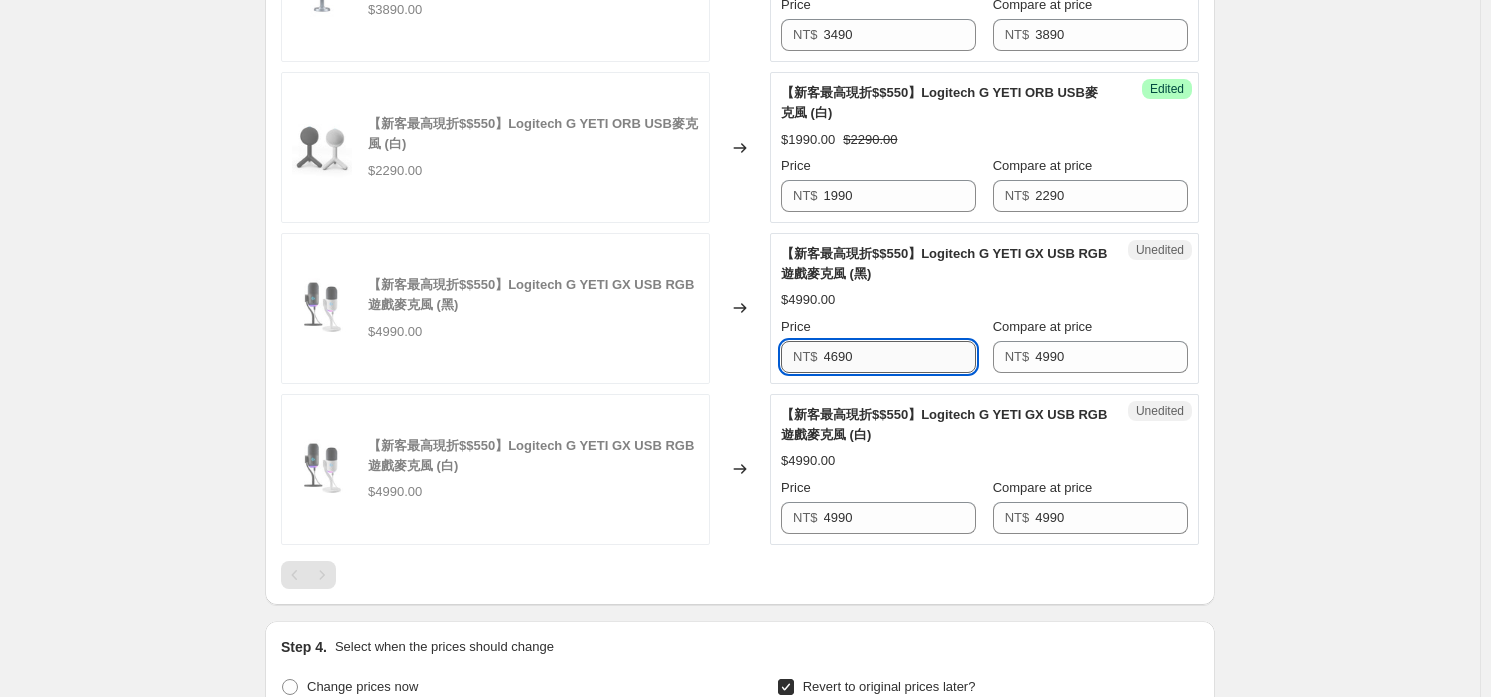 type on "4690" 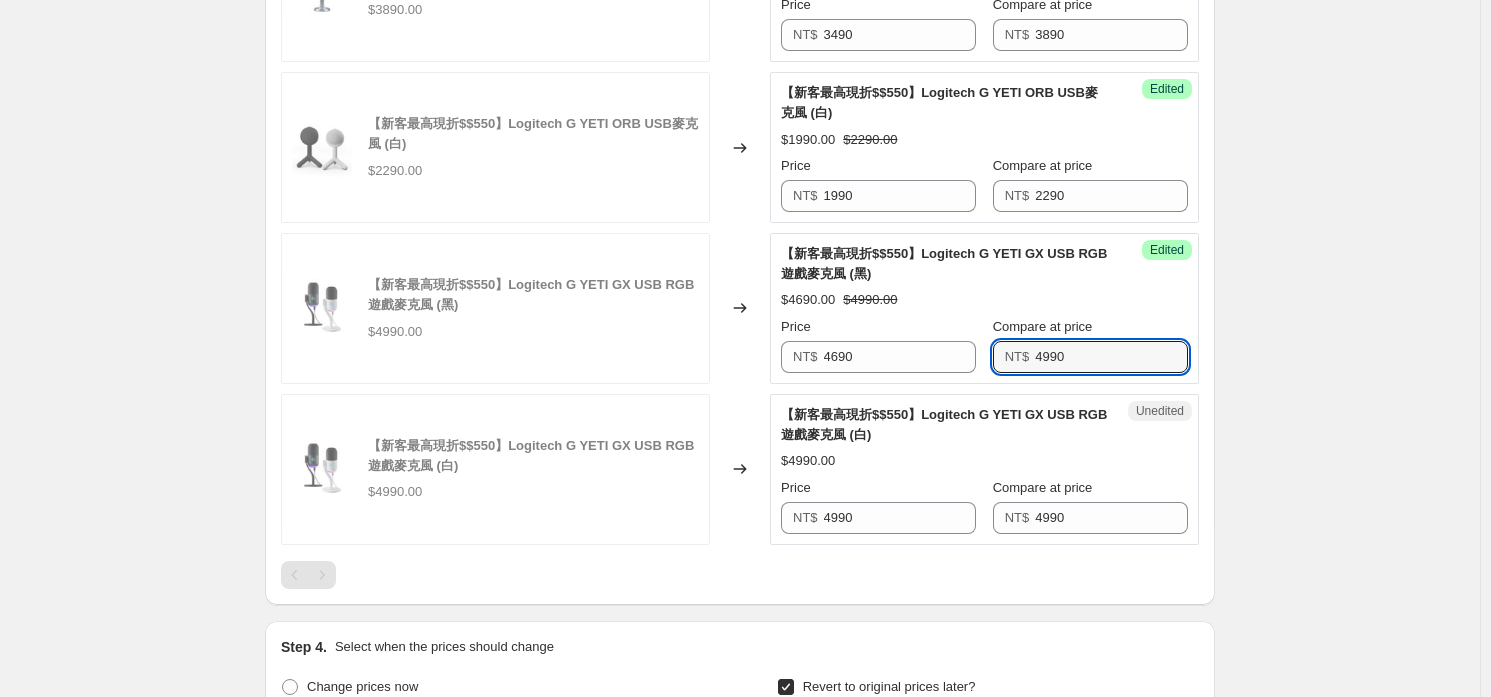 click on "Success Edited 【新客最高現折$$550】Logitech G YETI GX USB RGB遊戲麥克風 (黑) $4690.00 $4990.00 Price NT$ 4690 Compare at price NT$ 4990" at bounding box center [984, 308] 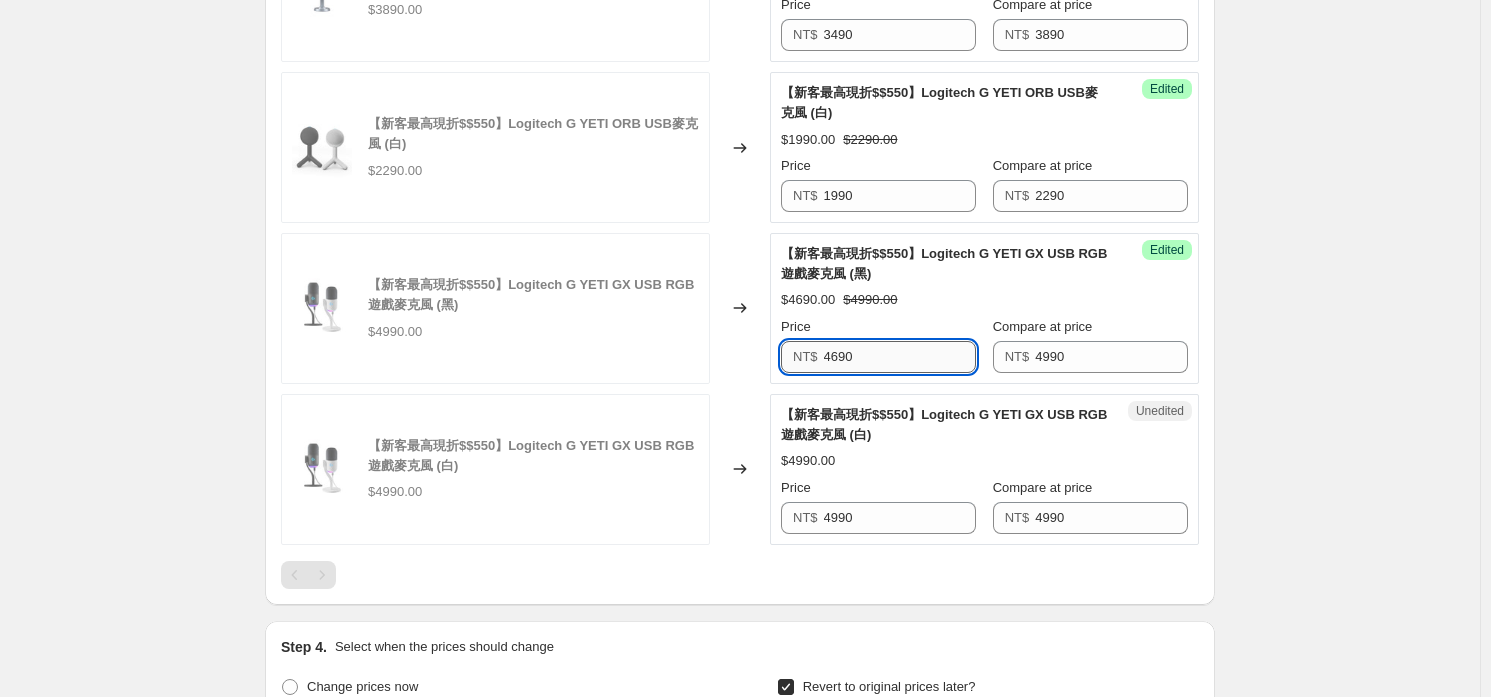 click on "4690" at bounding box center (900, 357) 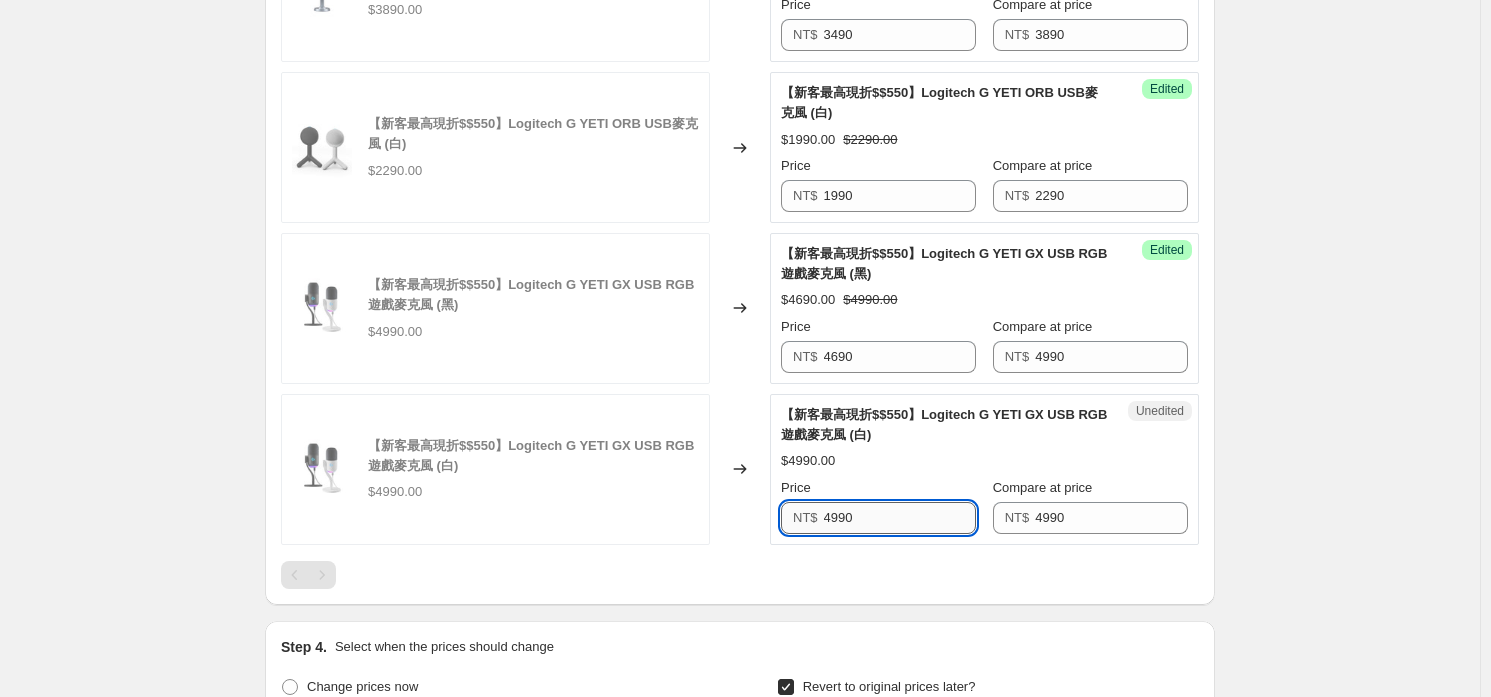 click on "4990" at bounding box center [900, 518] 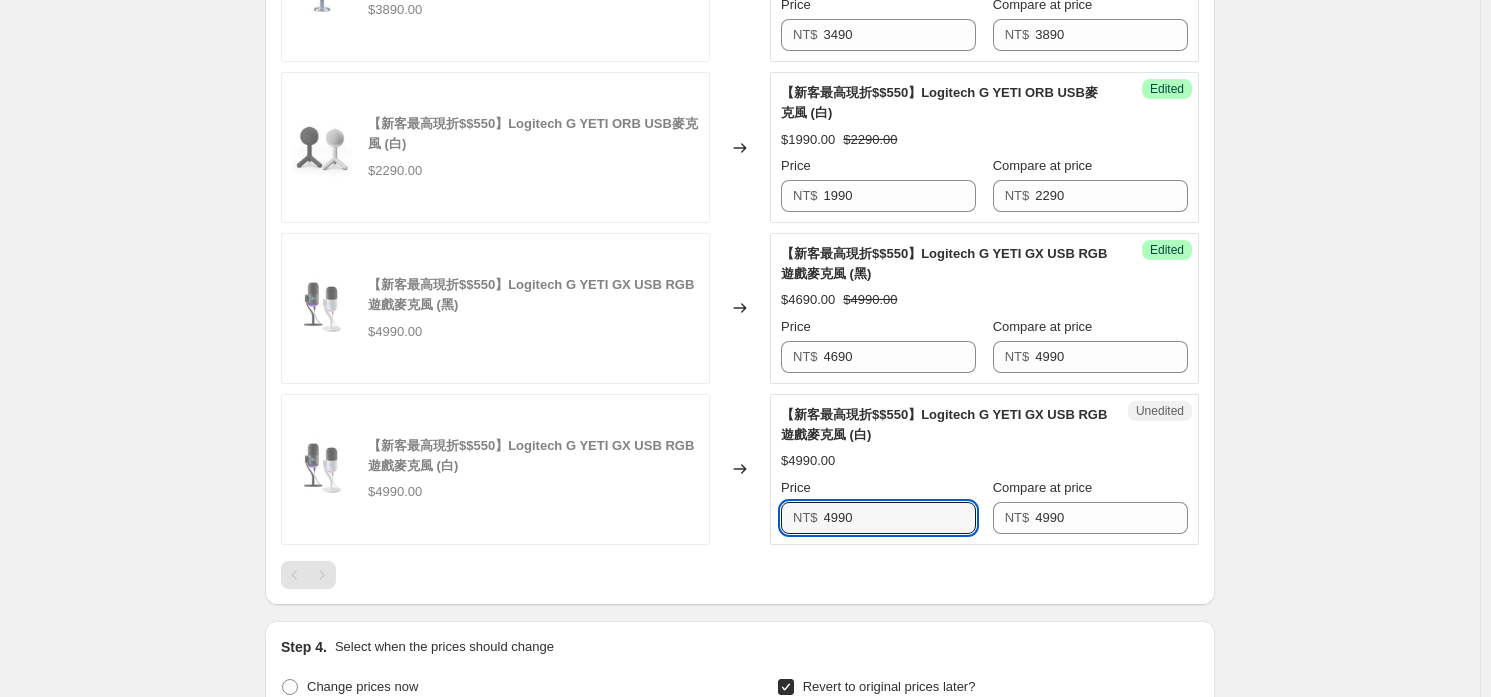 paste on "6" 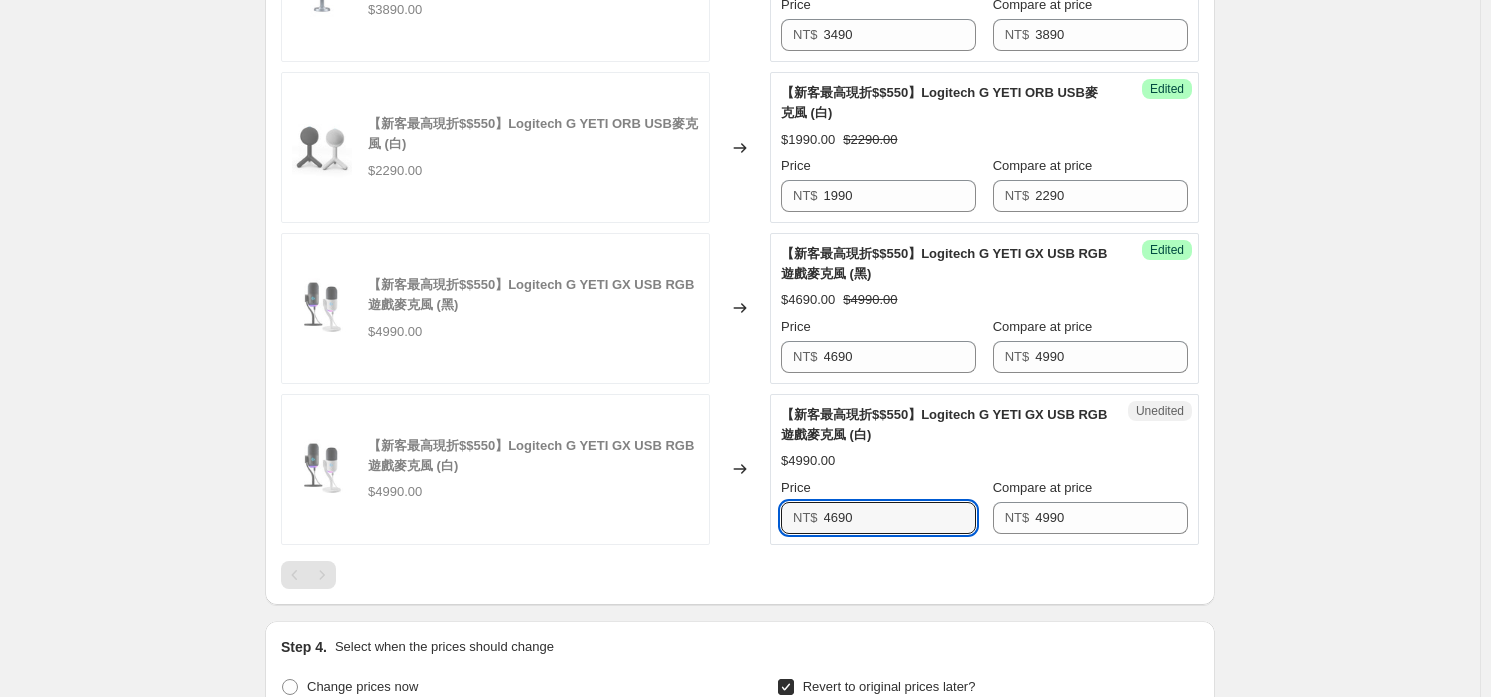 type on "4690" 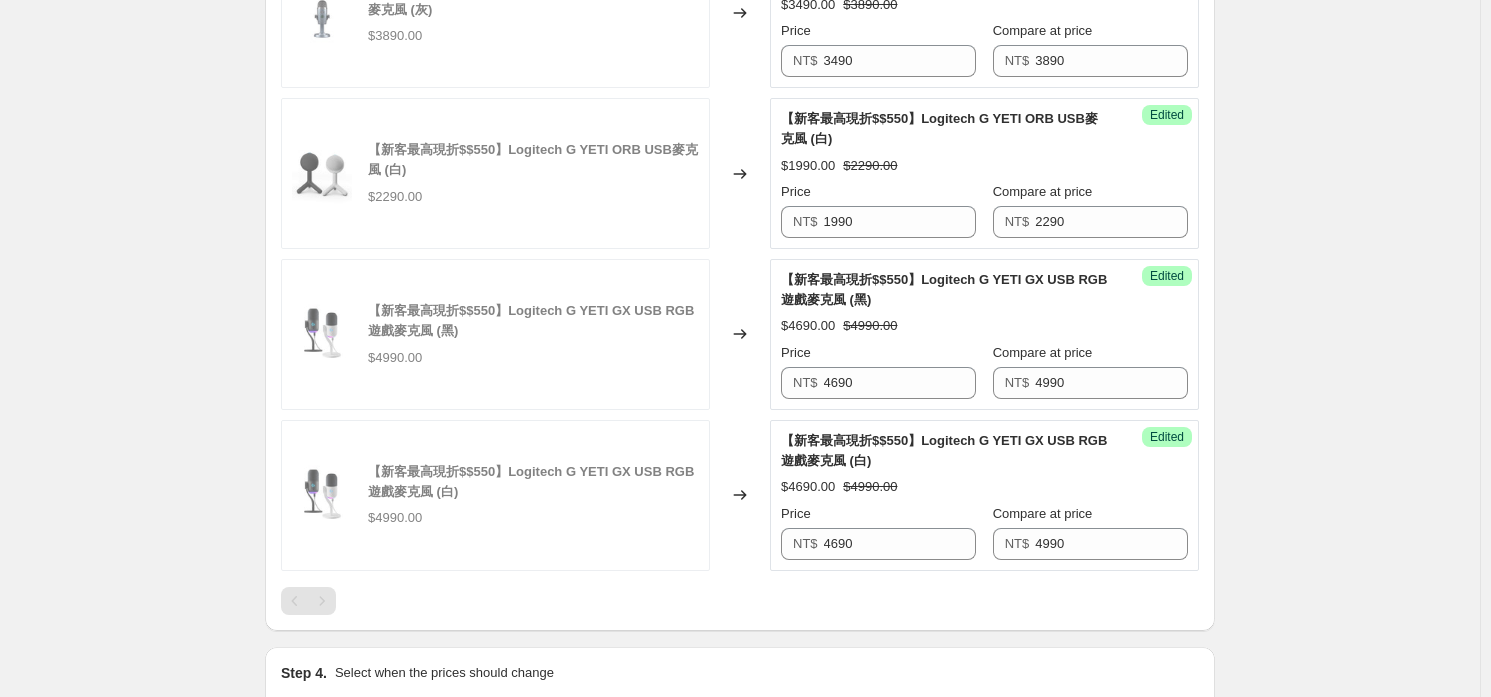 scroll, scrollTop: 1900, scrollLeft: 0, axis: vertical 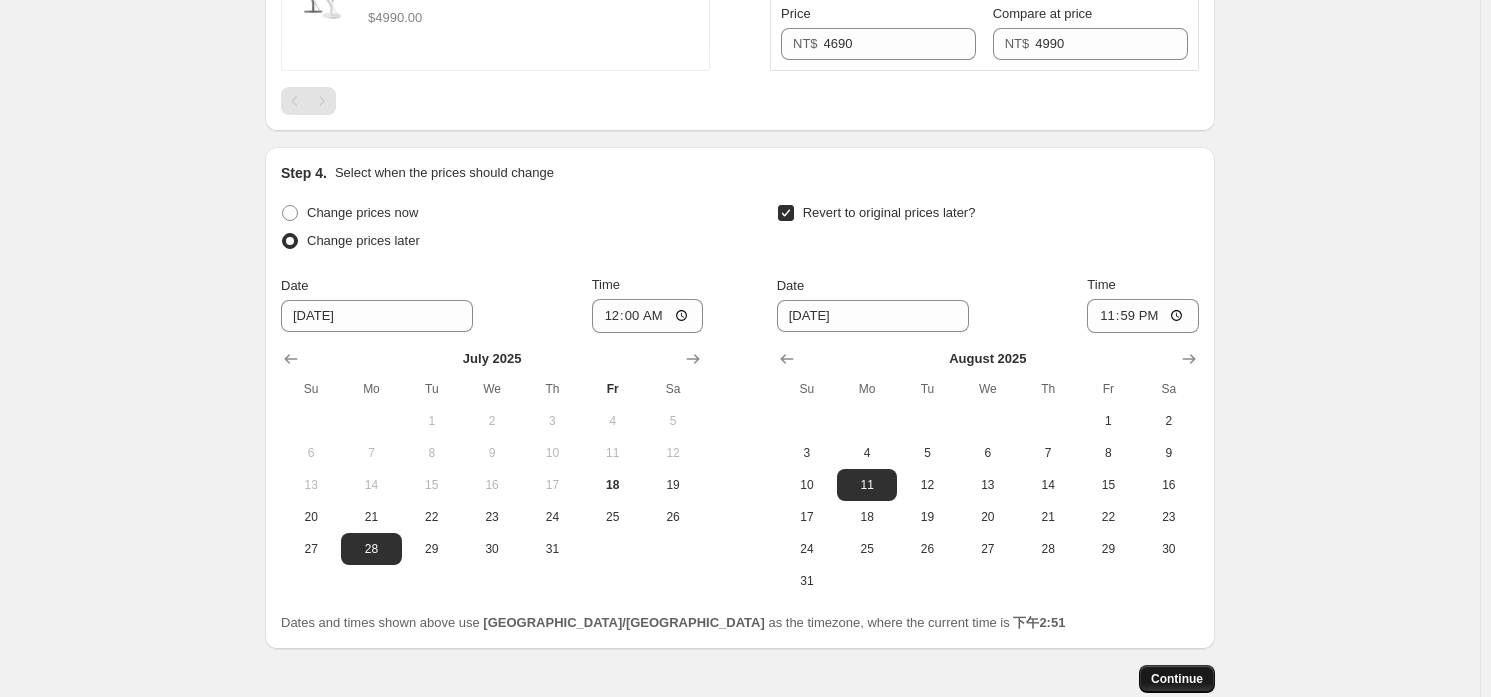 click on "Continue" at bounding box center (1177, 679) 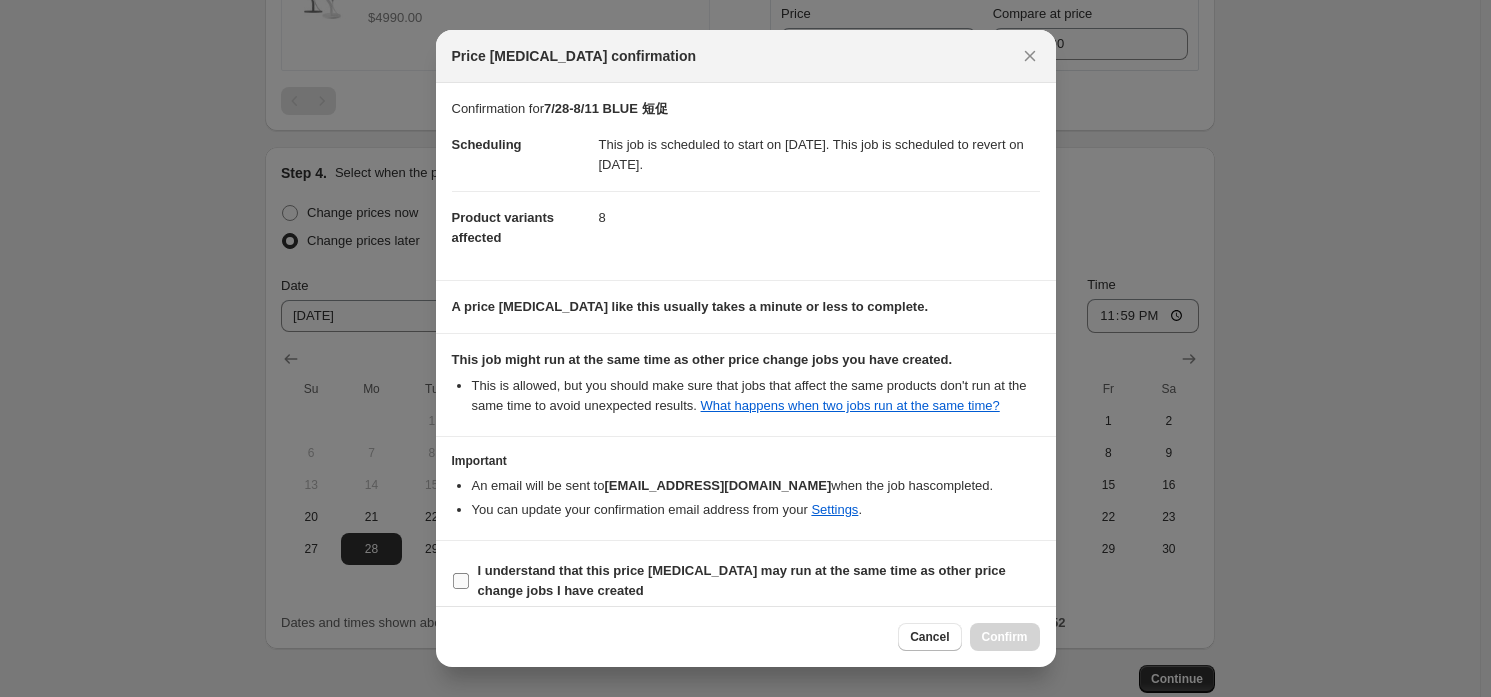 scroll, scrollTop: 13, scrollLeft: 0, axis: vertical 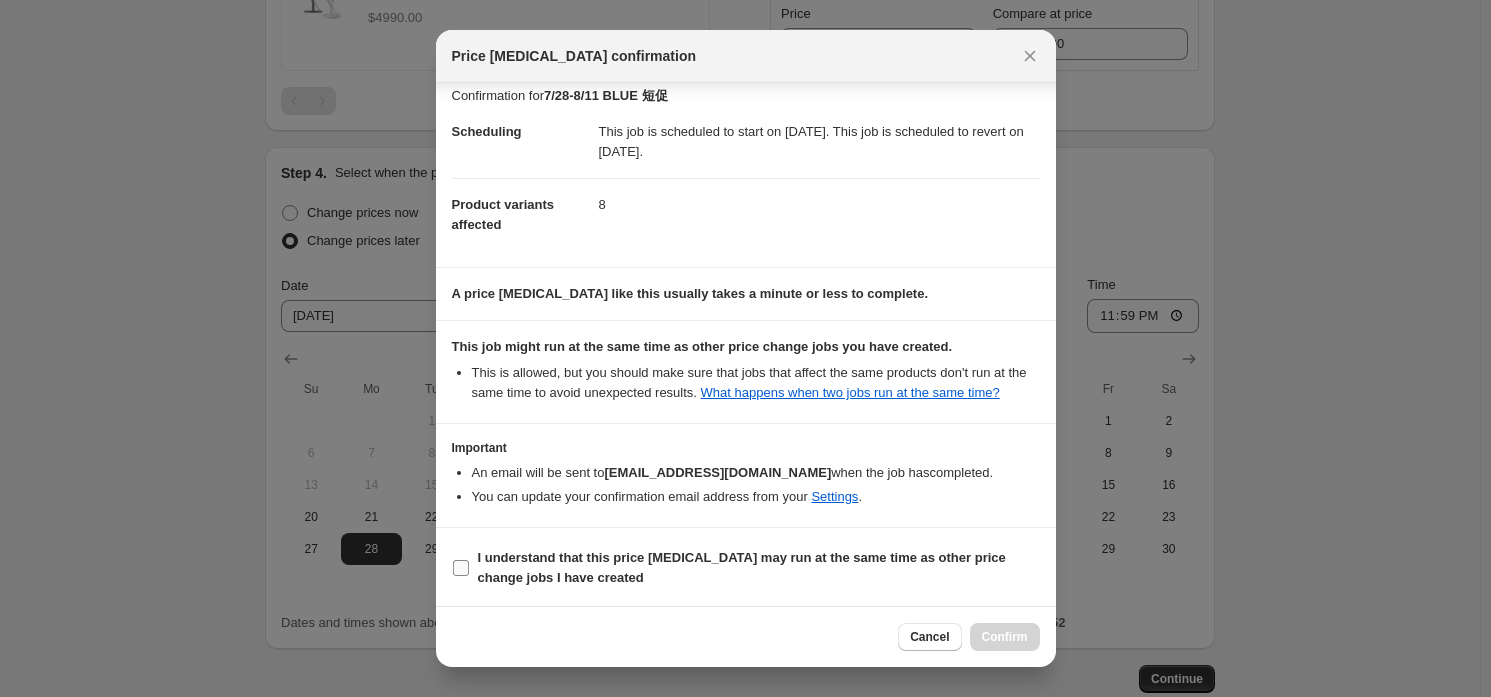 click on "I understand that this price [MEDICAL_DATA] may run at the same time as other price change jobs I have created" at bounding box center [742, 567] 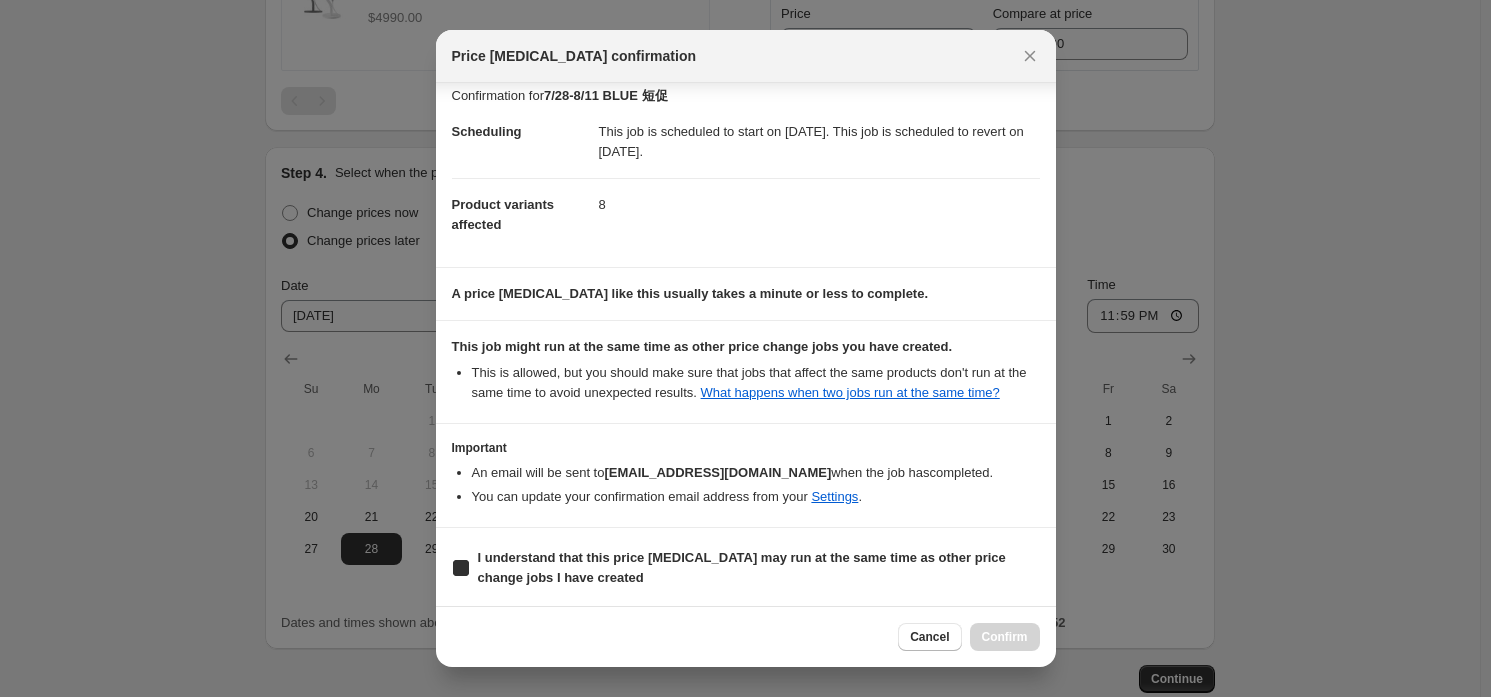 checkbox on "true" 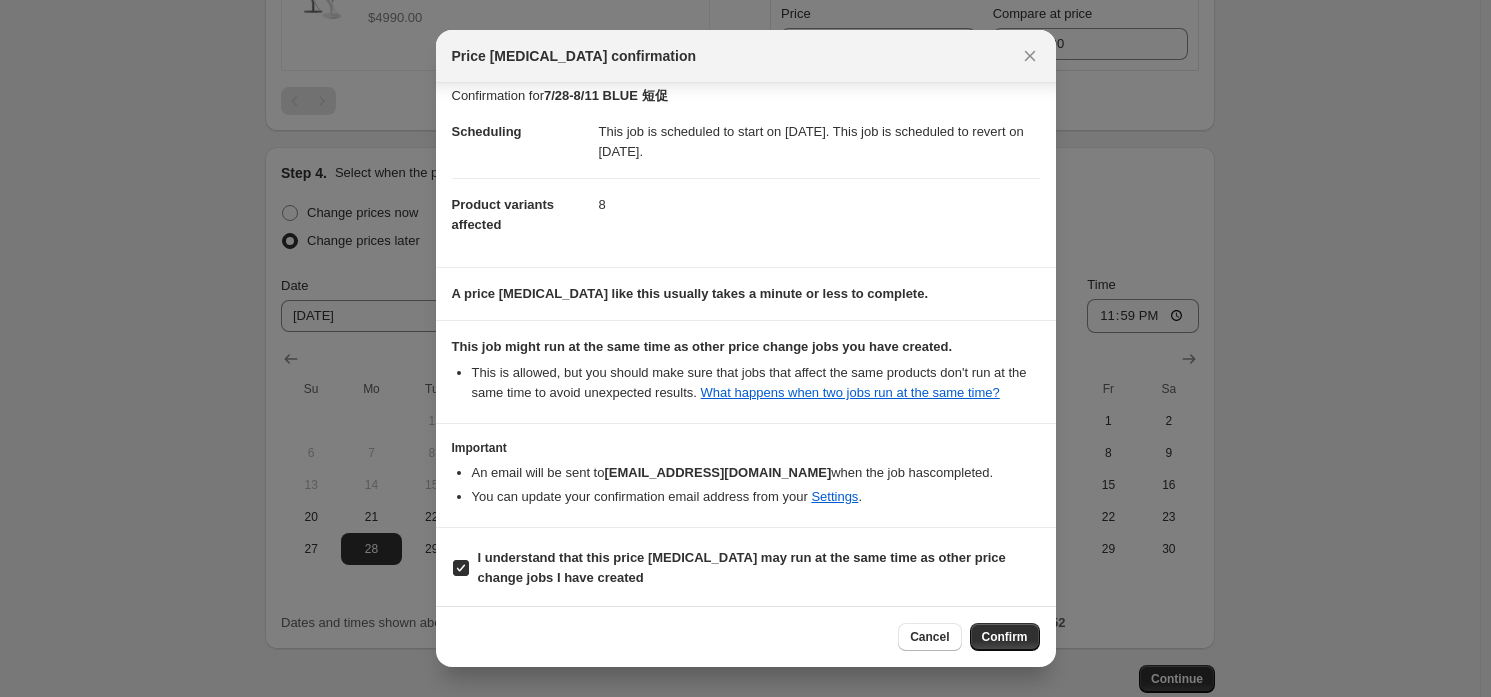 scroll, scrollTop: 0, scrollLeft: 0, axis: both 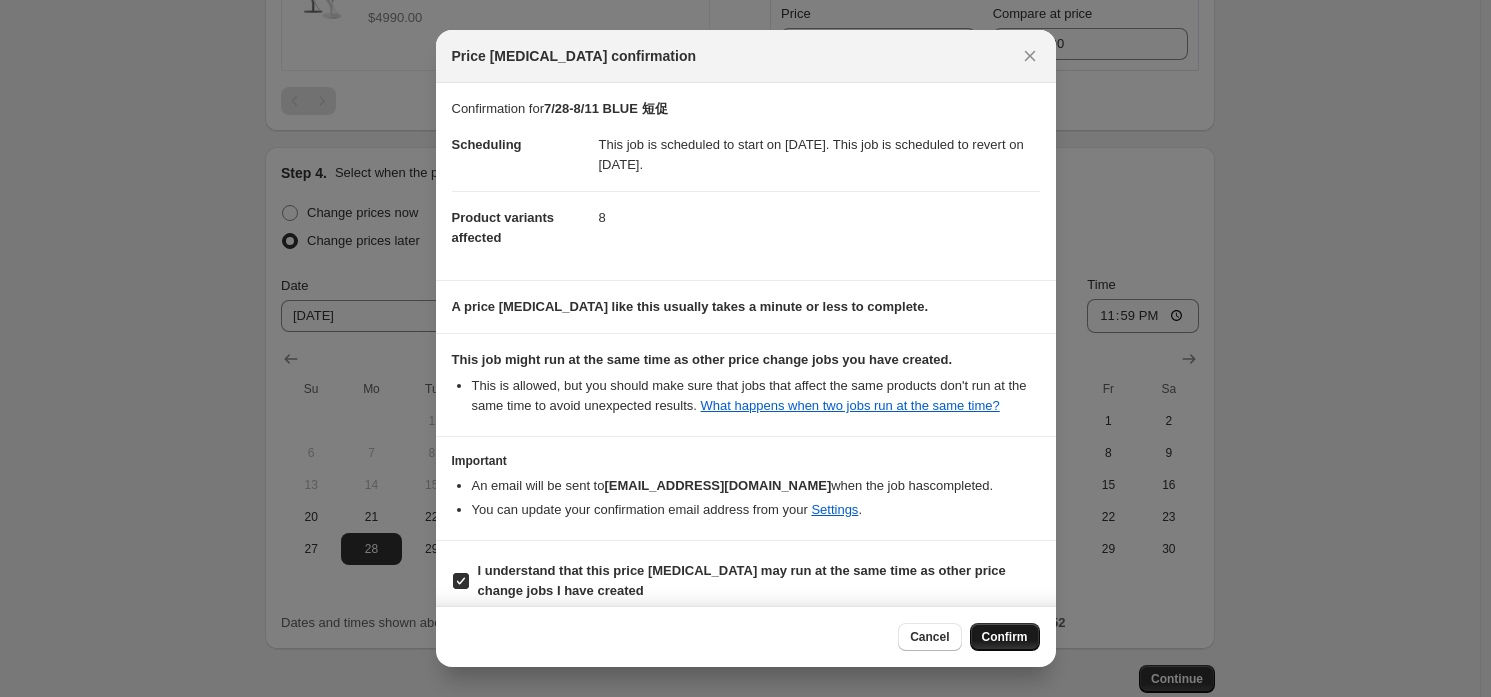 click on "Confirm" at bounding box center (1005, 637) 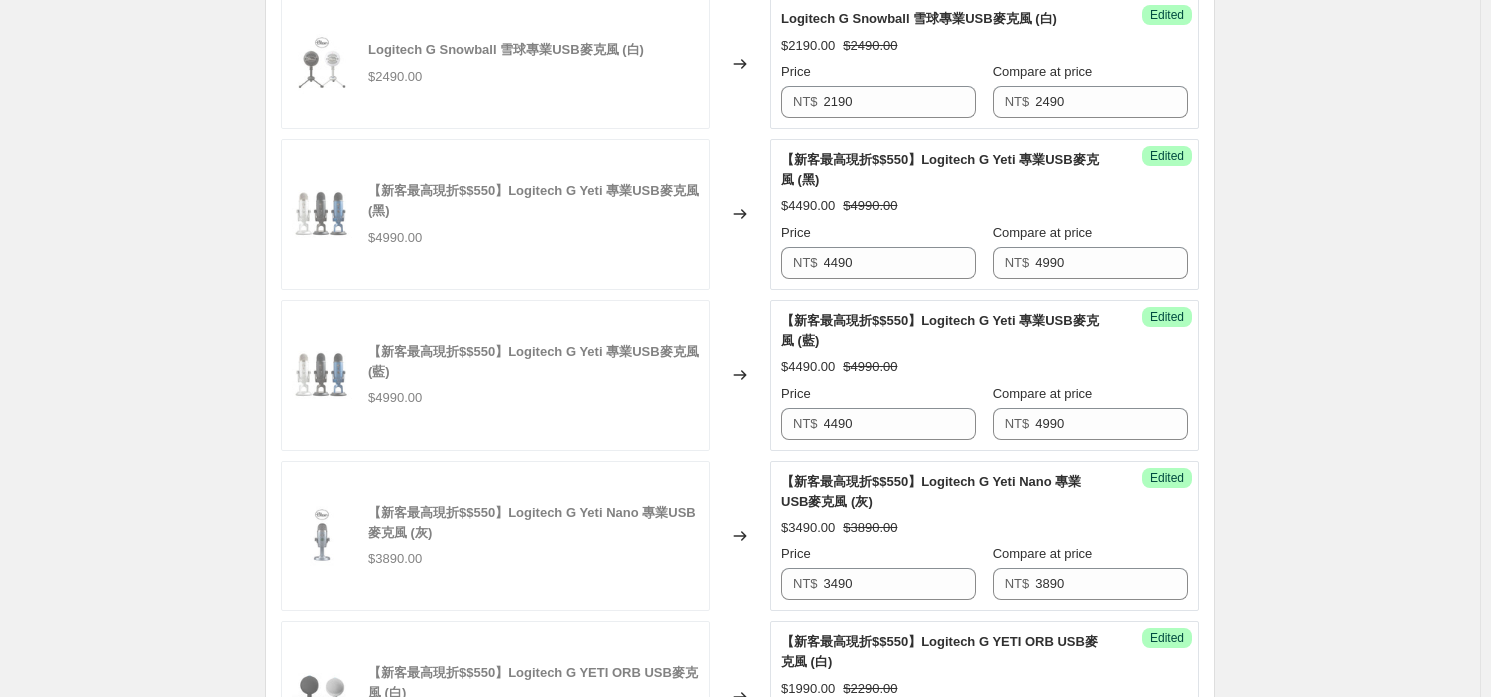 scroll, scrollTop: 600, scrollLeft: 0, axis: vertical 